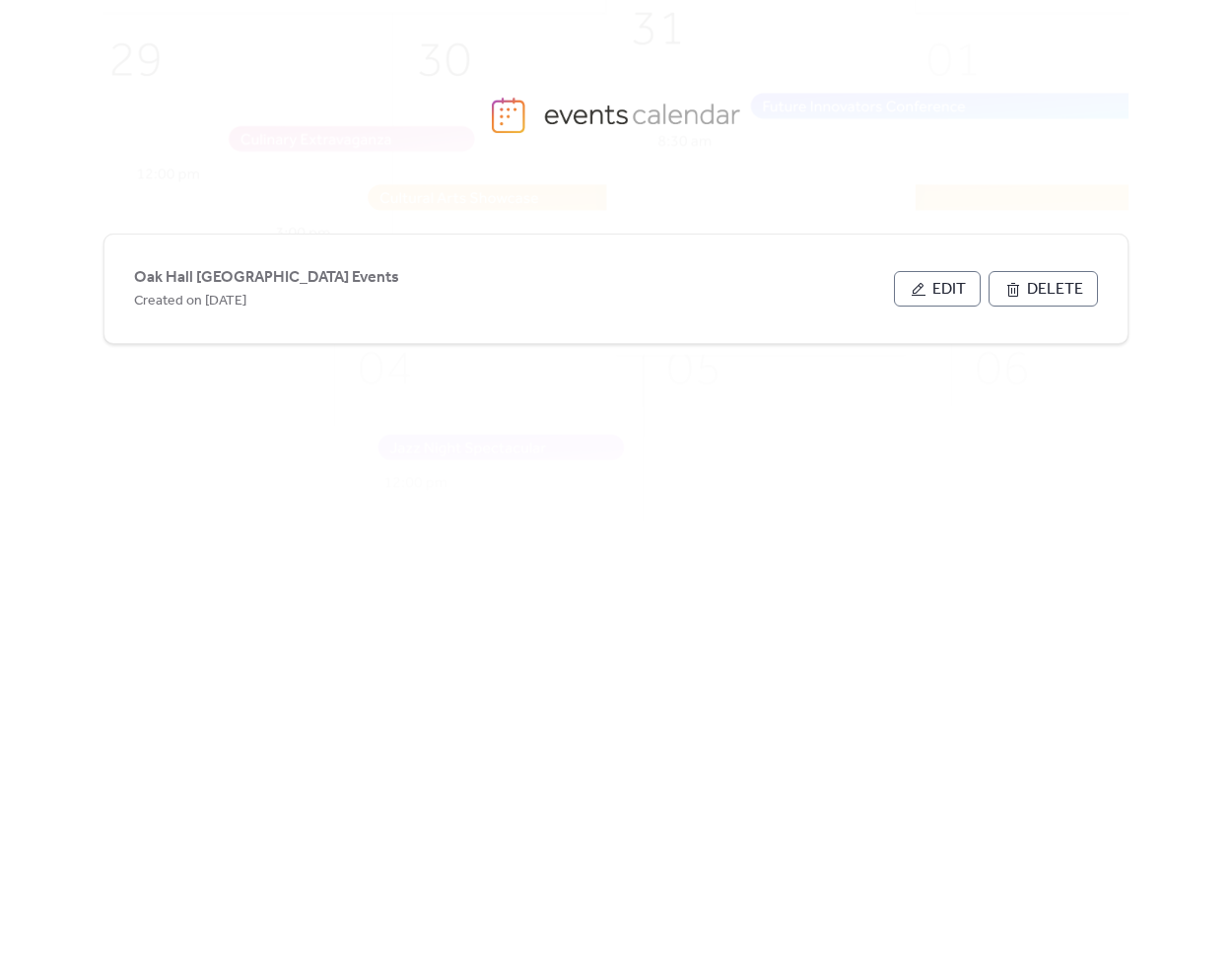 scroll, scrollTop: 0, scrollLeft: 0, axis: both 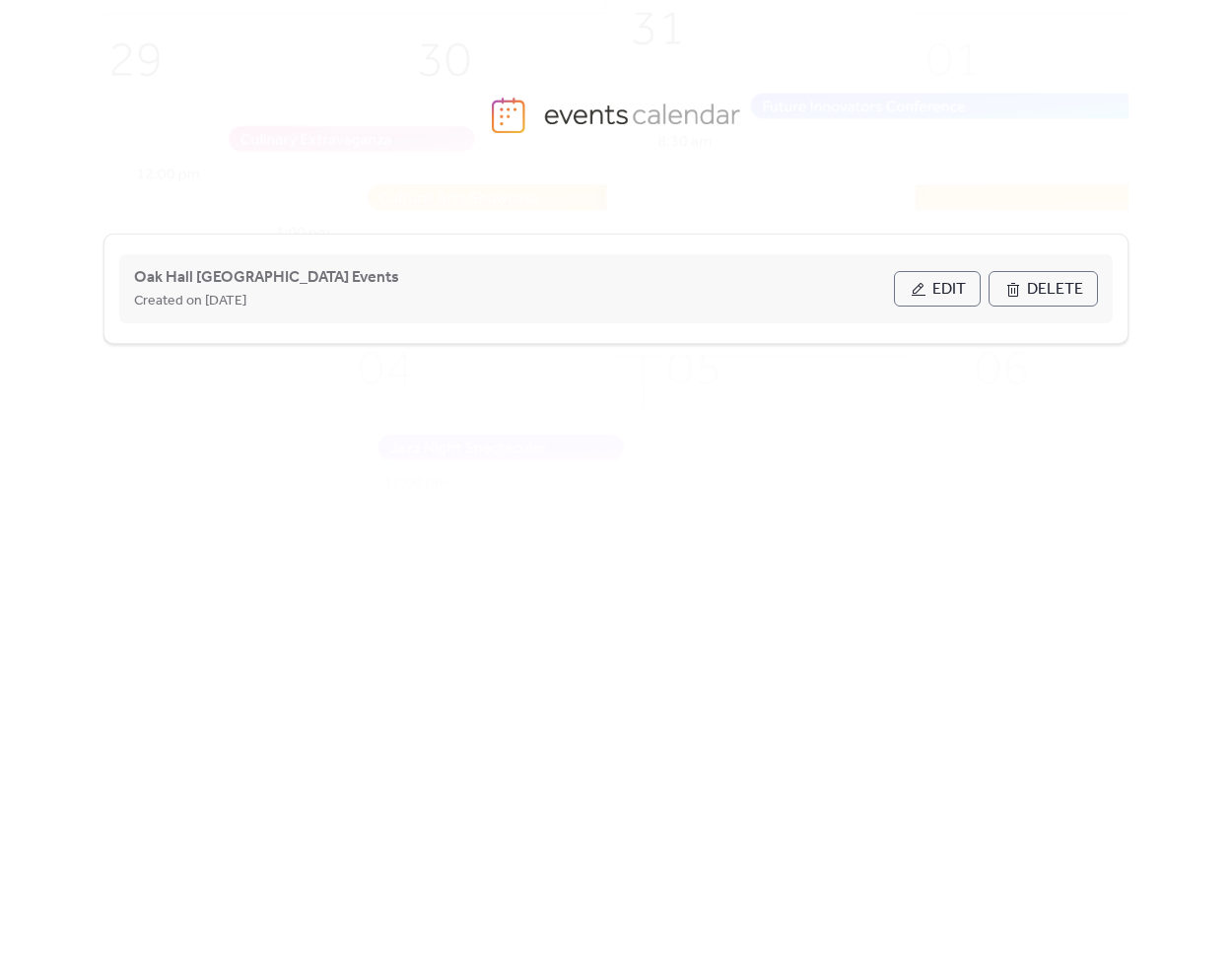 click on "Edit" at bounding box center [937, 289] 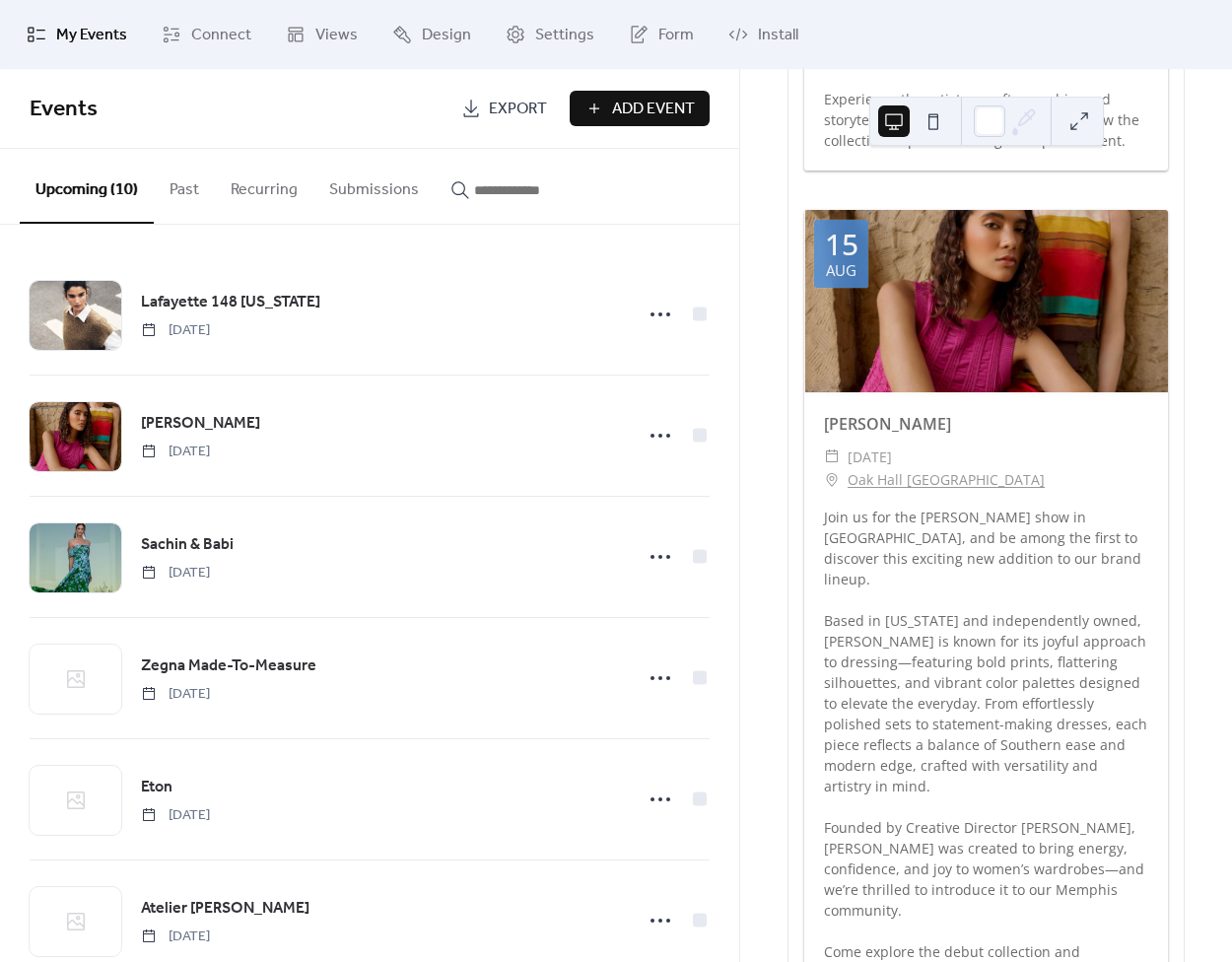 scroll, scrollTop: 781, scrollLeft: 0, axis: vertical 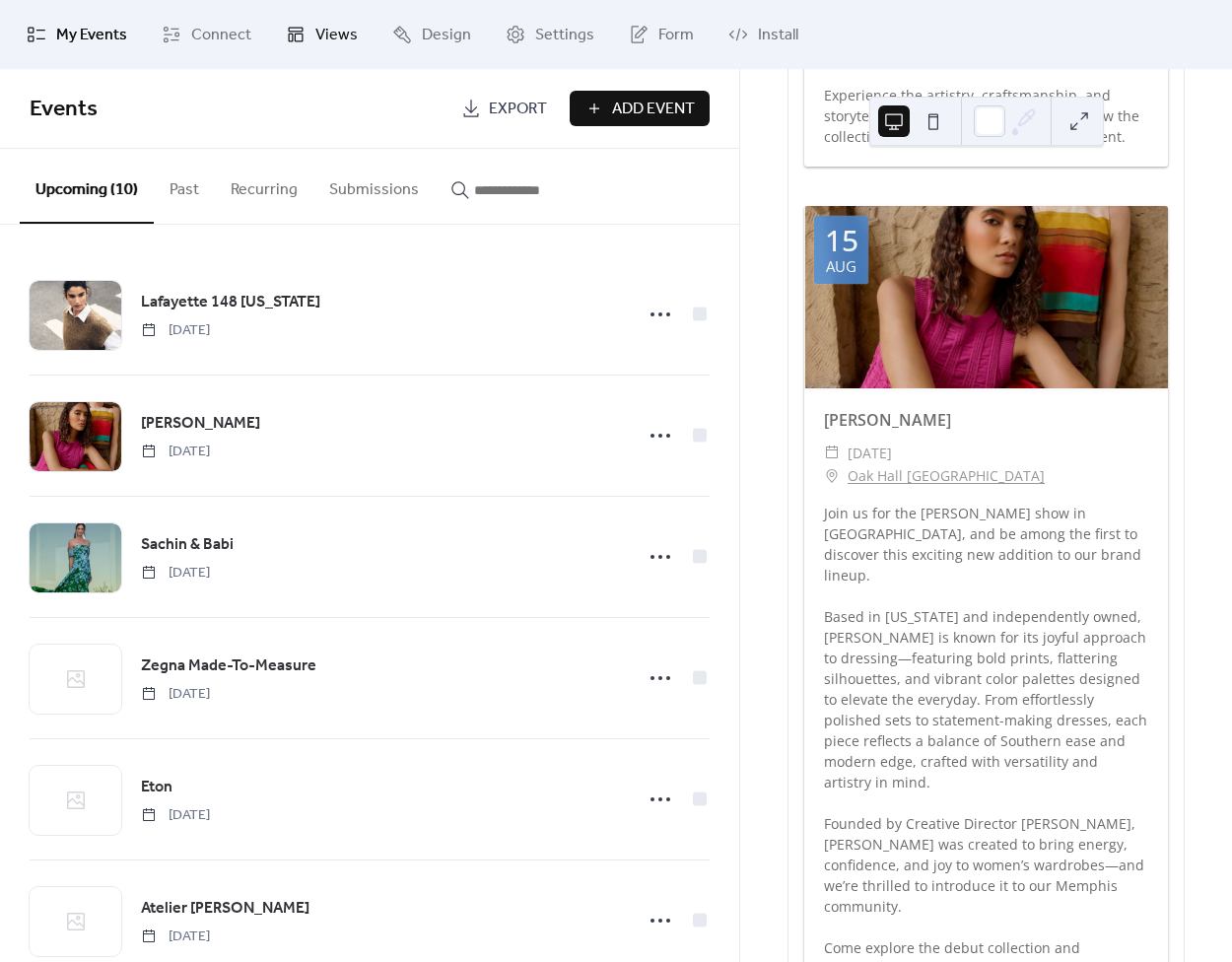 click on "Views" at bounding box center [336, 35] 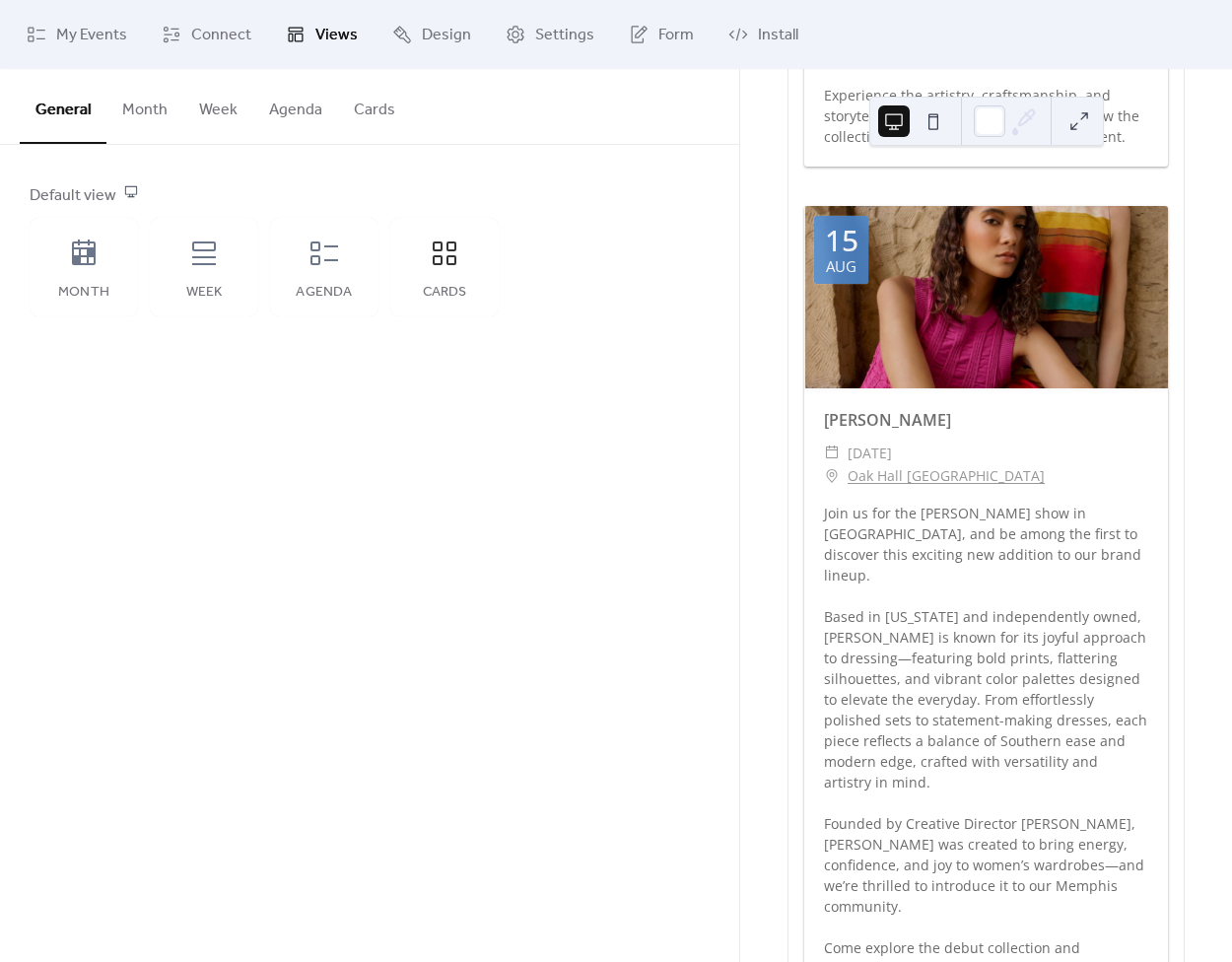 click on "Cards" at bounding box center [375, 105] 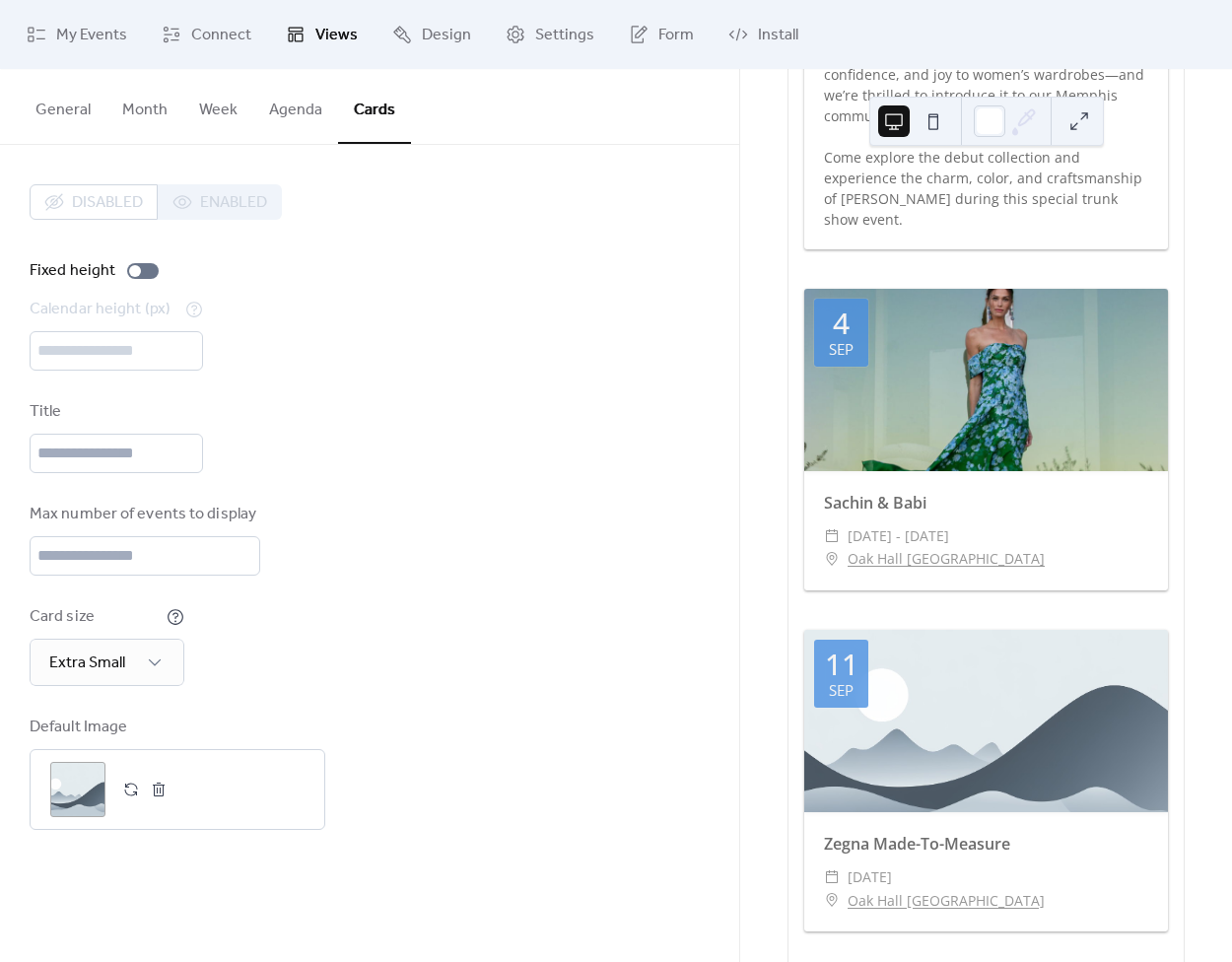 scroll, scrollTop: 1541, scrollLeft: 0, axis: vertical 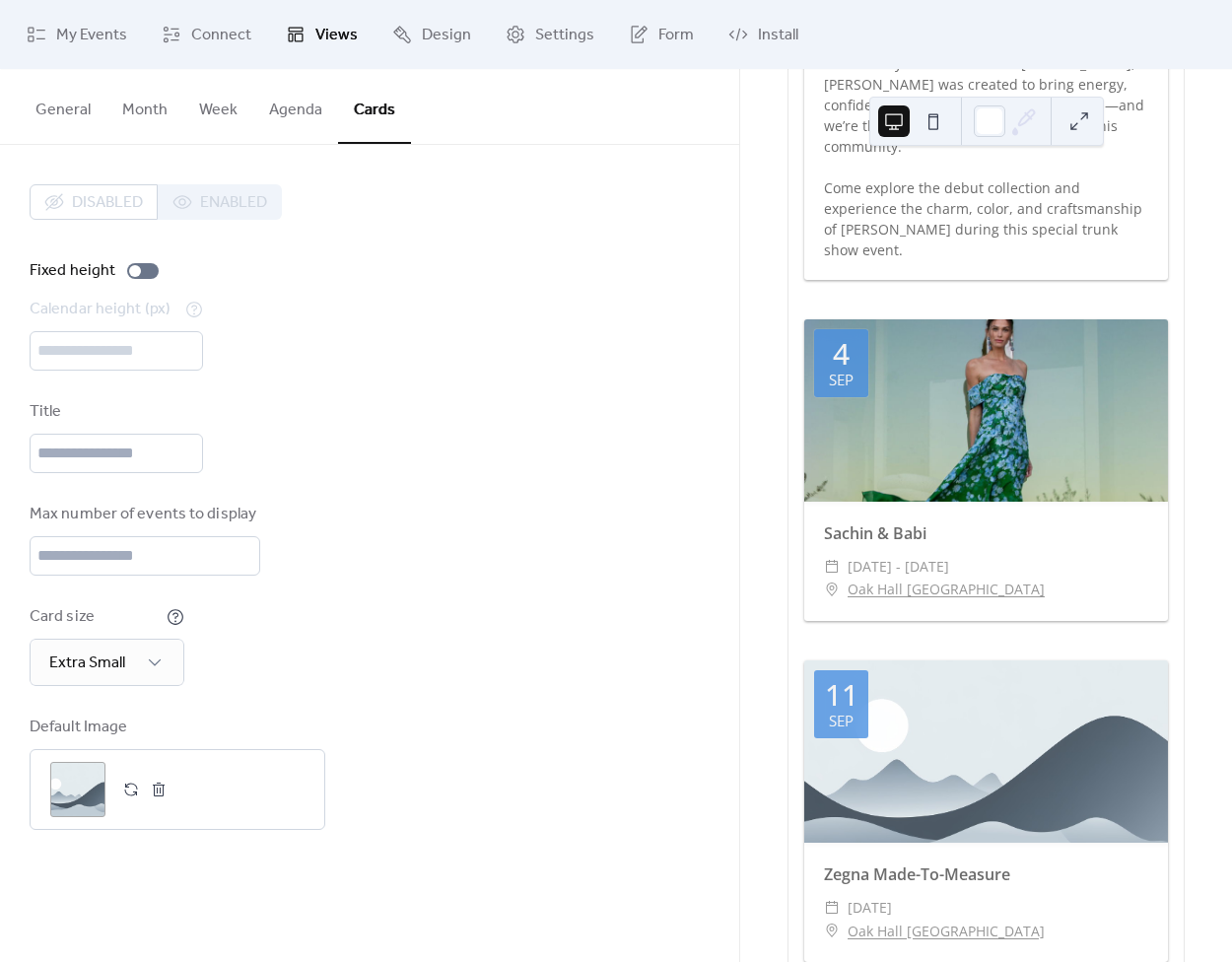 click on "[DATE] - [DATE]" at bounding box center [898, 567] 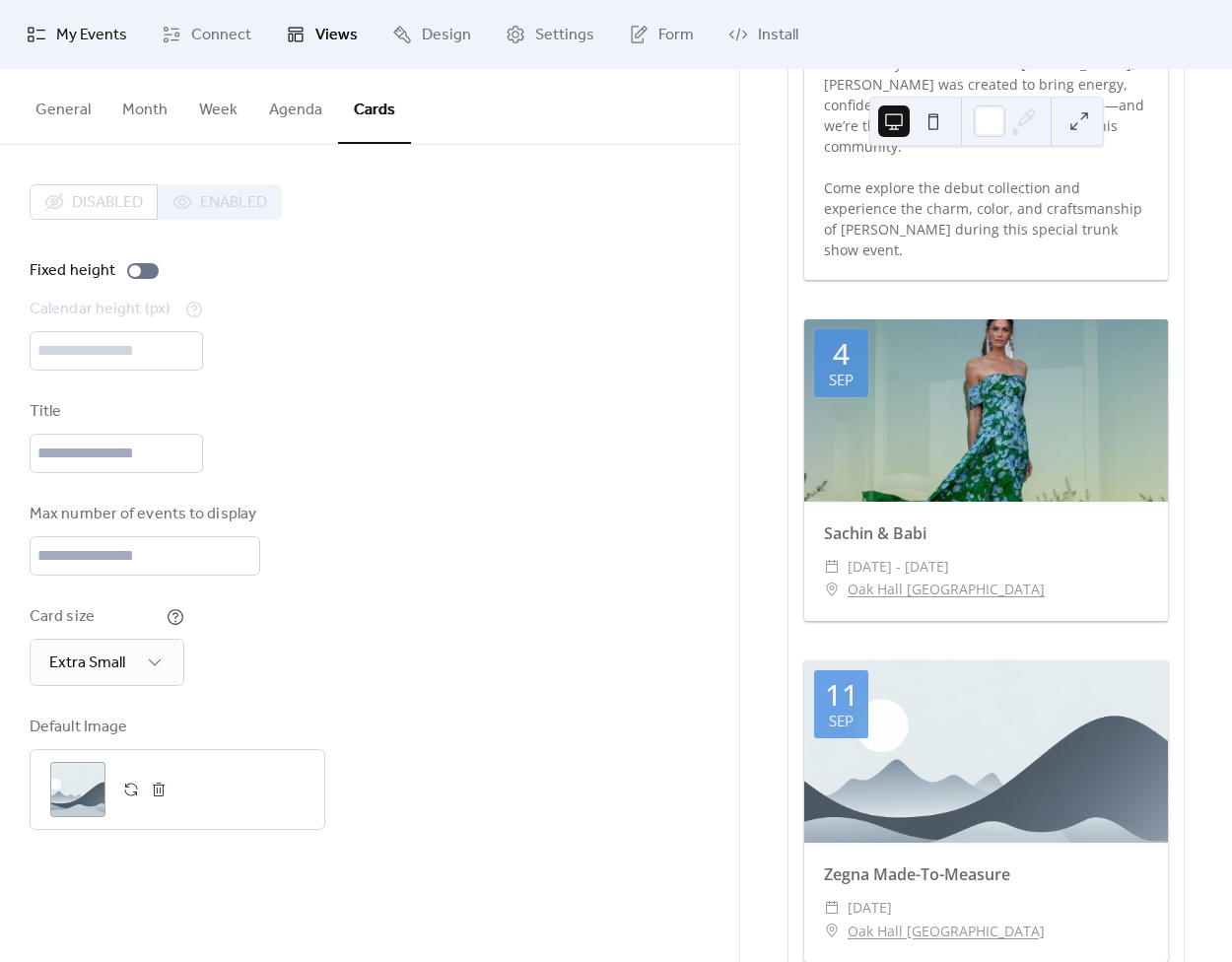click on "My Events" at bounding box center (92, 35) 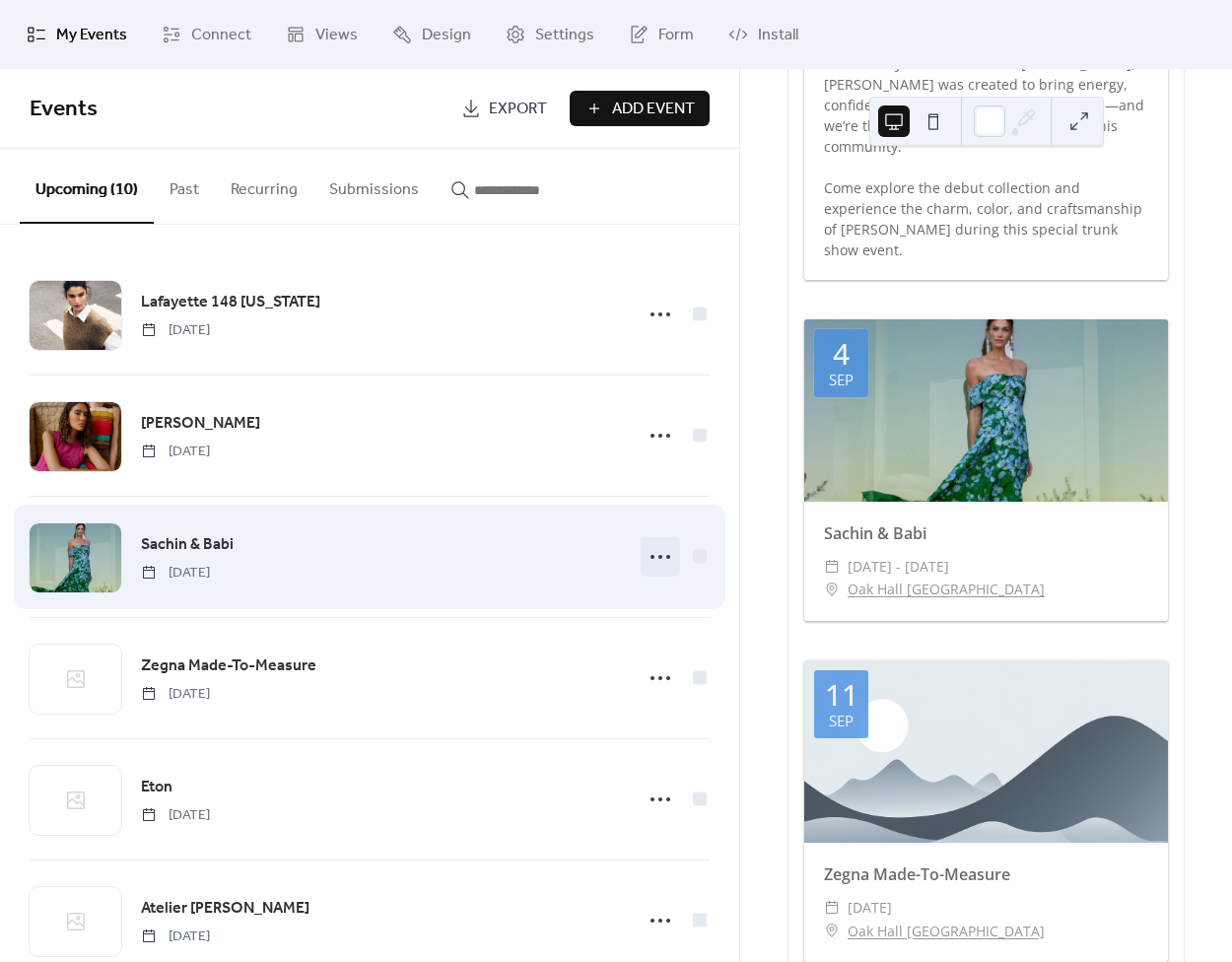 click 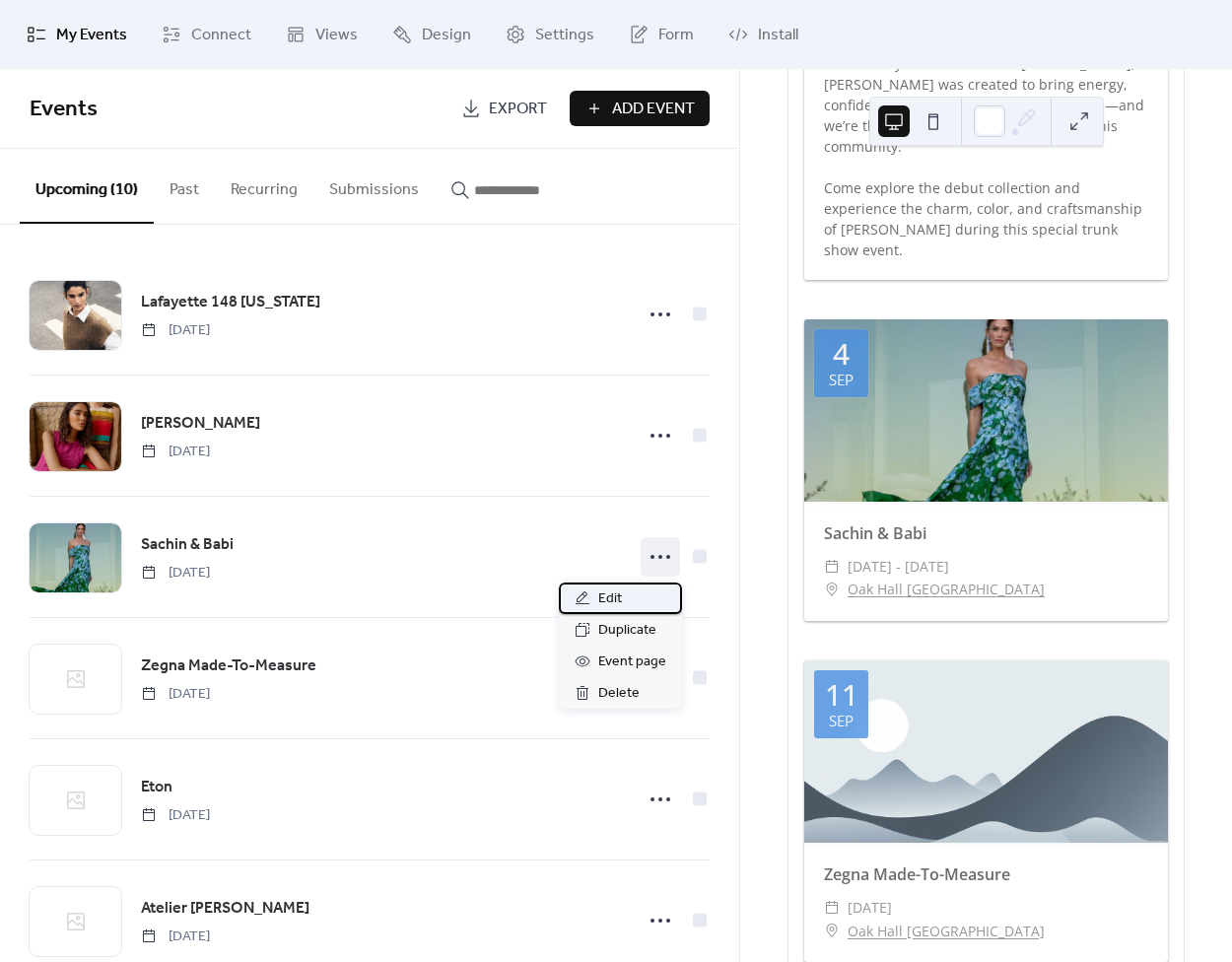 click on "Edit" at bounding box center (620, 598) 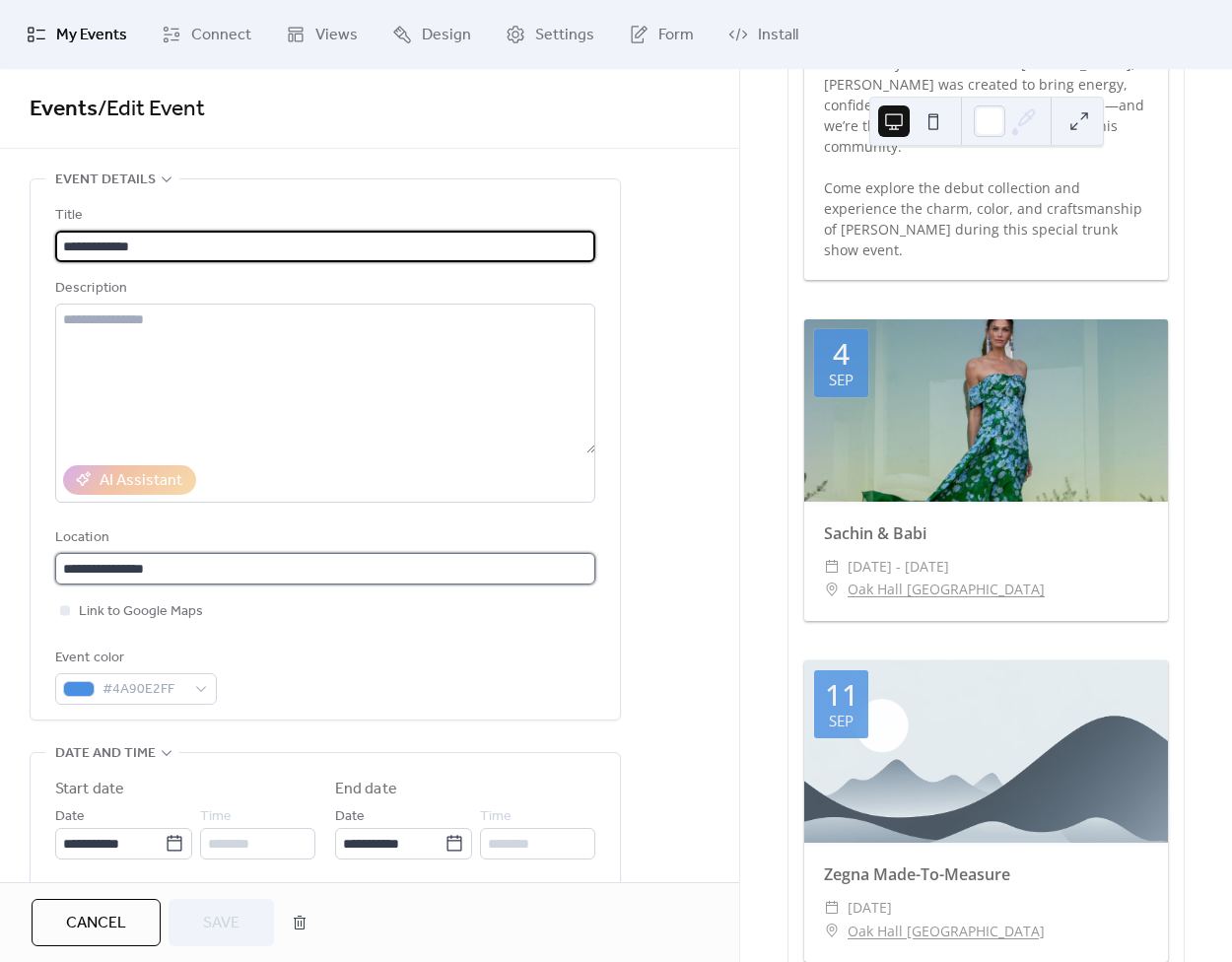 click on "**********" at bounding box center [325, 569] 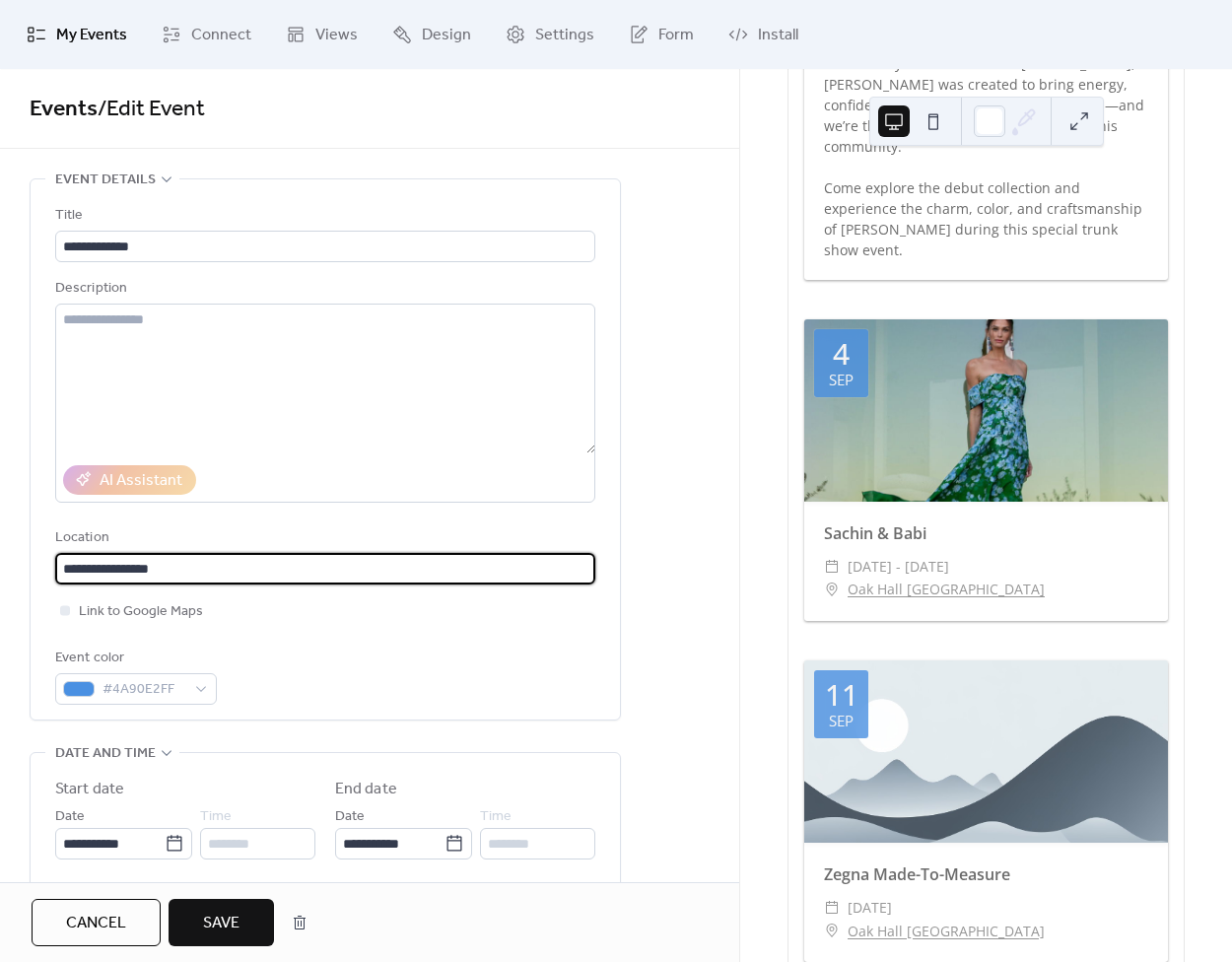 type on "**********" 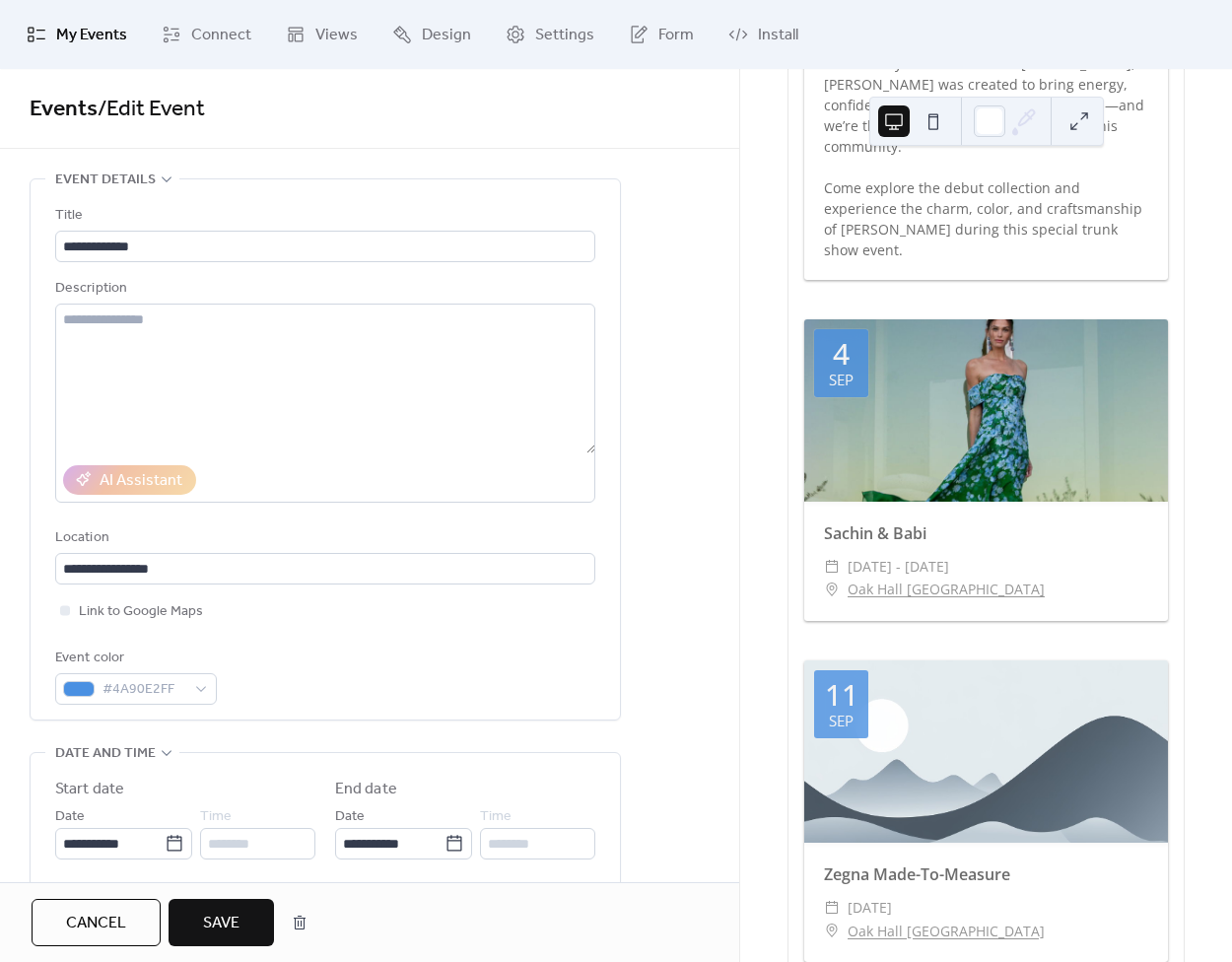 click on "Save" at bounding box center (221, 924) 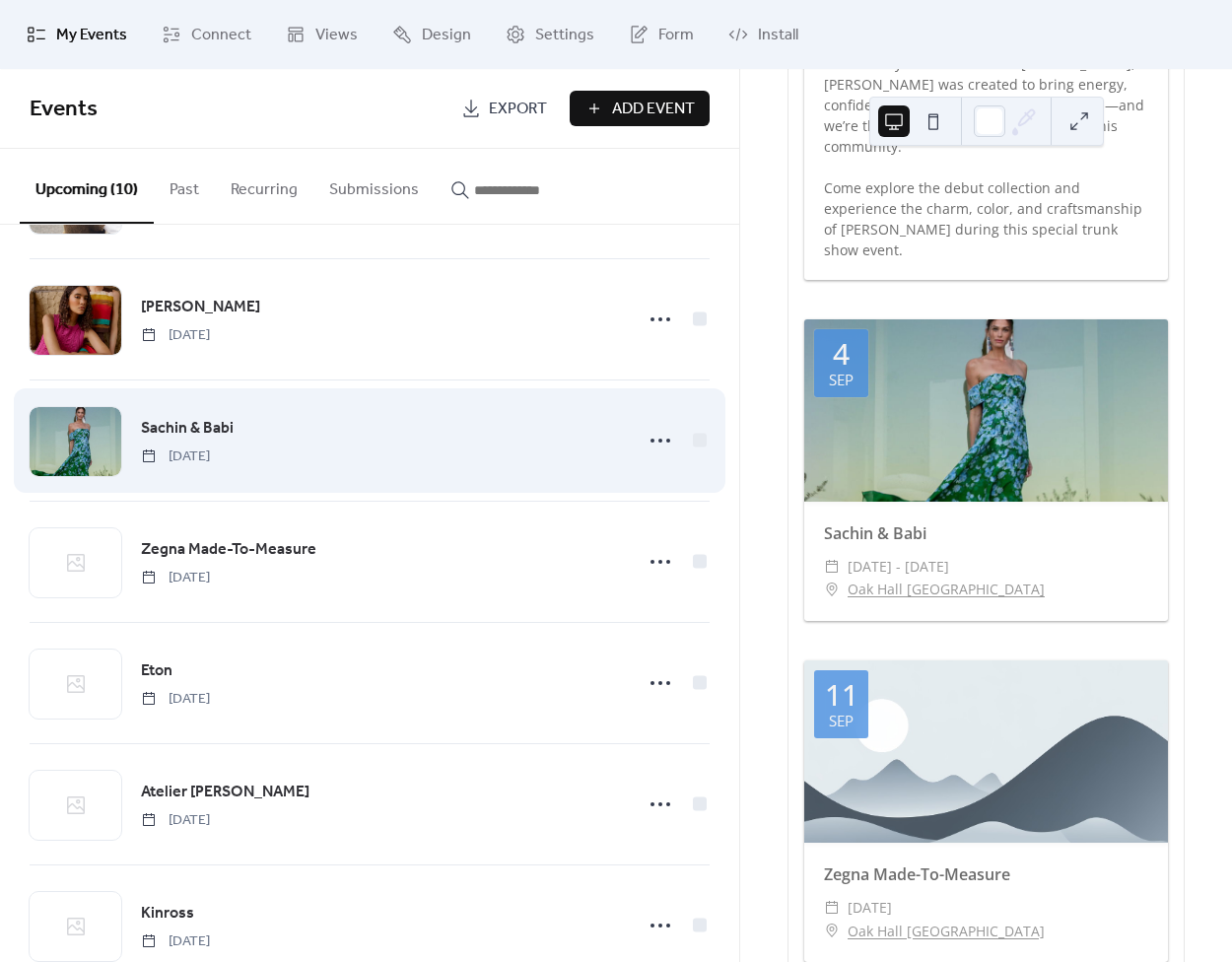 scroll, scrollTop: 0, scrollLeft: 0, axis: both 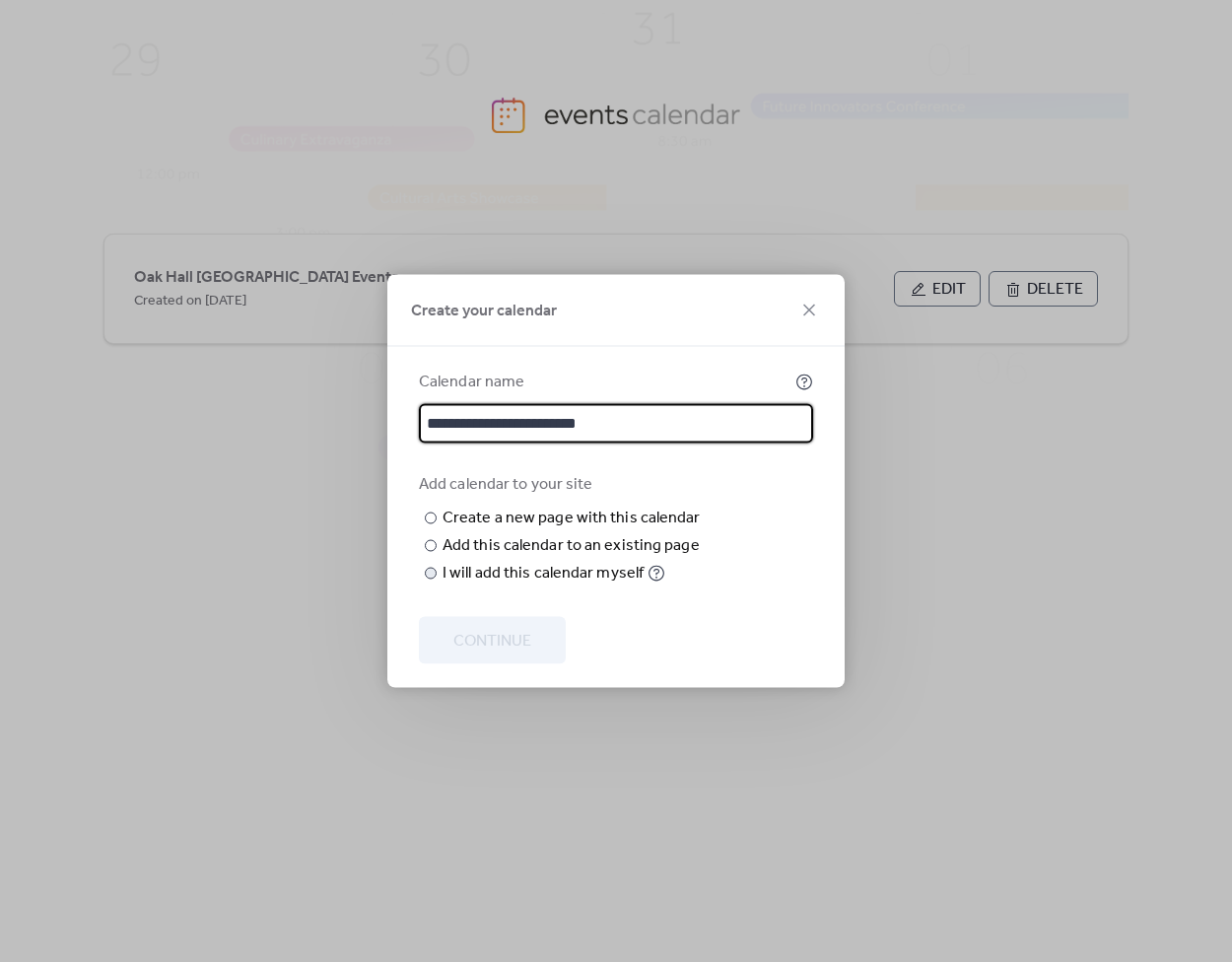 type on "**********" 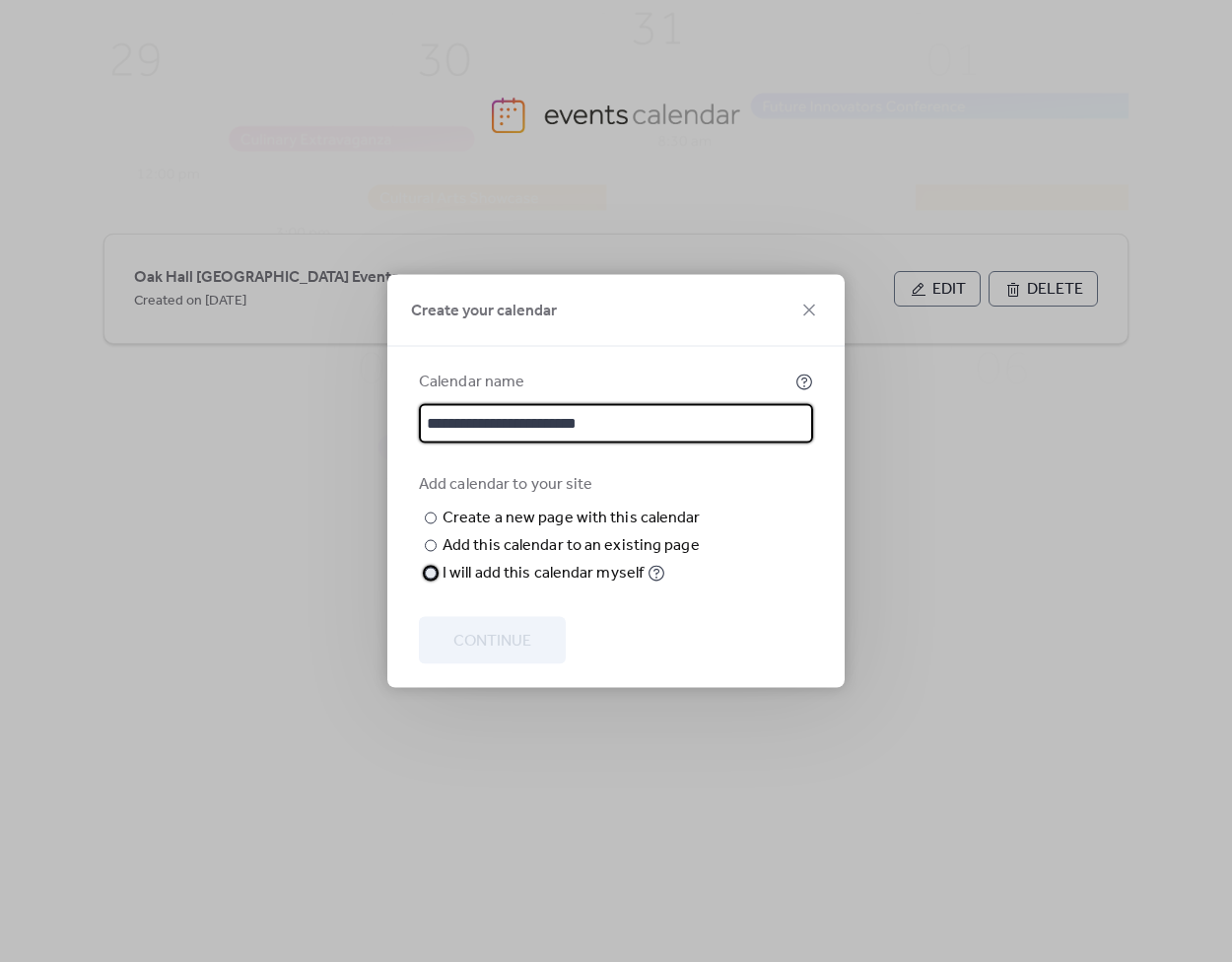 click on "I will add this calendar myself" at bounding box center (543, 574) 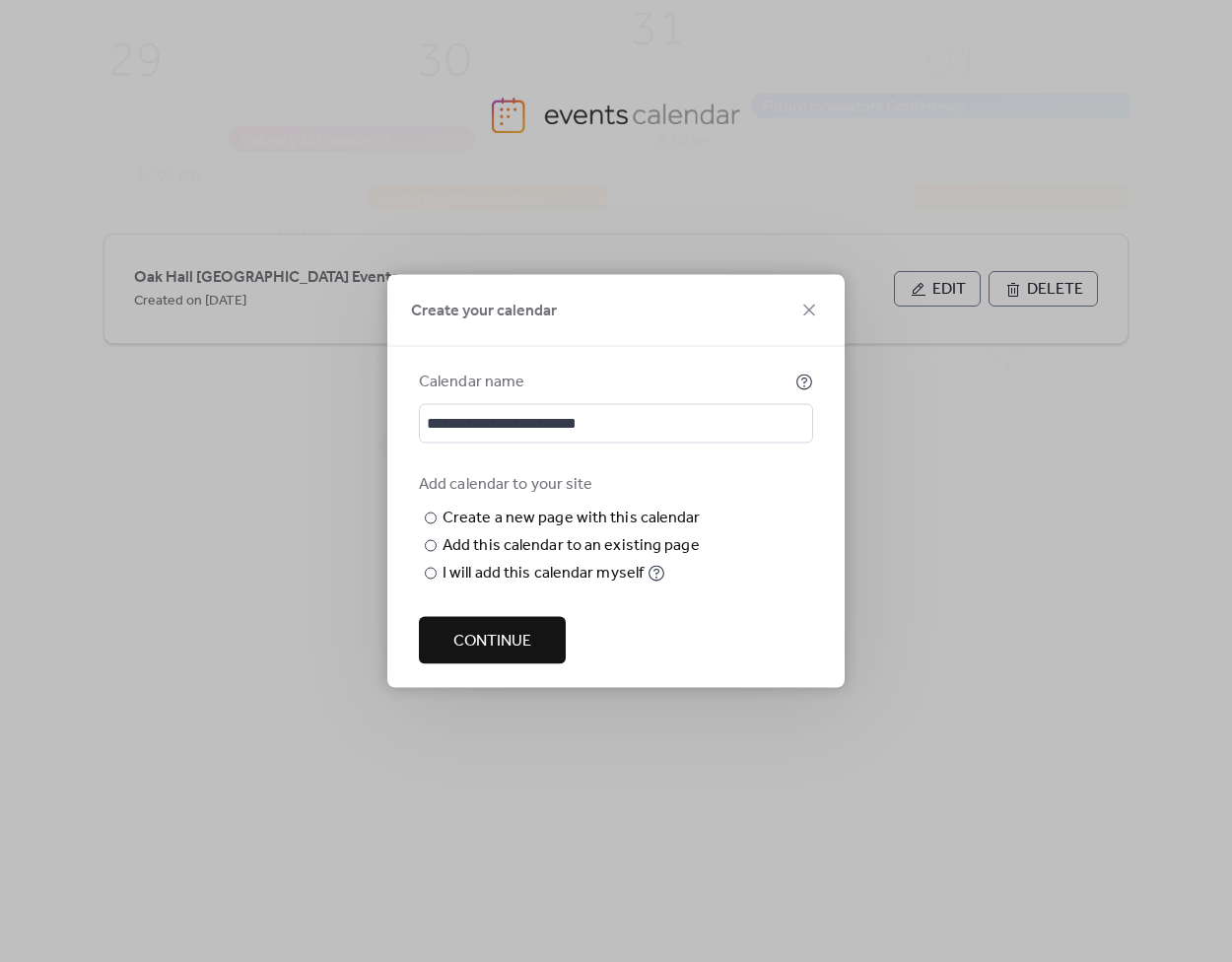 click on "Continue" at bounding box center (492, 642) 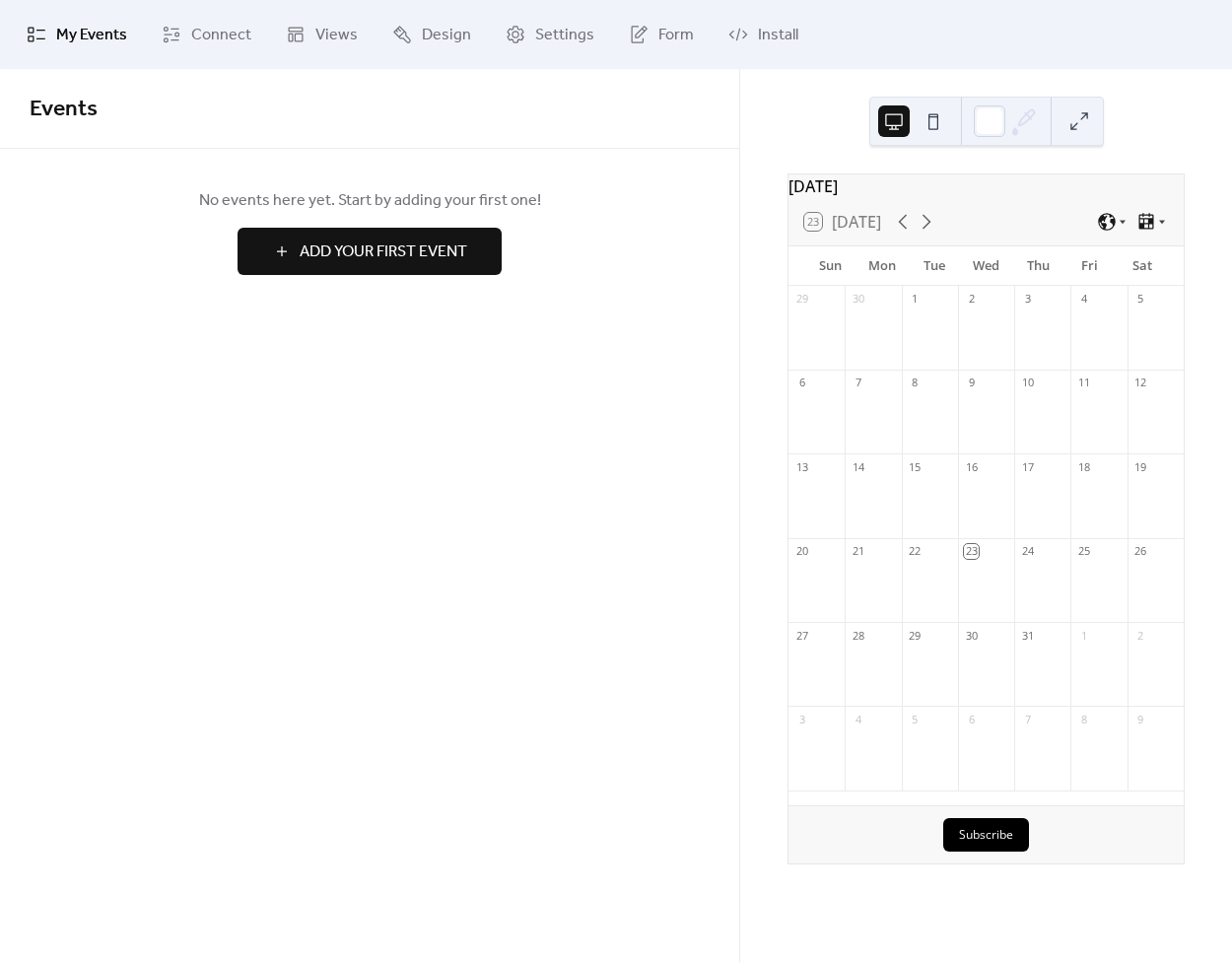 click on "Add Your First Event" at bounding box center [383, 252] 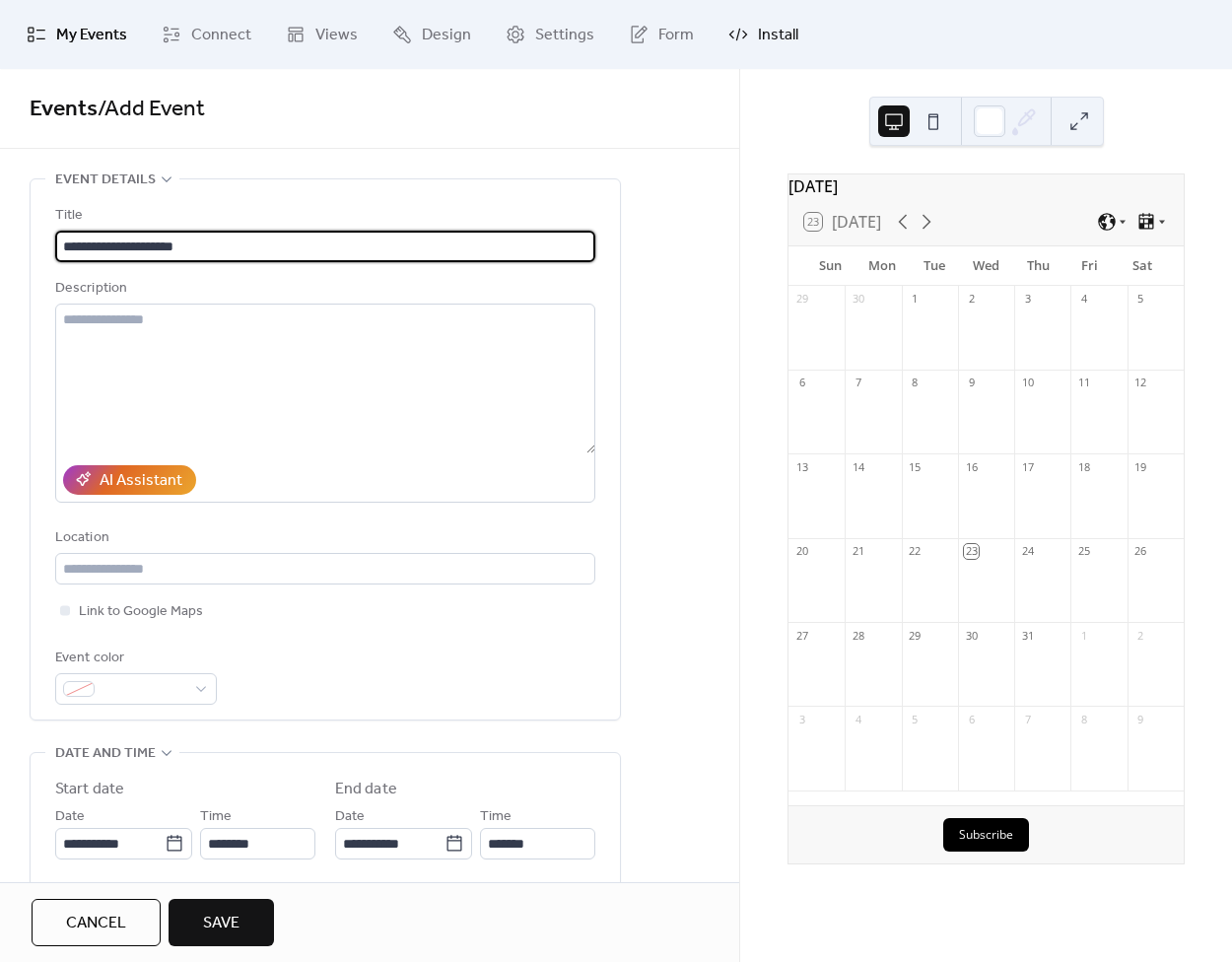 type on "**********" 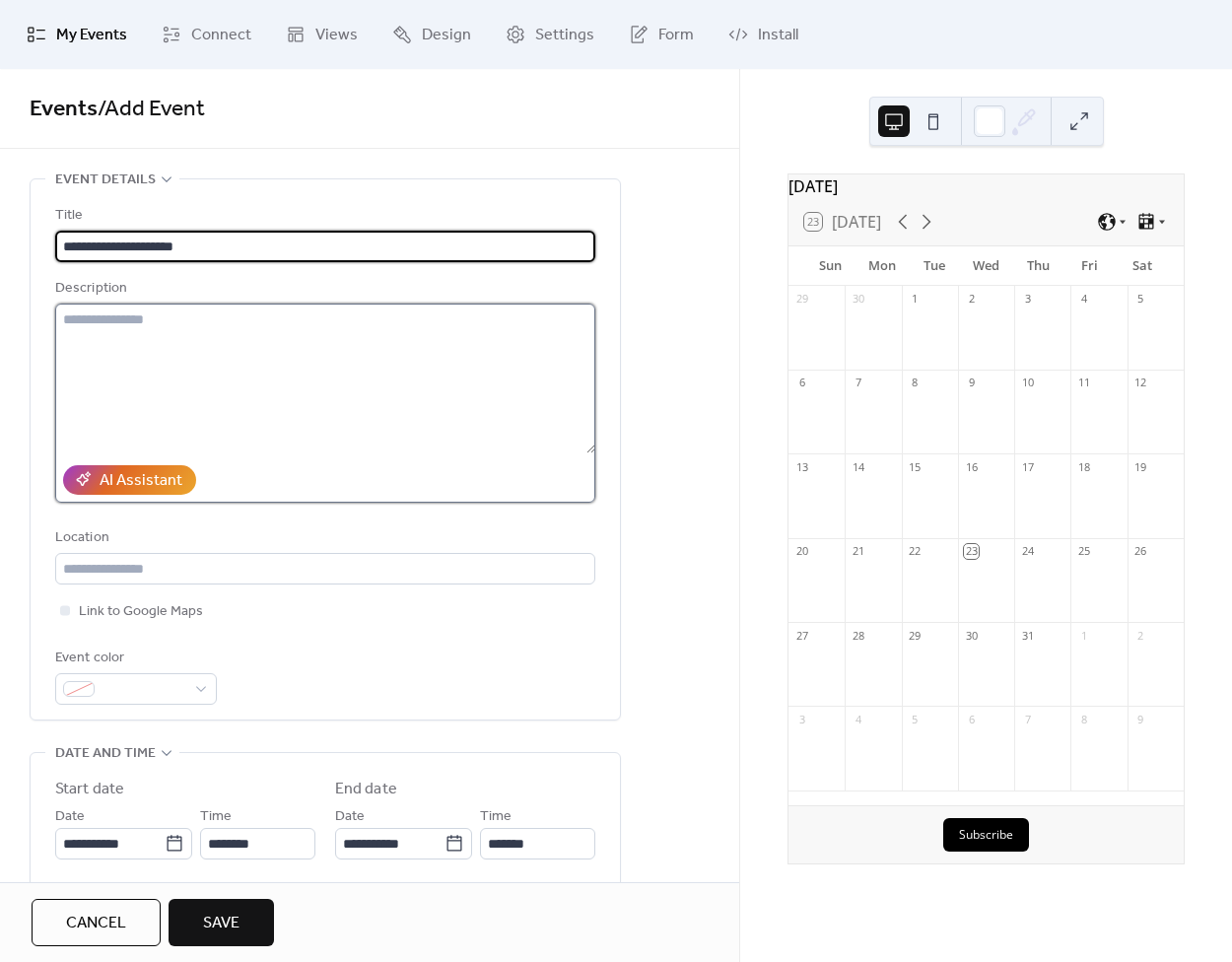 click at bounding box center [325, 378] 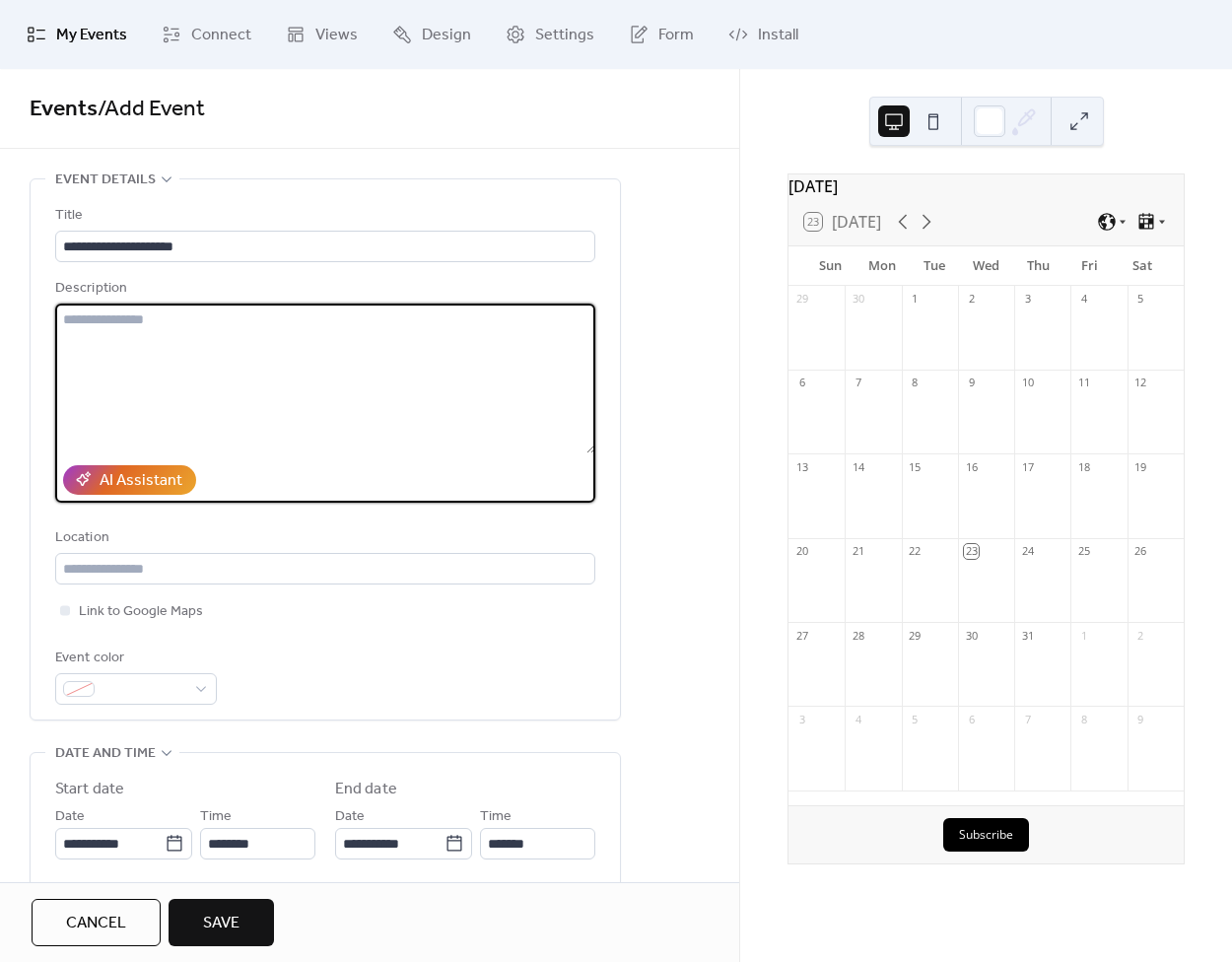 paste on "**********" 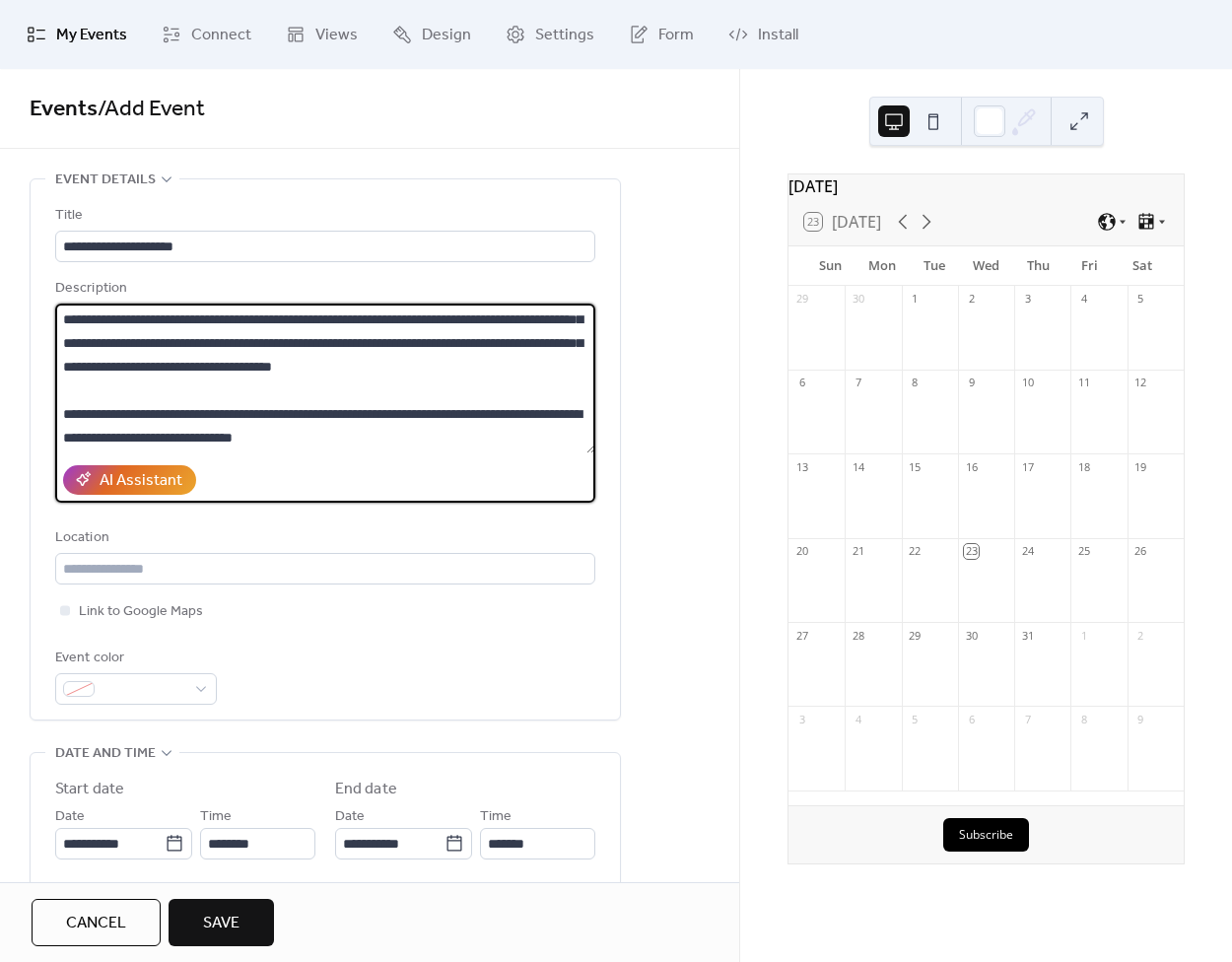 scroll, scrollTop: 0, scrollLeft: 0, axis: both 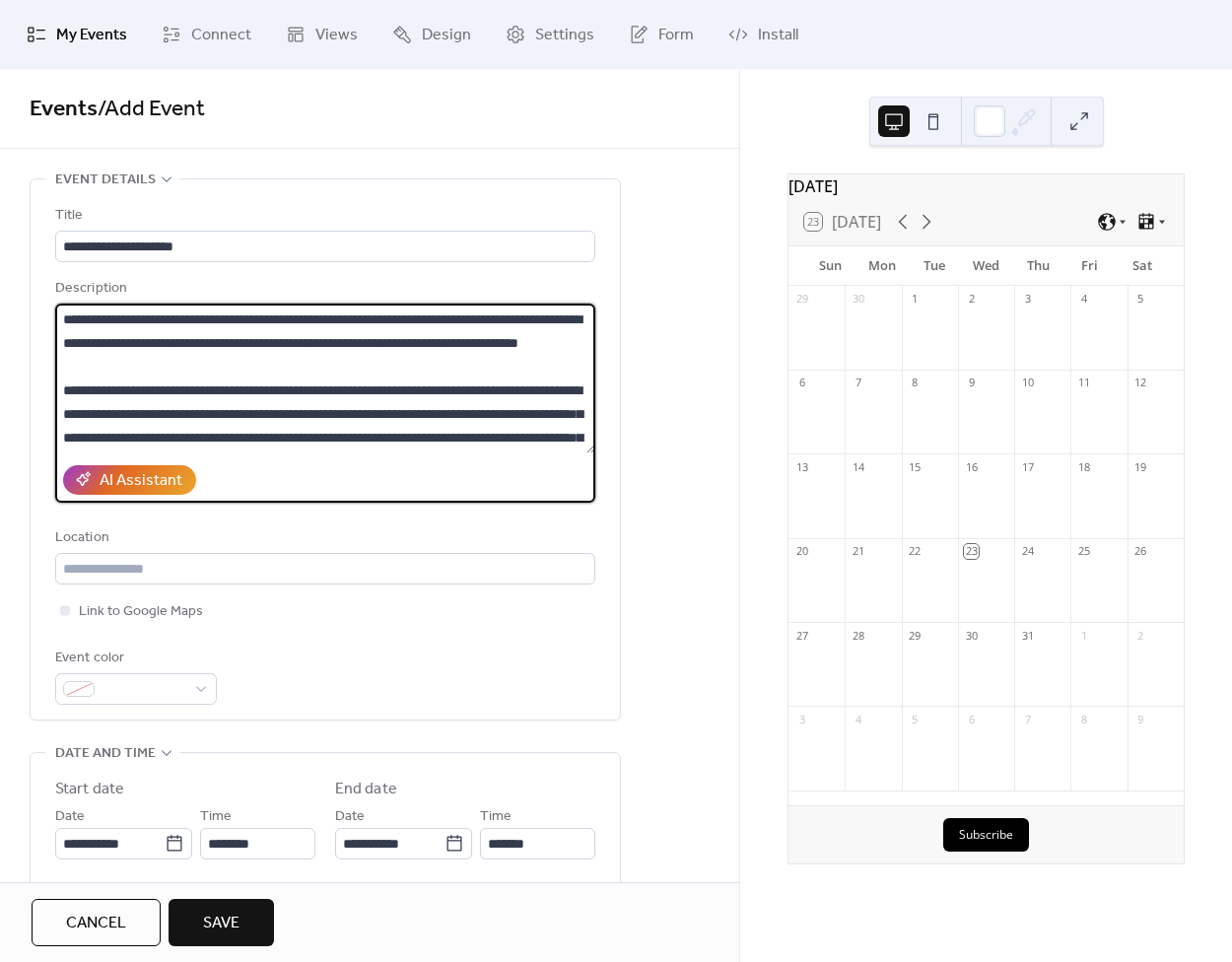 click on "**********" at bounding box center [325, 378] 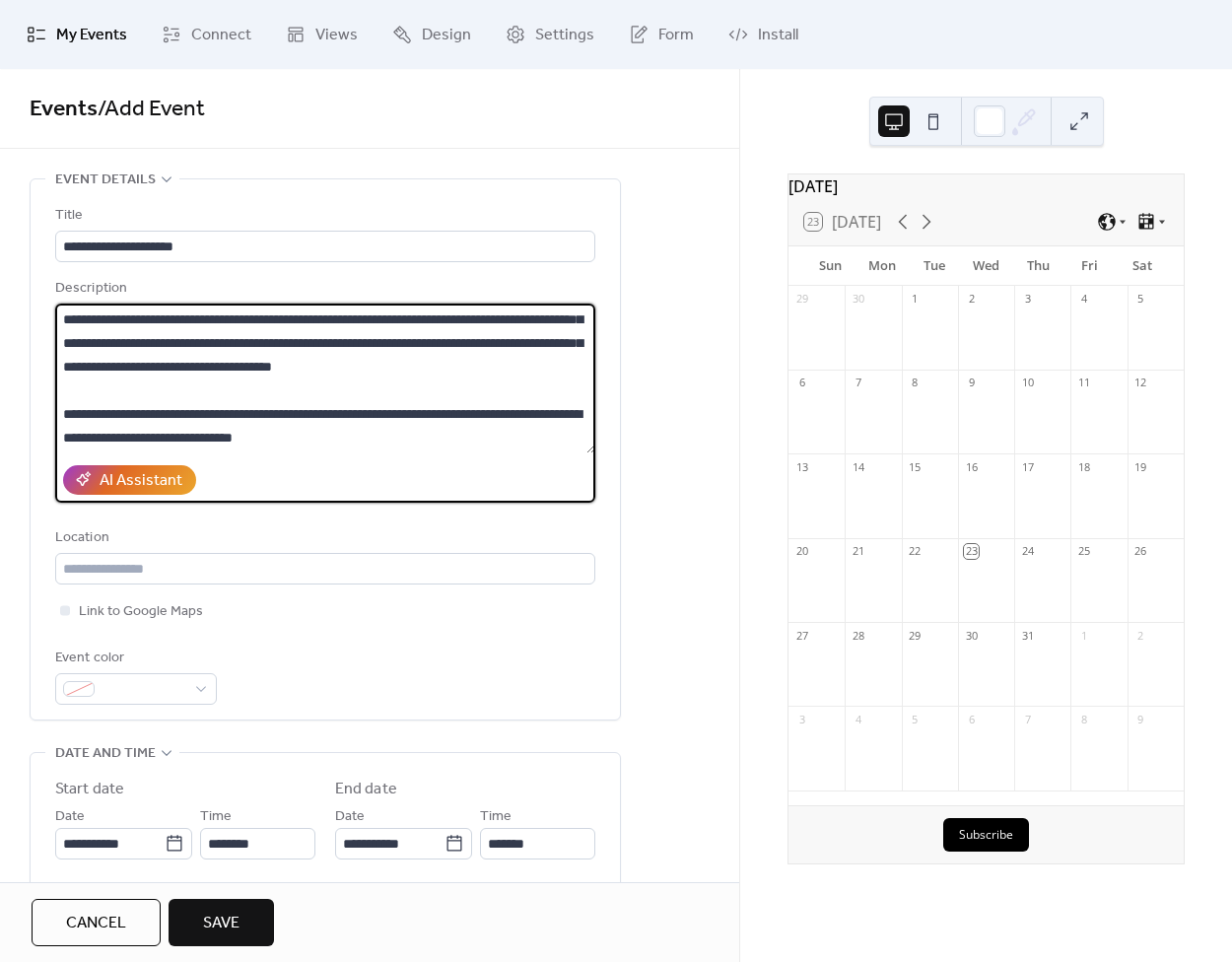 scroll, scrollTop: 118, scrollLeft: 0, axis: vertical 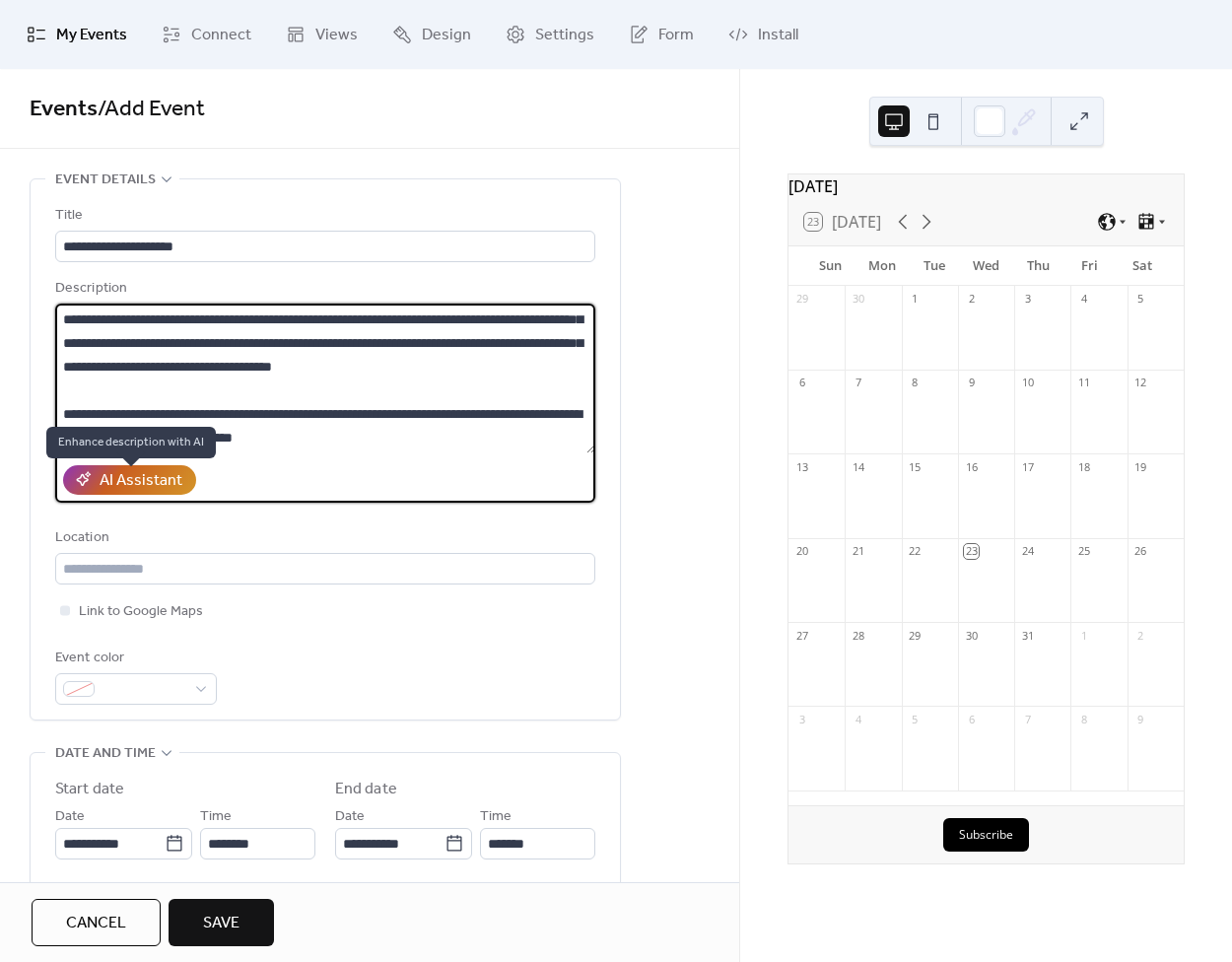 type on "**********" 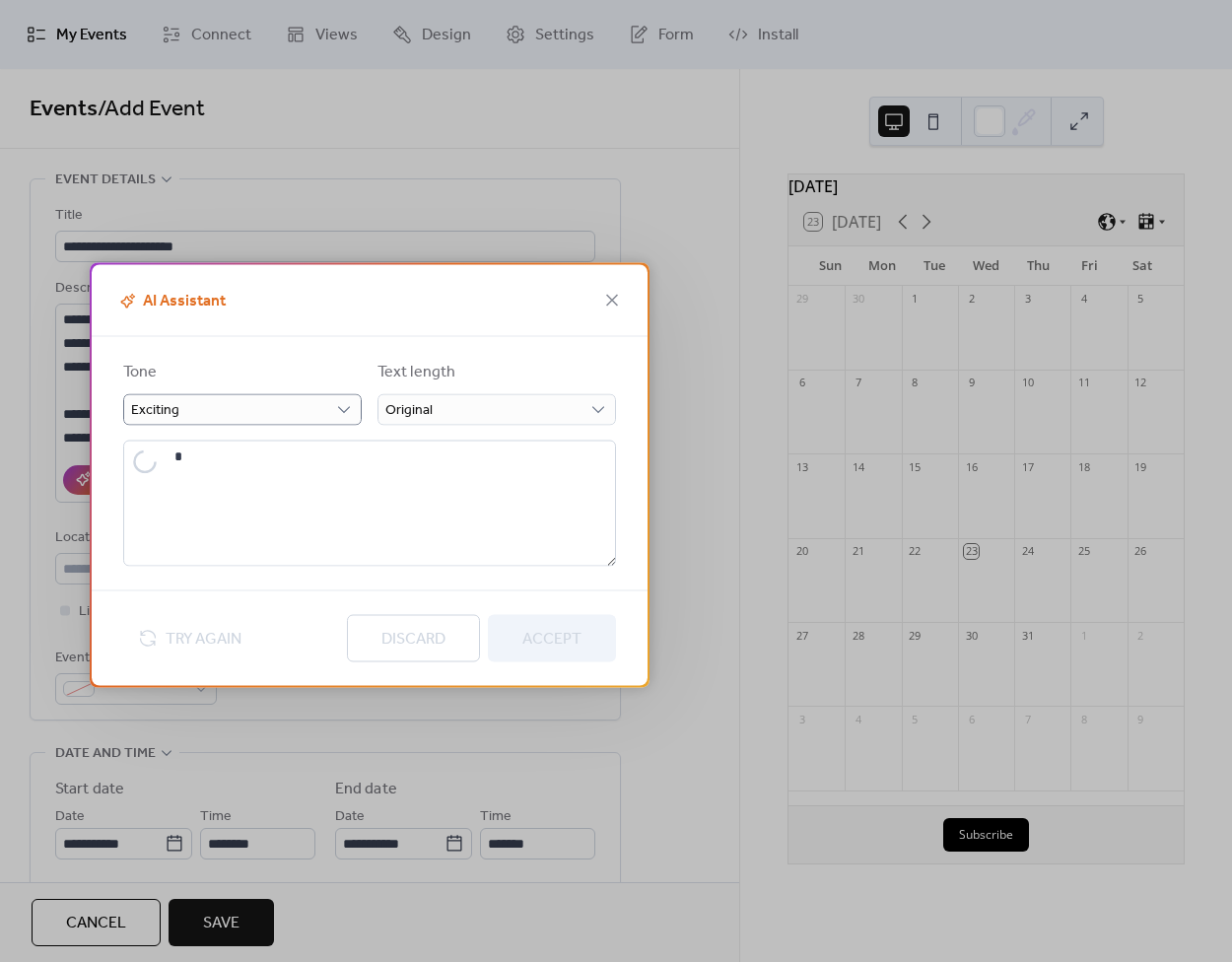 type on "**********" 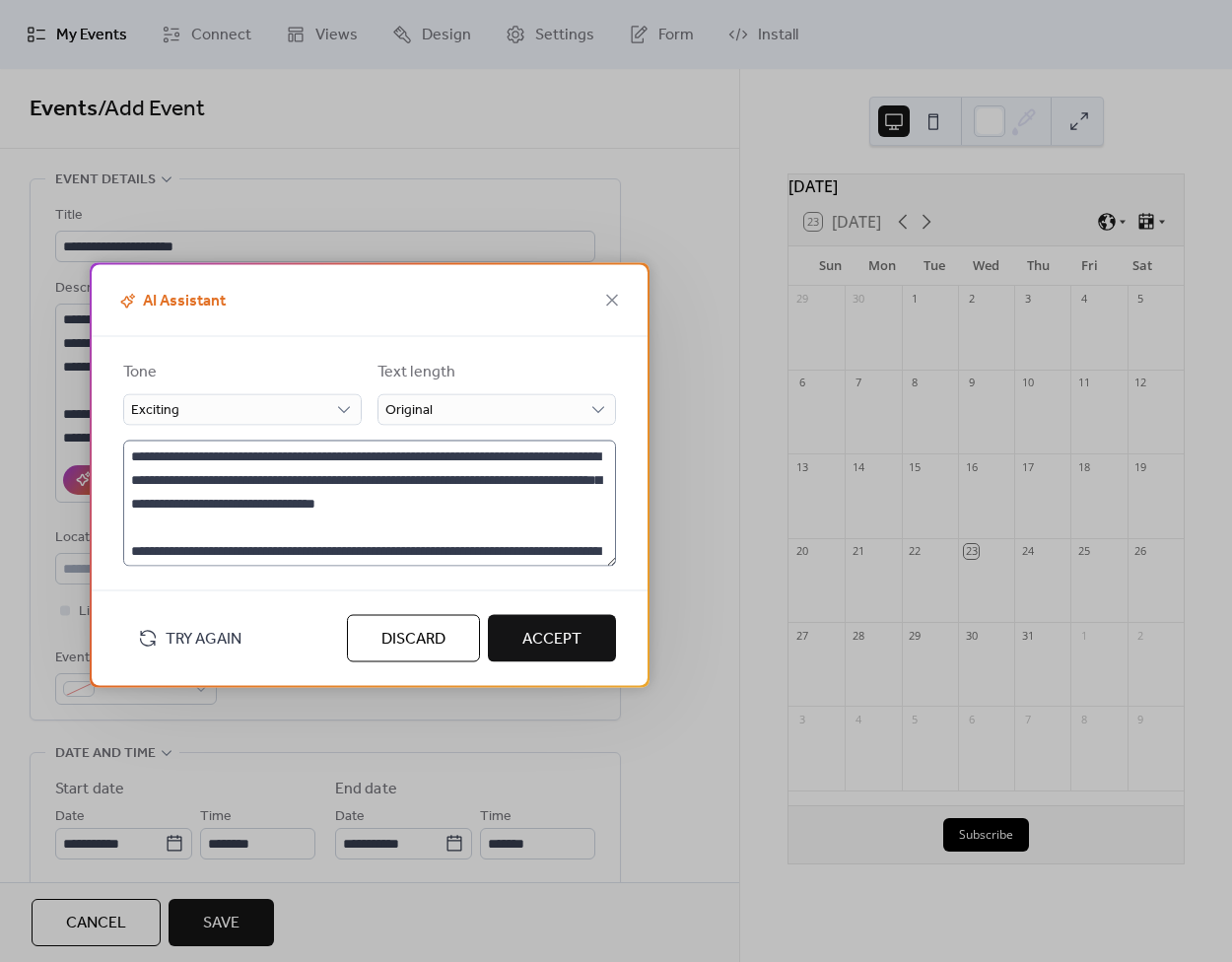 scroll, scrollTop: 1, scrollLeft: 0, axis: vertical 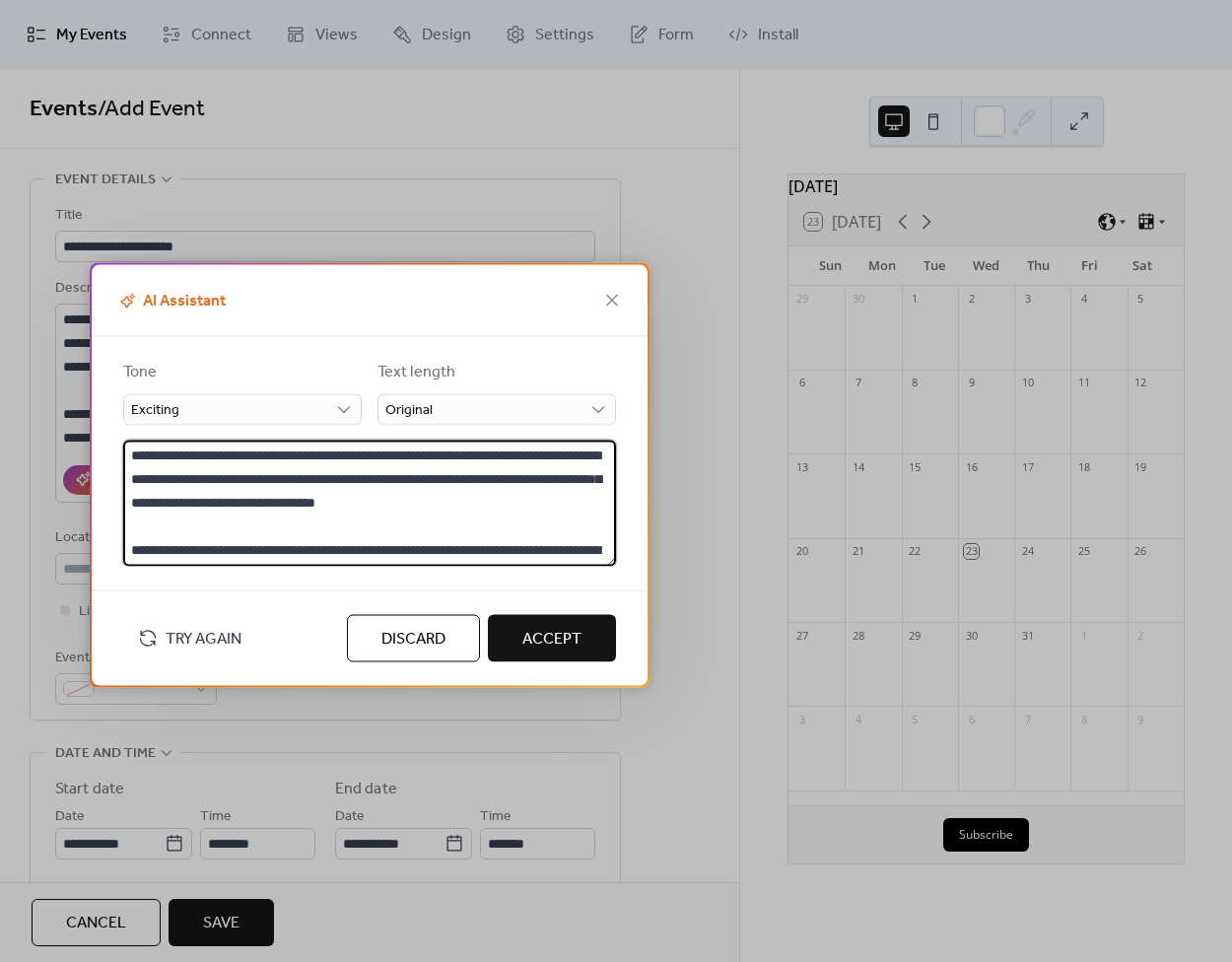 click on "**********" at bounding box center (370, 504) 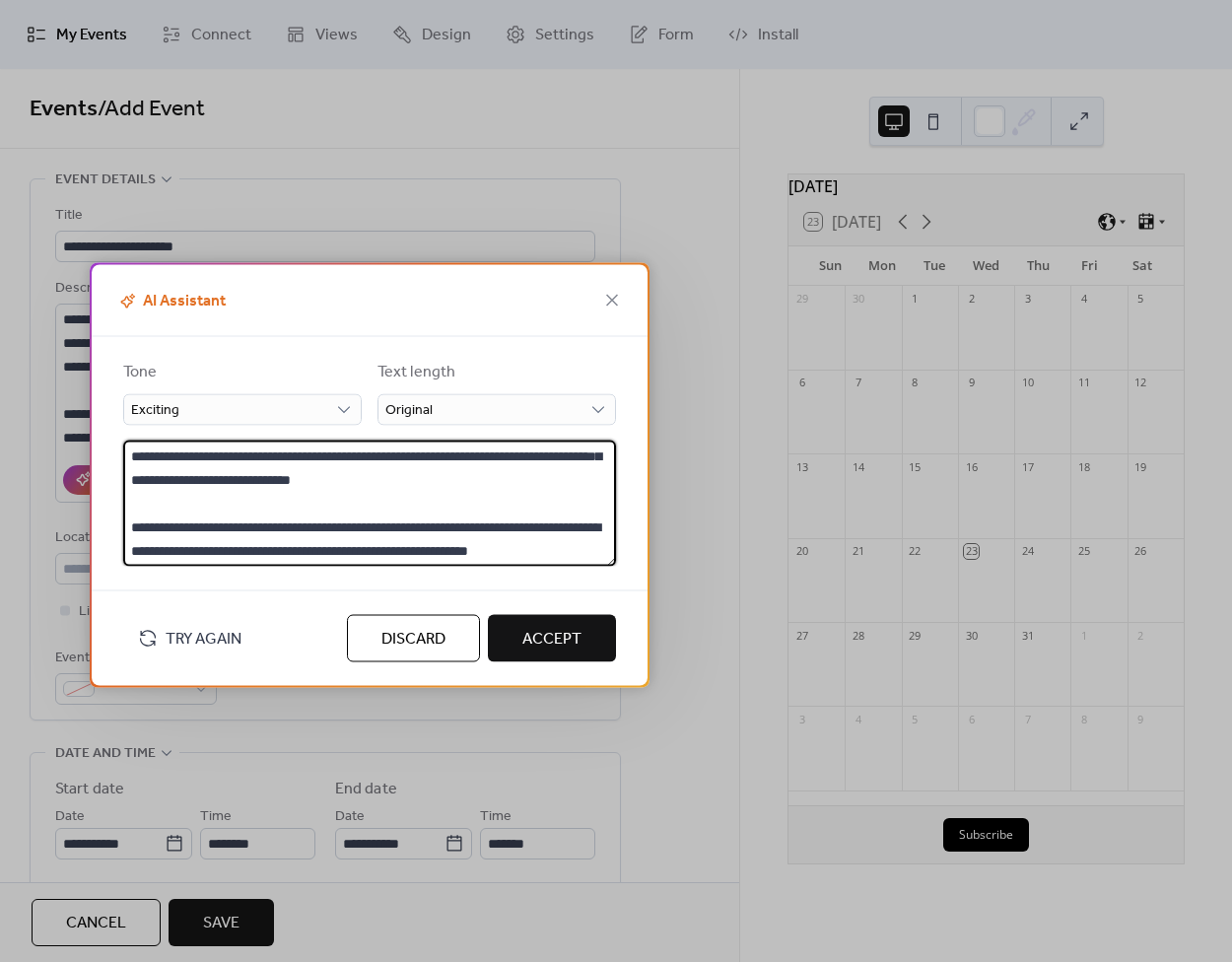 scroll, scrollTop: 166, scrollLeft: 0, axis: vertical 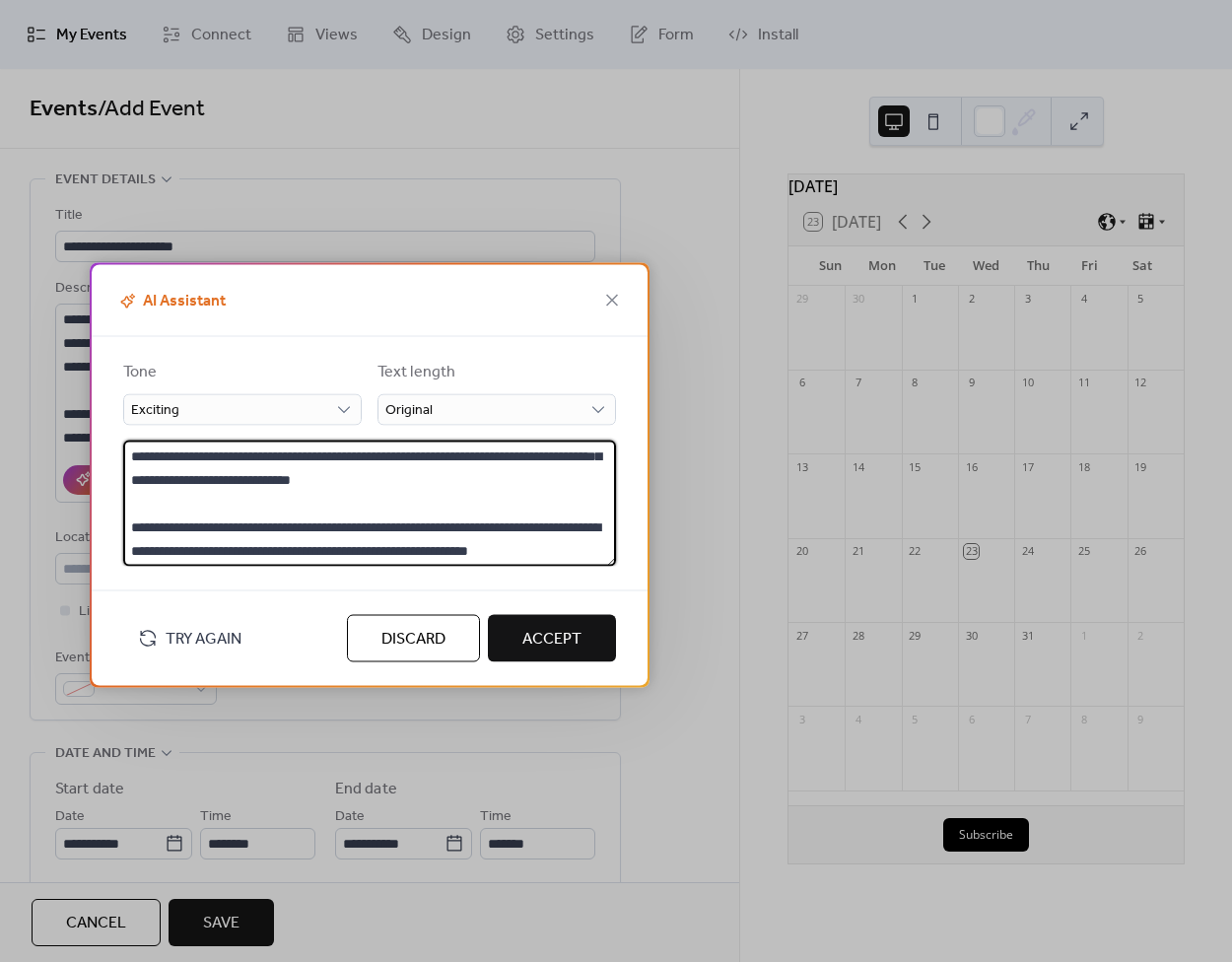 click on "Accept" at bounding box center [552, 640] 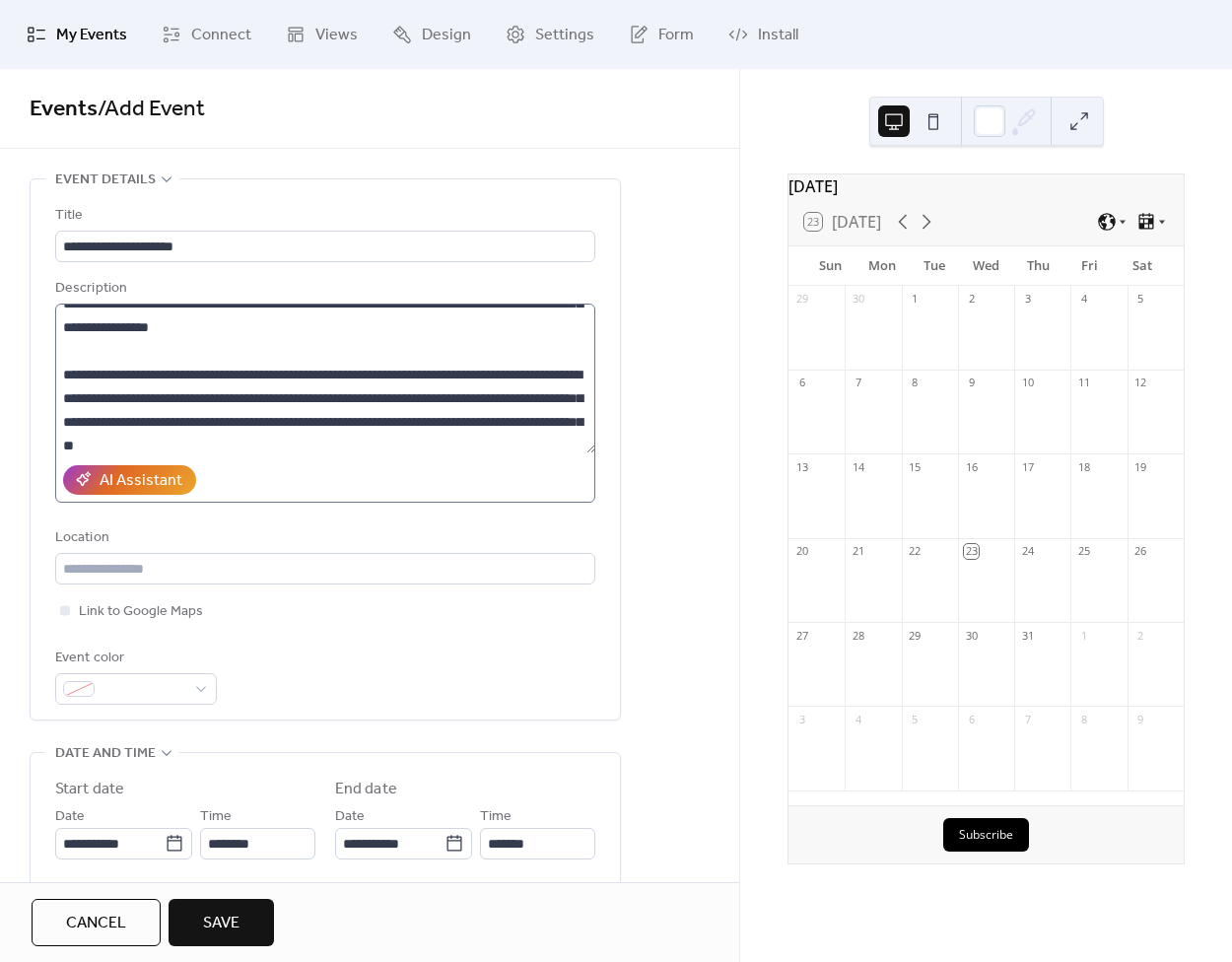 scroll, scrollTop: 0, scrollLeft: 0, axis: both 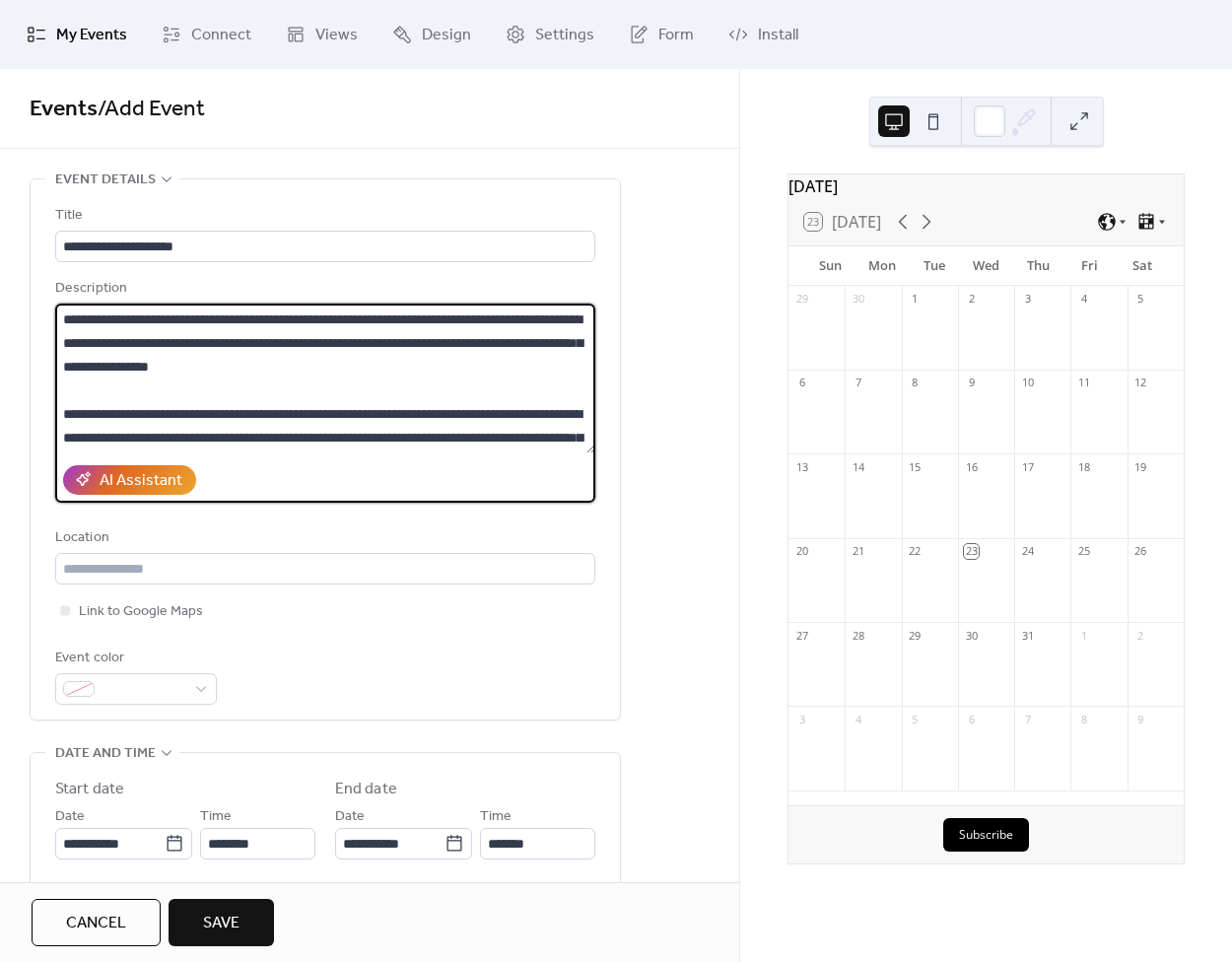 click on "**********" at bounding box center (325, 378) 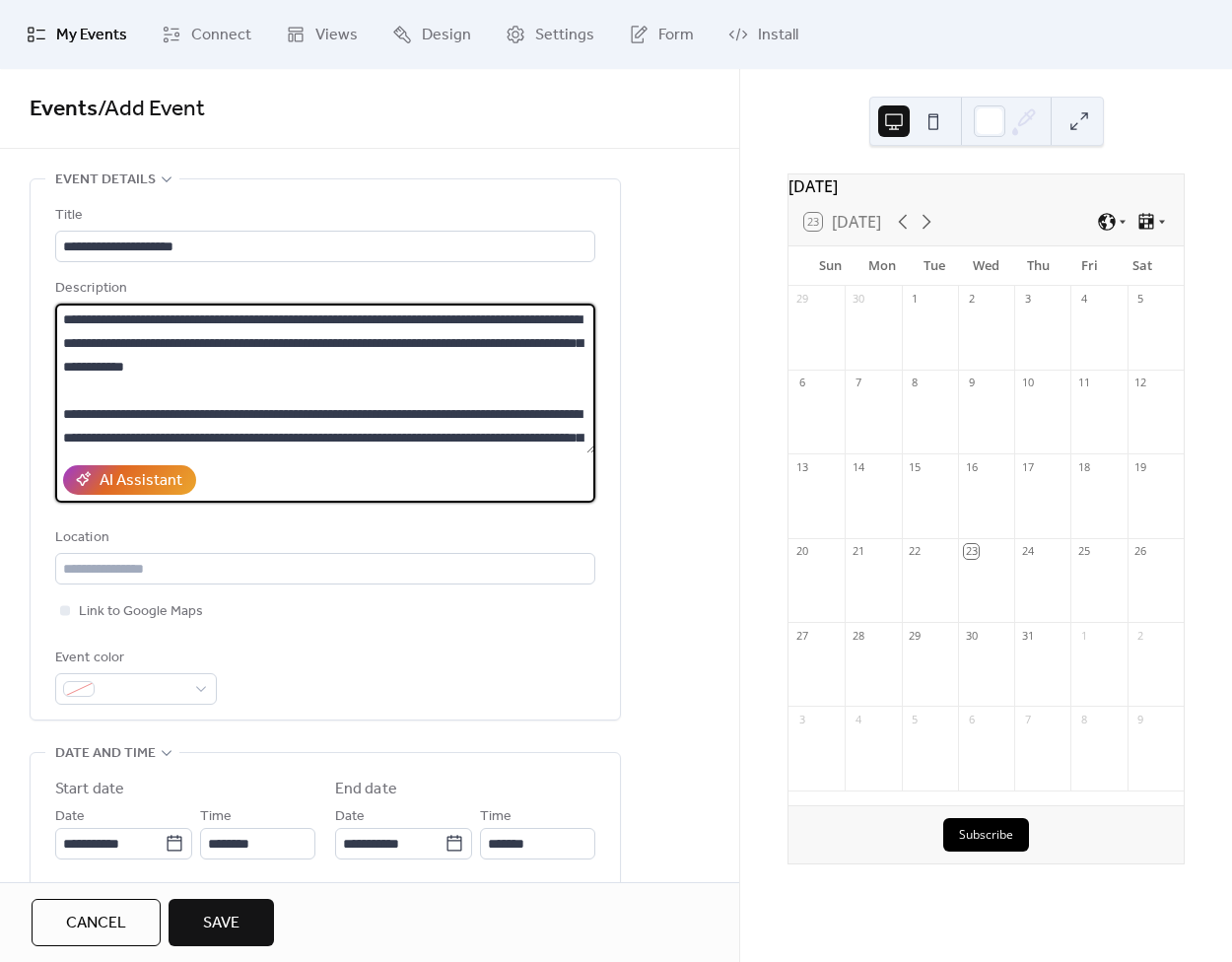 click on "**********" at bounding box center [325, 378] 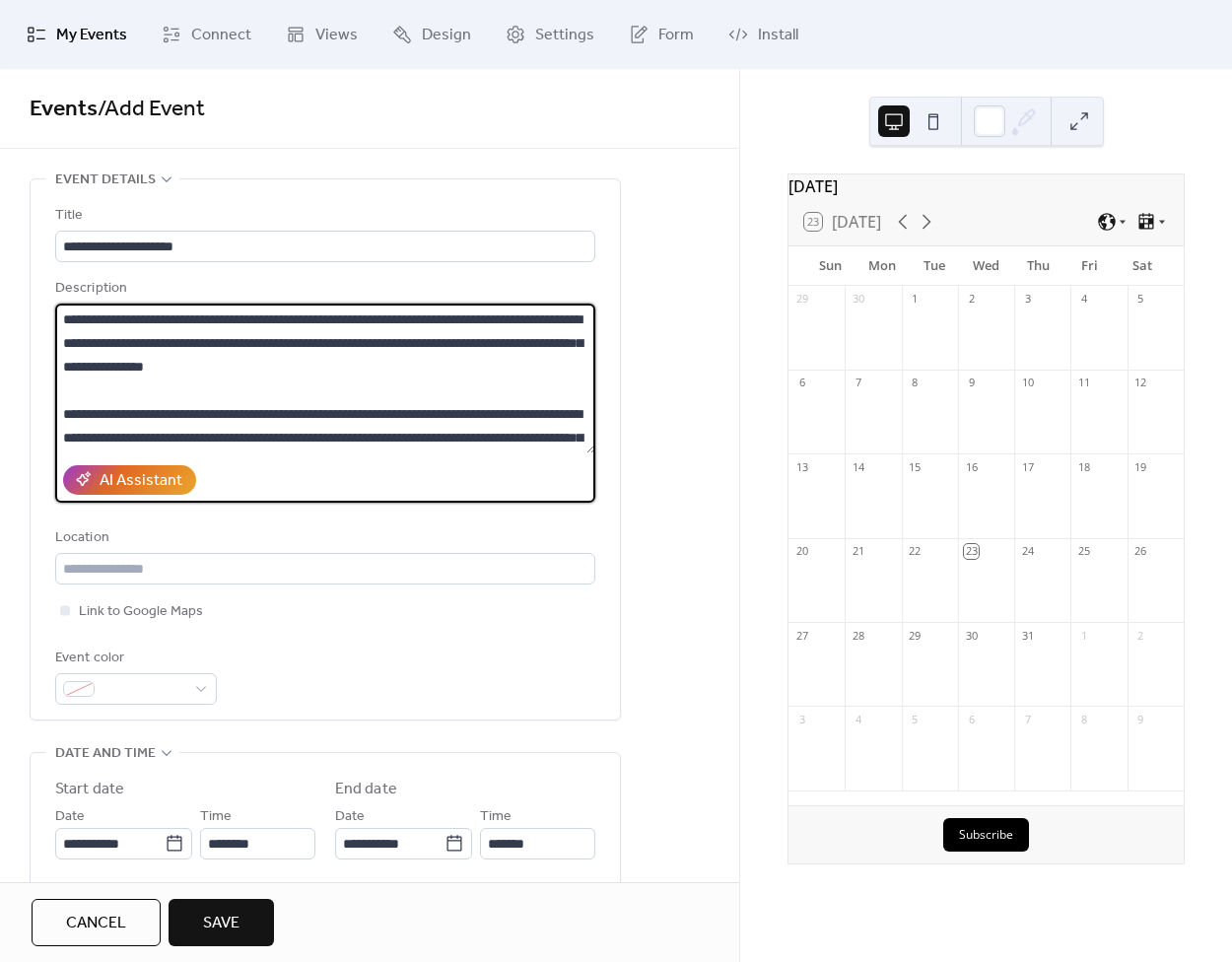 click on "**********" at bounding box center (325, 378) 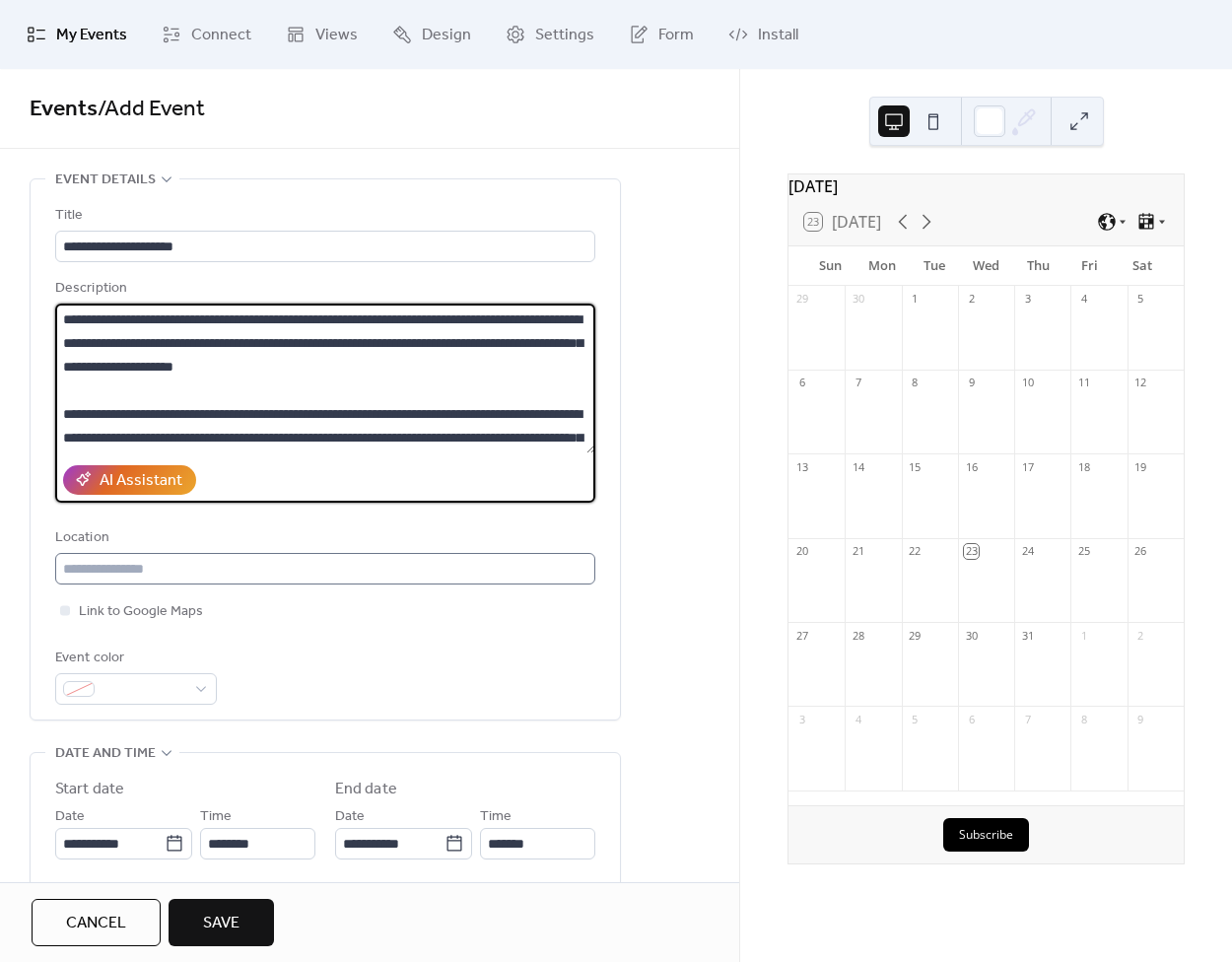 type on "**********" 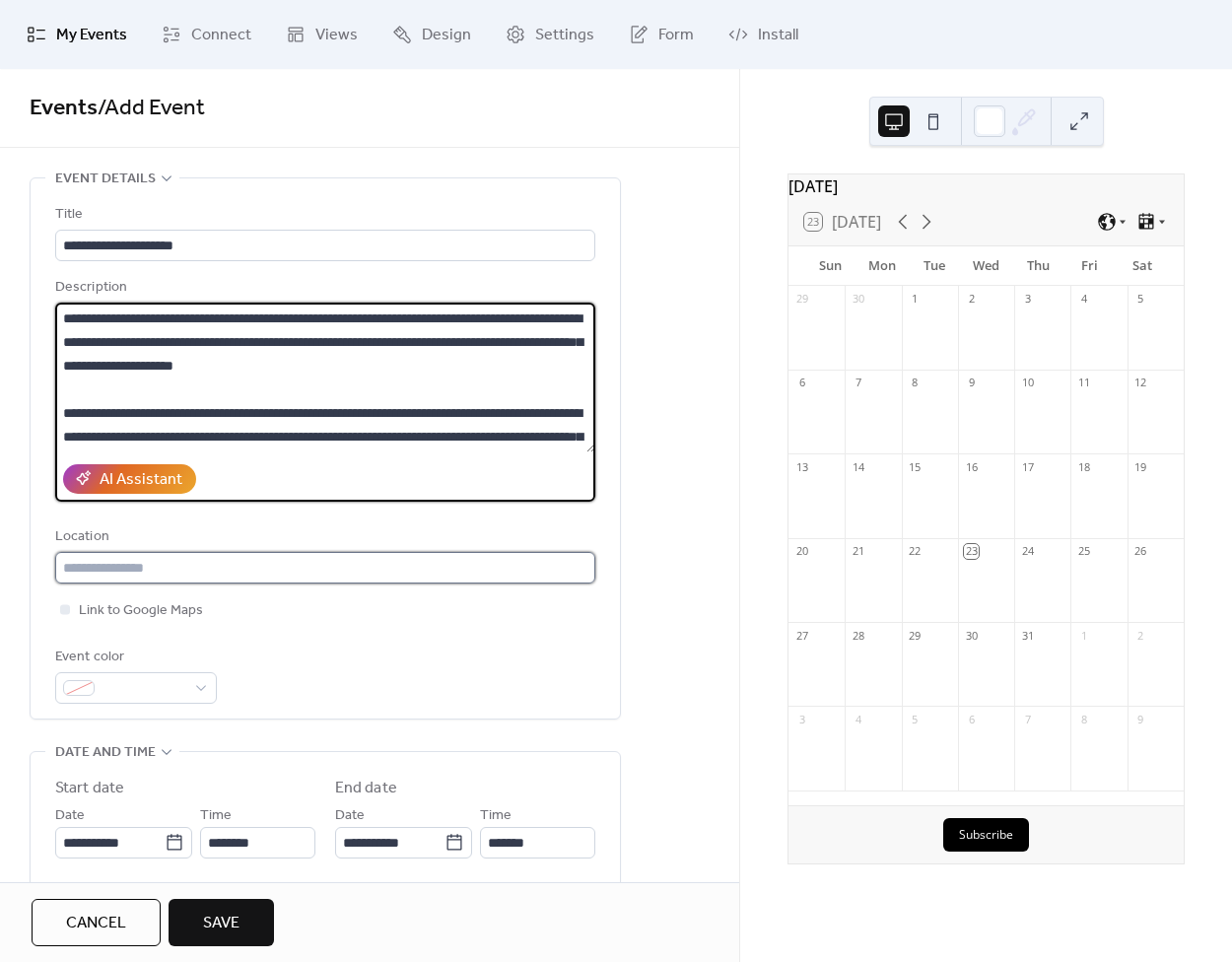click at bounding box center [325, 568] 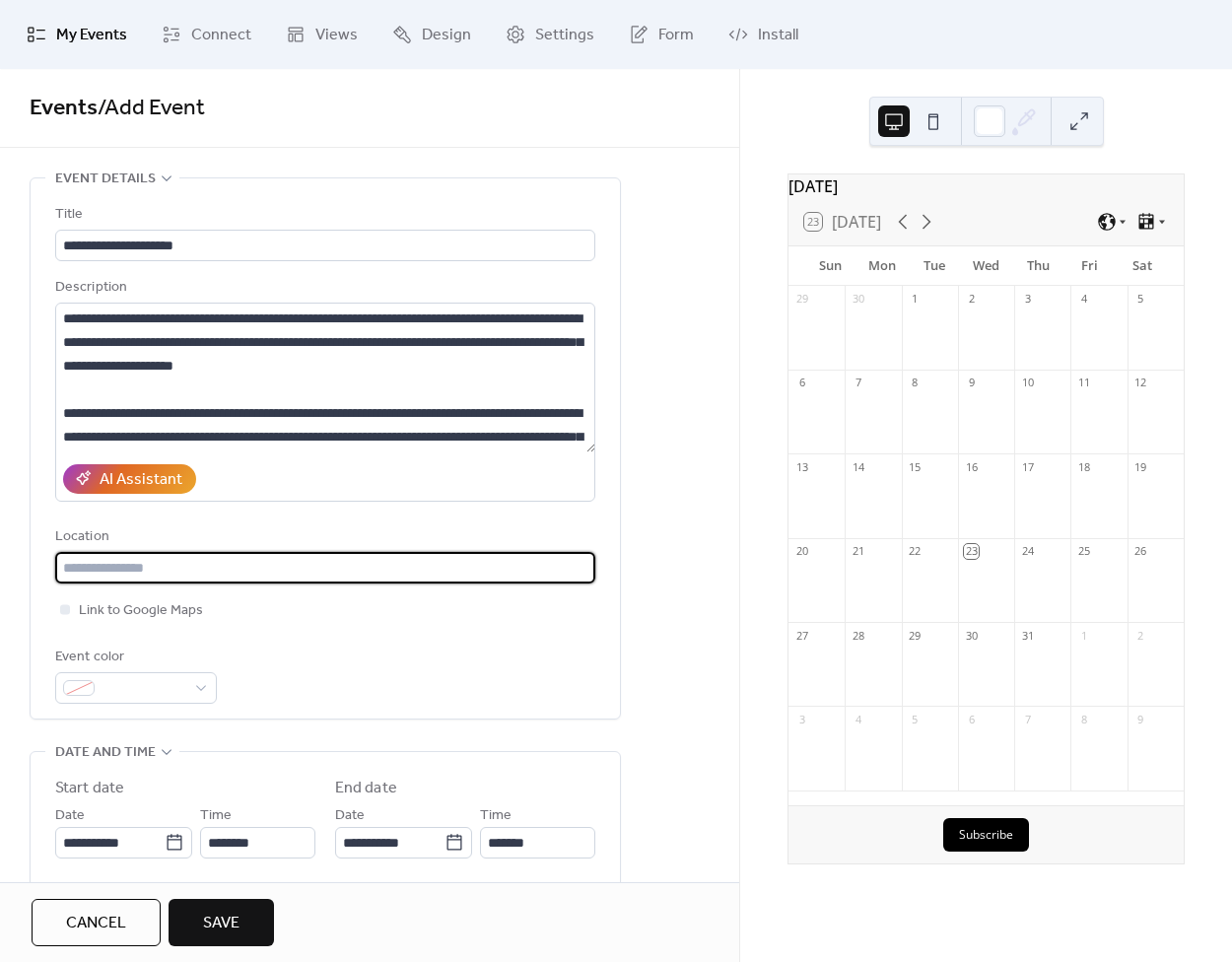 scroll, scrollTop: 3, scrollLeft: 0, axis: vertical 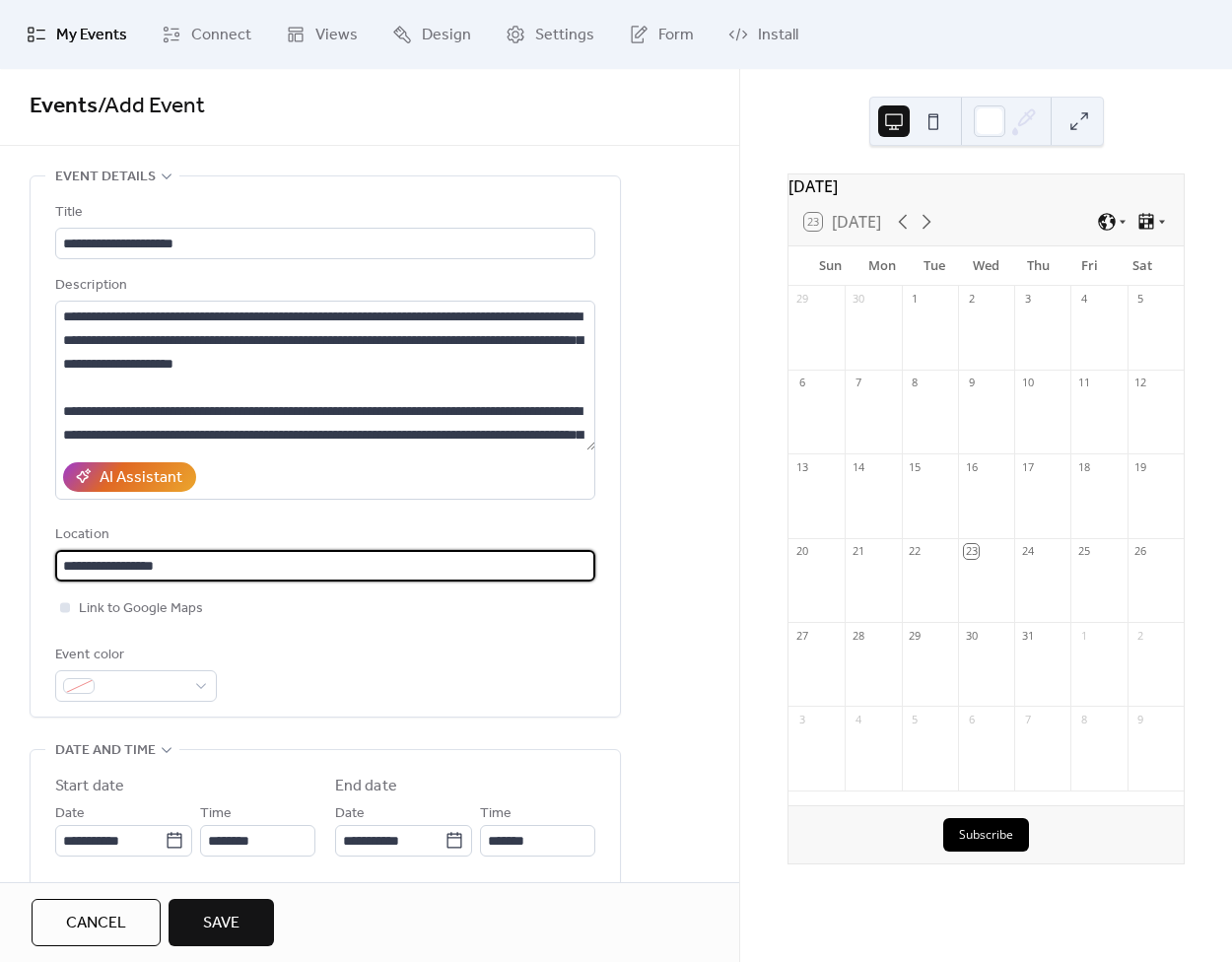 type on "**********" 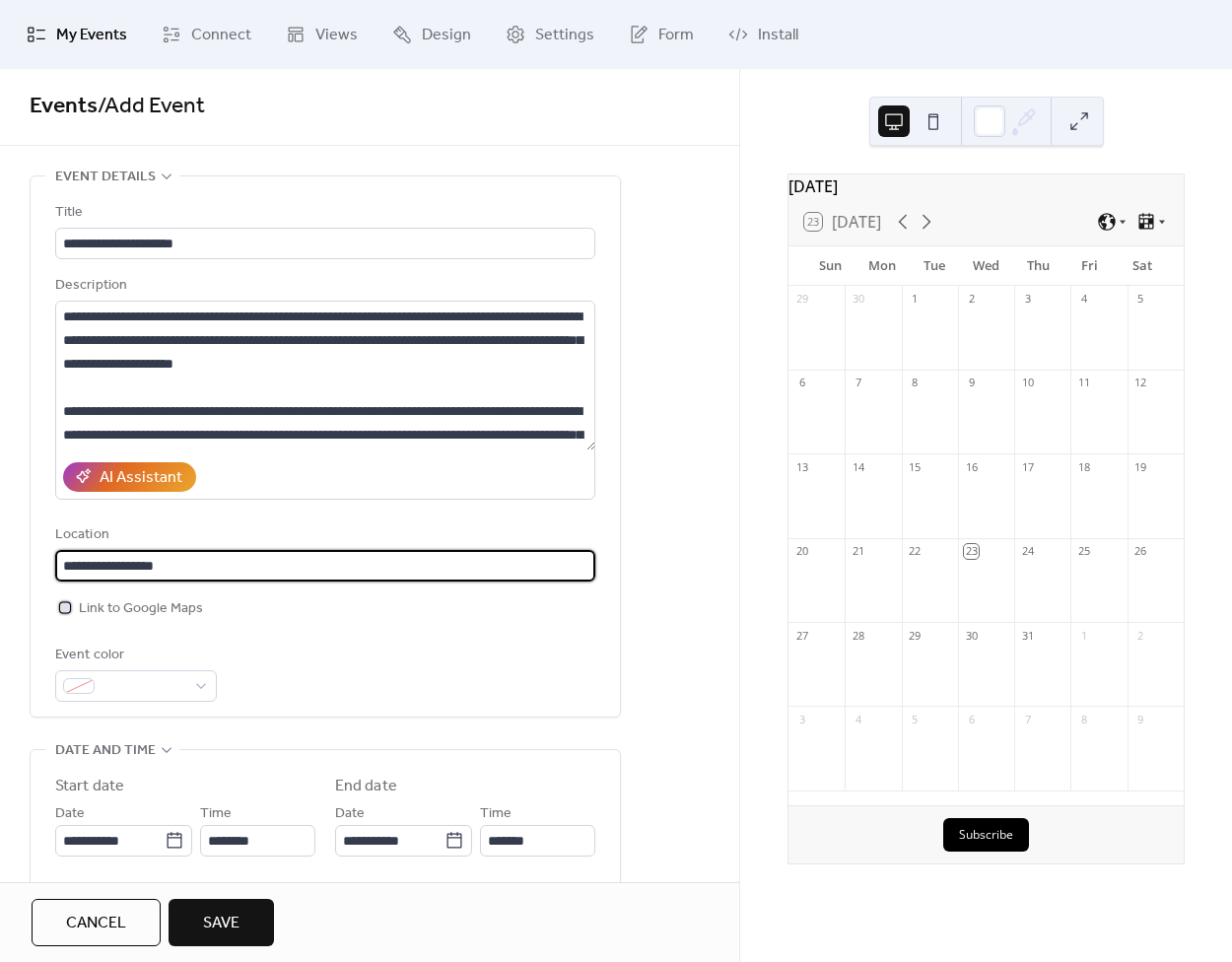 click on "Link to Google Maps" at bounding box center [141, 609] 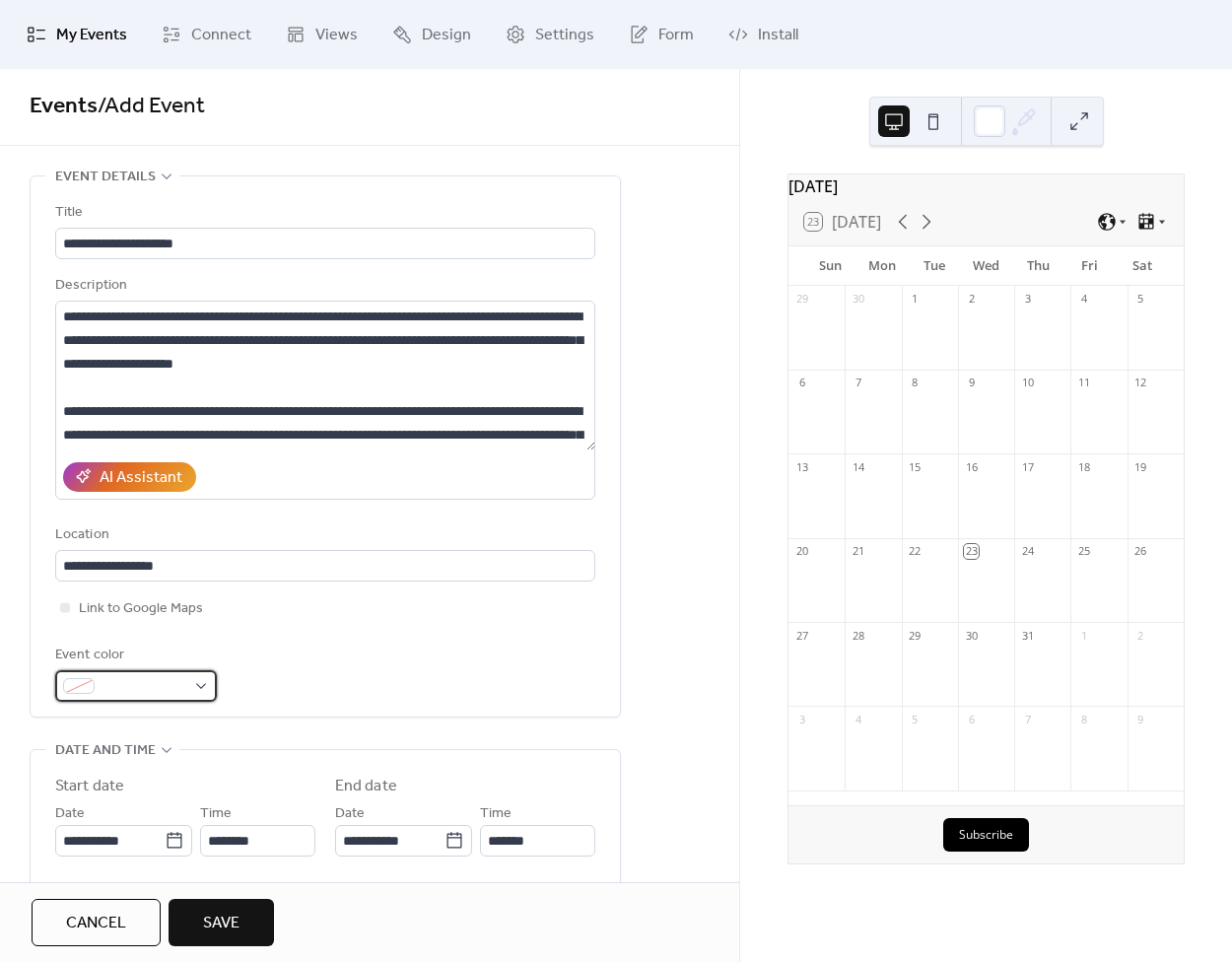 click at bounding box center [136, 686] 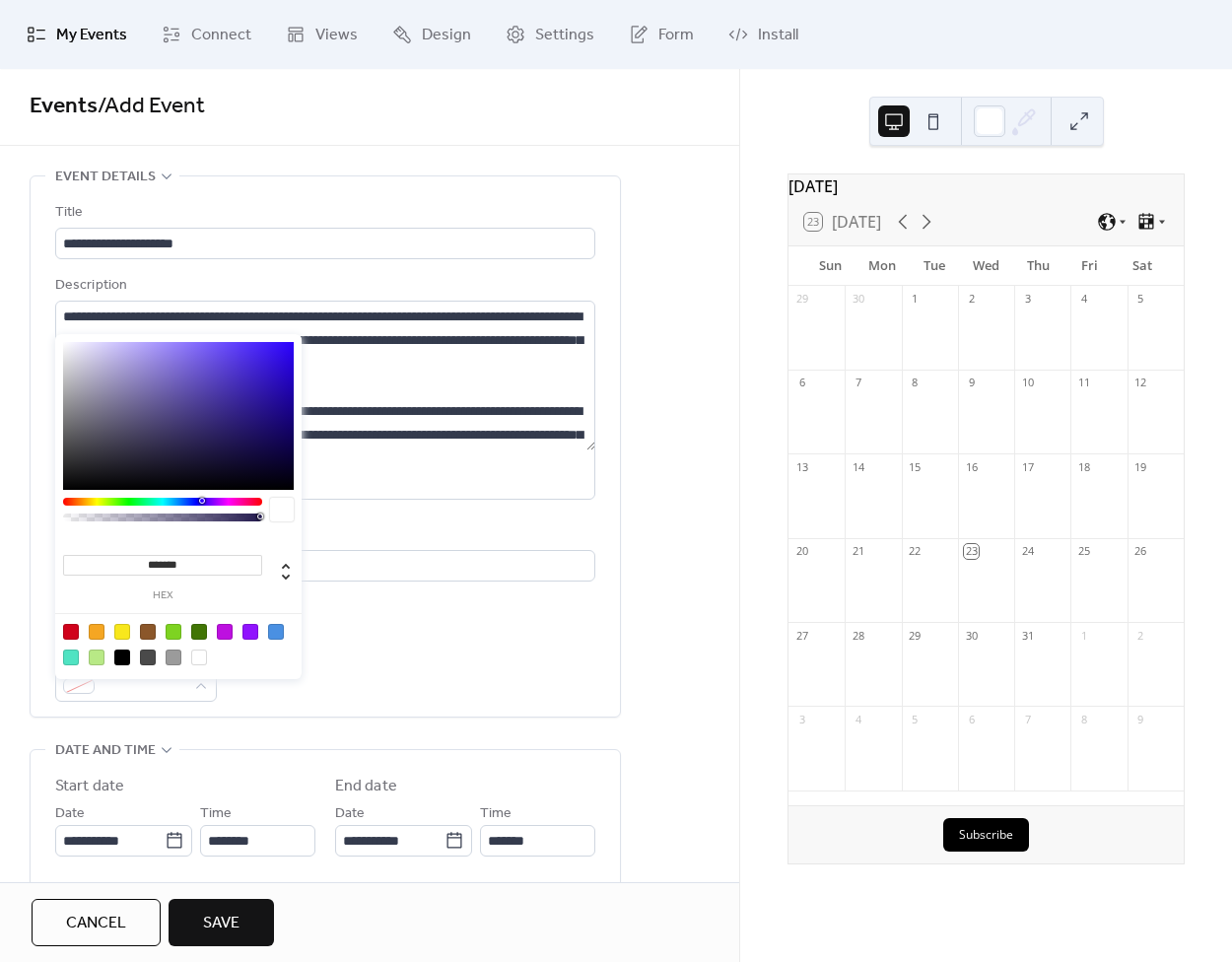 click on "Event color" at bounding box center (325, 672) 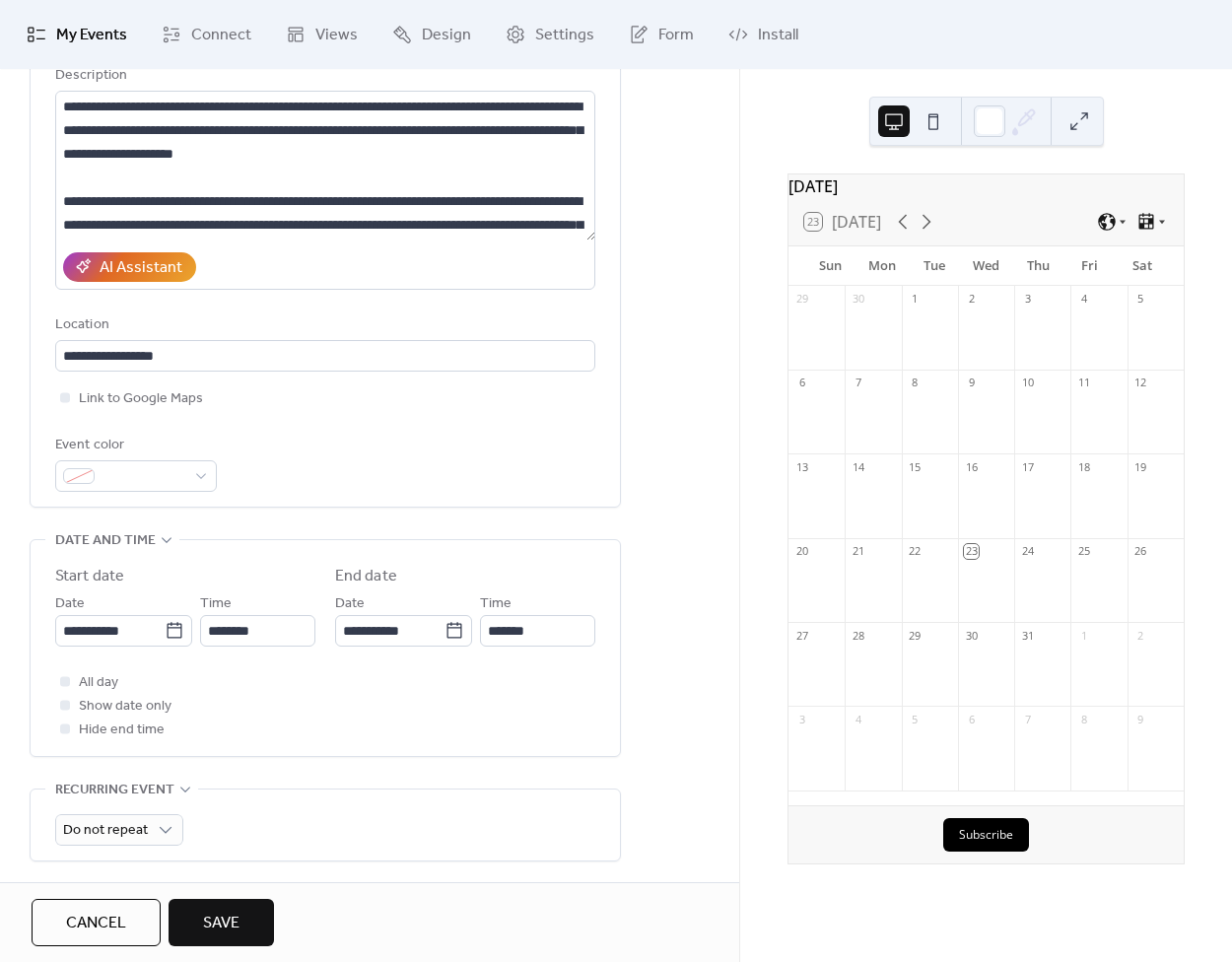 scroll, scrollTop: 262, scrollLeft: 0, axis: vertical 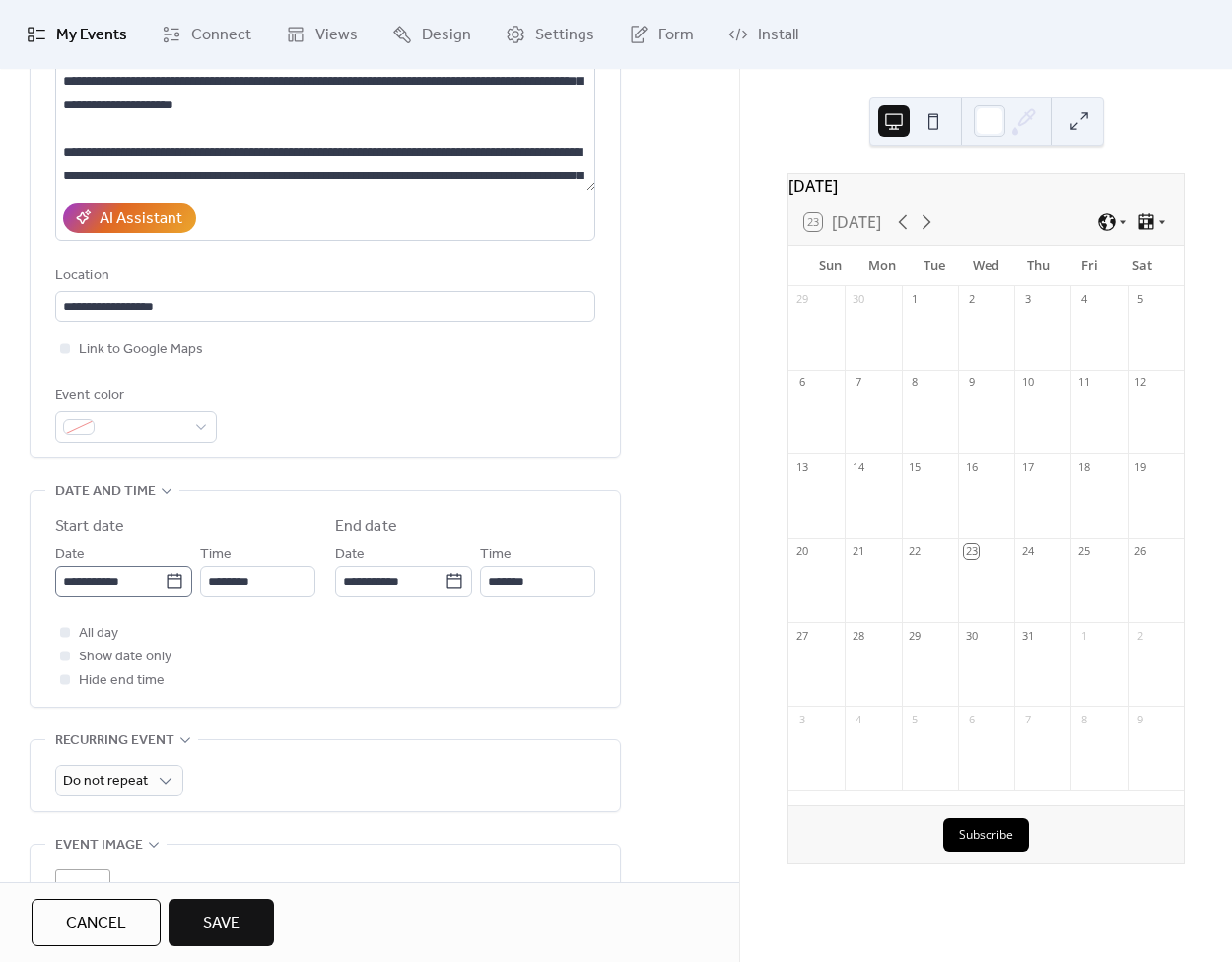 click 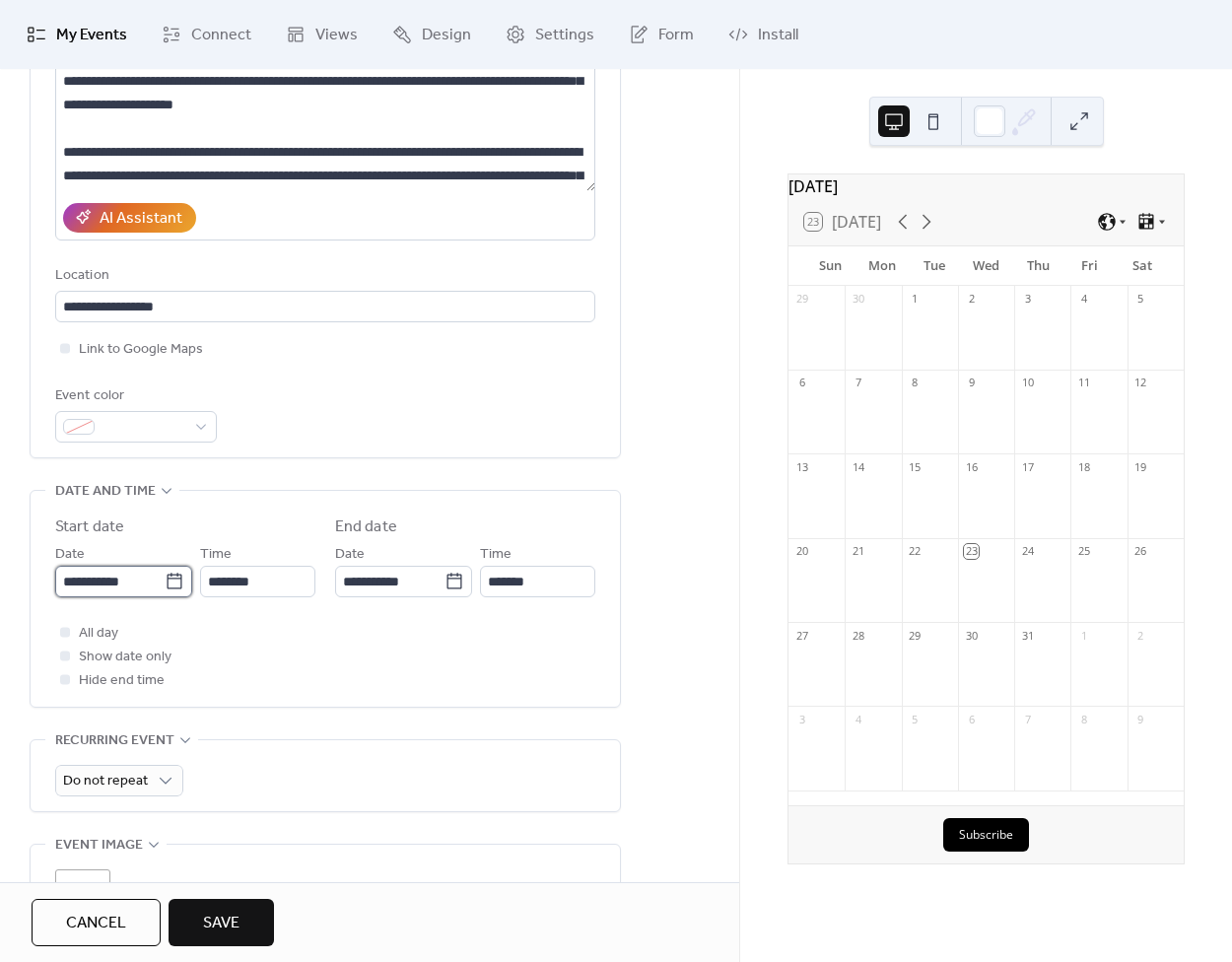 click on "**********" at bounding box center (109, 582) 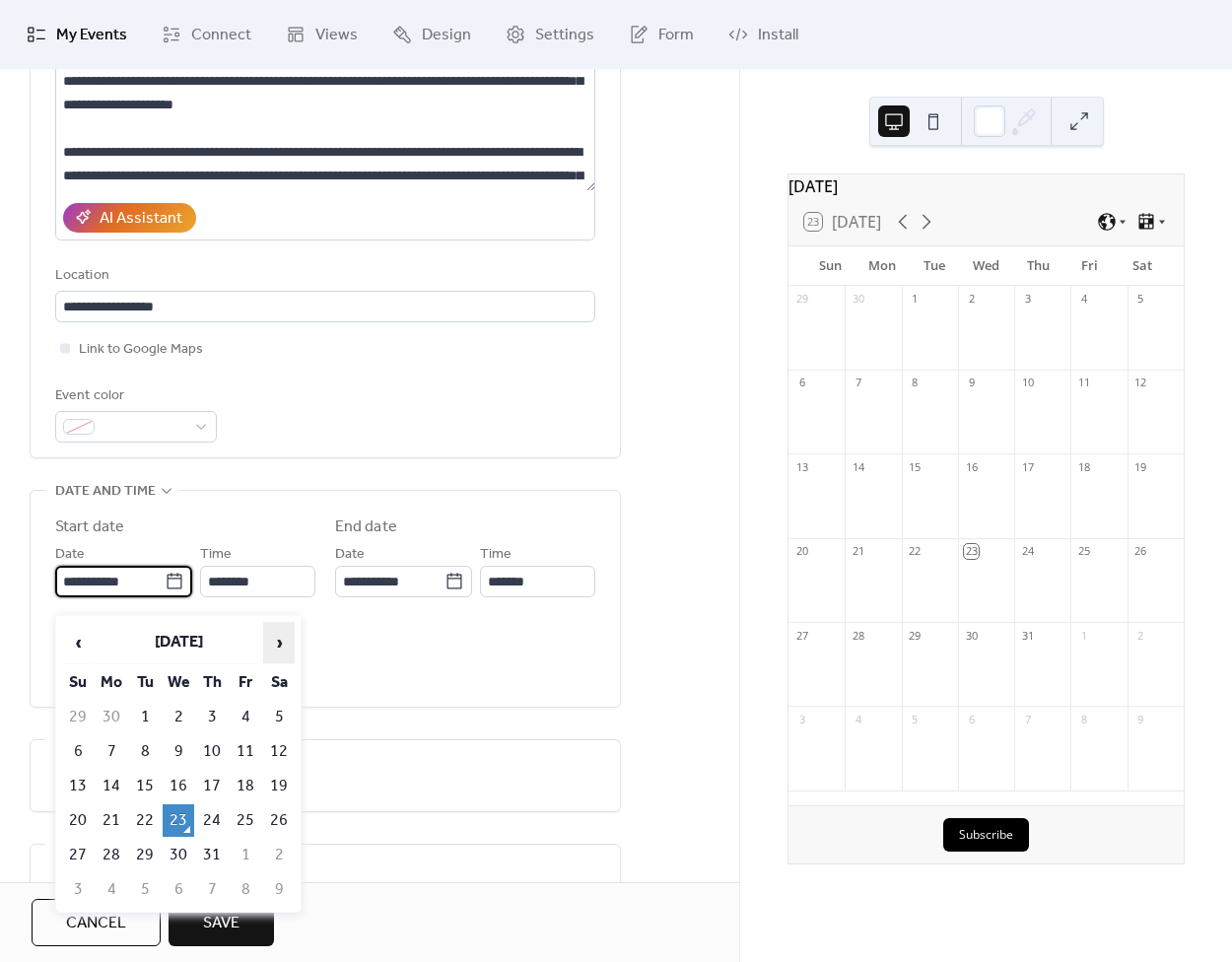 click on "›" at bounding box center [279, 643] 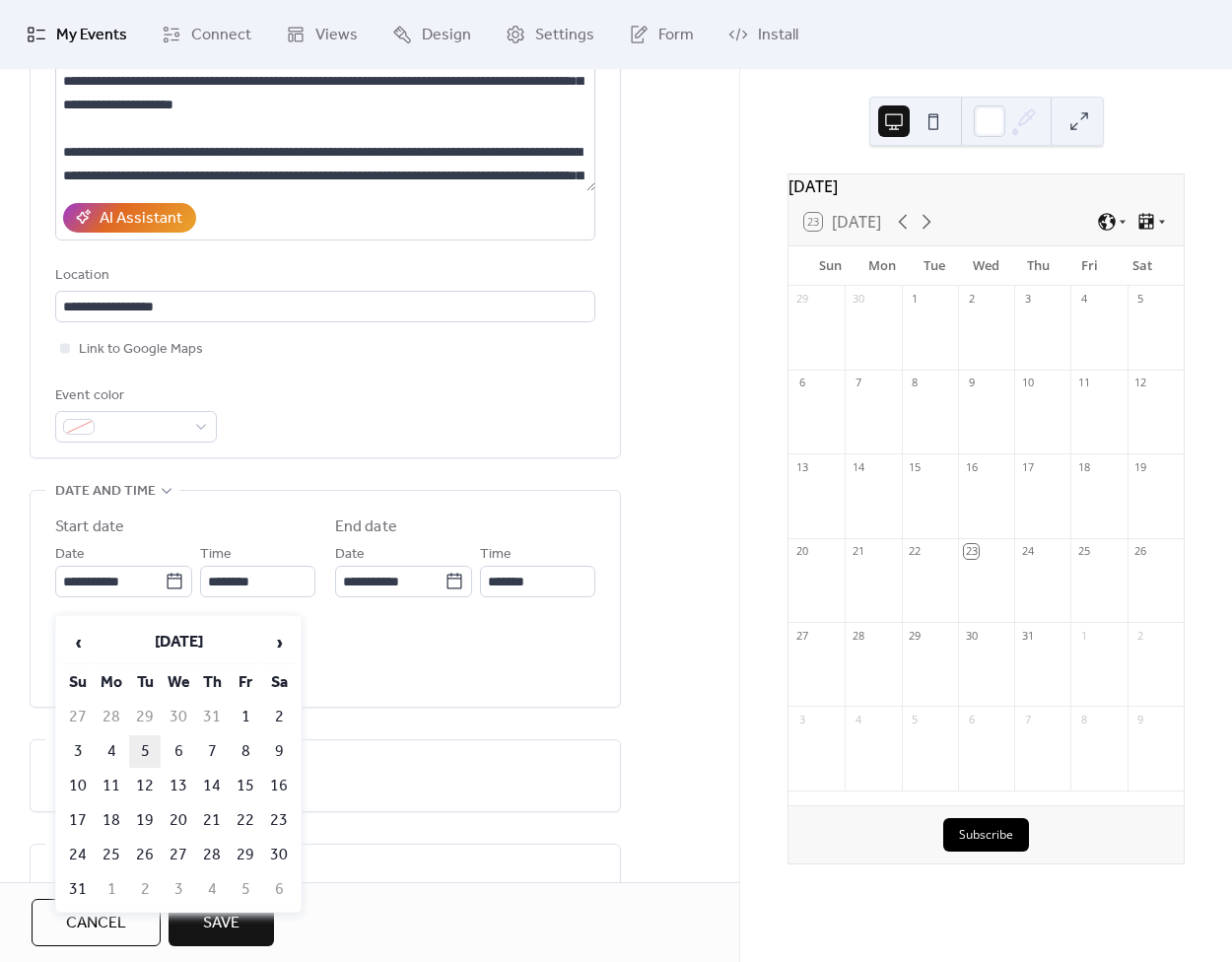 click on "5" at bounding box center [145, 751] 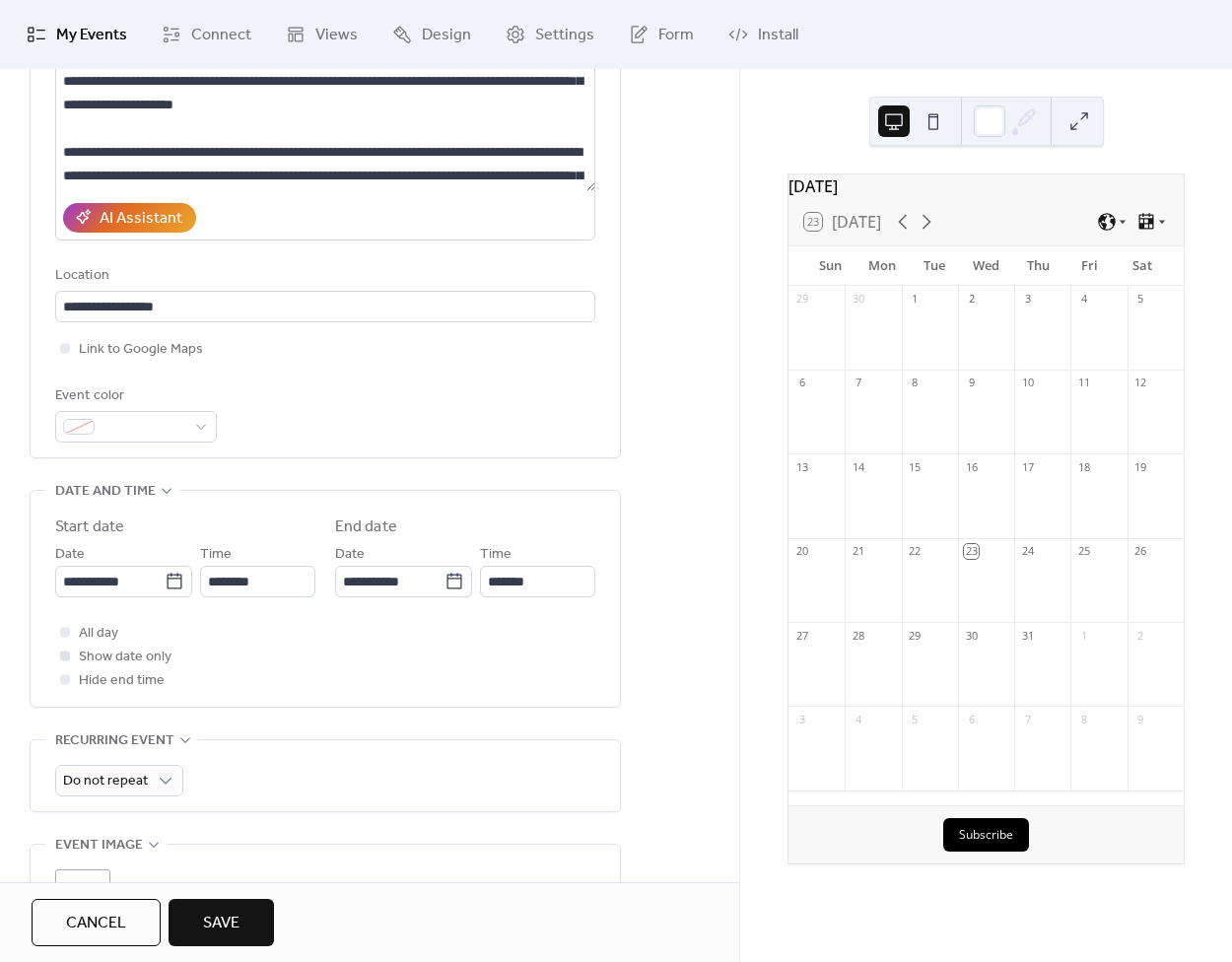 scroll, scrollTop: 275, scrollLeft: 0, axis: vertical 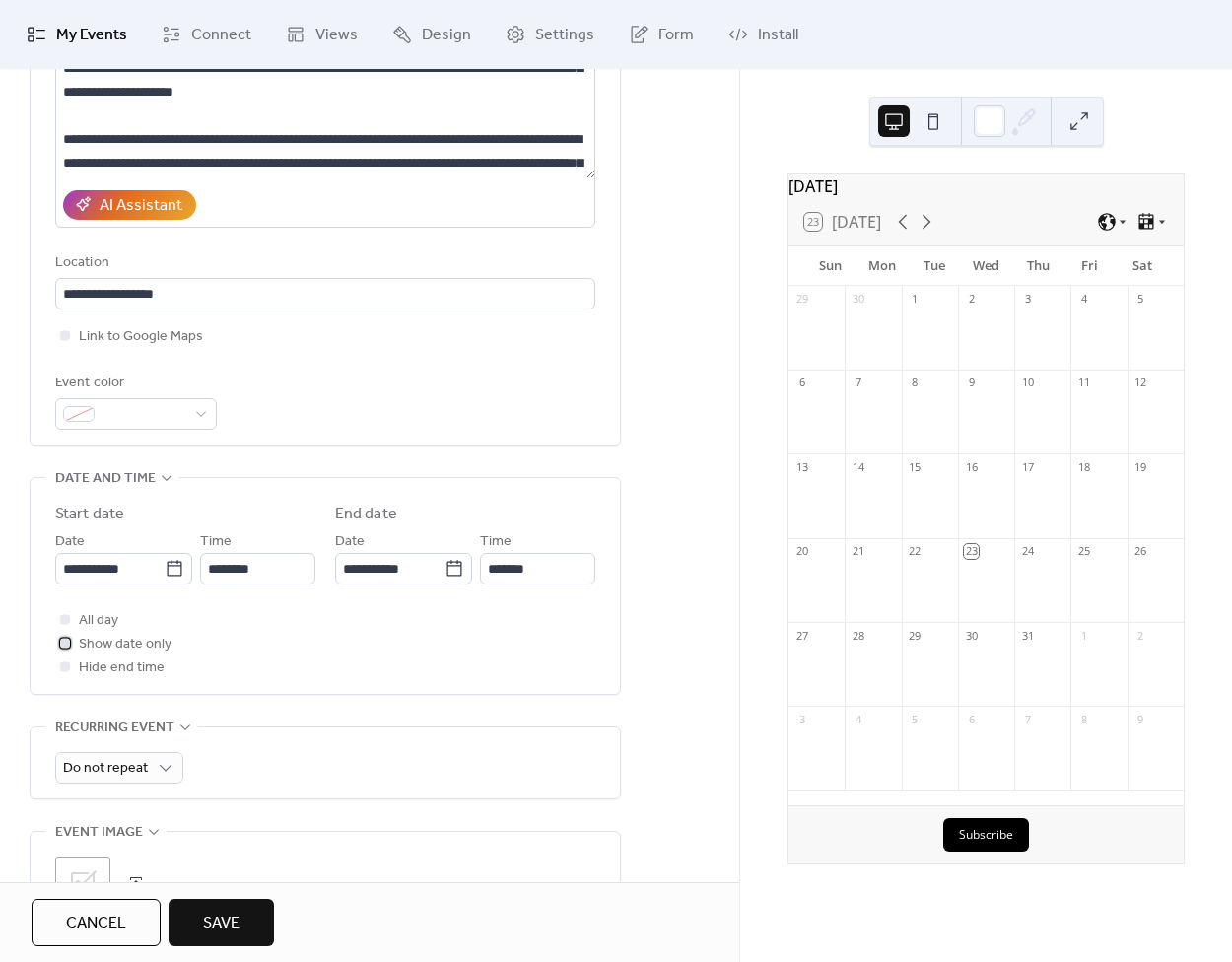 click on "Show date only" at bounding box center (125, 645) 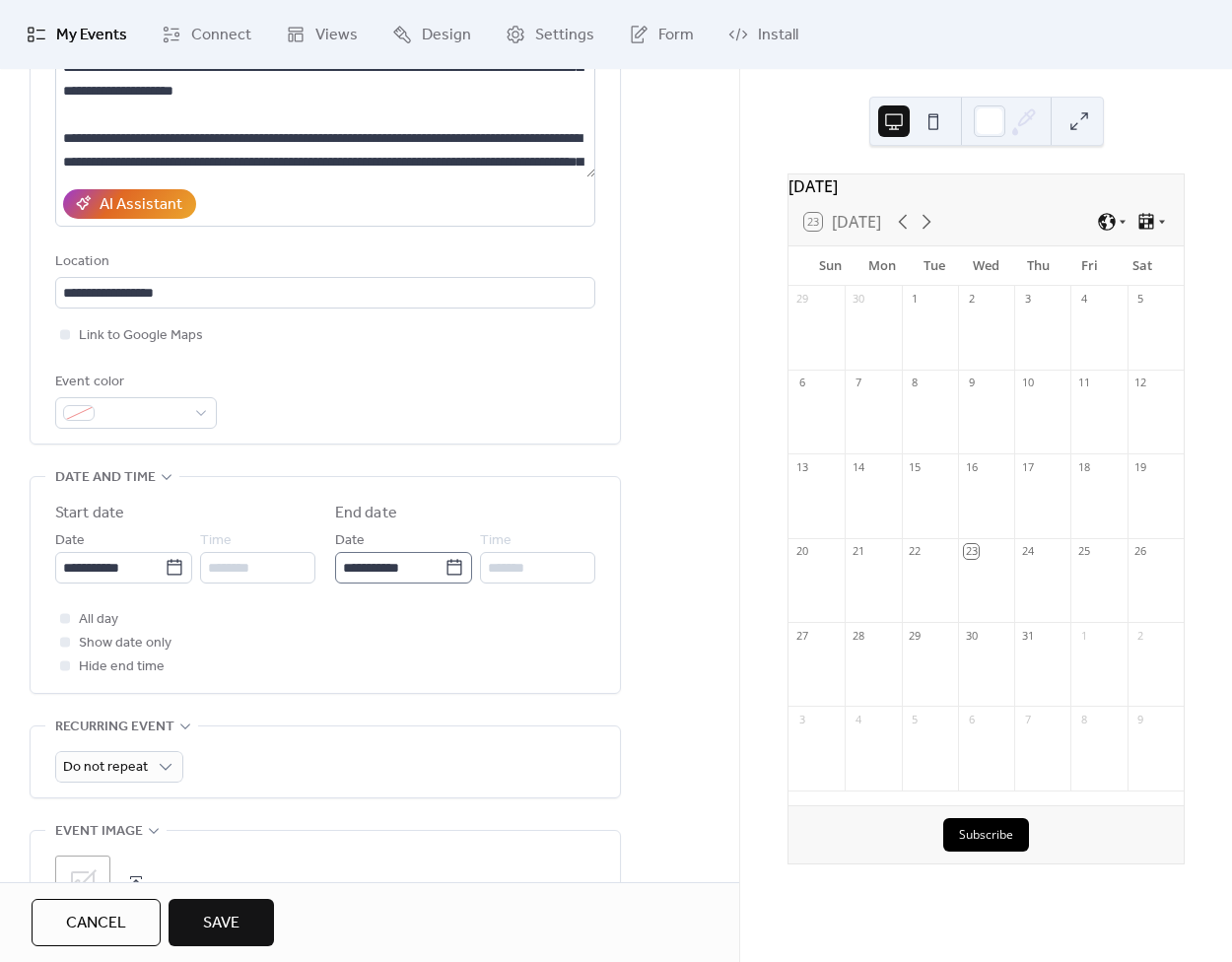 click 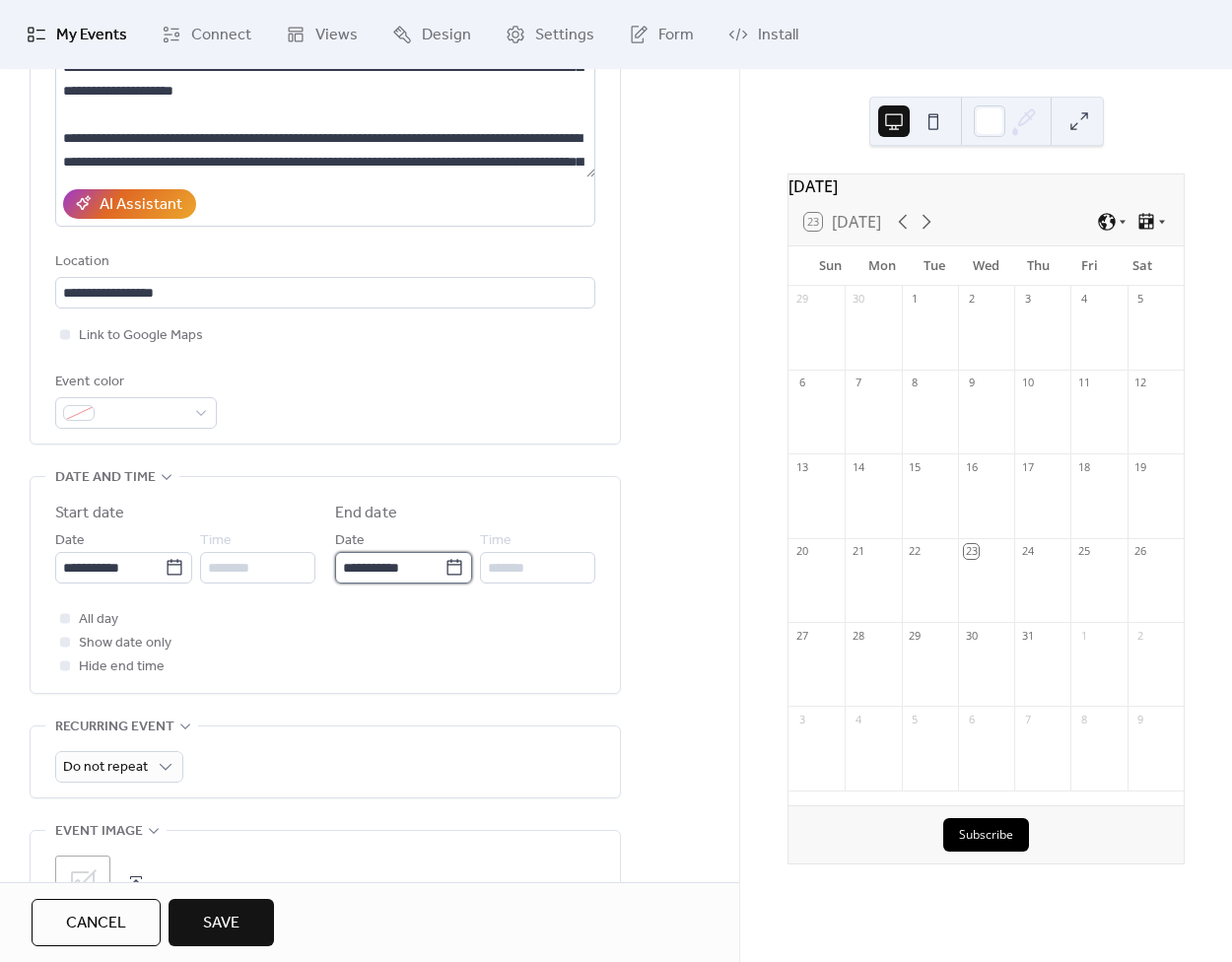 click on "**********" at bounding box center (389, 568) 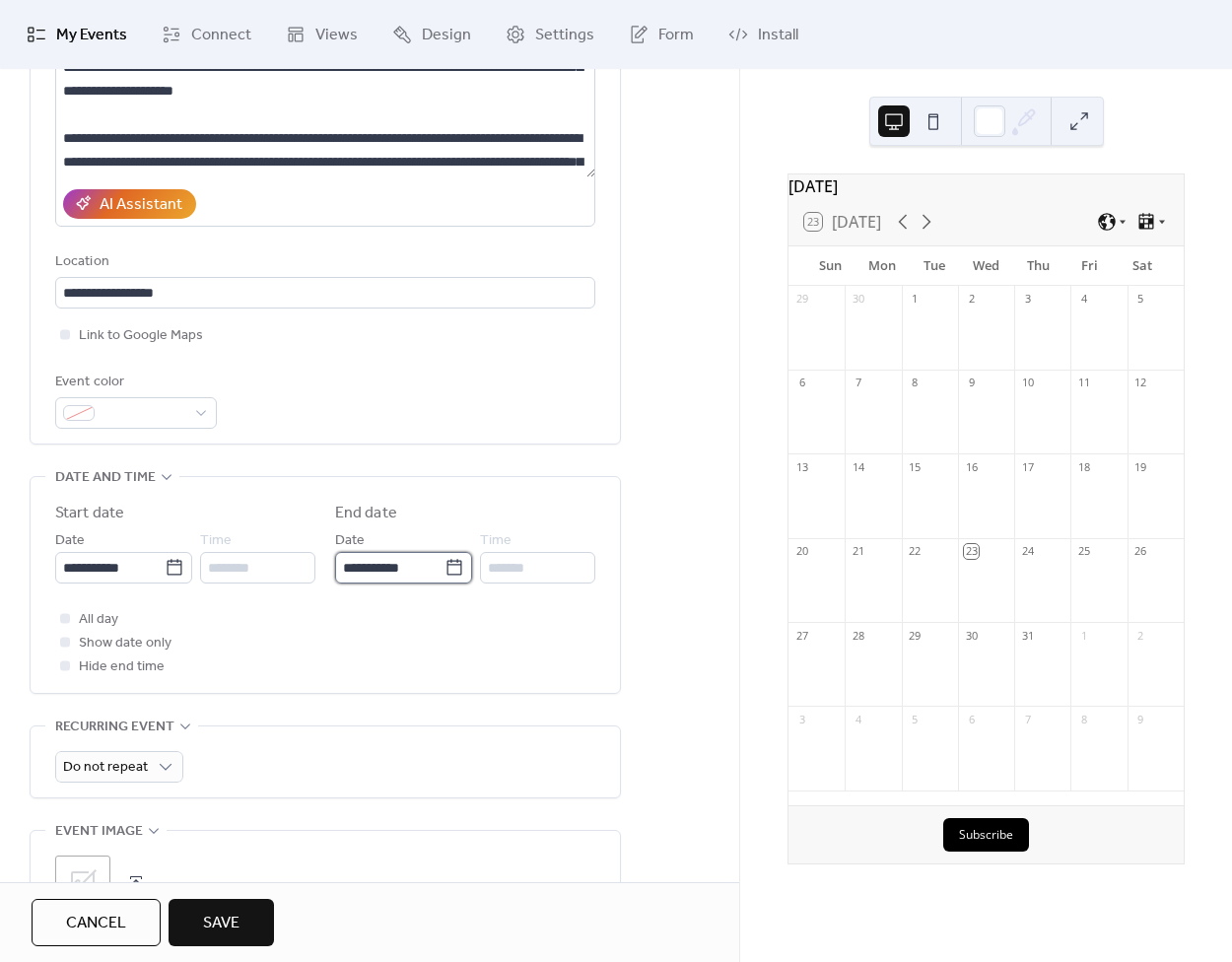 scroll, scrollTop: 278, scrollLeft: 0, axis: vertical 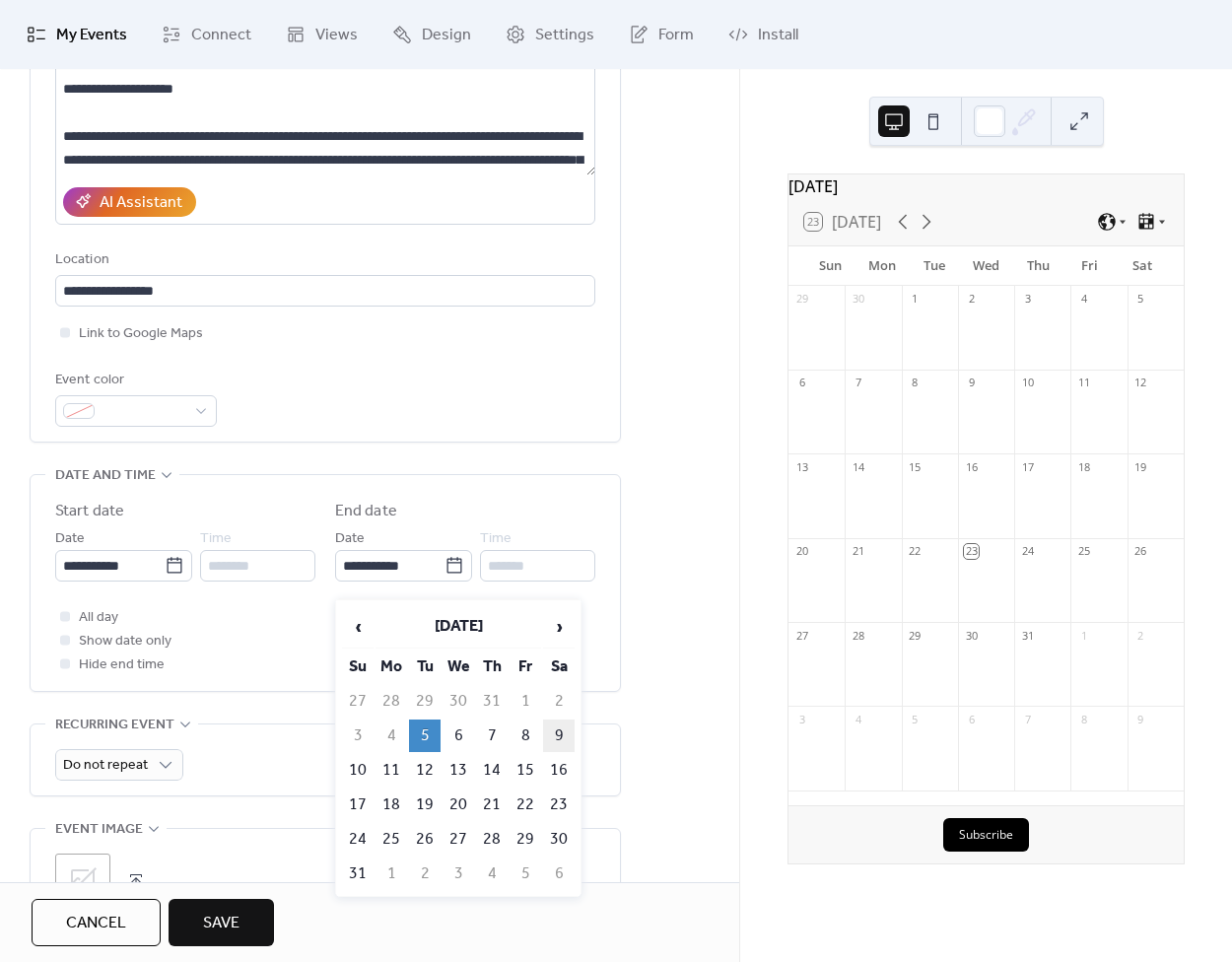 click on "9" at bounding box center [559, 735] 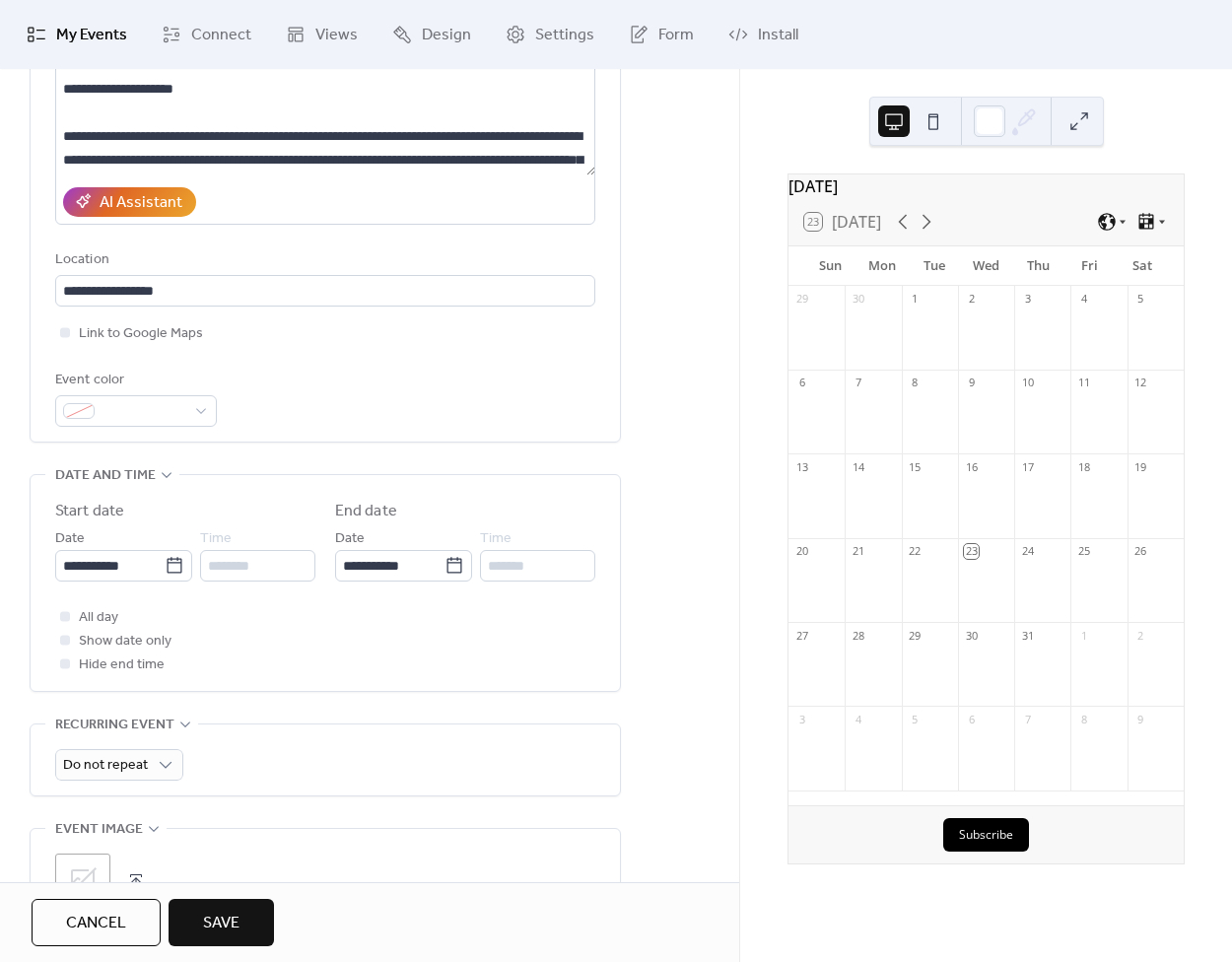 click on "**********" at bounding box center [325, 587] 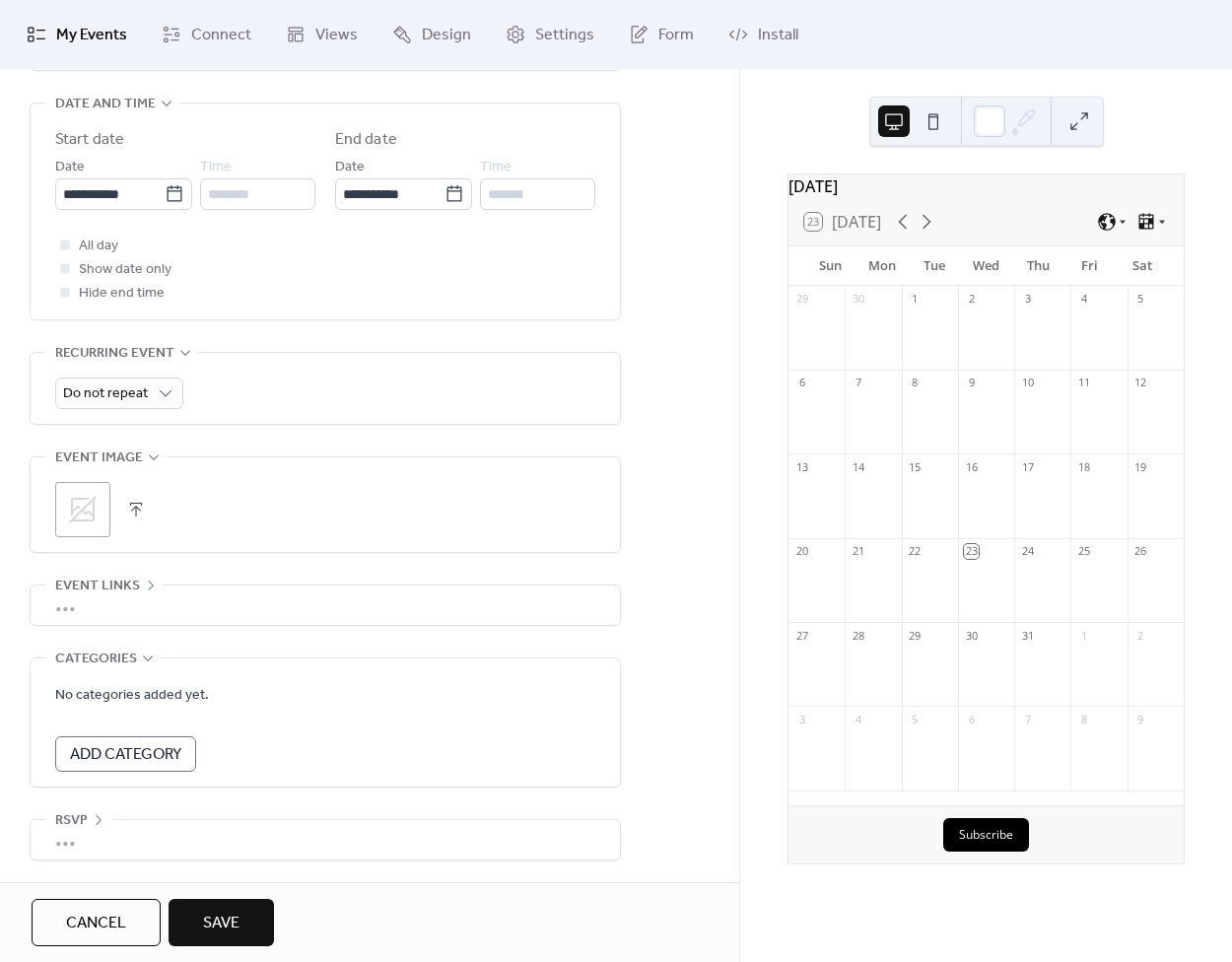 click on ";" at bounding box center (83, 510) 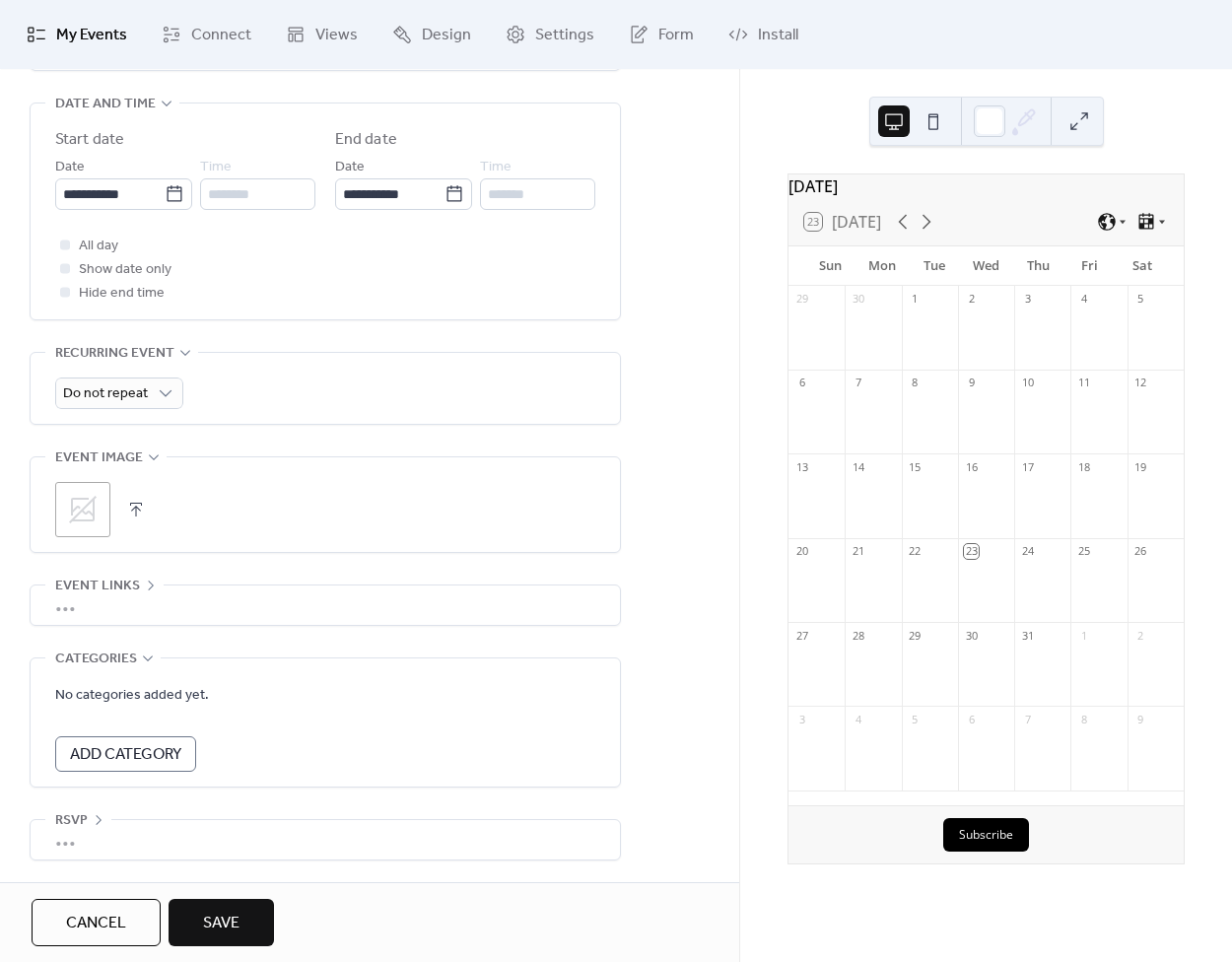 scroll, scrollTop: 664, scrollLeft: 0, axis: vertical 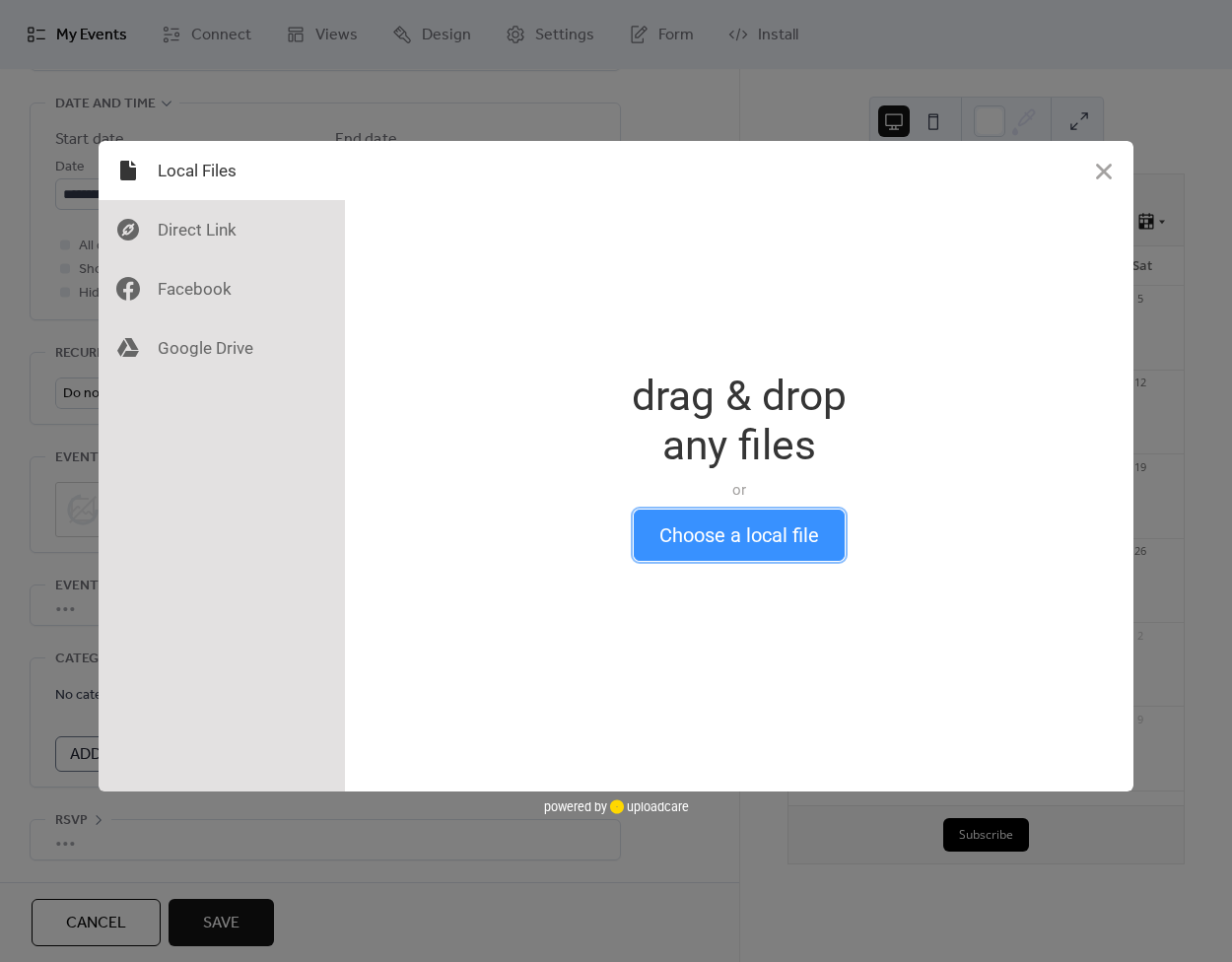click on "Choose a local file" at bounding box center (739, 535) 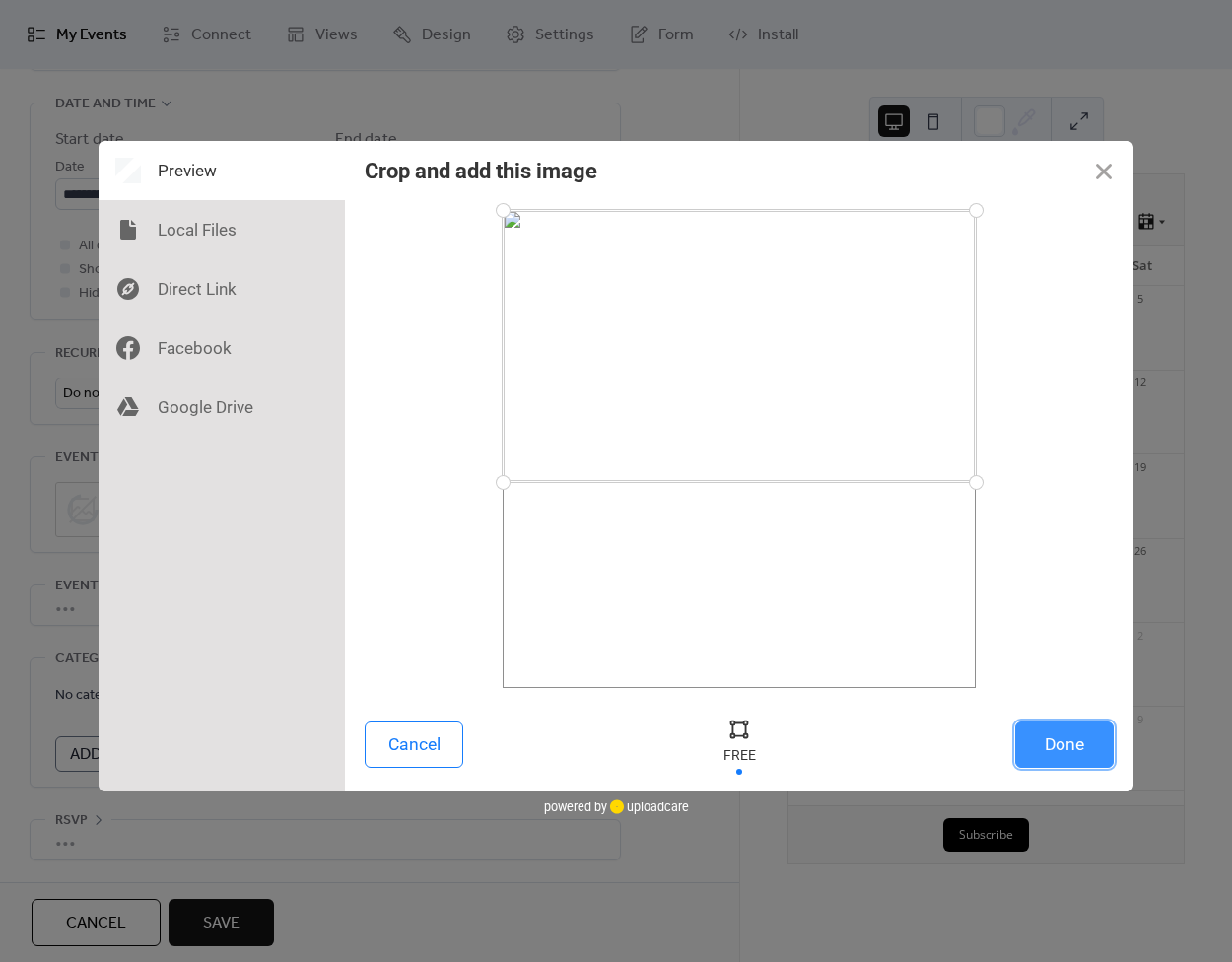 drag, startPoint x: 980, startPoint y: 689, endPoint x: 977, endPoint y: 482, distance: 207.02174 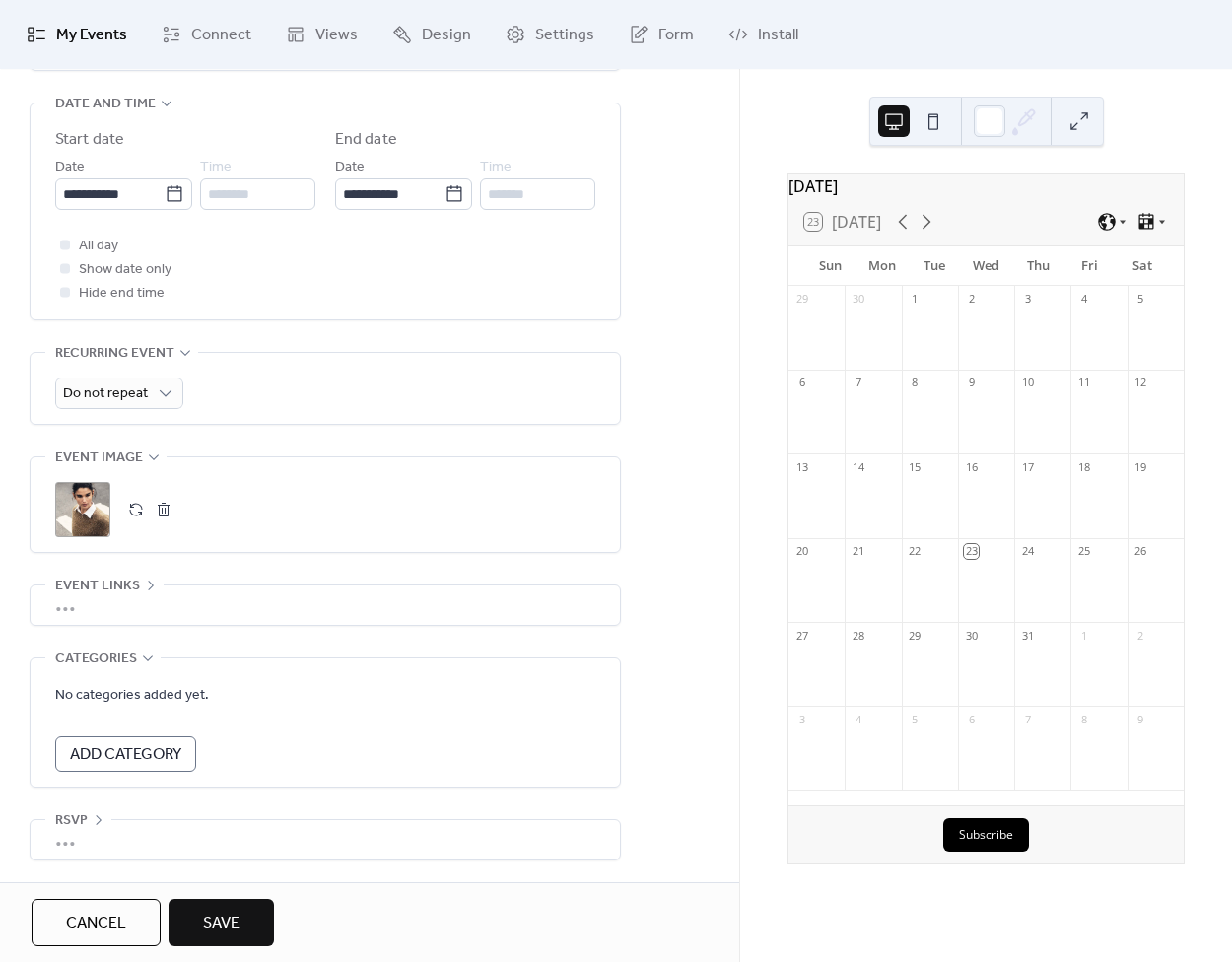 click on "Add Category" at bounding box center (125, 755) 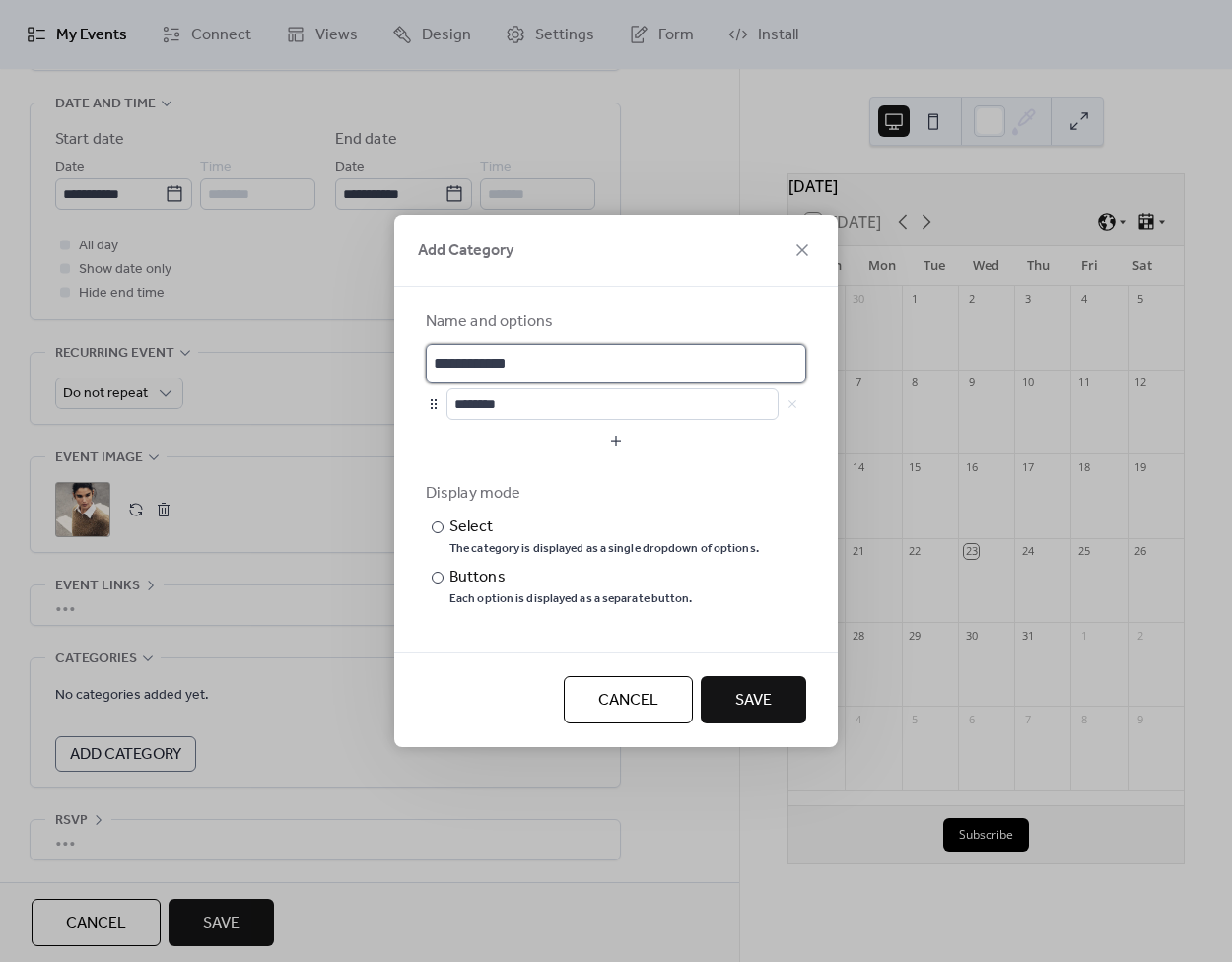 click on "**********" at bounding box center (616, 364) 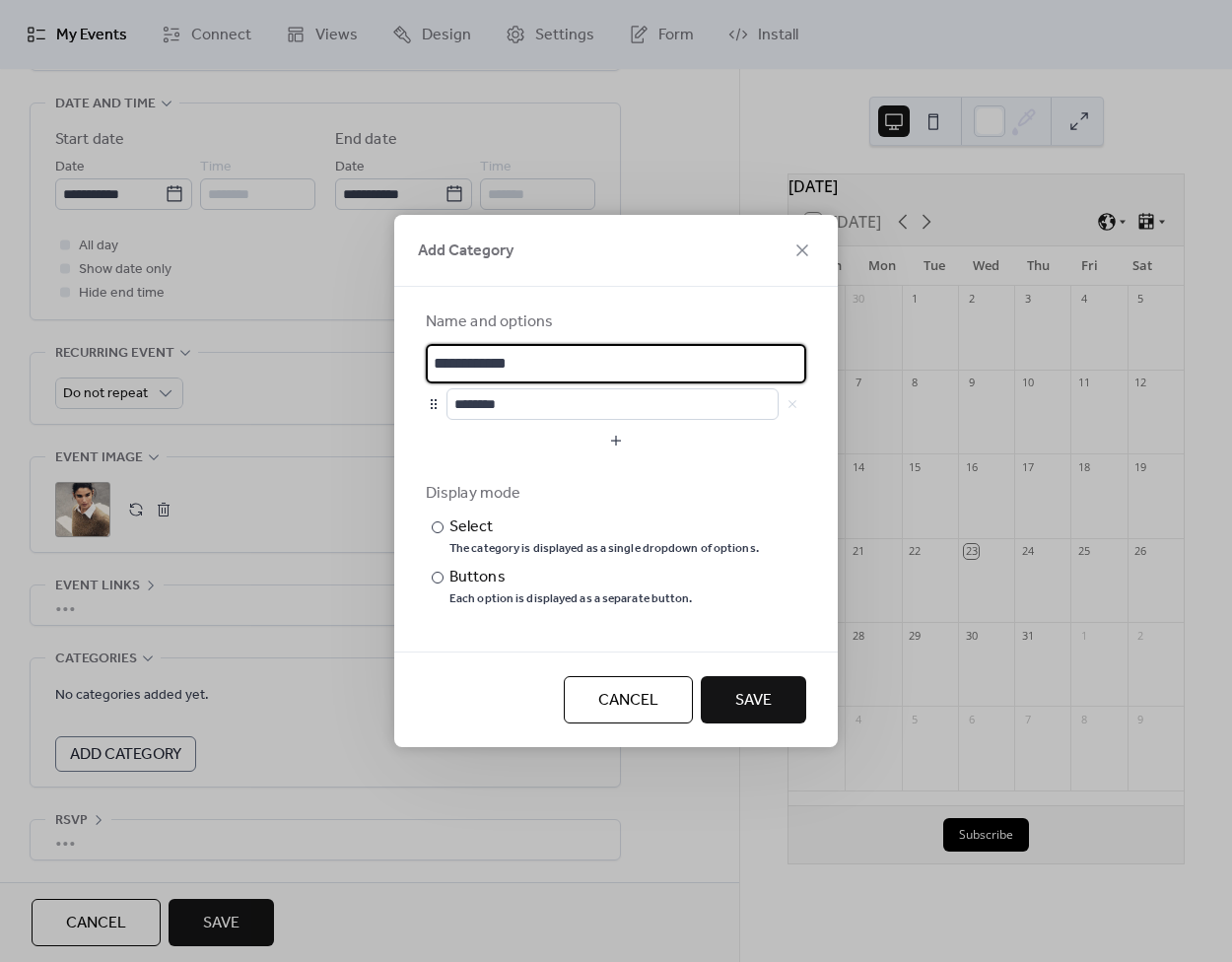 click on "**********" at bounding box center [616, 364] 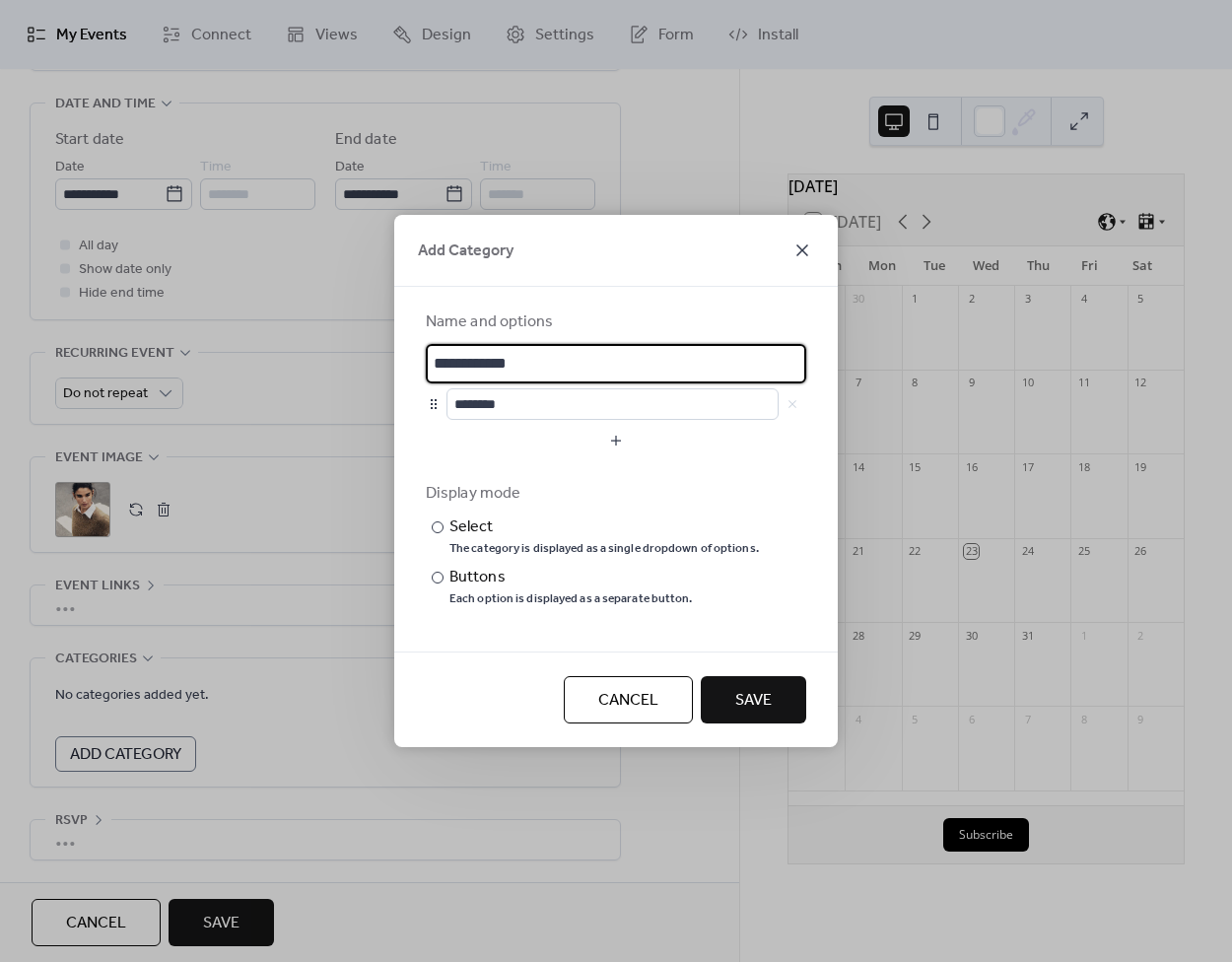 click 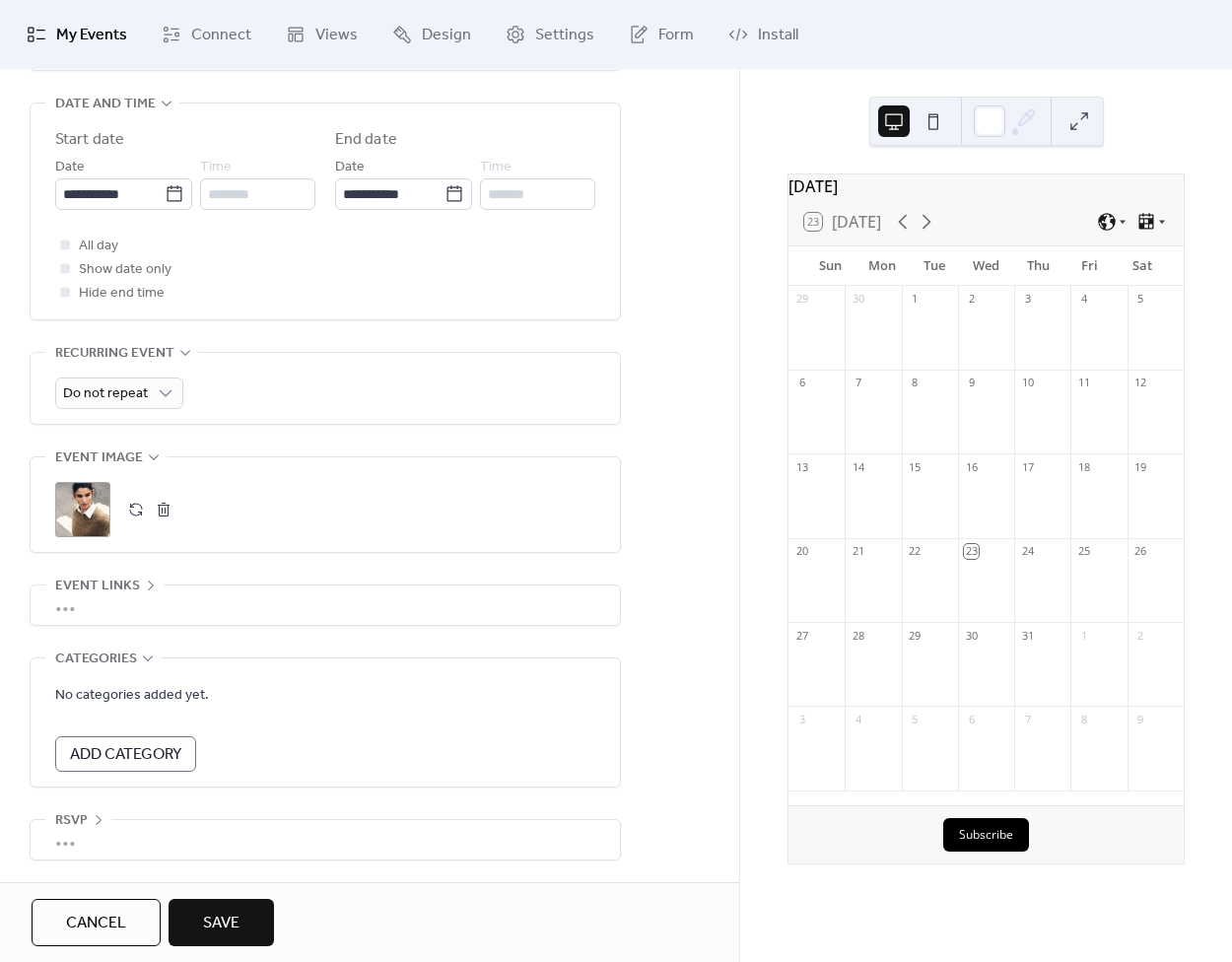 click on "Save" at bounding box center [221, 924] 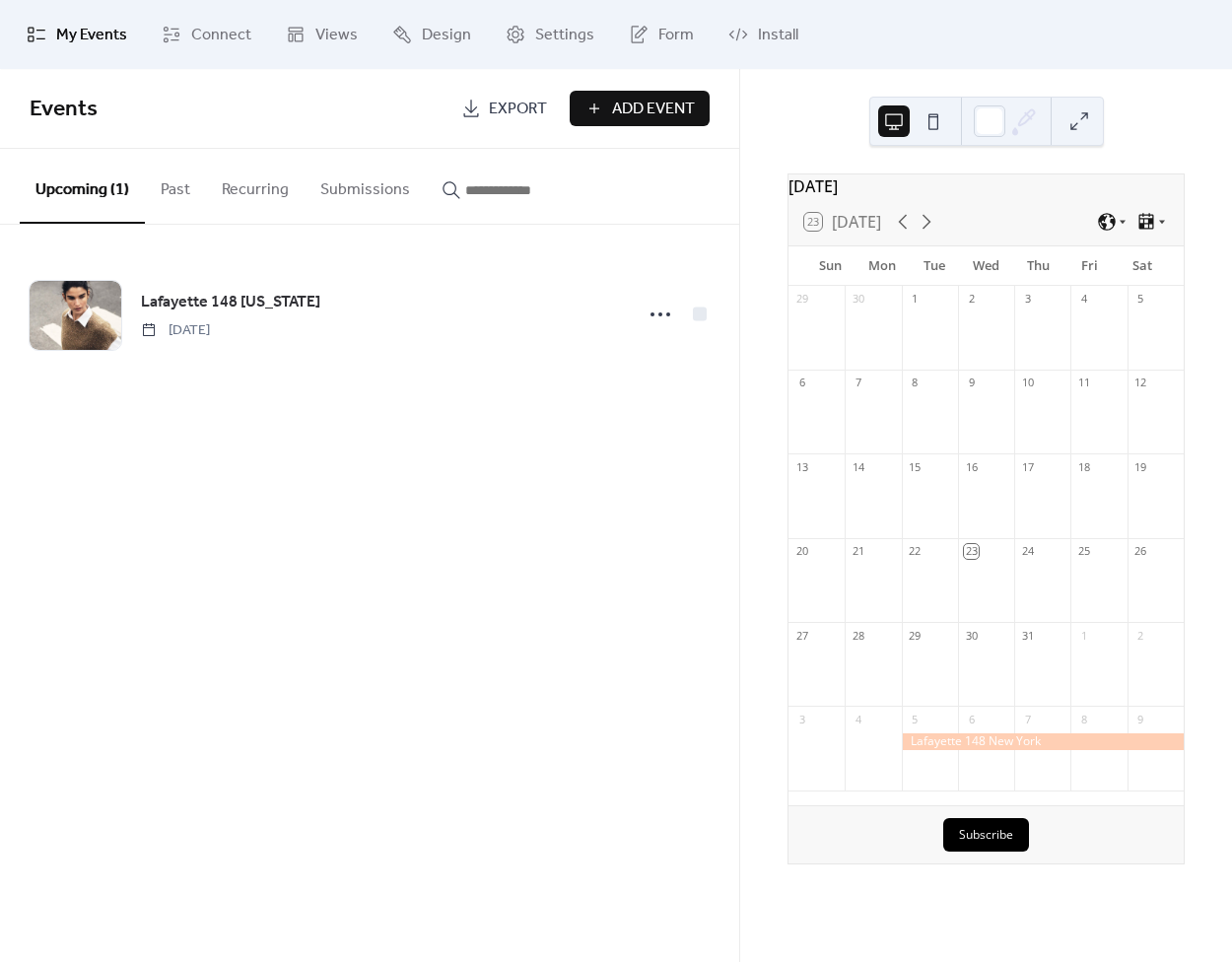 click on "Add Event" at bounding box center [653, 109] 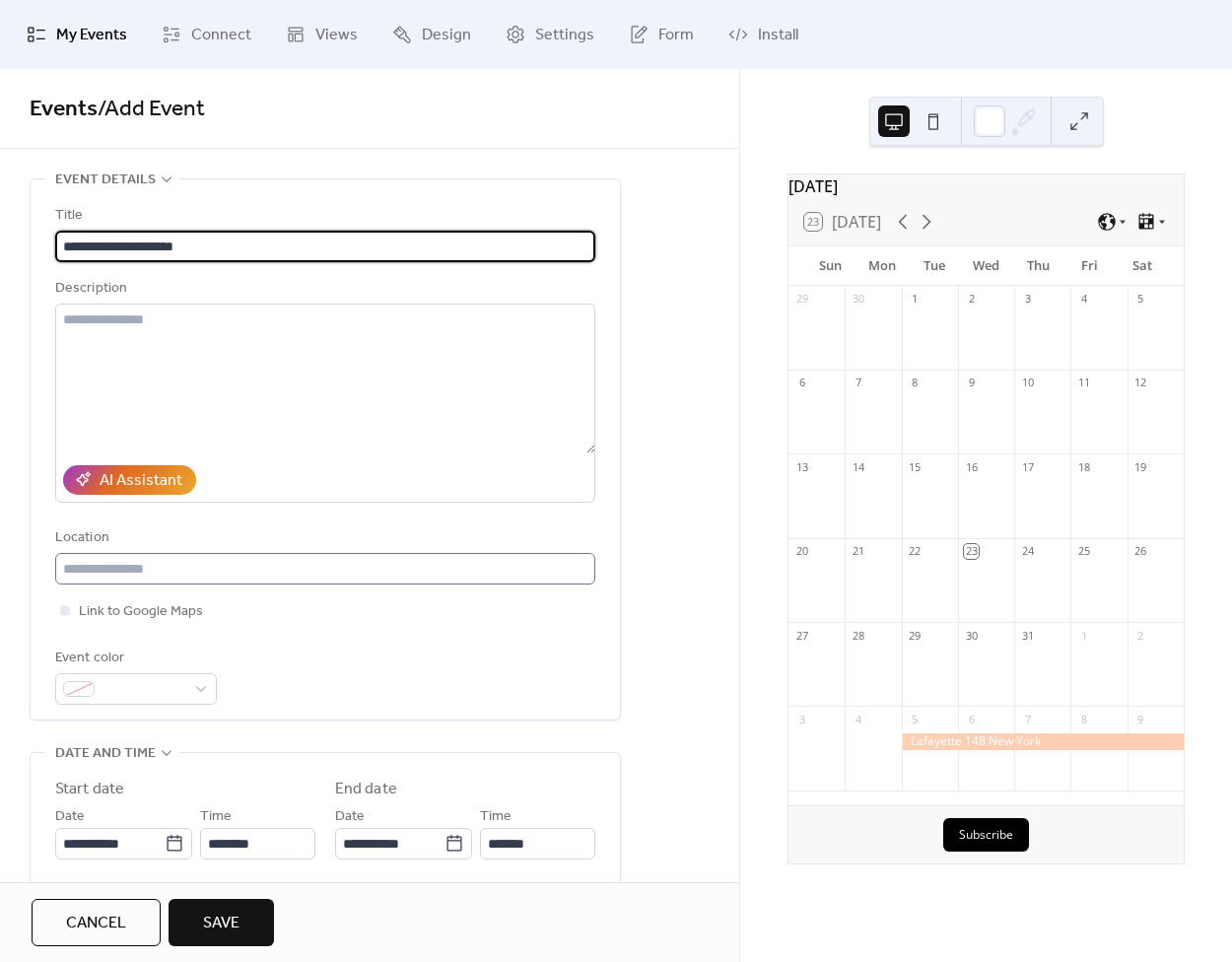type on "**********" 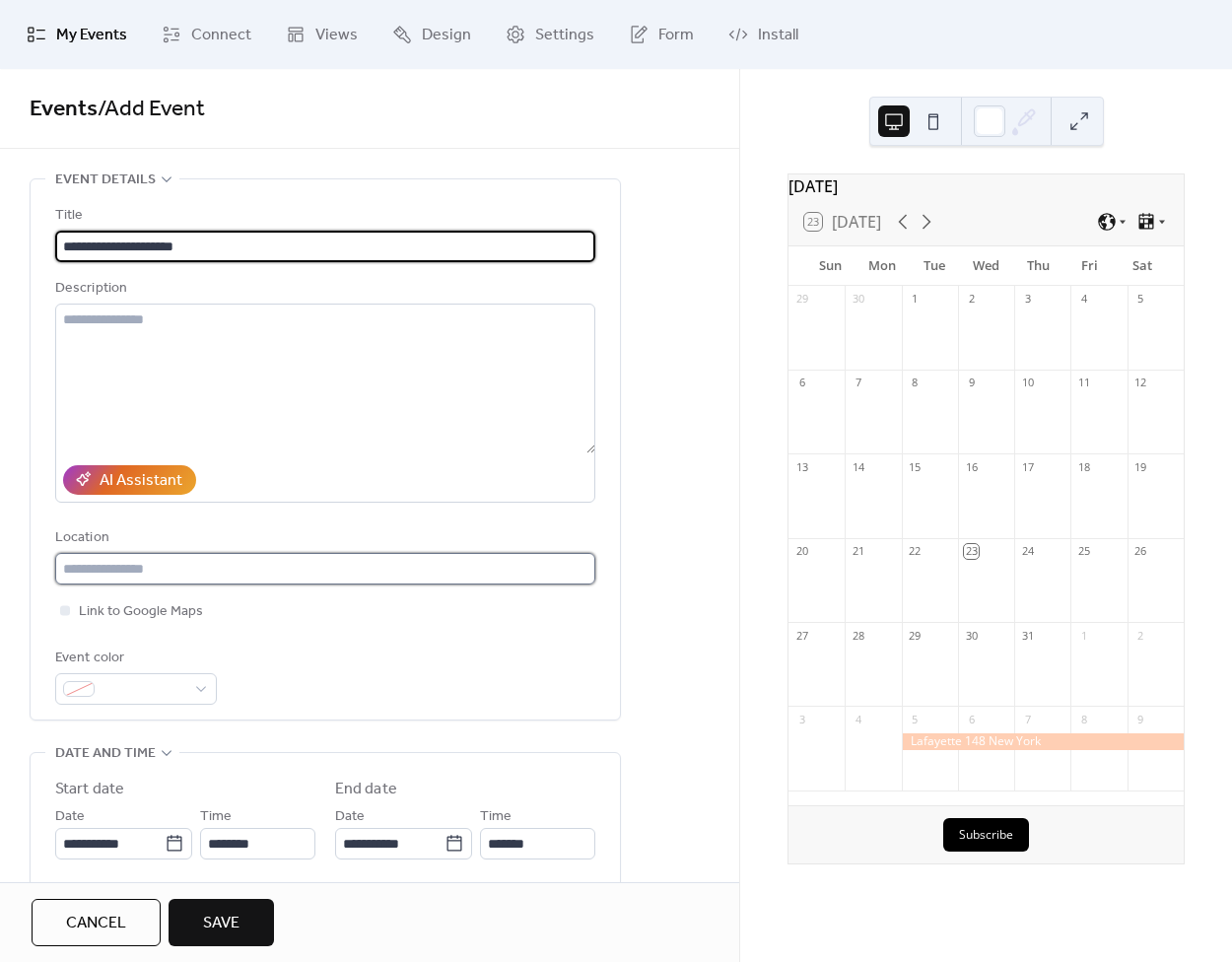 click at bounding box center (325, 569) 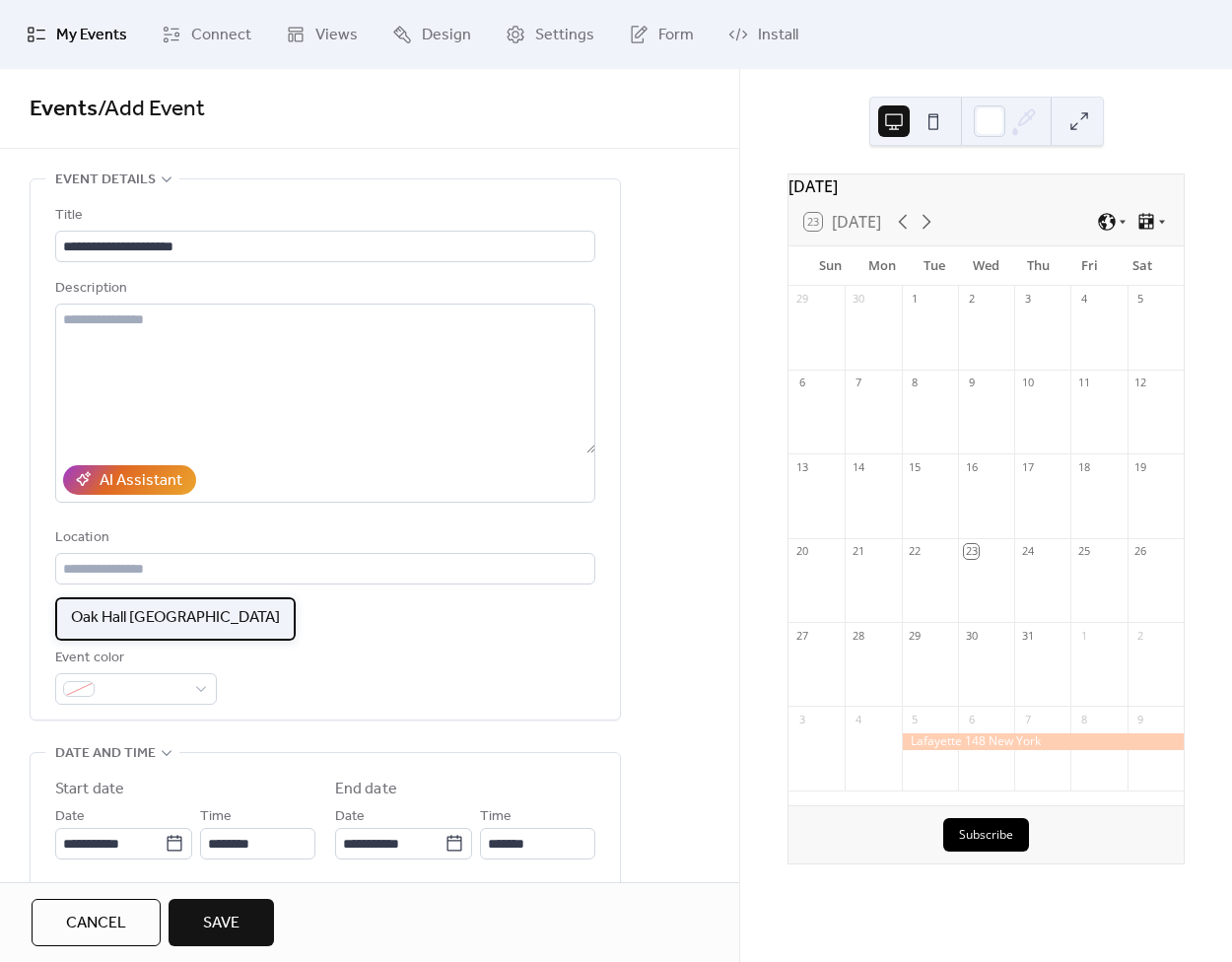 click on "Oak Hall [GEOGRAPHIC_DATA]" at bounding box center (175, 618) 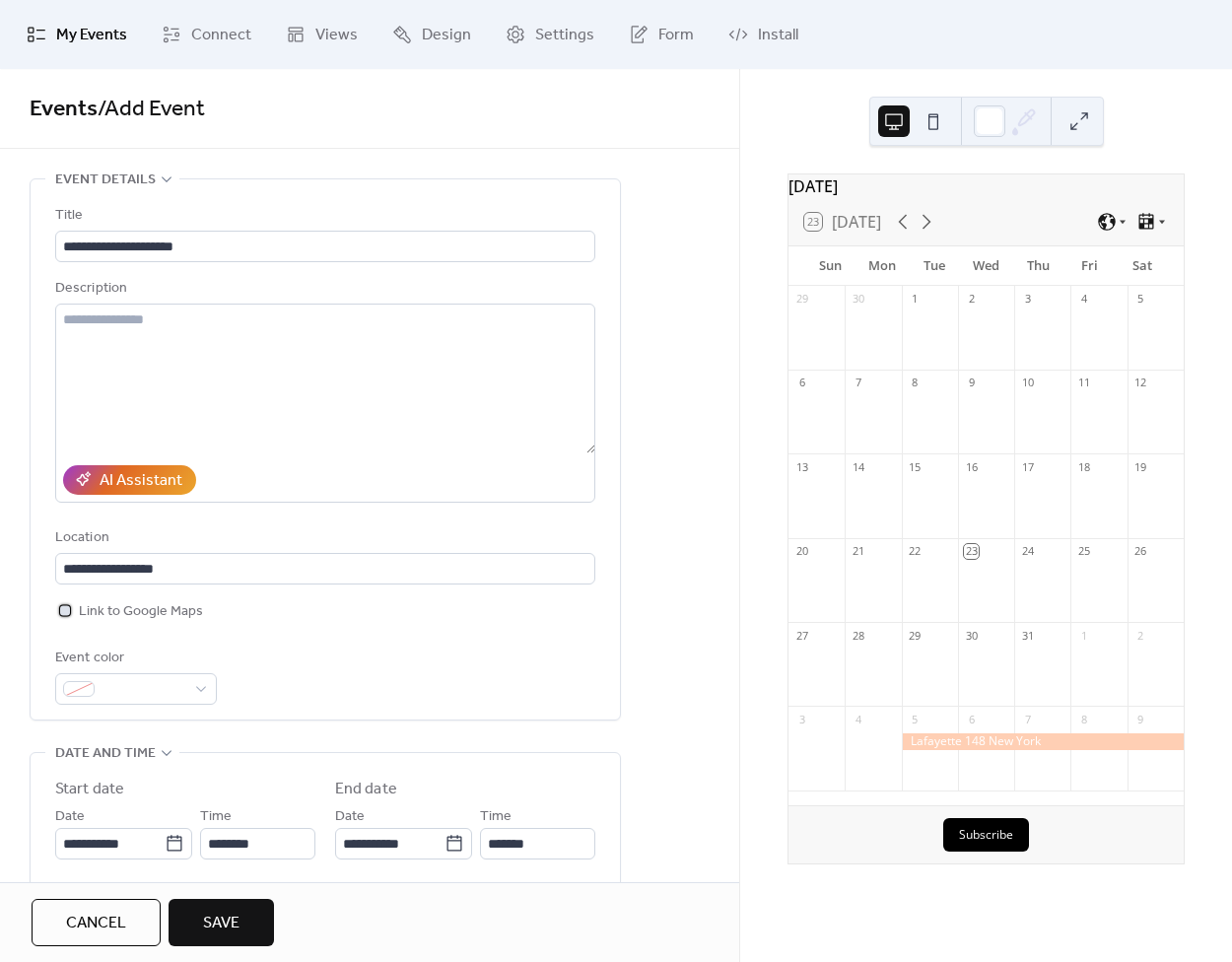 click on "Link to Google Maps" at bounding box center [141, 612] 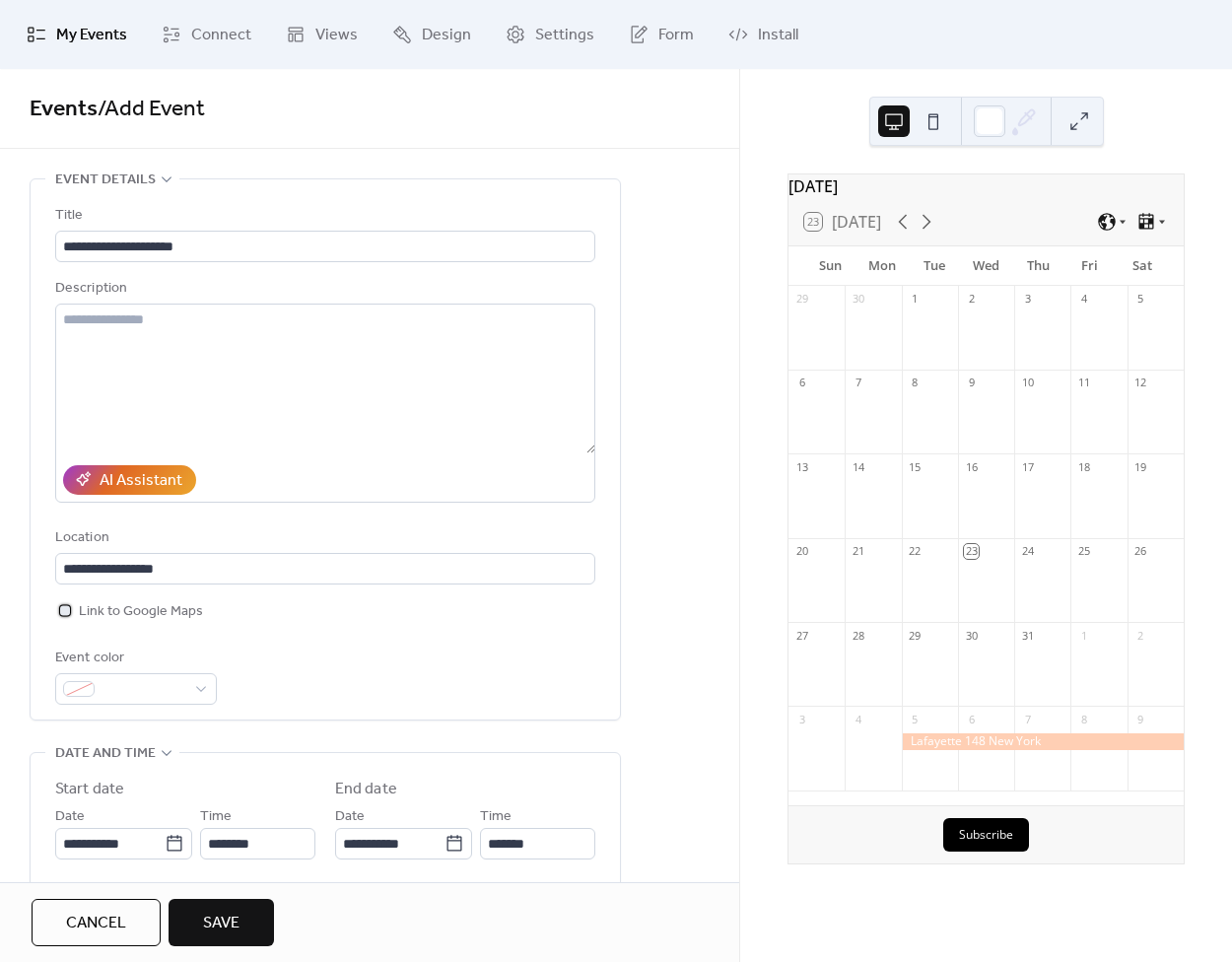 scroll, scrollTop: 248, scrollLeft: 0, axis: vertical 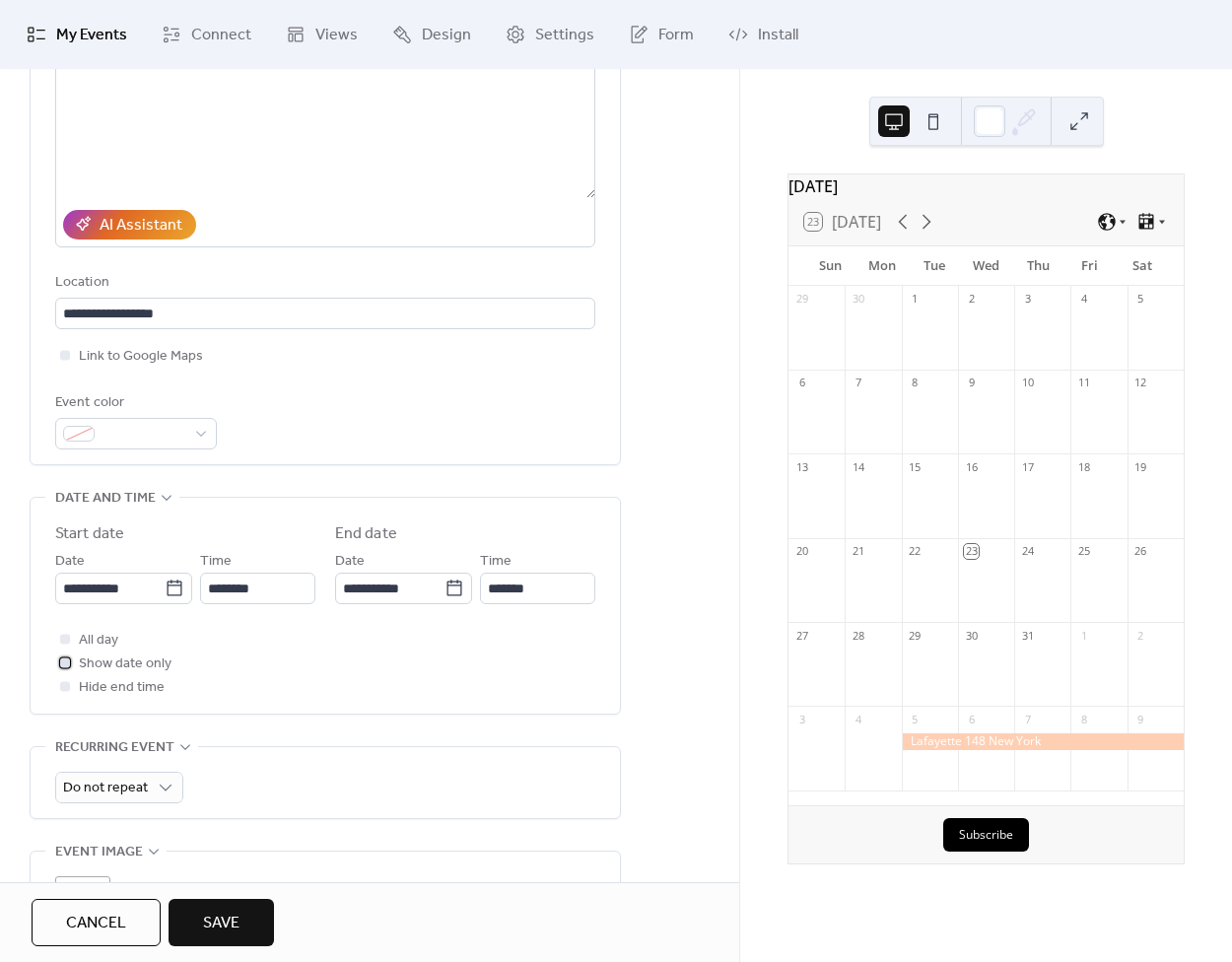 click on "Show date only" at bounding box center [125, 664] 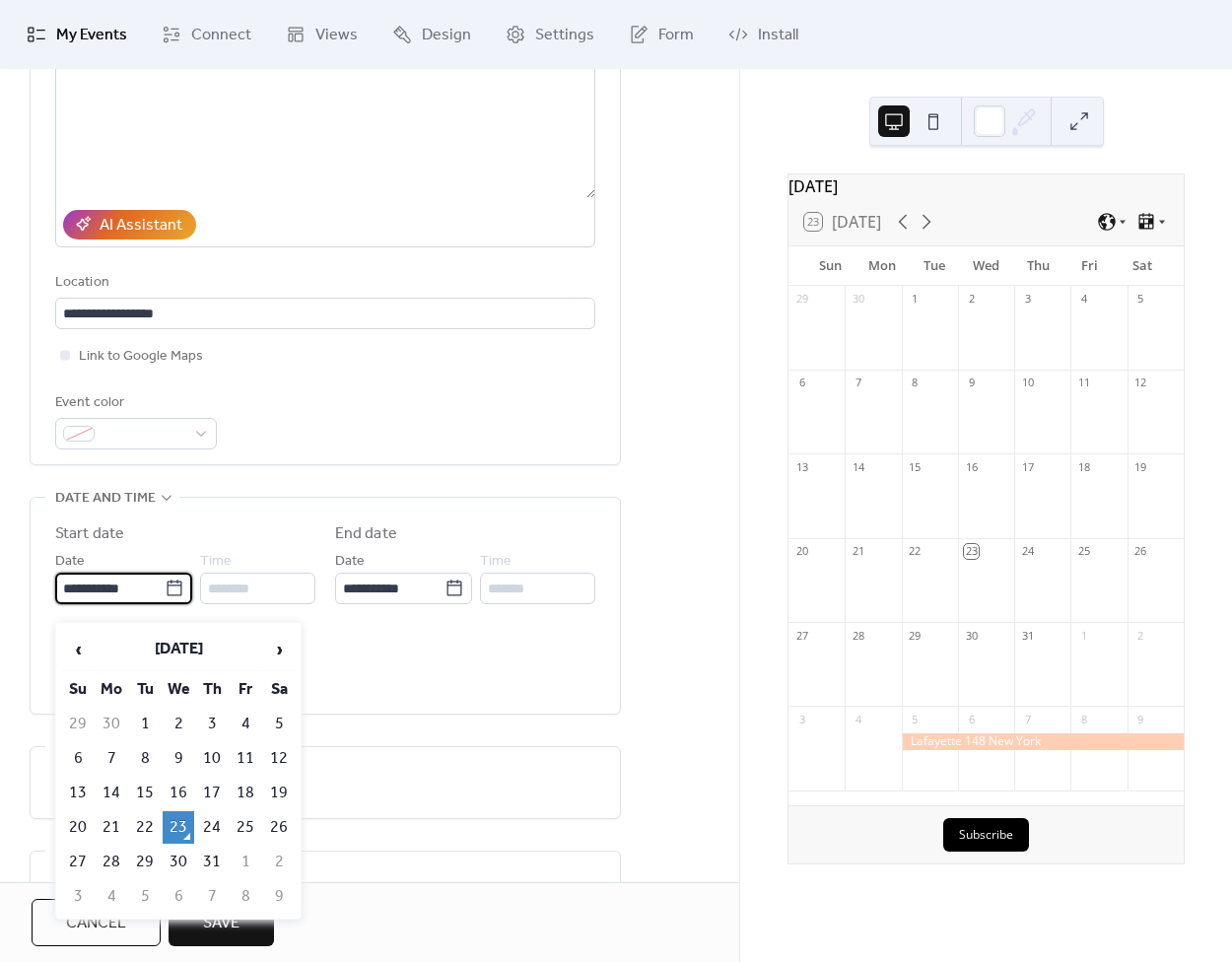 click on "**********" at bounding box center (109, 588) 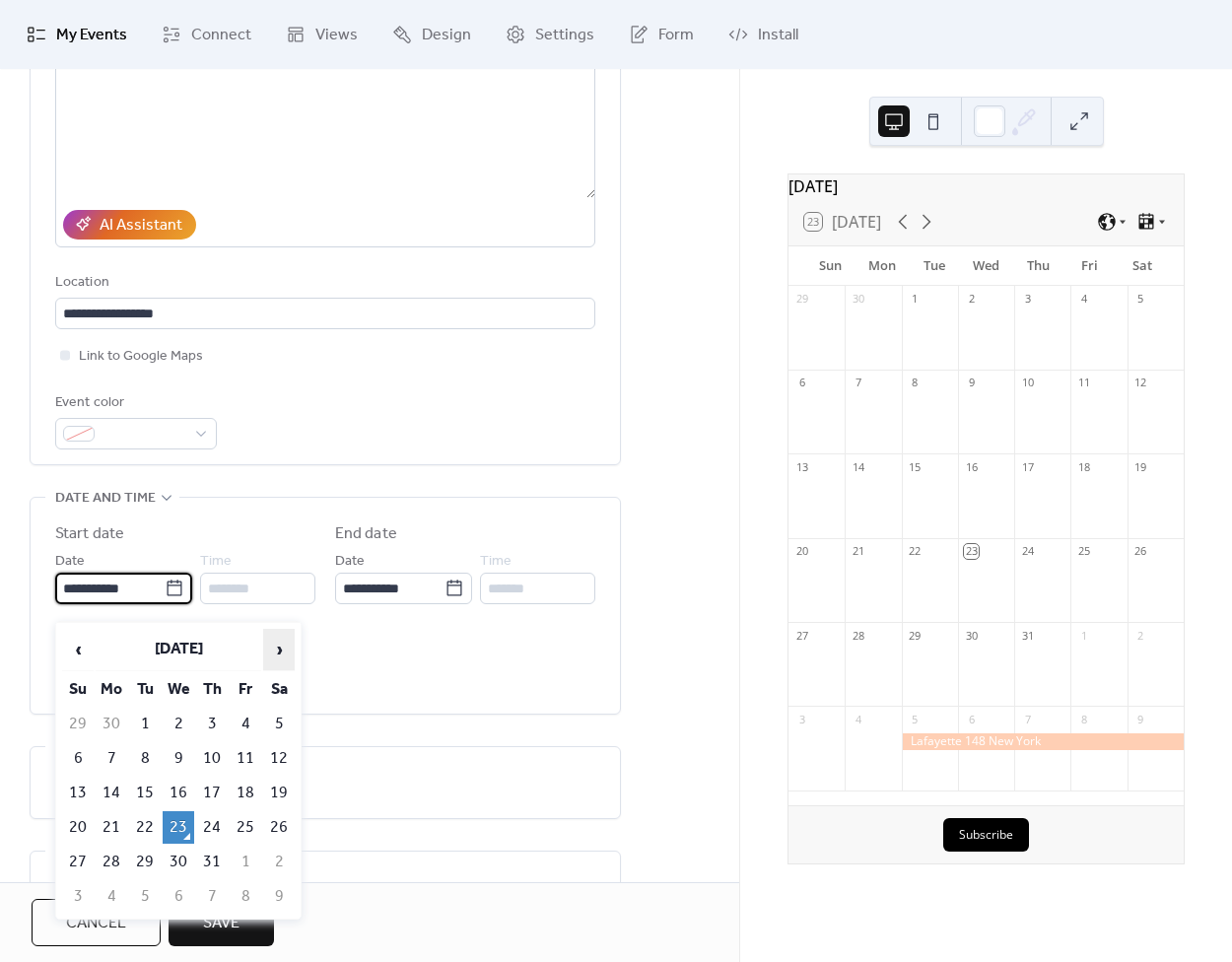 click on "›" at bounding box center (279, 650) 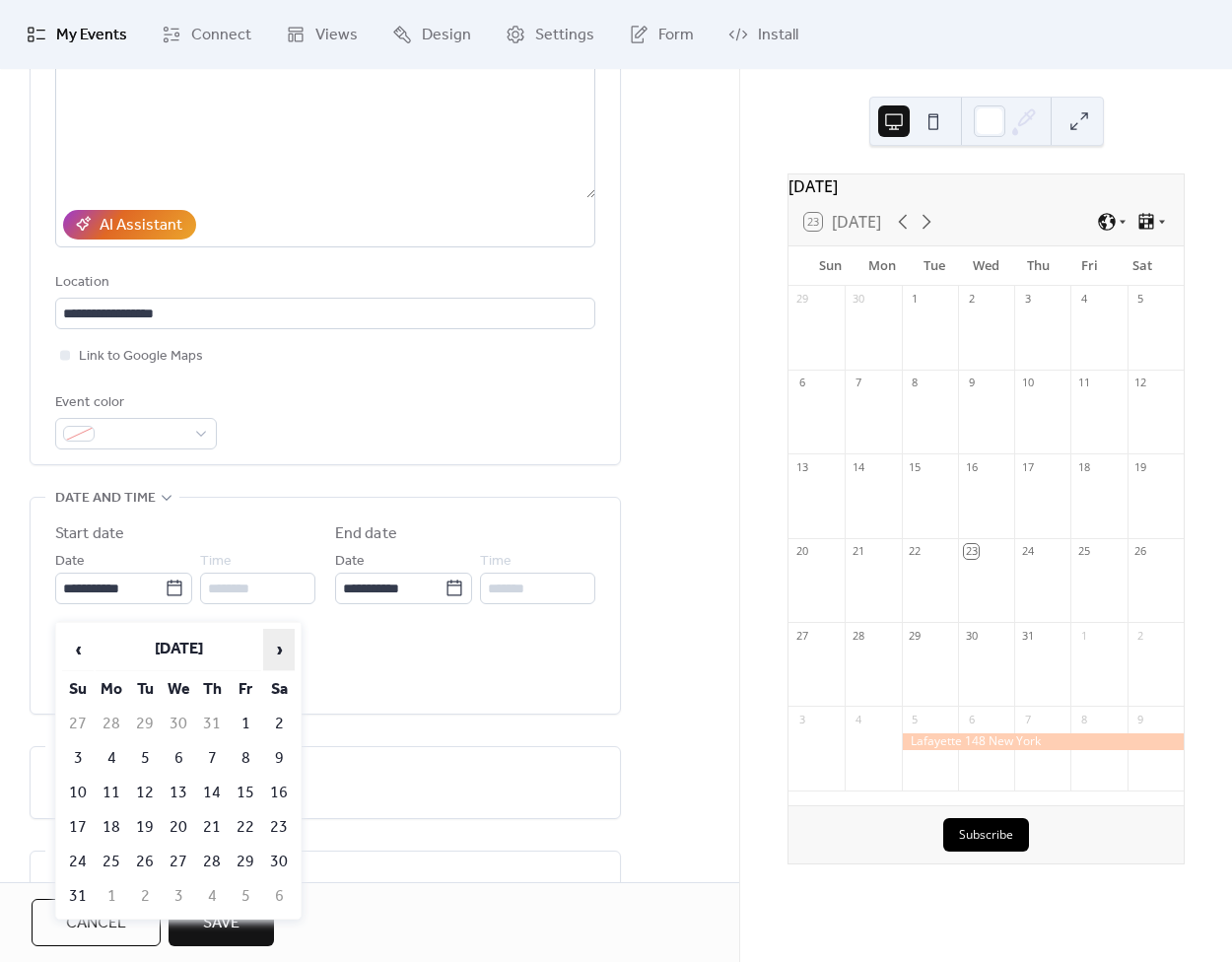 click on "›" at bounding box center [279, 650] 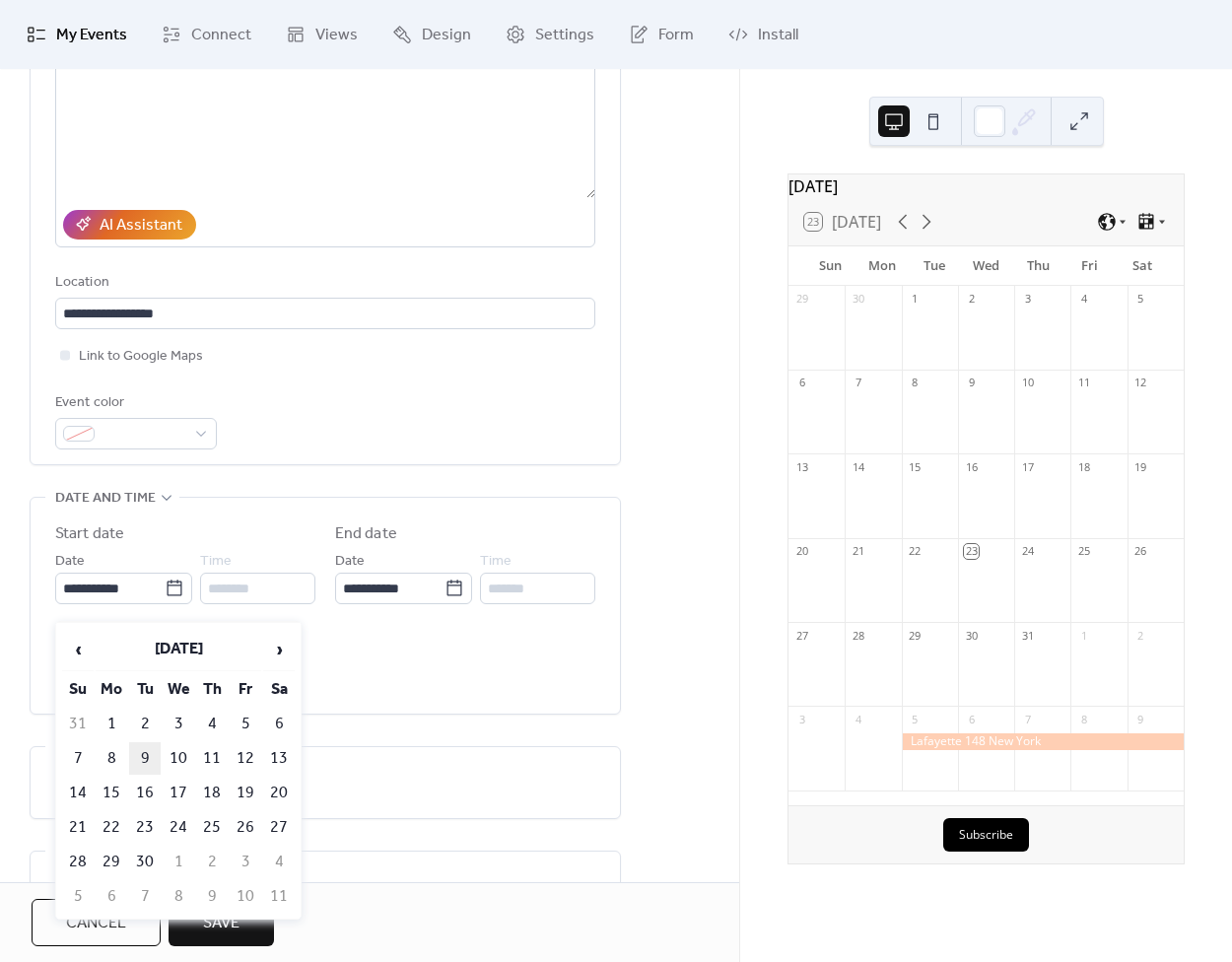 click on "9" at bounding box center [145, 758] 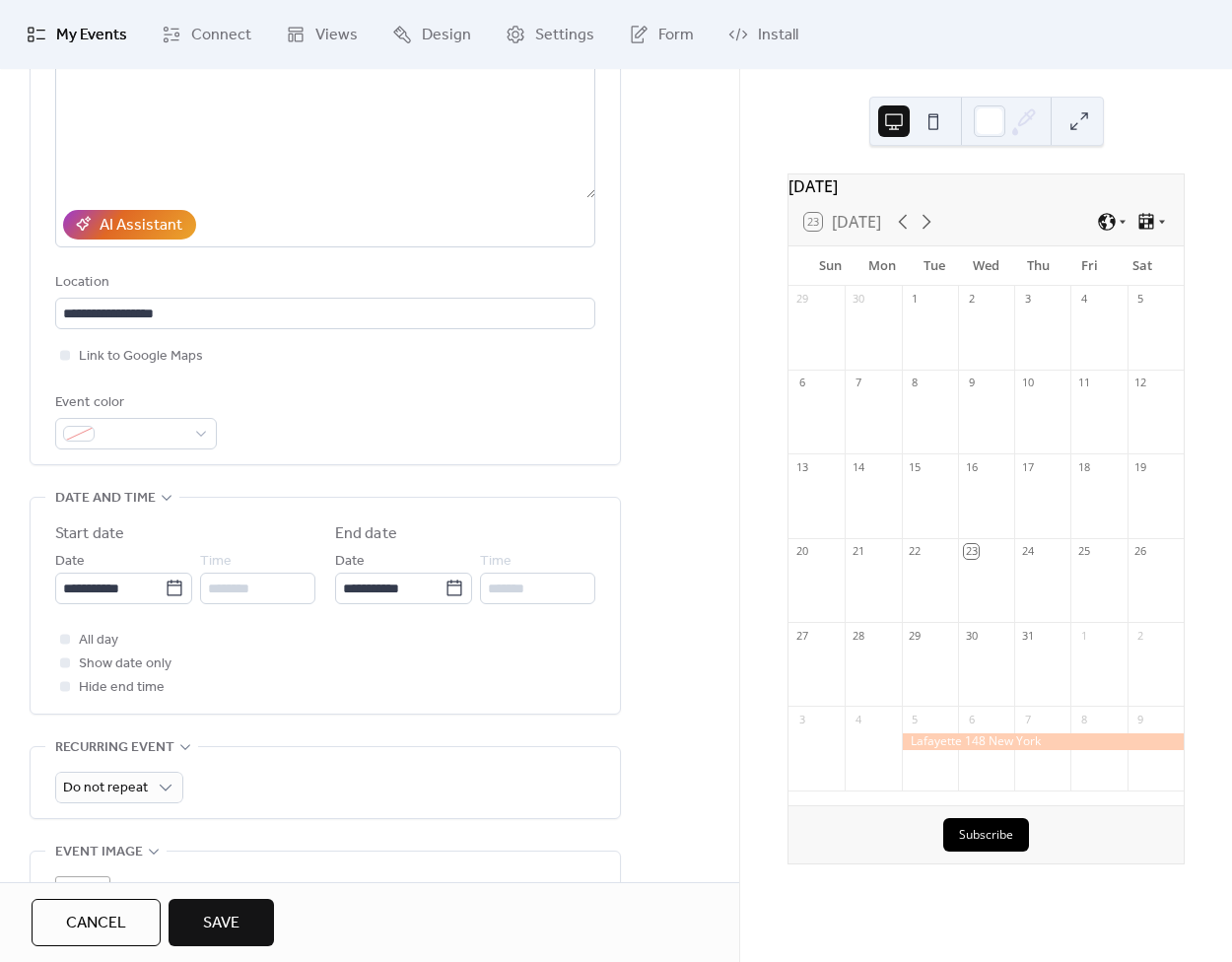 type on "**********" 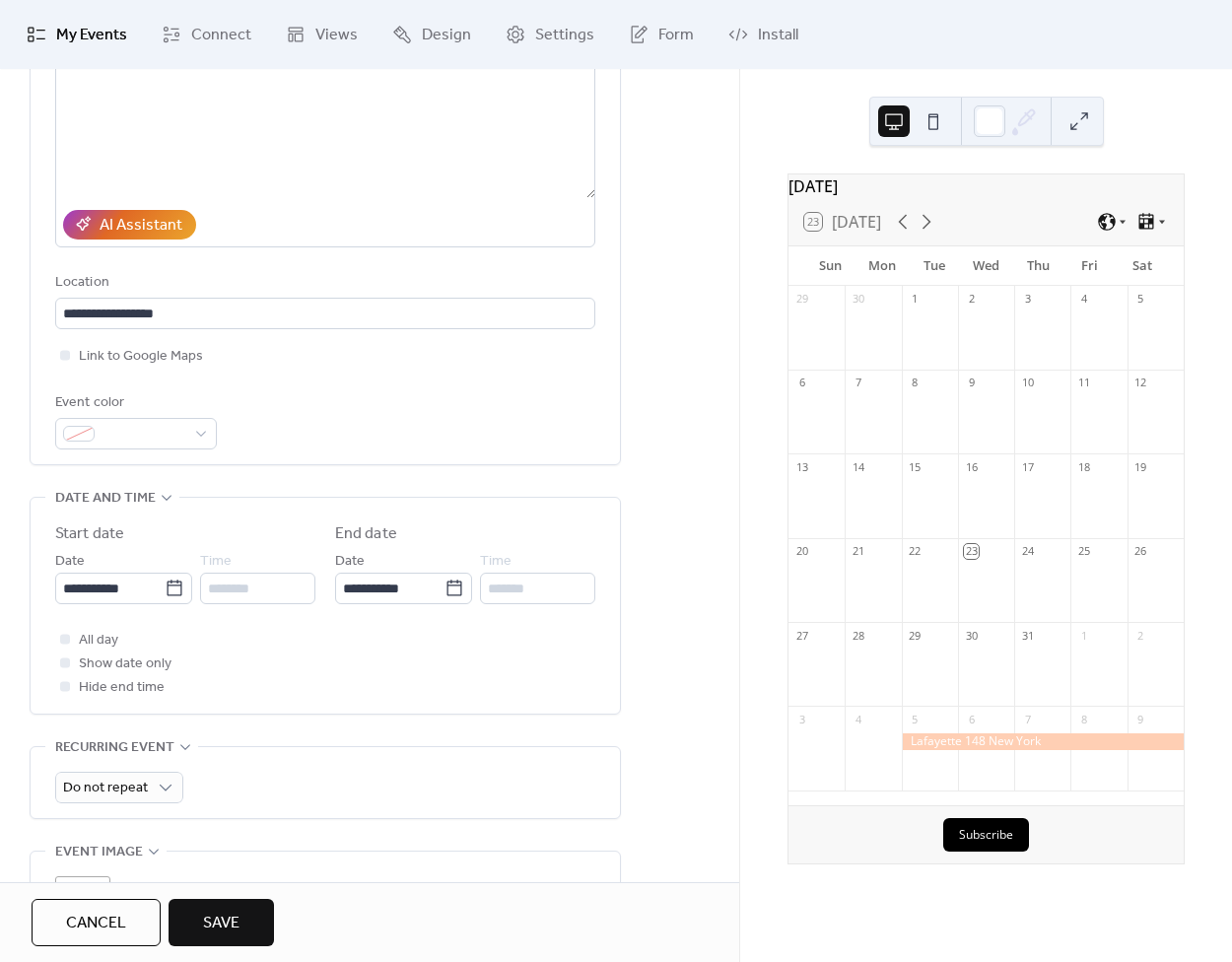 type on "**********" 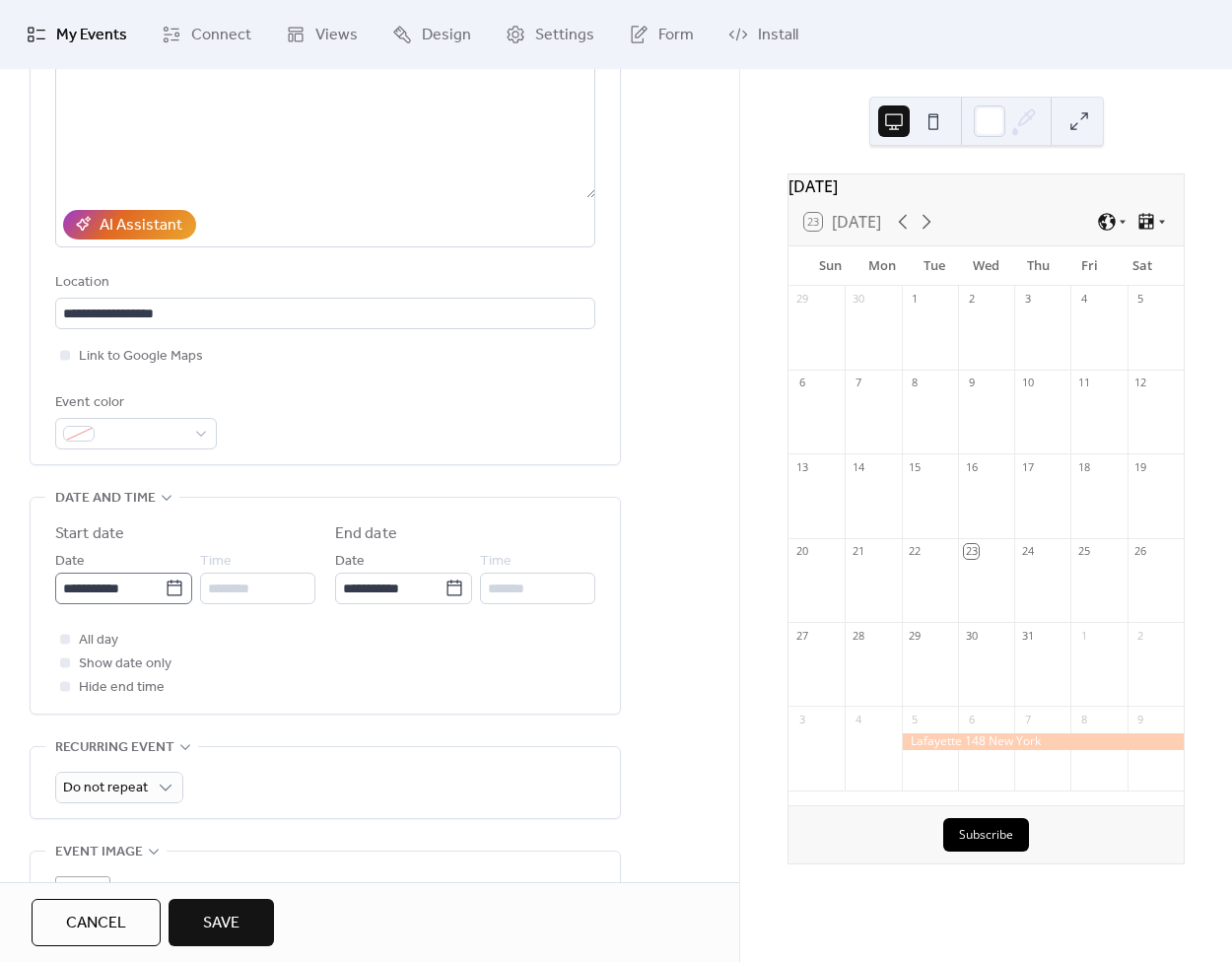 click 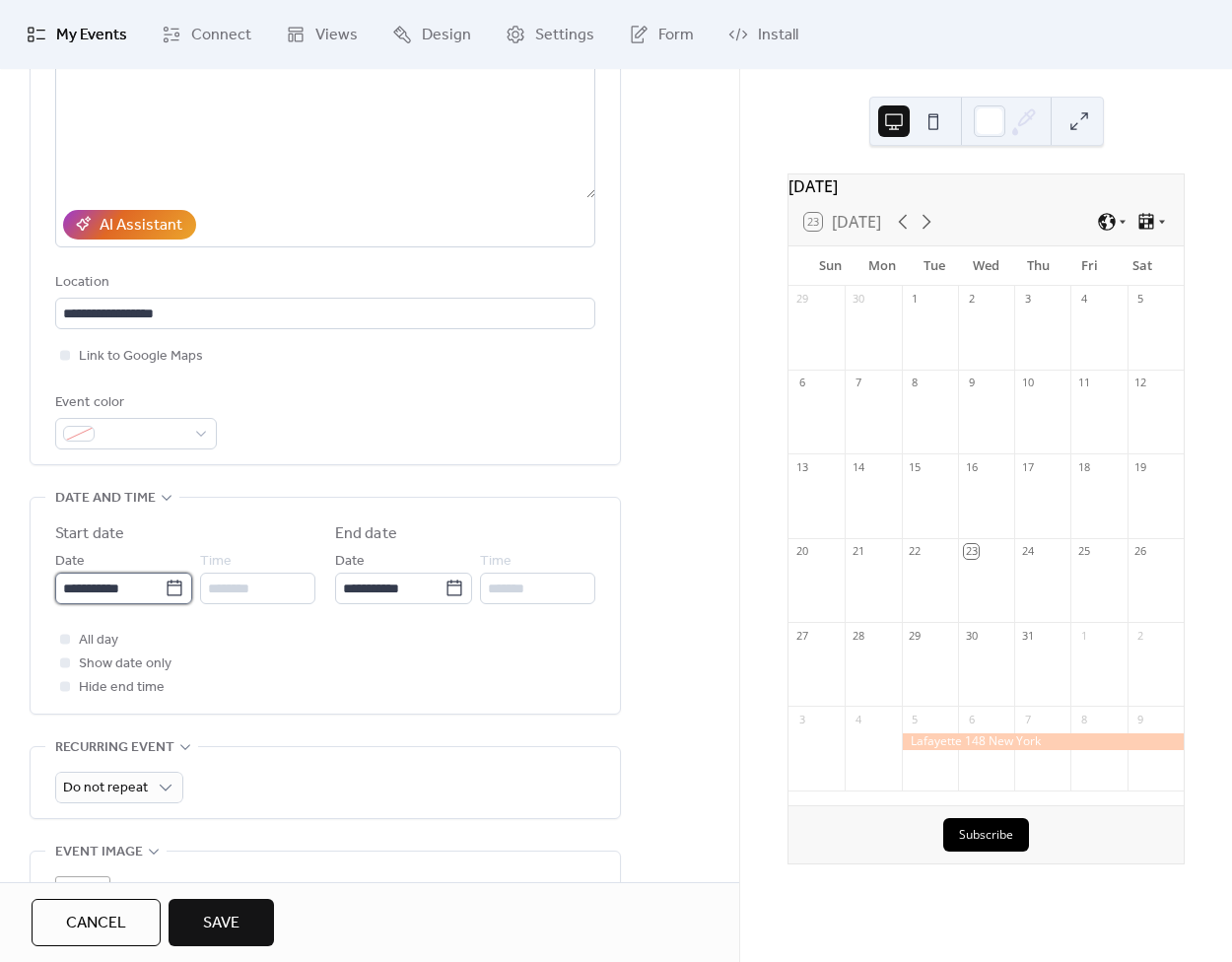 click on "**********" at bounding box center (109, 588) 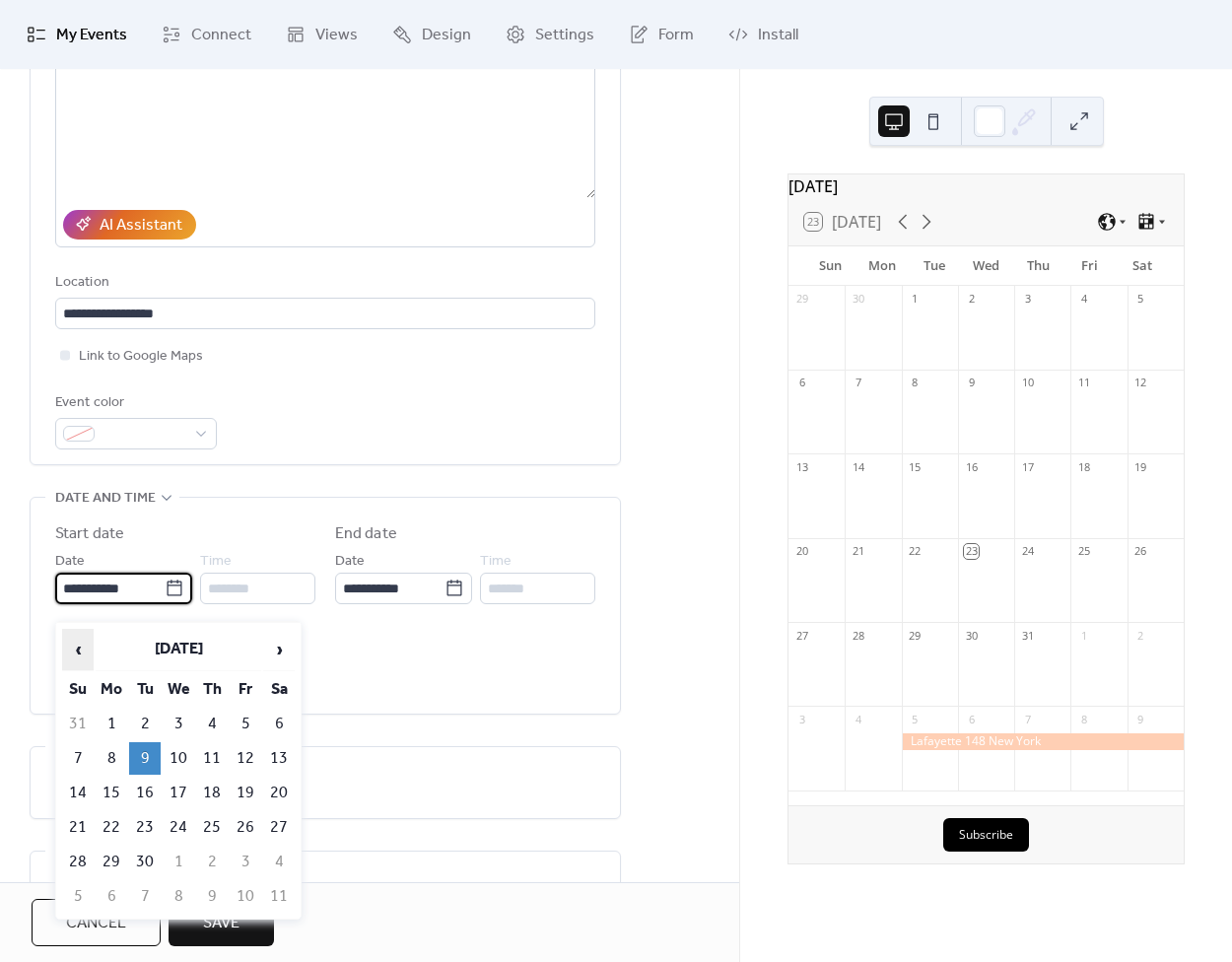click on "‹" at bounding box center (78, 650) 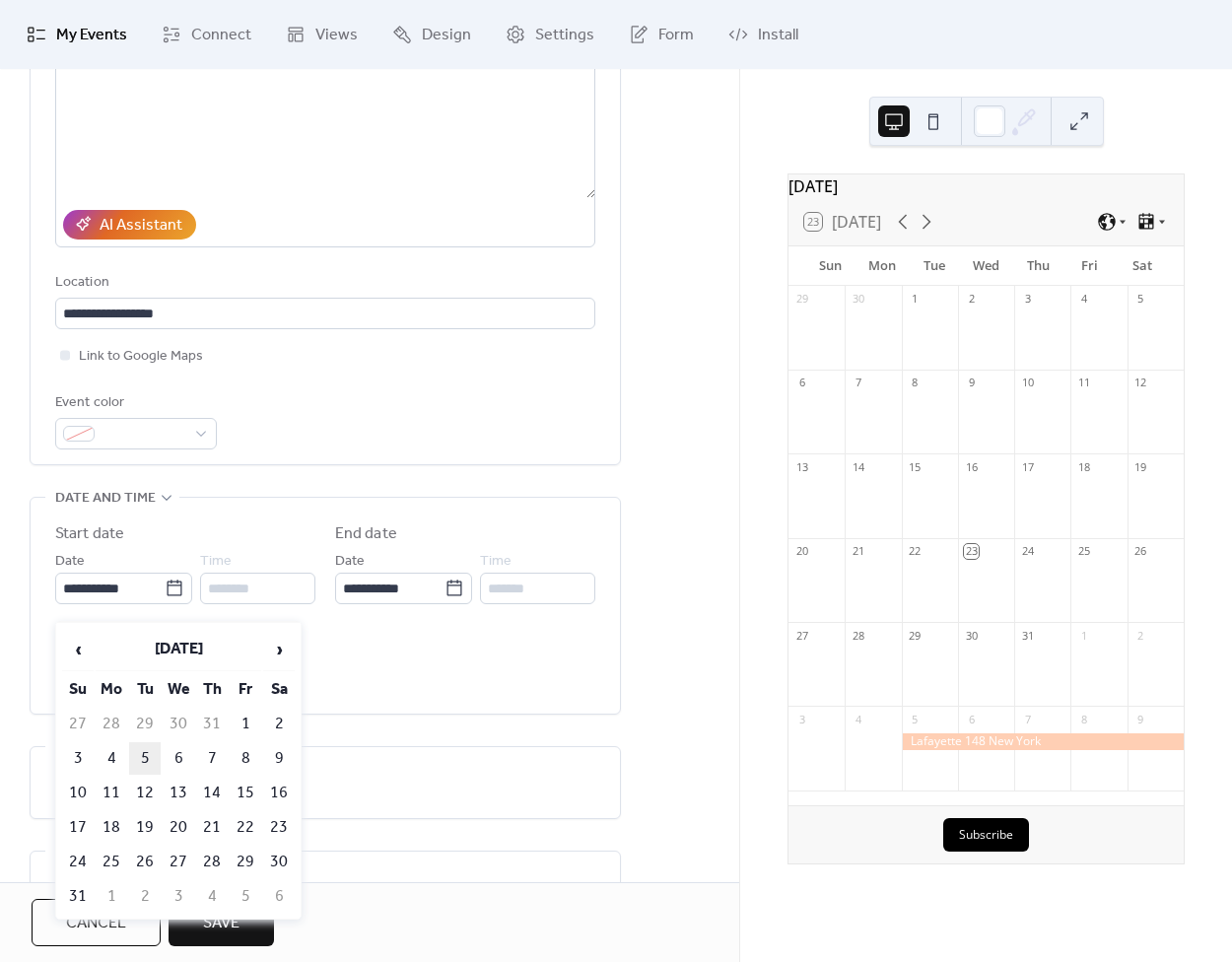 click on "5" at bounding box center (145, 758) 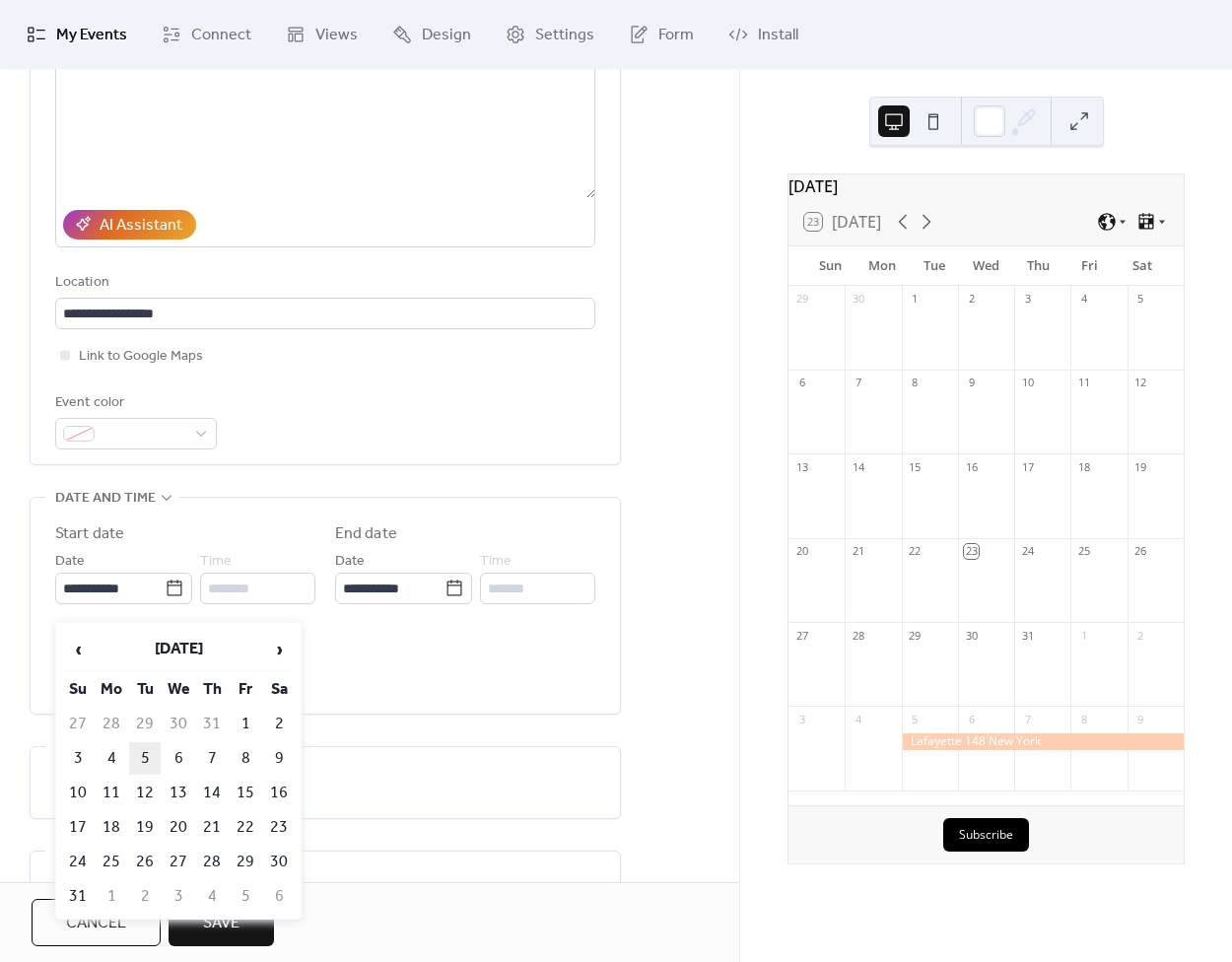 type on "**********" 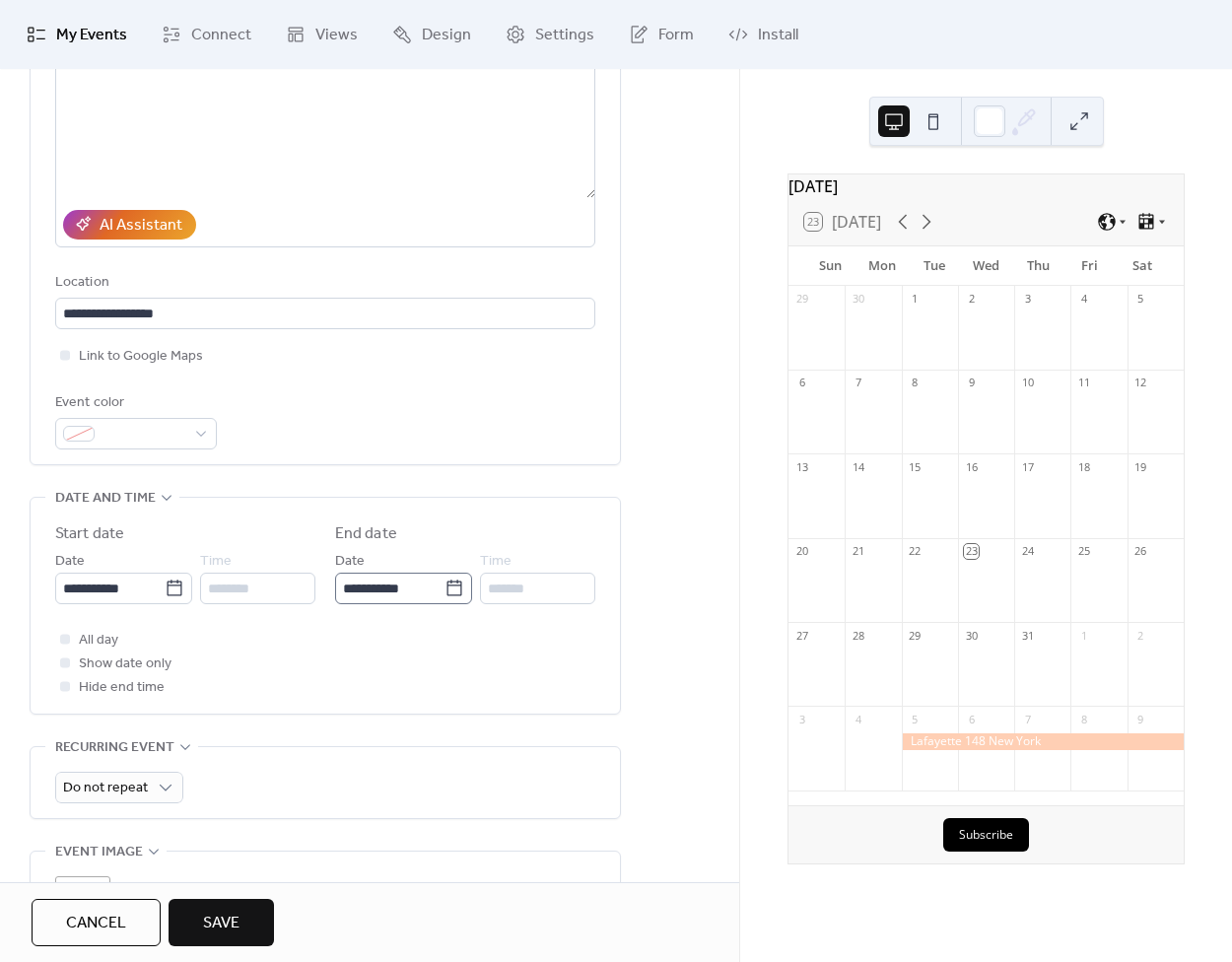 click 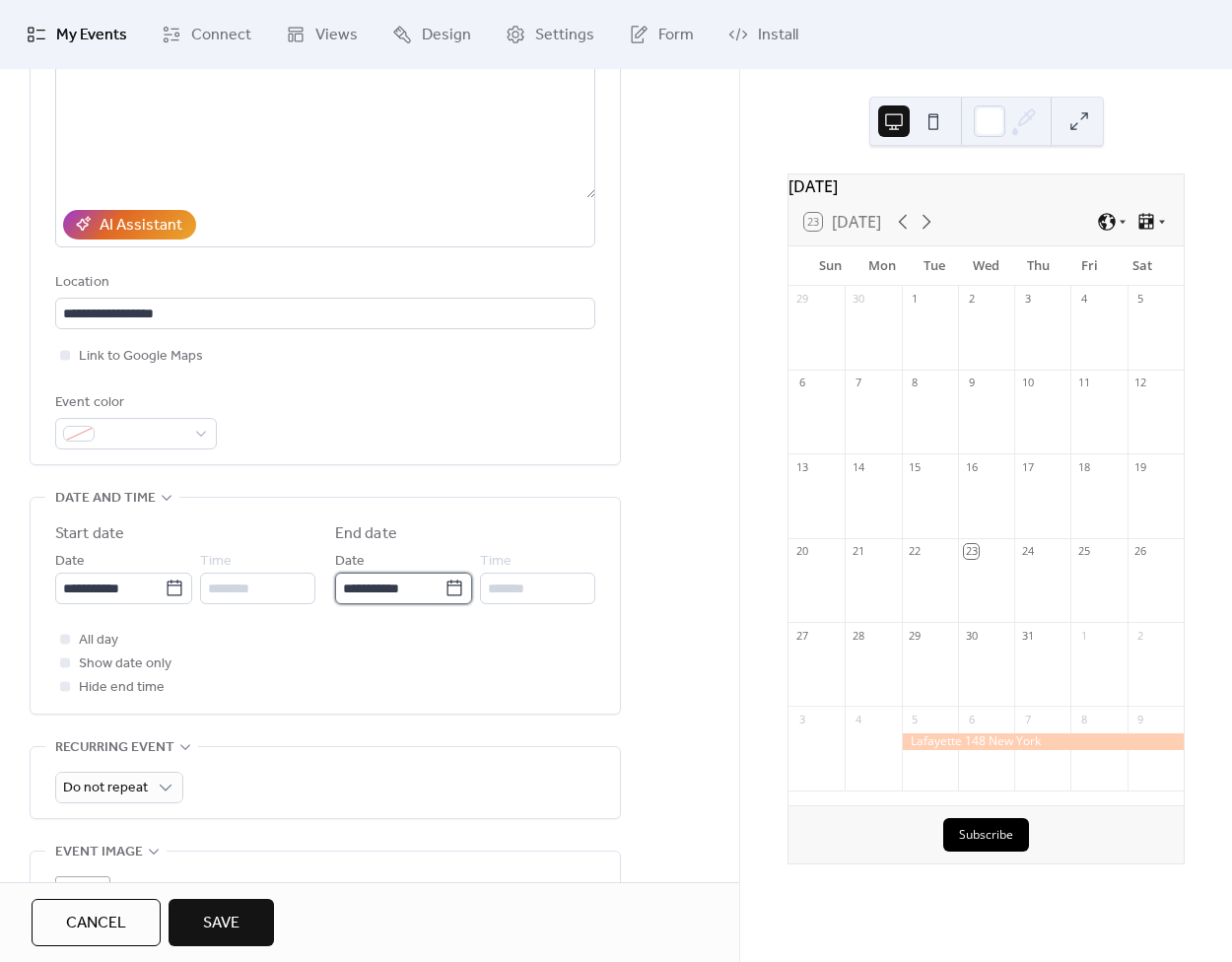click on "**********" at bounding box center [389, 588] 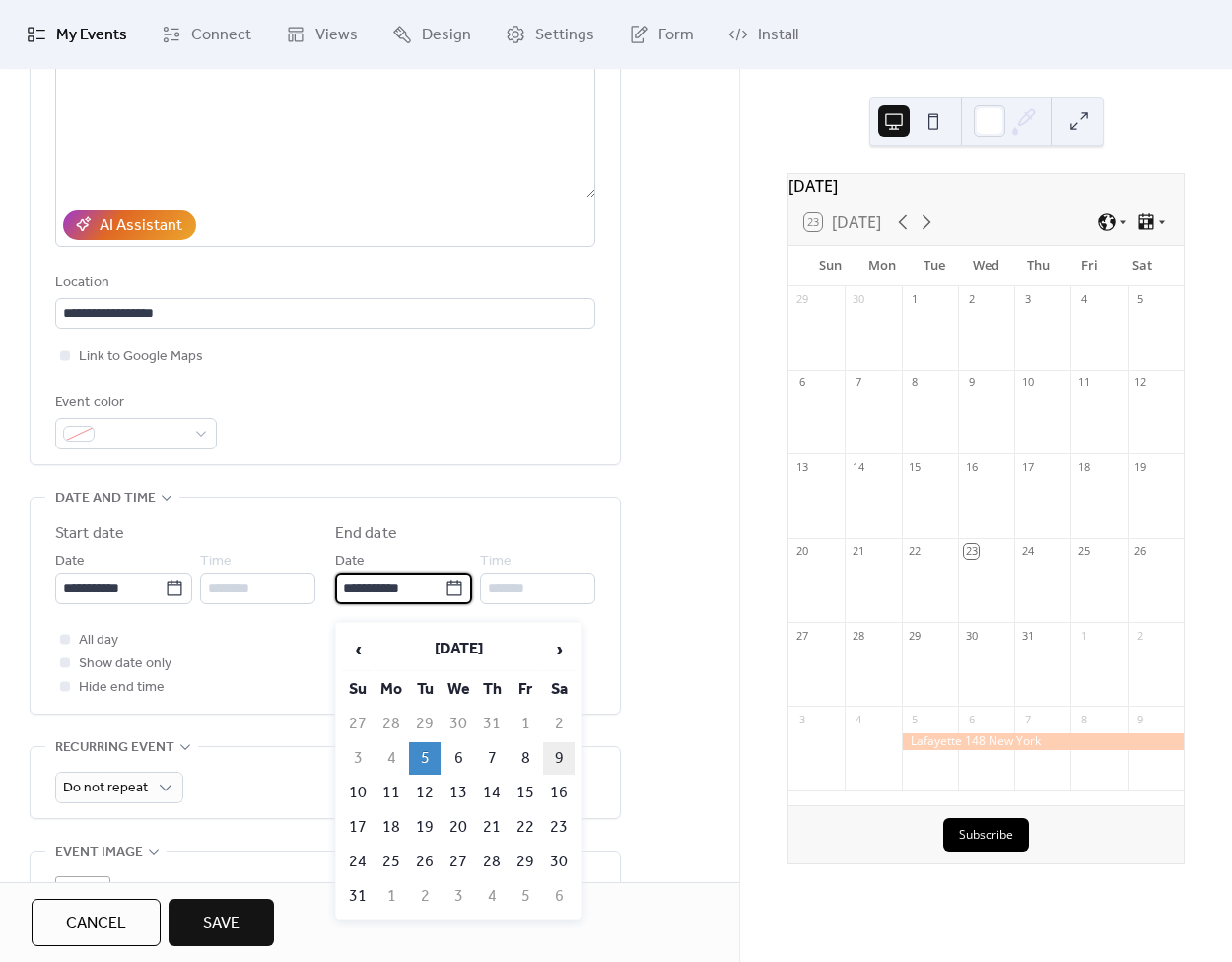 click on "9" at bounding box center [559, 758] 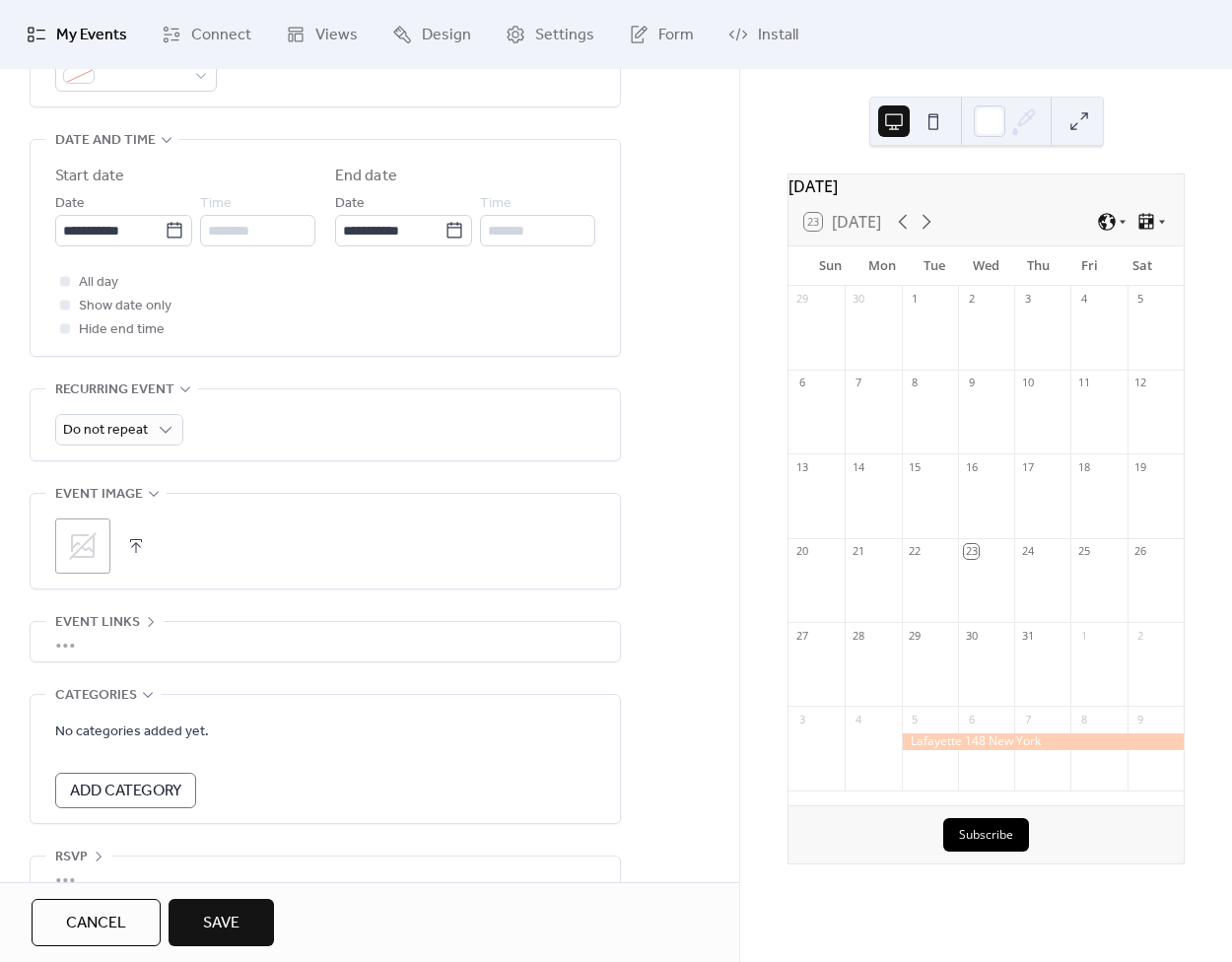 scroll, scrollTop: 664, scrollLeft: 0, axis: vertical 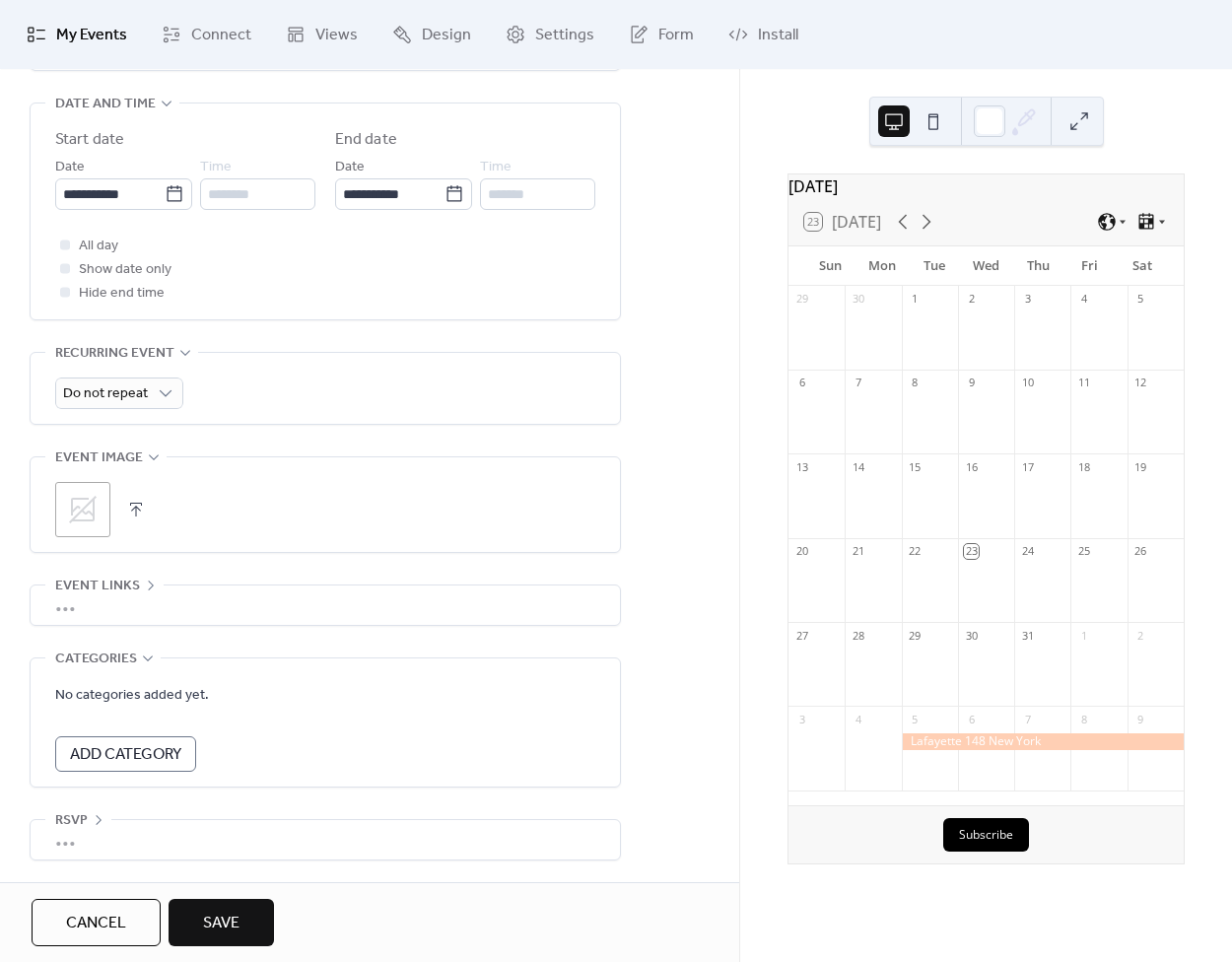 click on "Save" at bounding box center [221, 924] 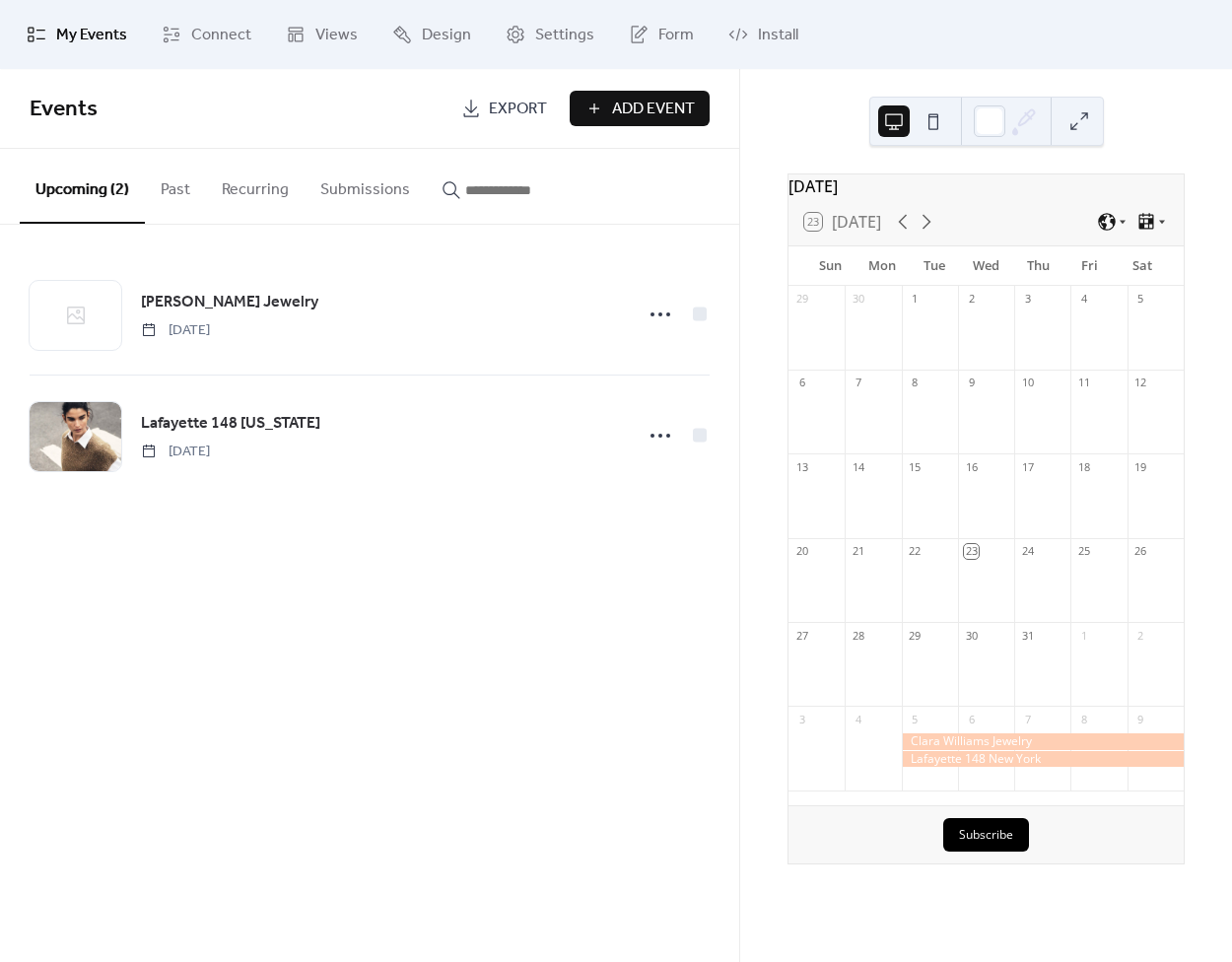 click on "Add Event" at bounding box center [653, 109] 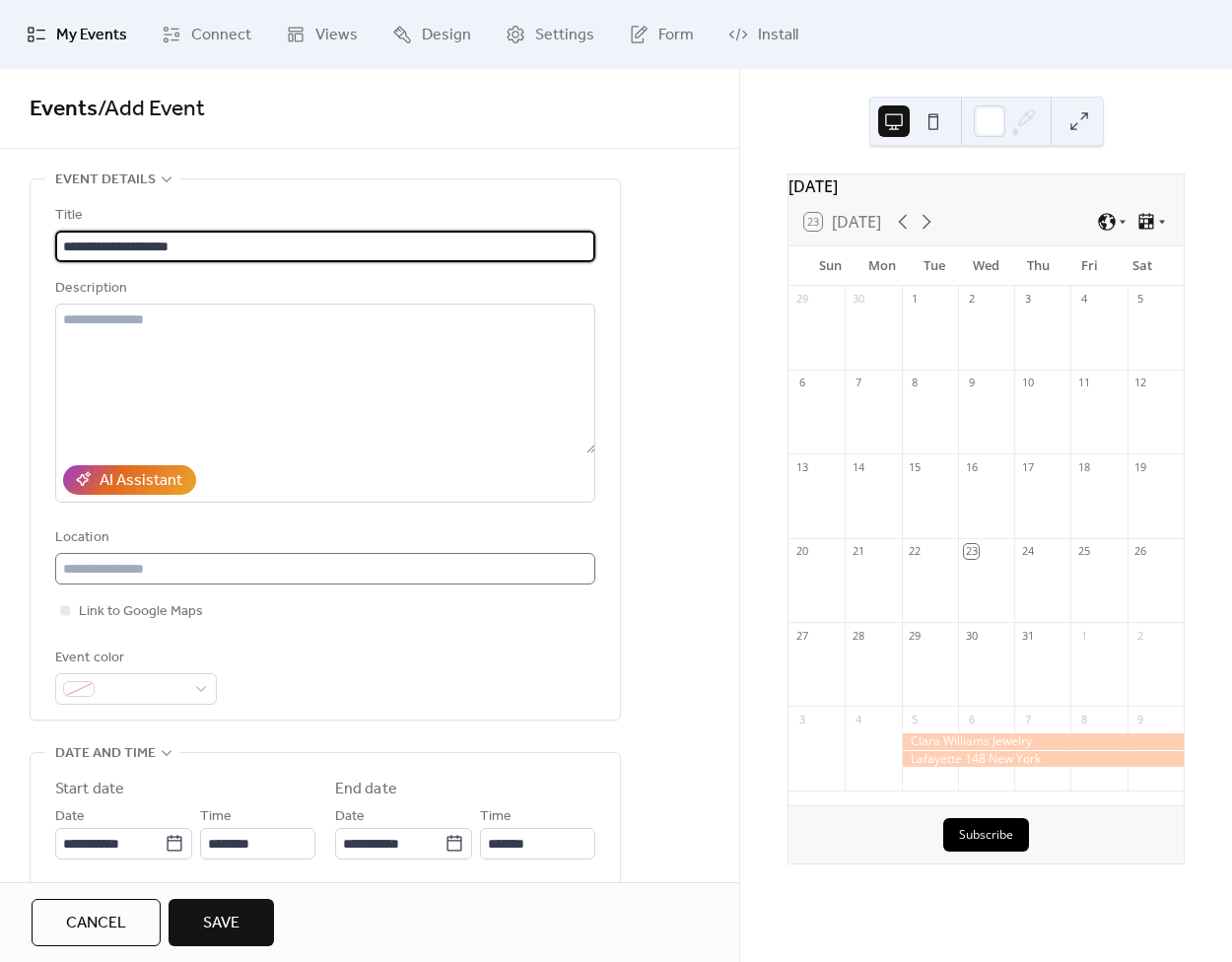 type on "**********" 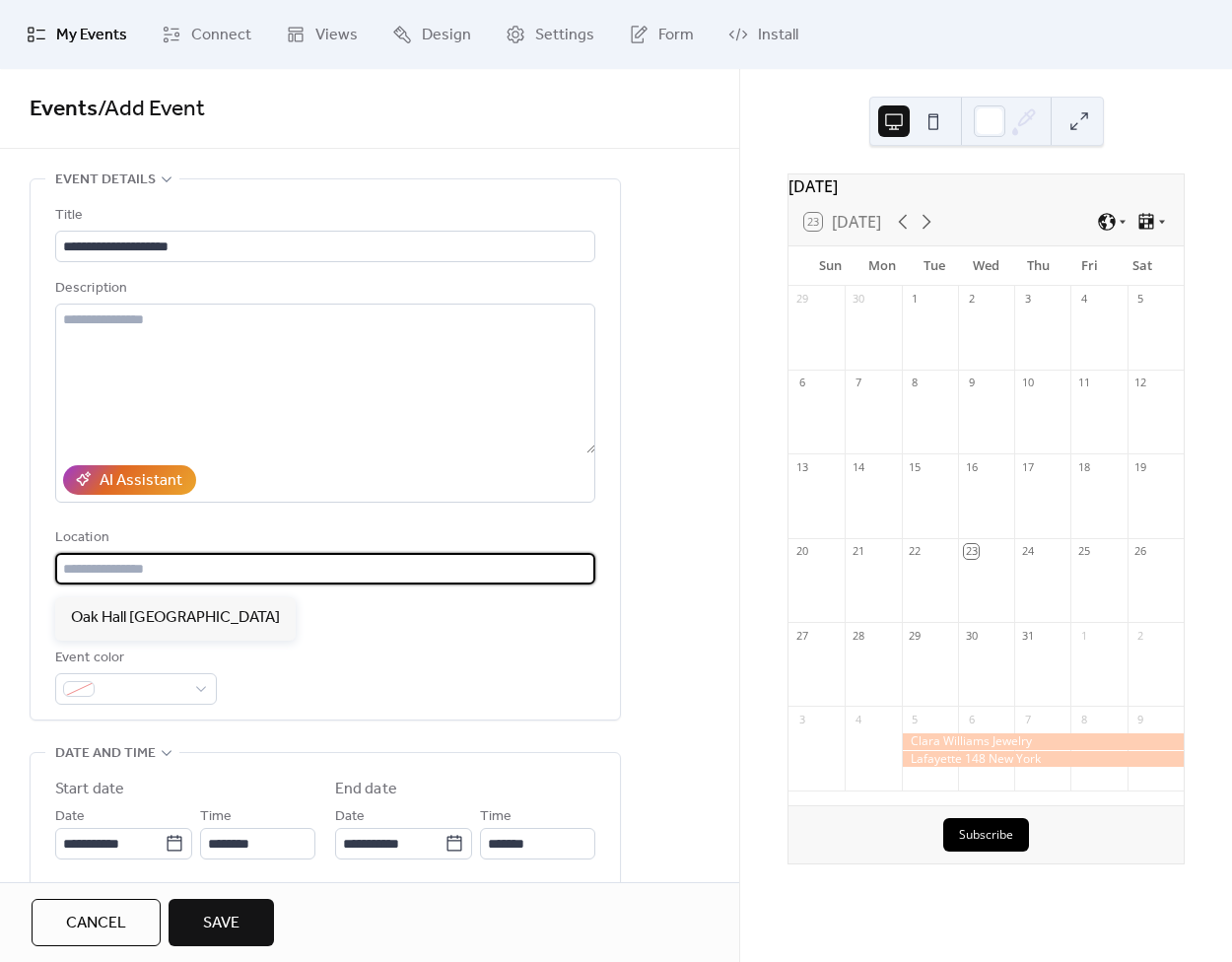 click at bounding box center [325, 569] 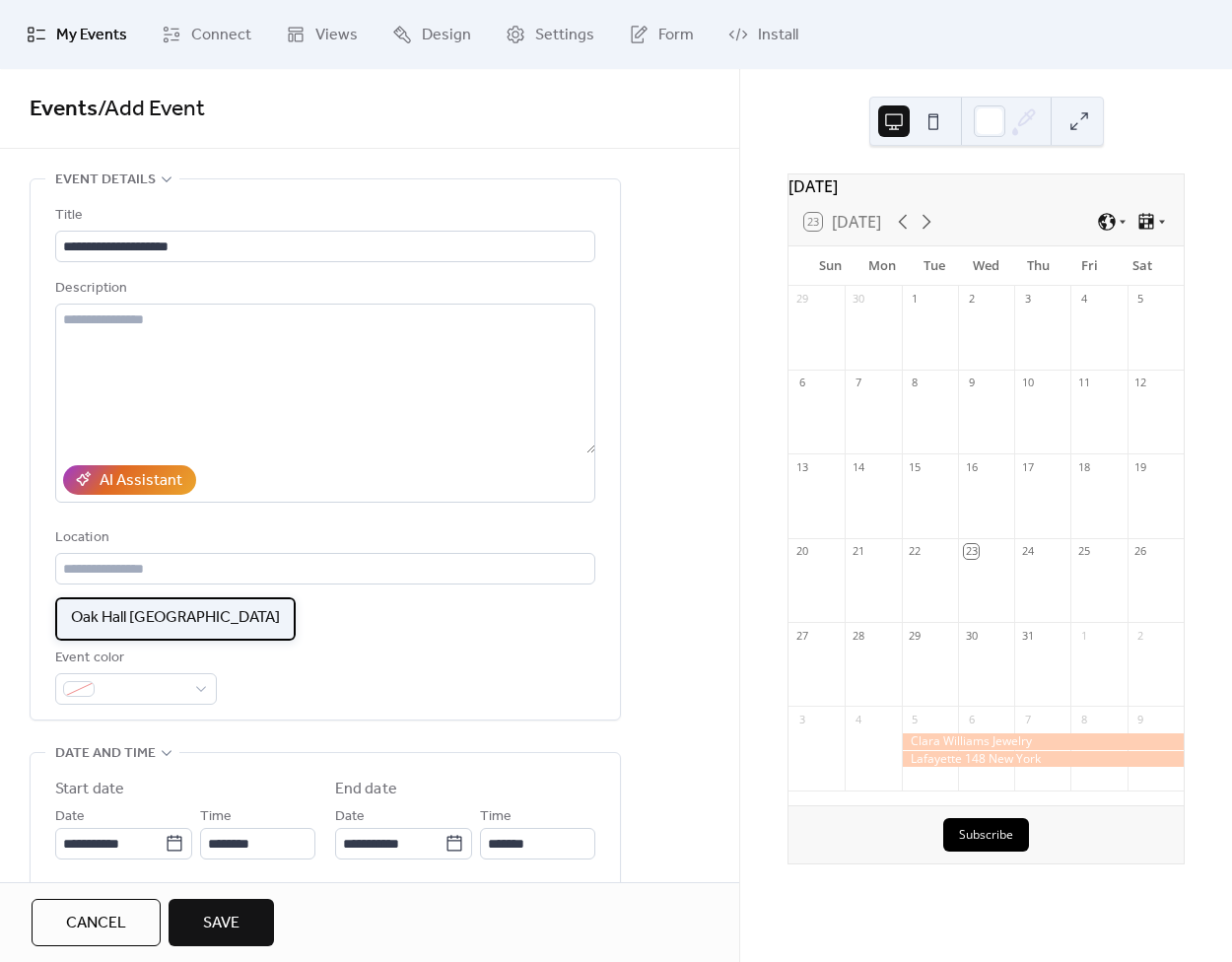 click on "Oak Hall [GEOGRAPHIC_DATA]" at bounding box center (175, 618) 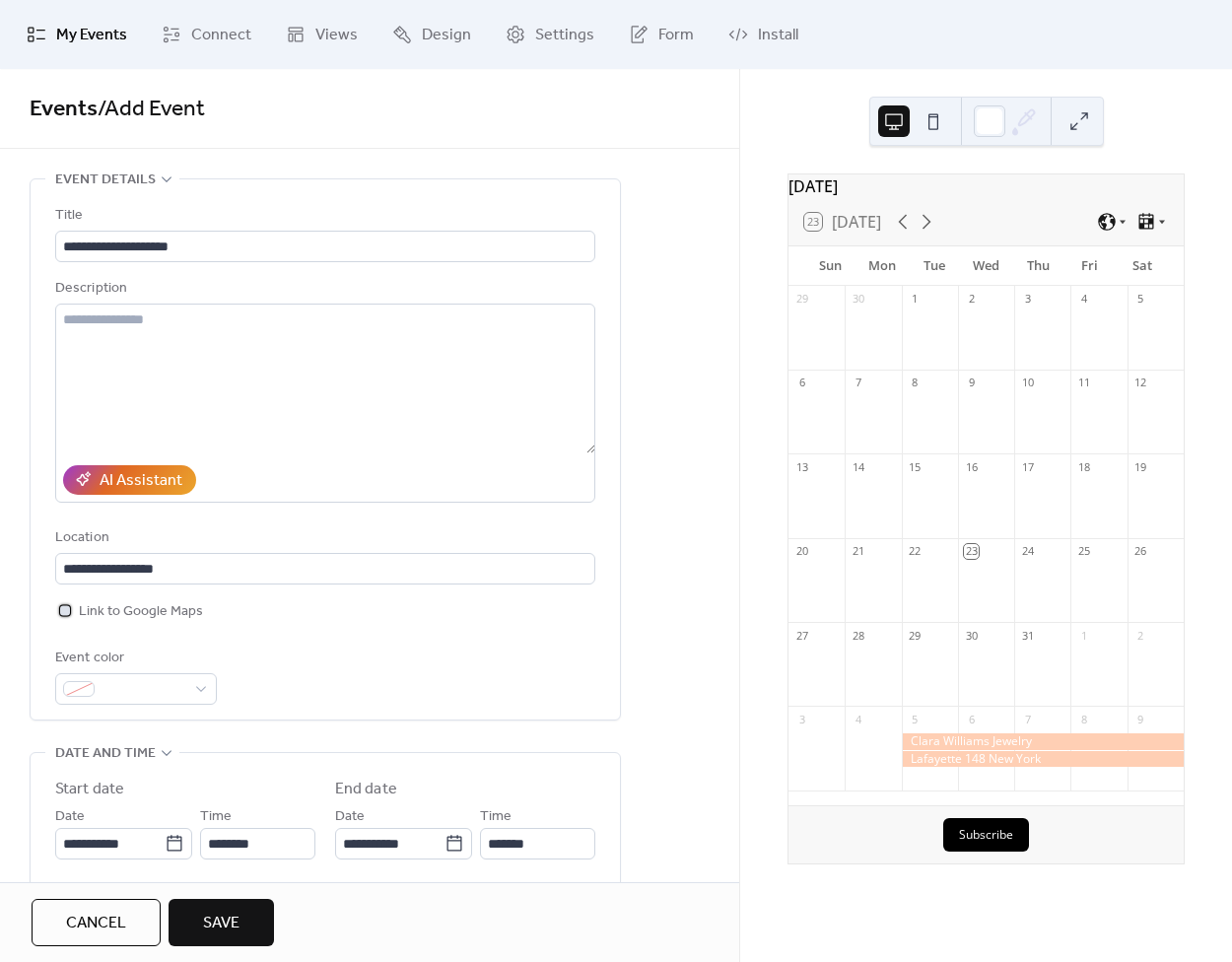 click on "Link to Google Maps" at bounding box center (141, 612) 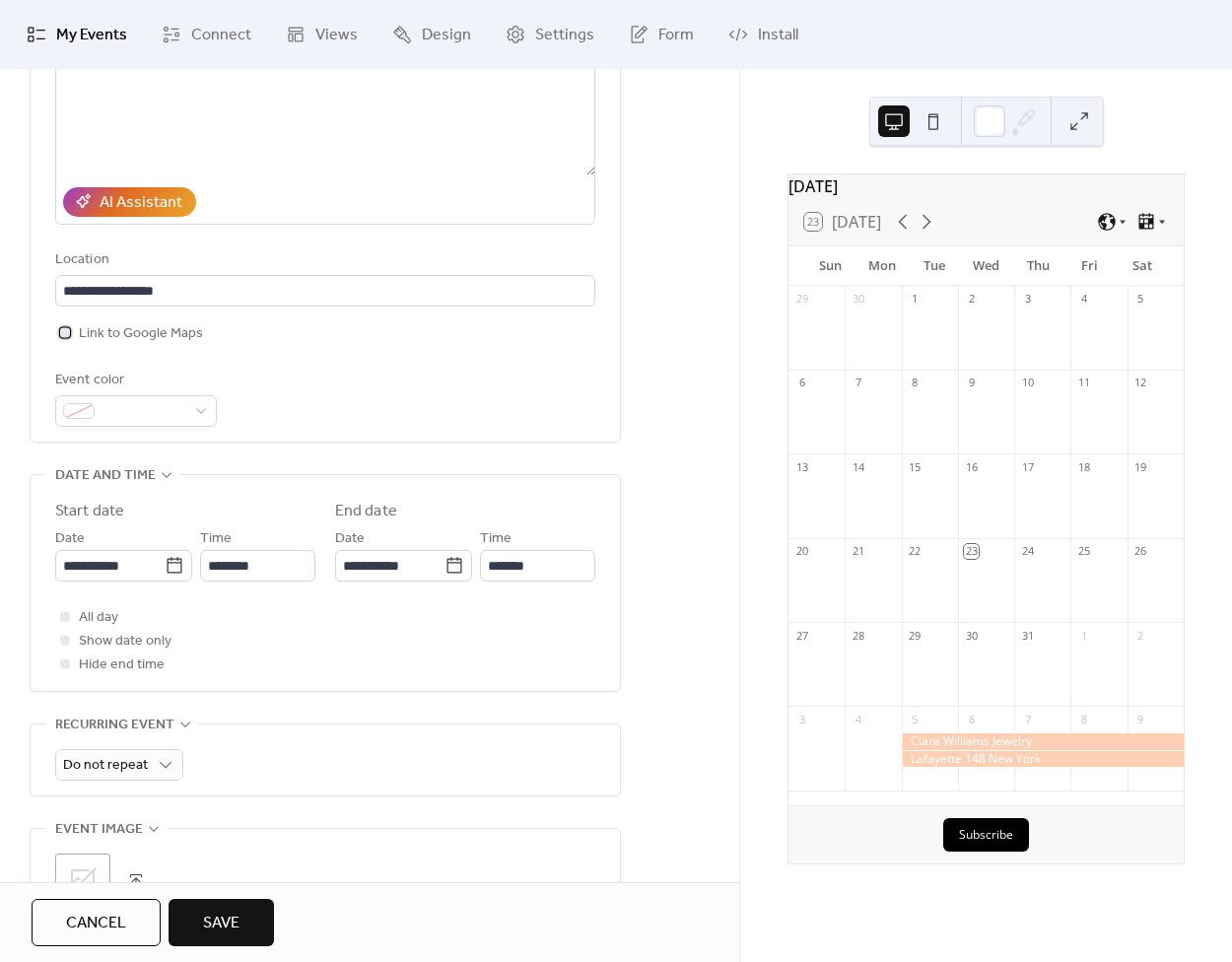 scroll, scrollTop: 260, scrollLeft: 0, axis: vertical 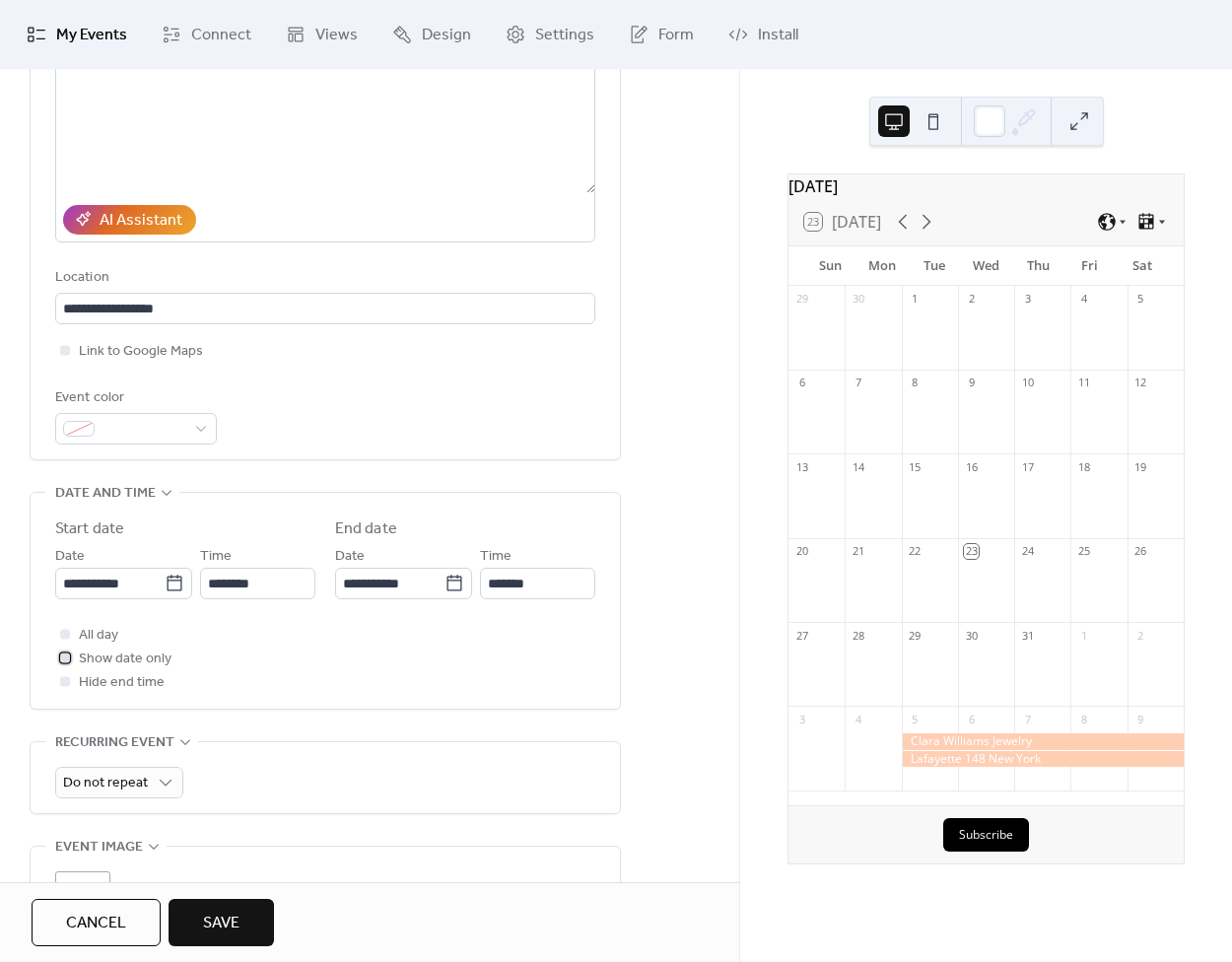 click on "Show date only" at bounding box center (125, 659) 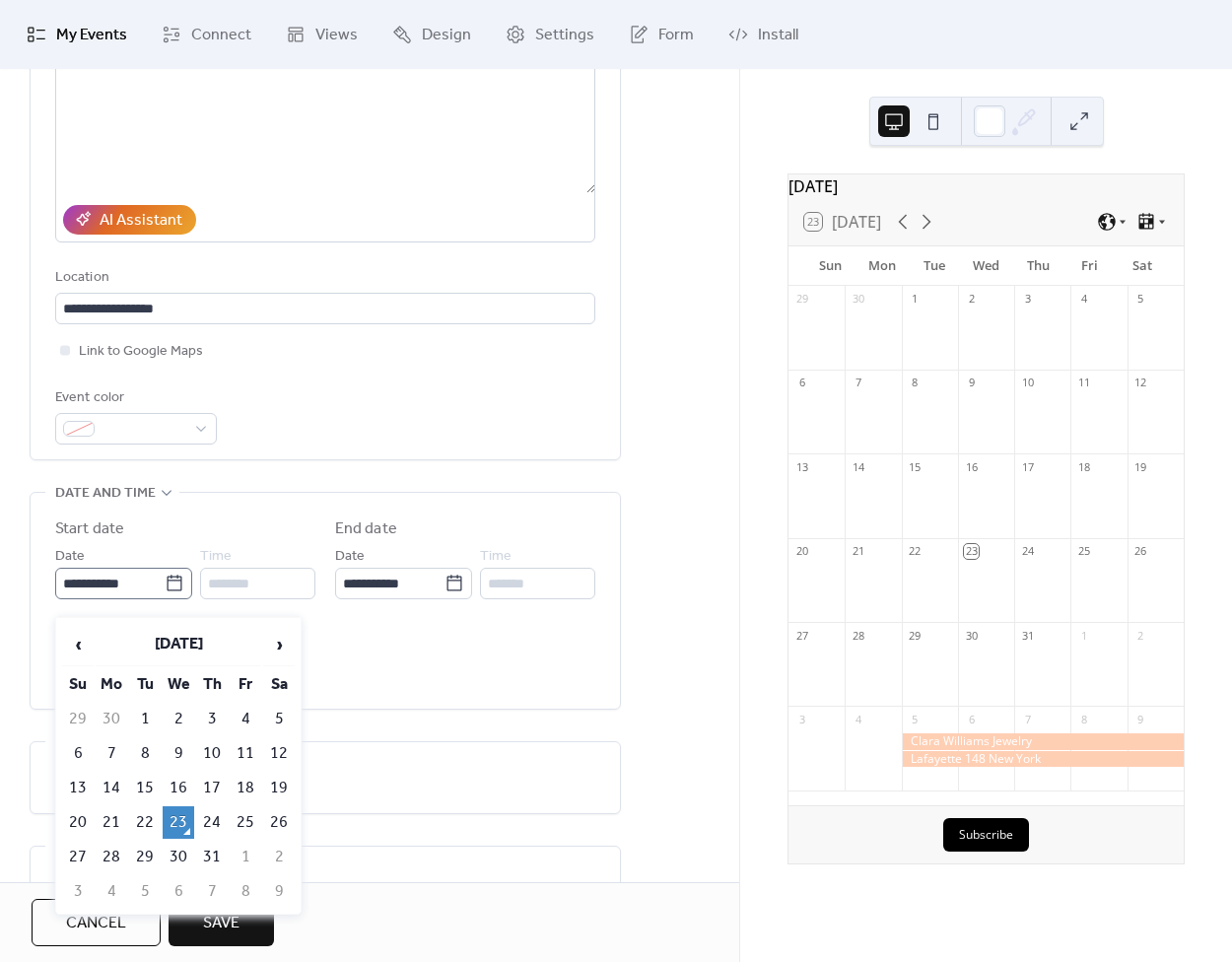 click 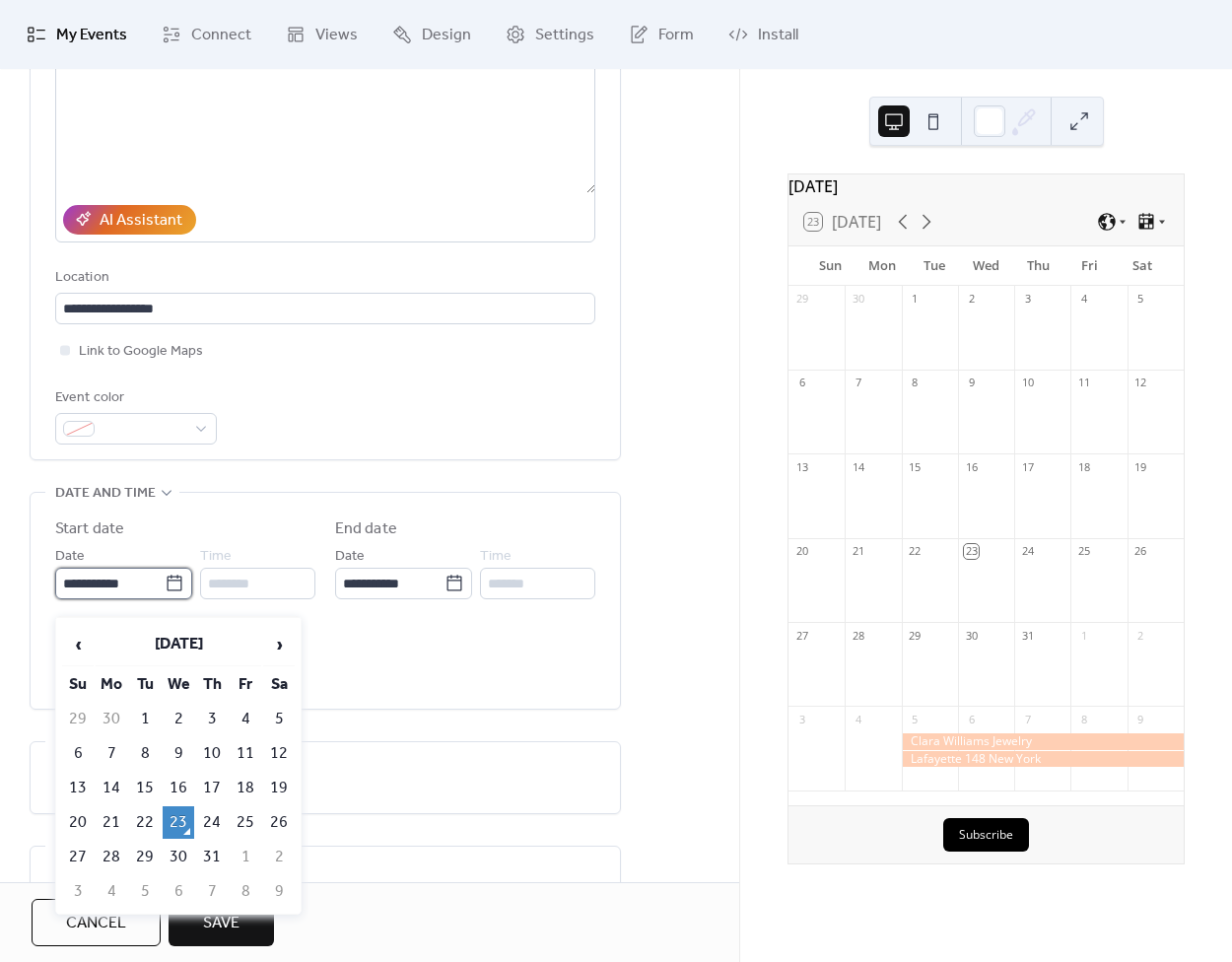 click on "**********" at bounding box center (109, 584) 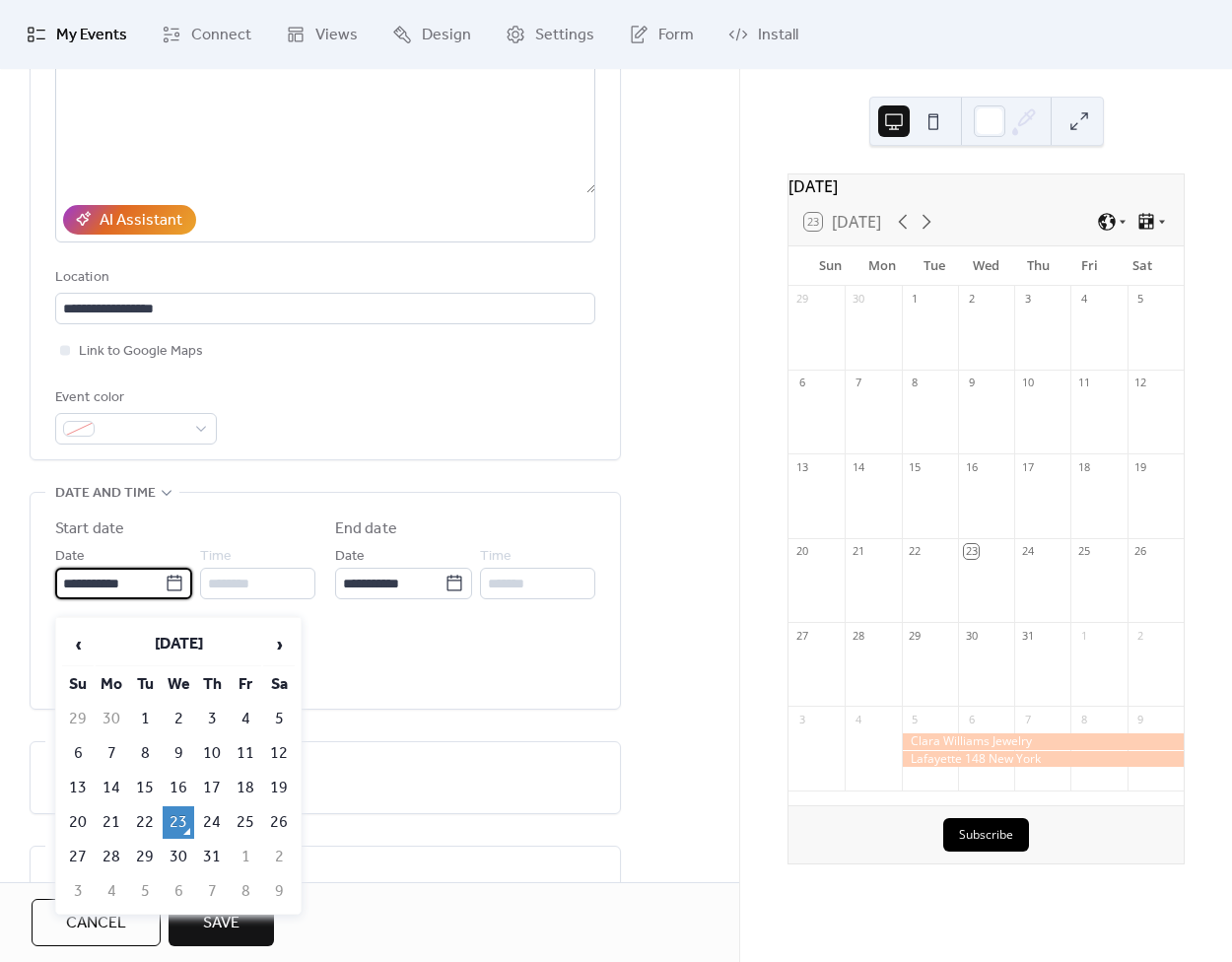 scroll, scrollTop: 236, scrollLeft: 0, axis: vertical 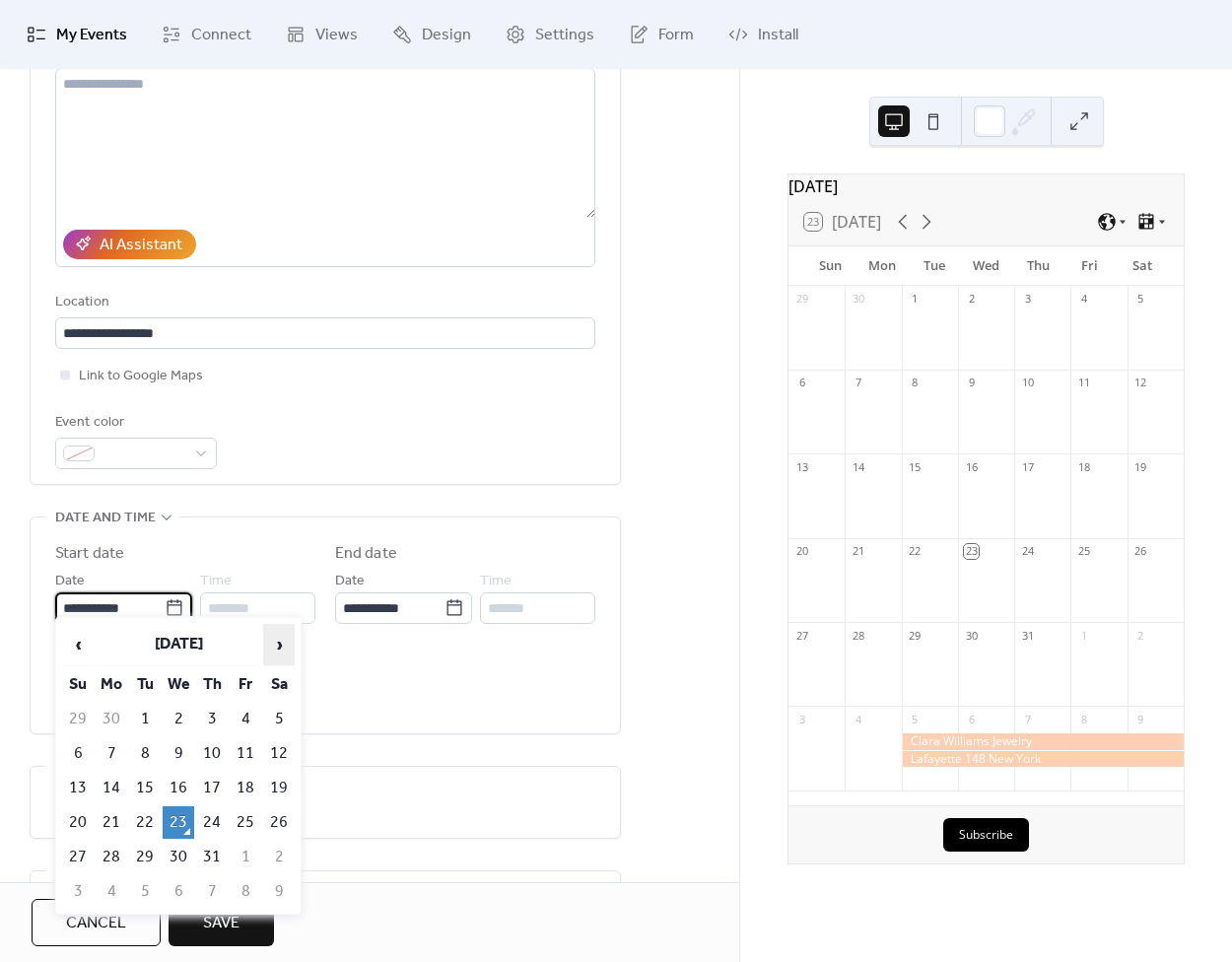 click on "›" at bounding box center (279, 645) 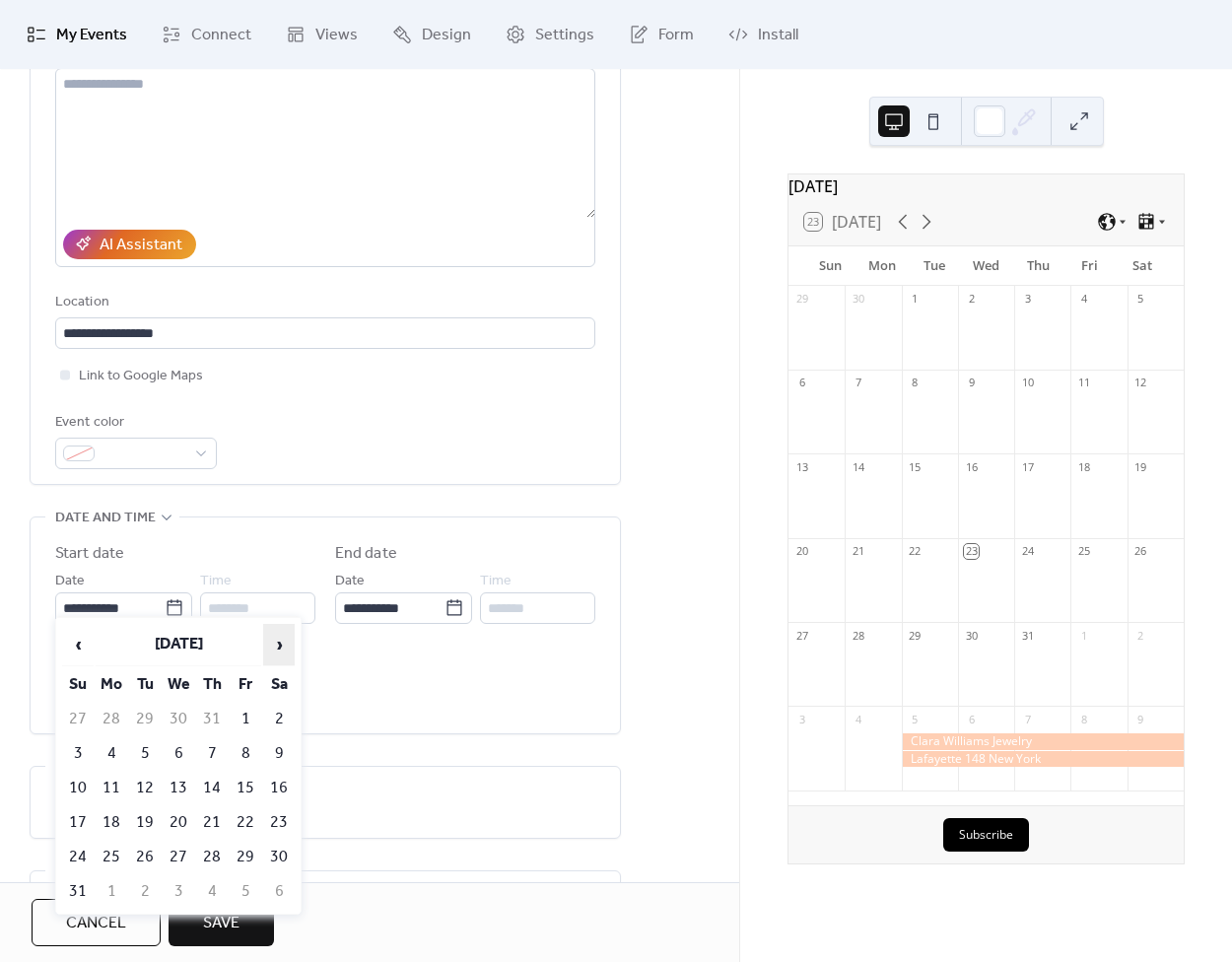 click on "›" at bounding box center [279, 645] 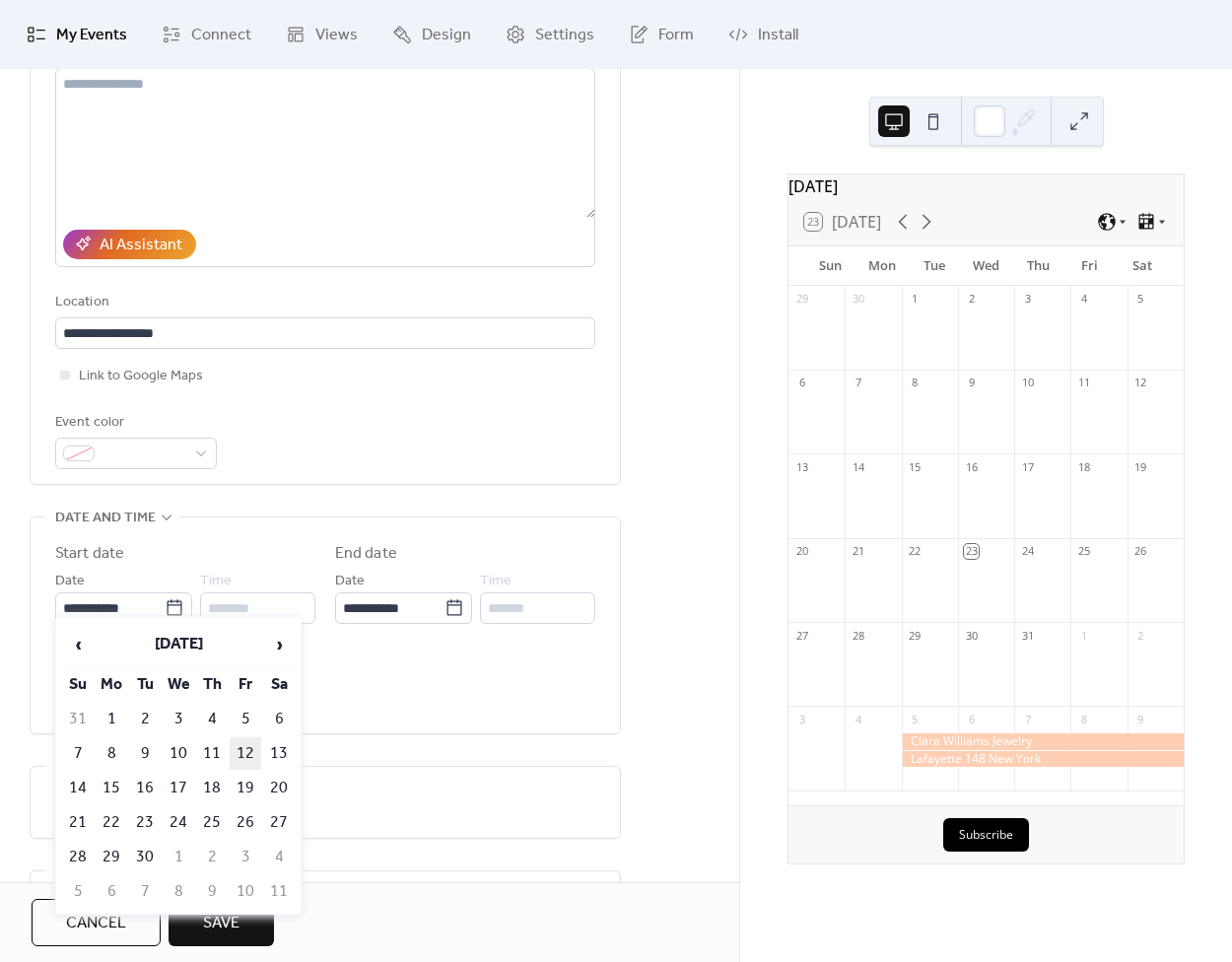 click on "12" at bounding box center (245, 753) 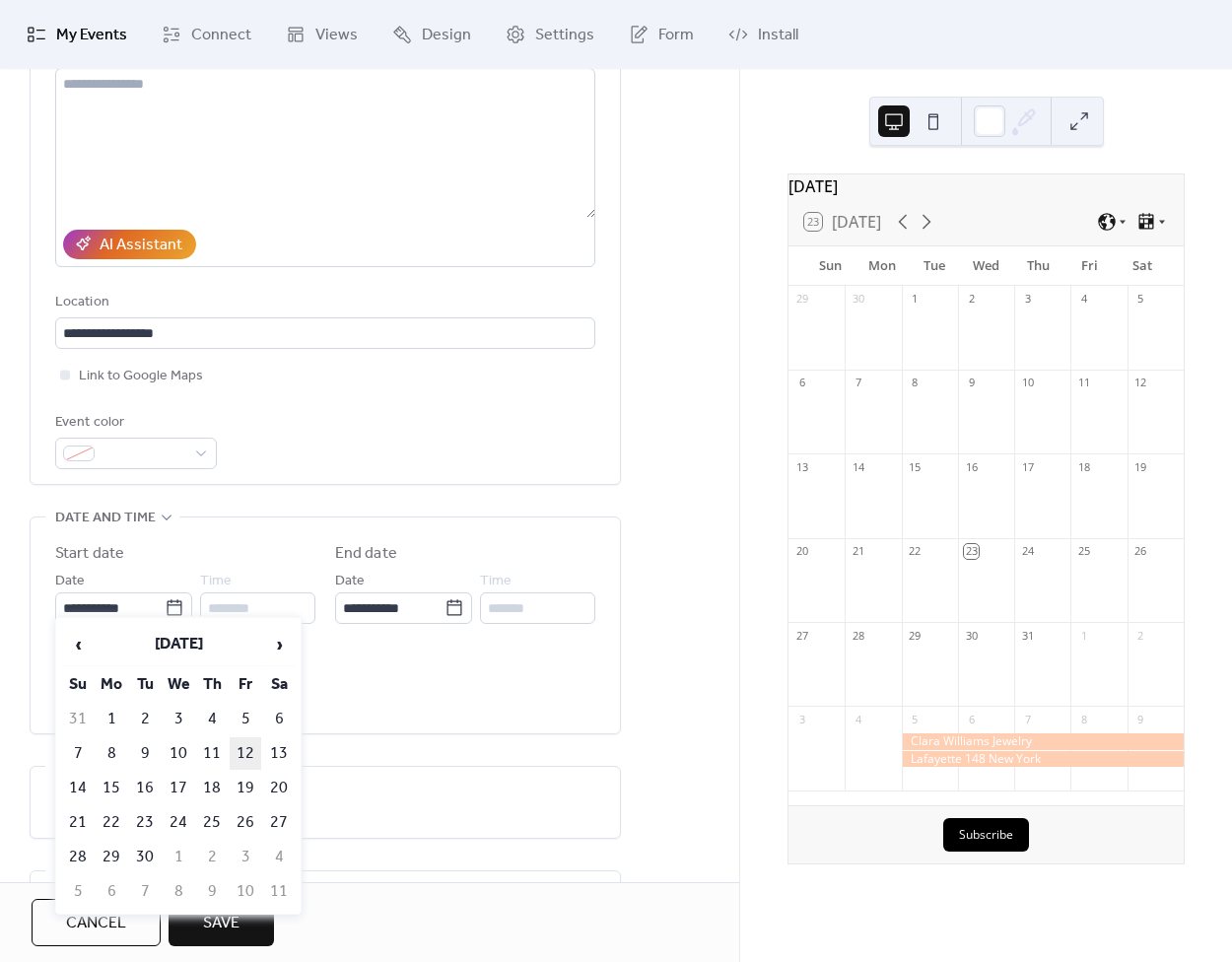 type on "**********" 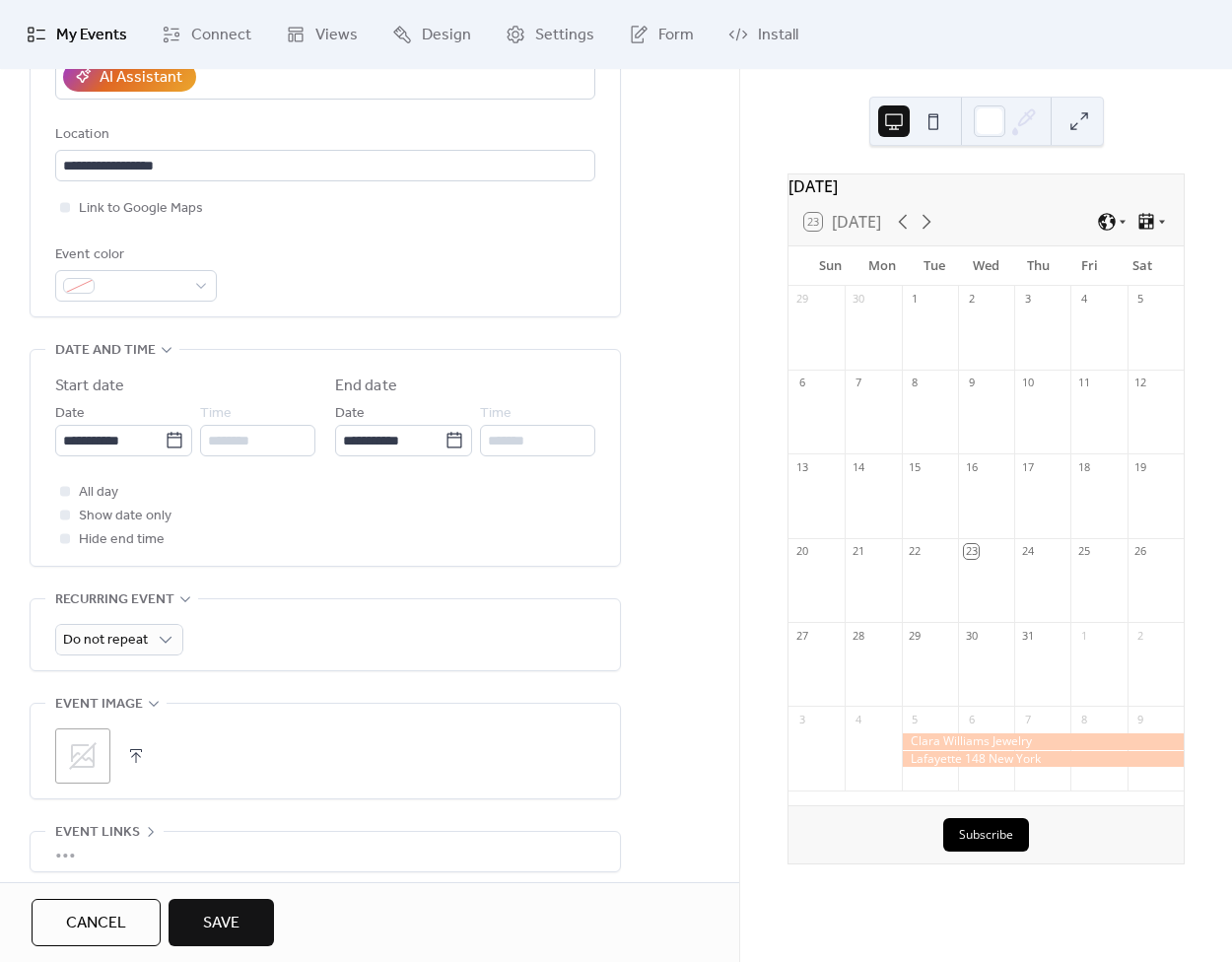 scroll, scrollTop: 408, scrollLeft: 0, axis: vertical 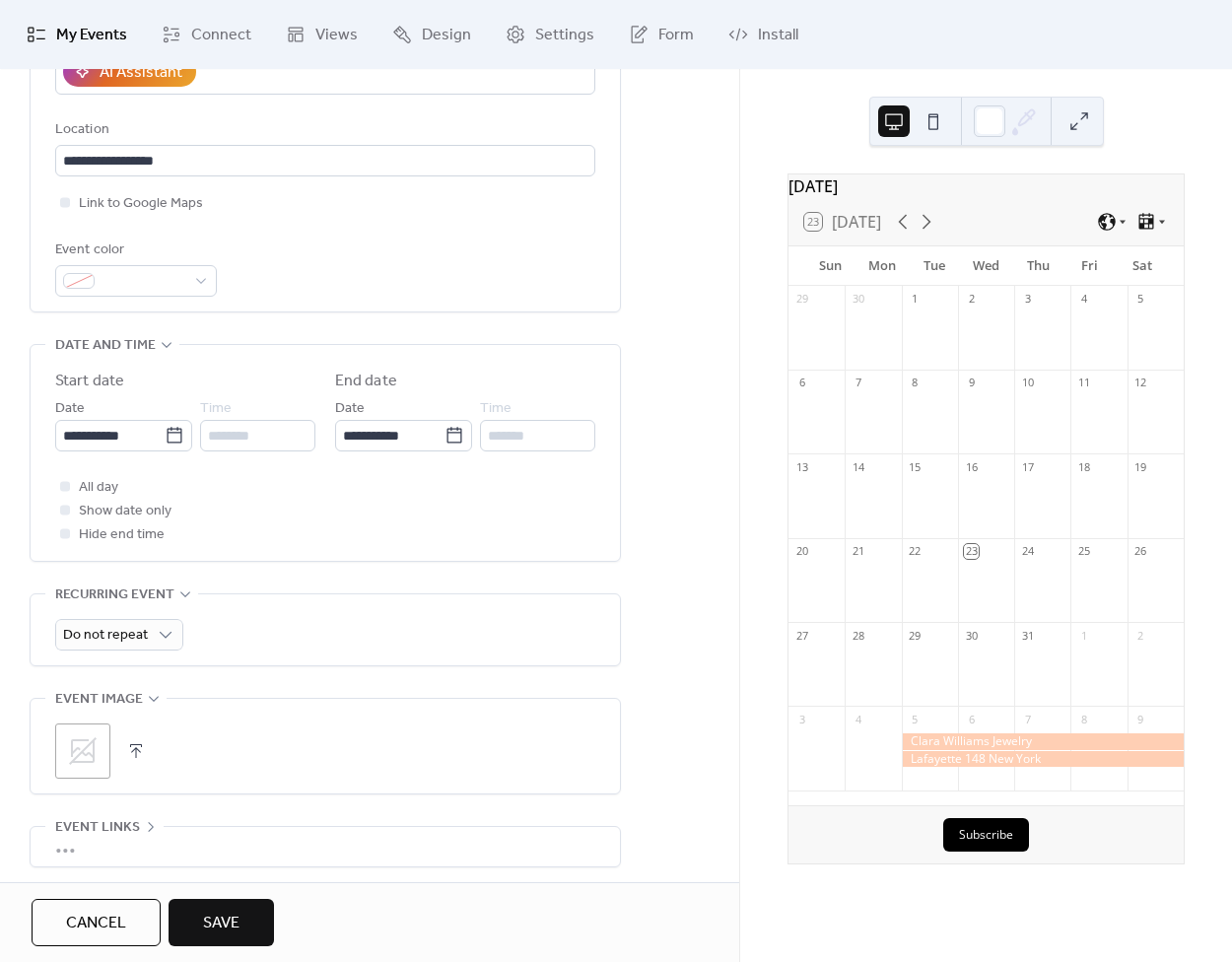 click on "Save" at bounding box center [221, 924] 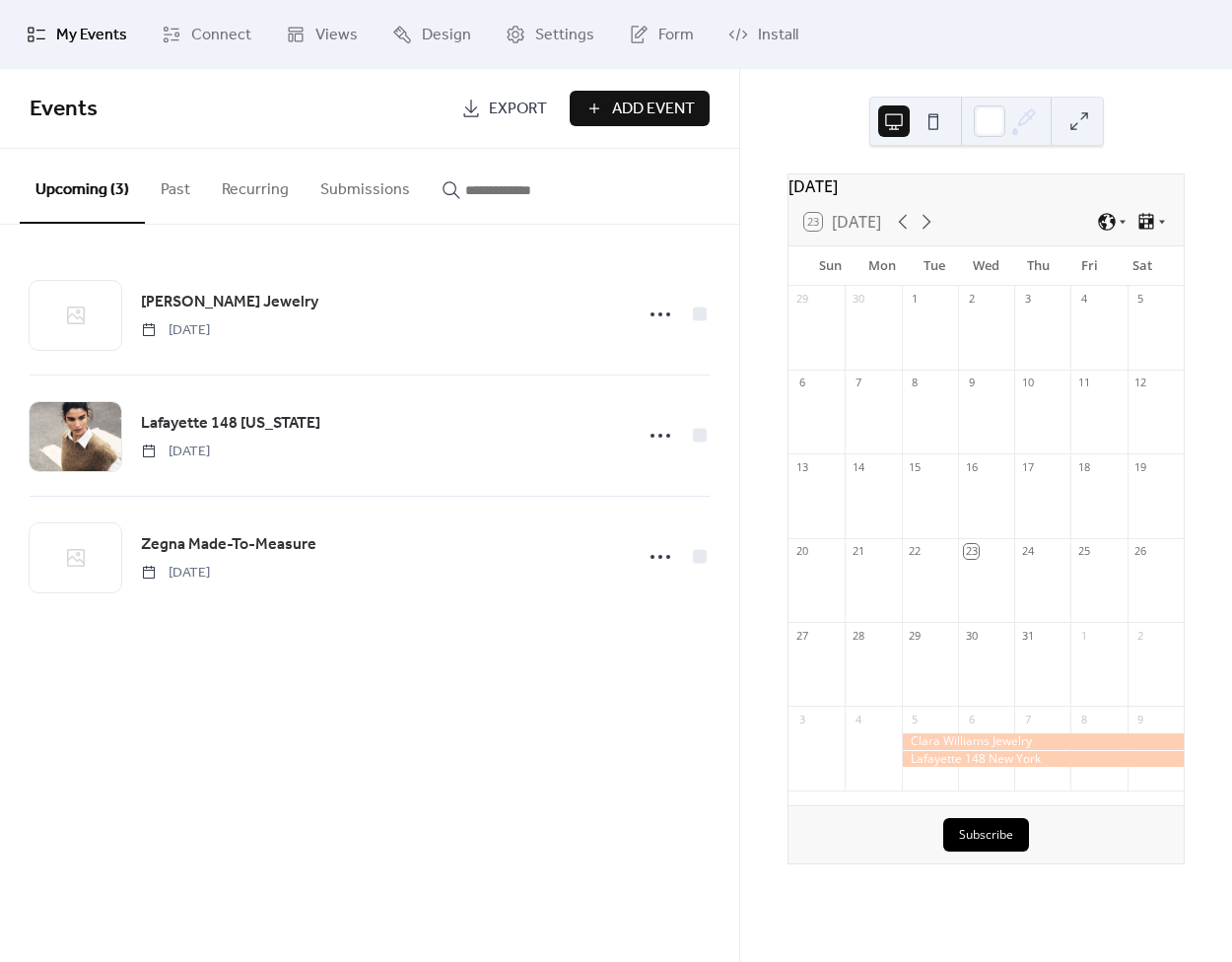 click on "Add Event" at bounding box center [640, 108] 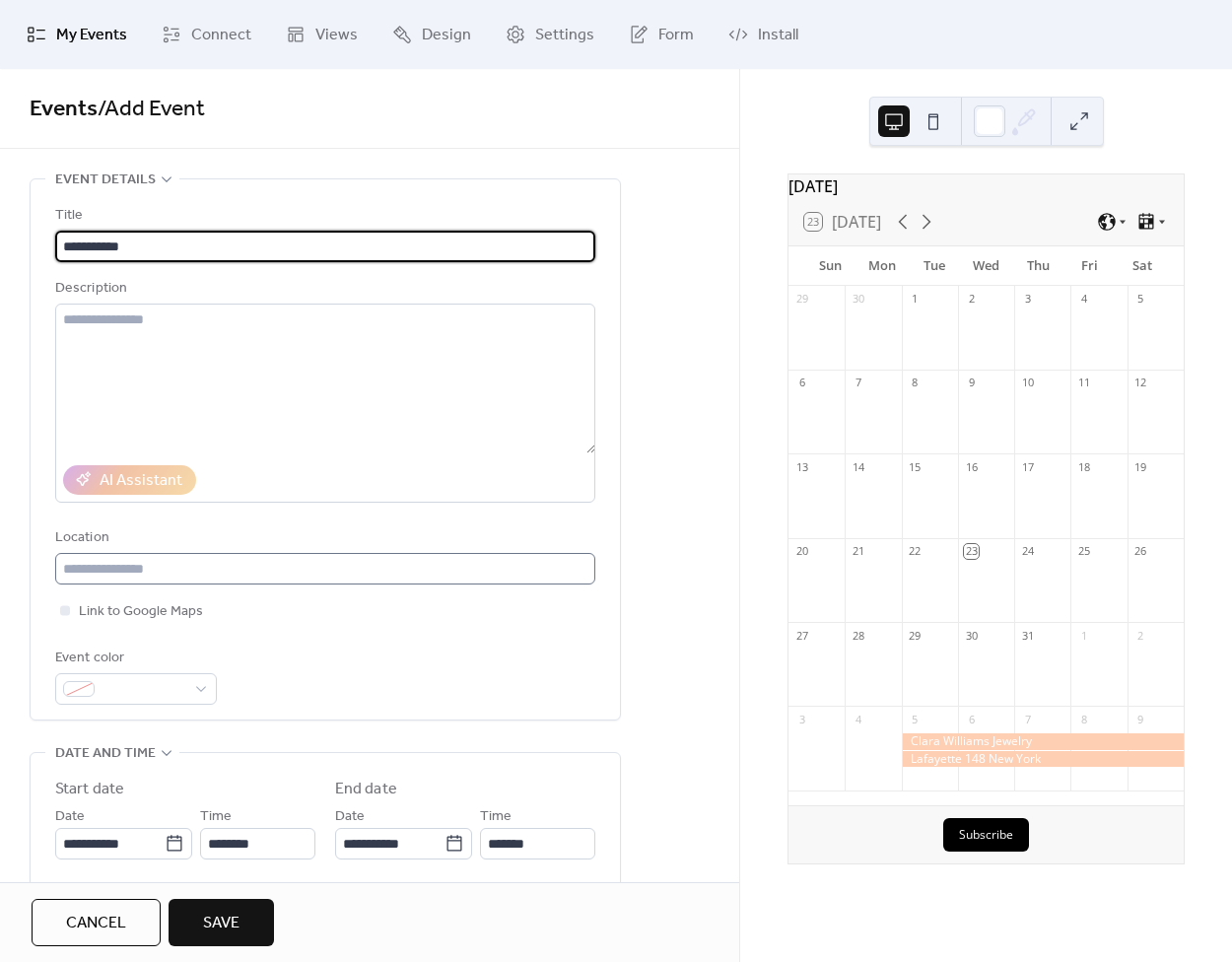 scroll, scrollTop: 1, scrollLeft: 0, axis: vertical 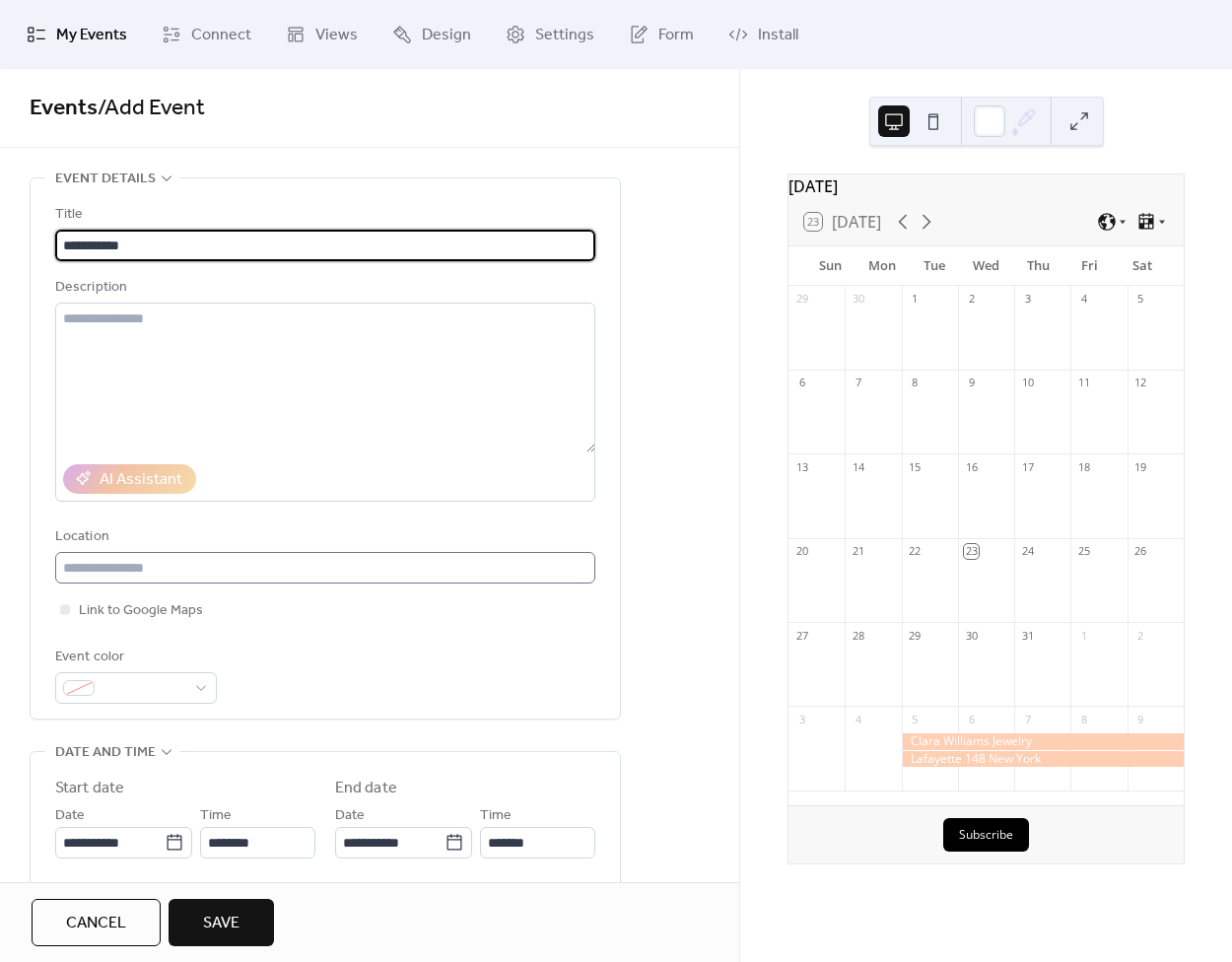 type on "**********" 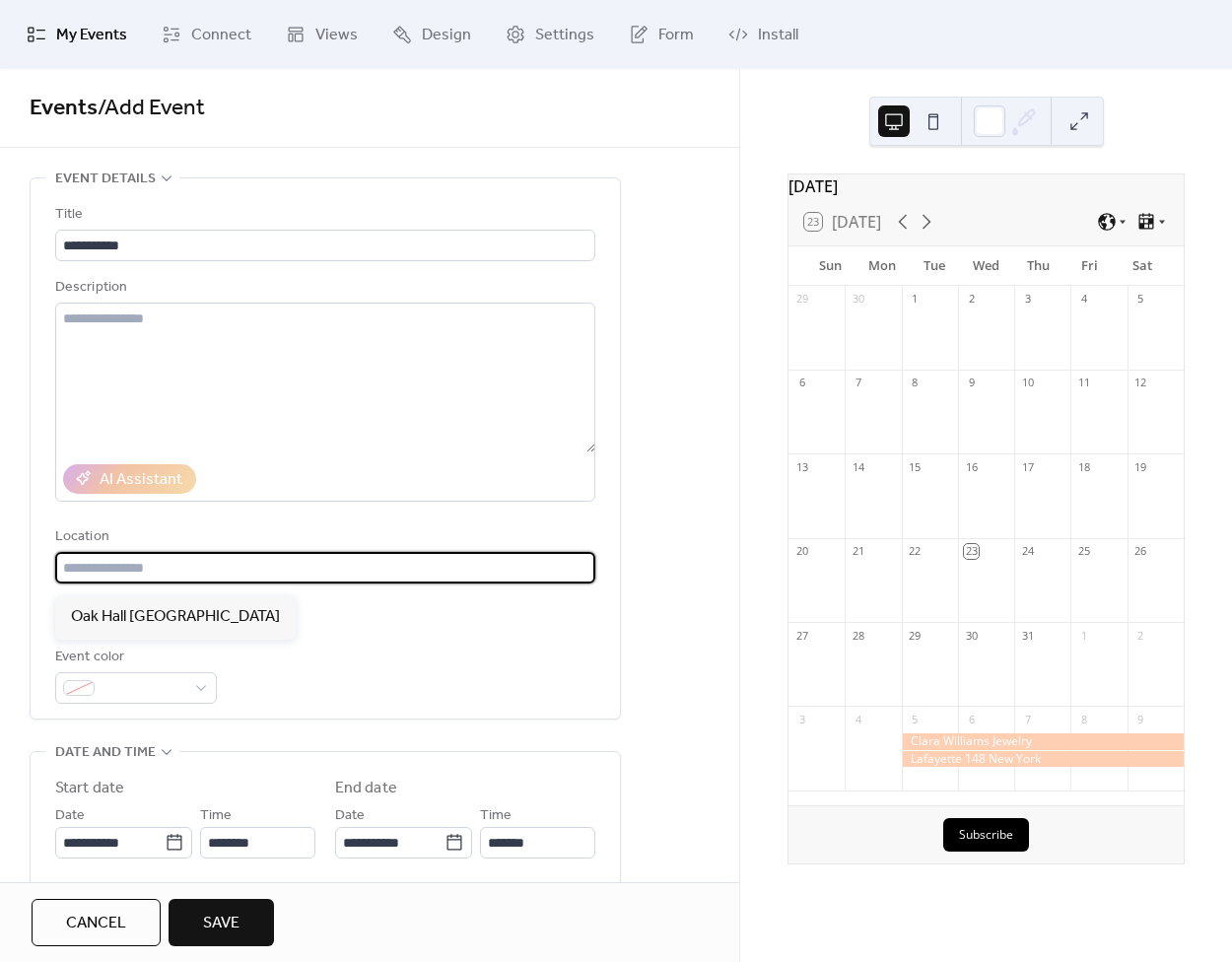 click at bounding box center (325, 568) 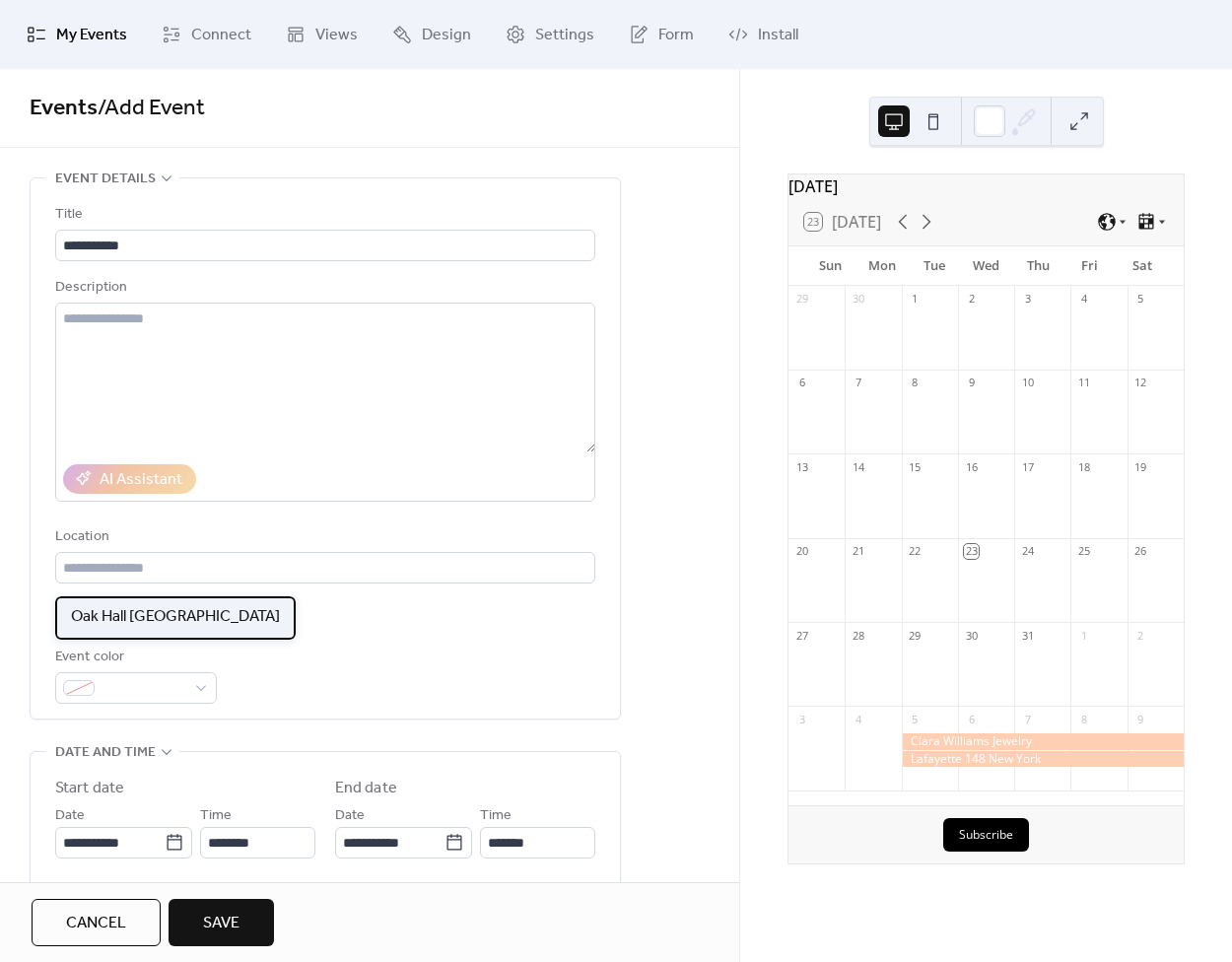 click on "Oak Hall [GEOGRAPHIC_DATA]" at bounding box center (175, 617) 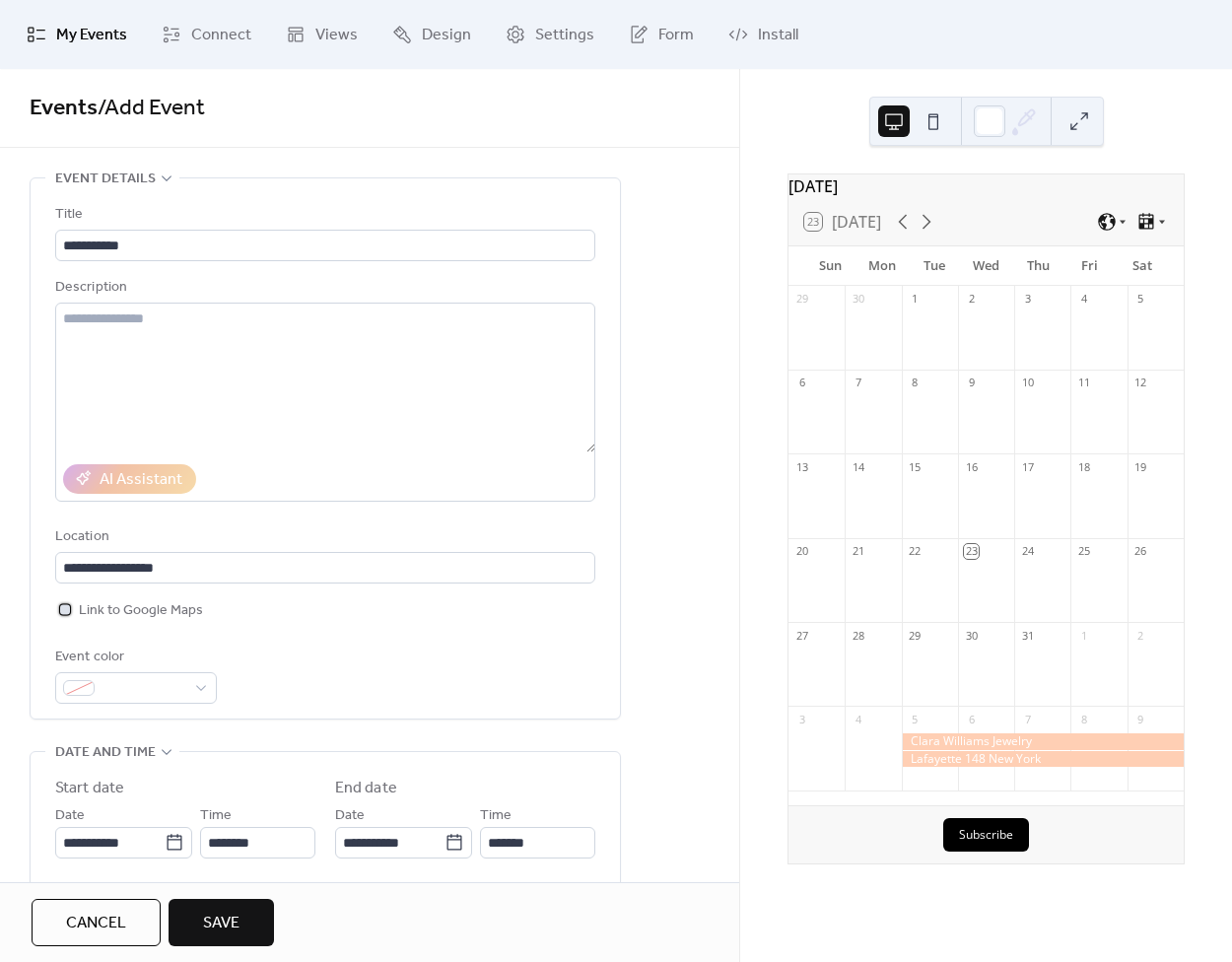 click on "Link to Google Maps" at bounding box center (141, 611) 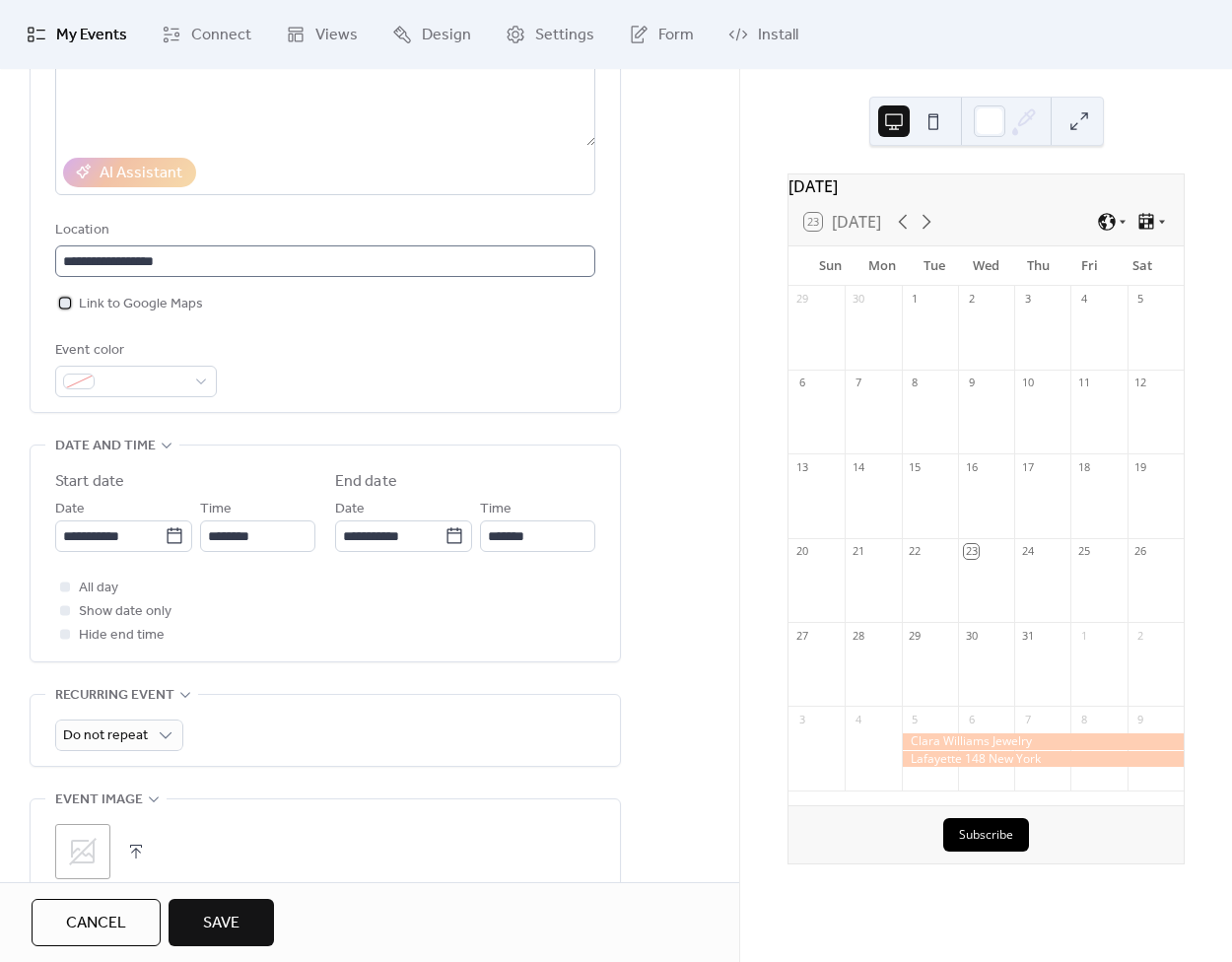 scroll, scrollTop: 329, scrollLeft: 0, axis: vertical 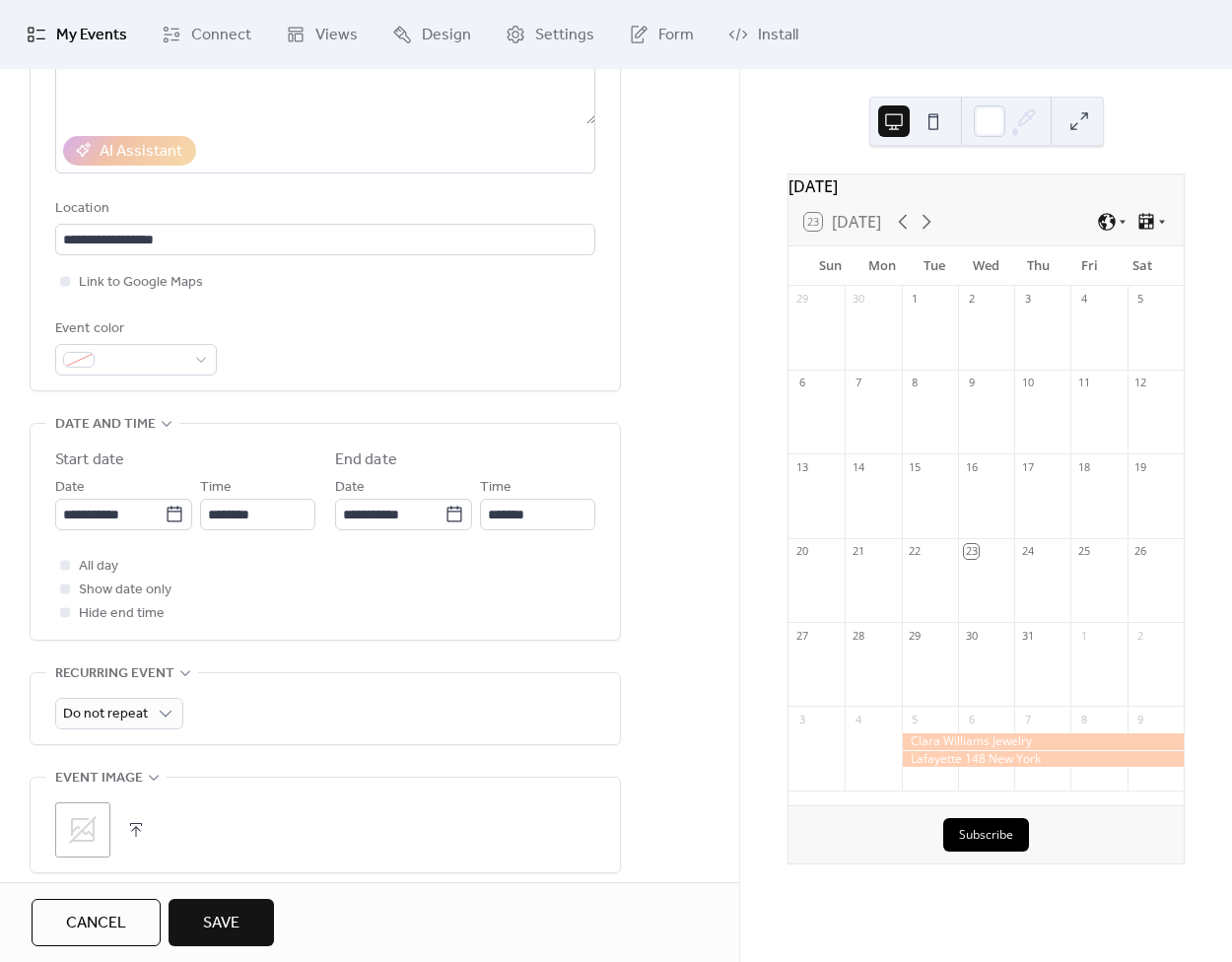 click on "All day Show date only Hide end time" at bounding box center (325, 589) 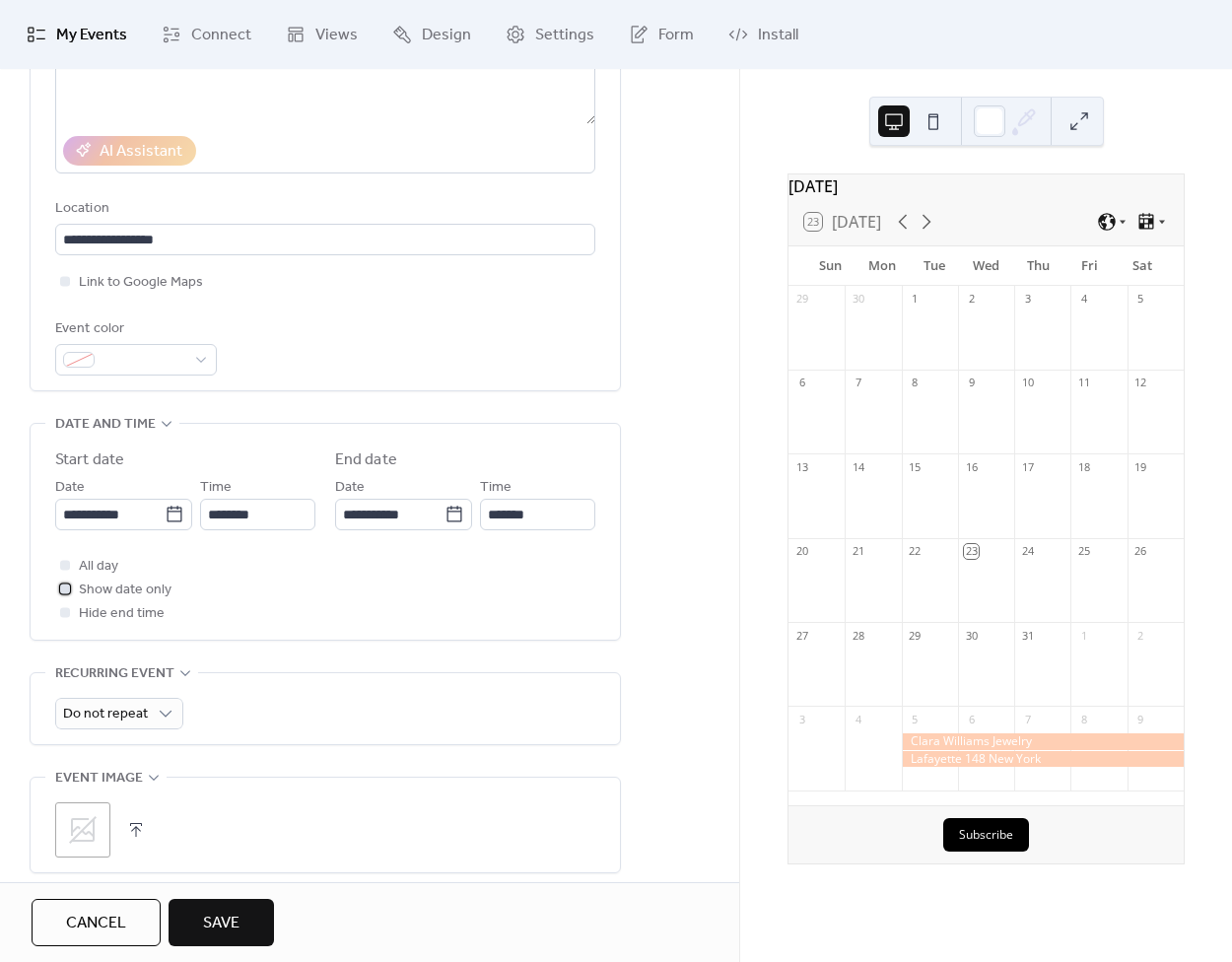 click on "Show date only" at bounding box center [125, 590] 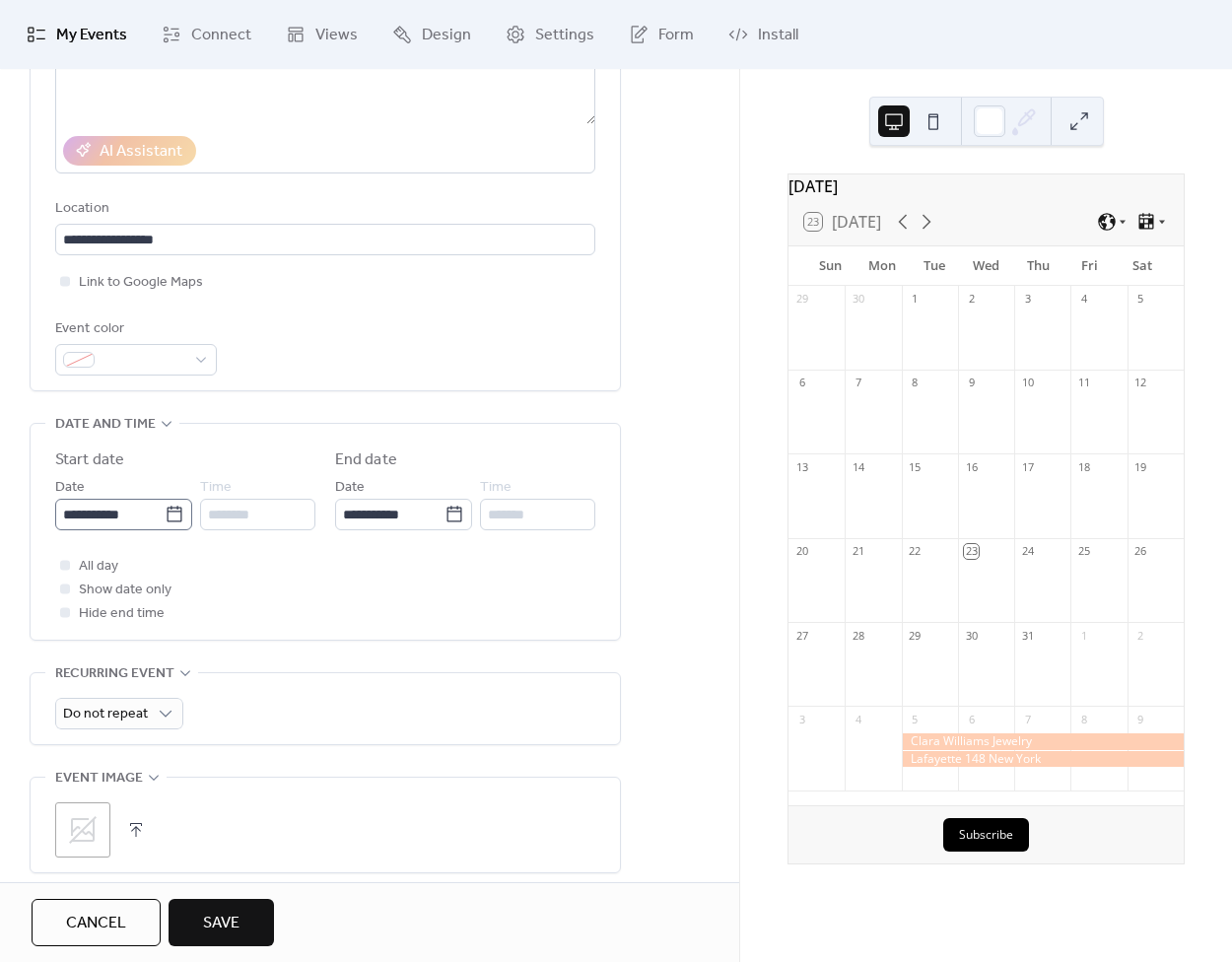 click 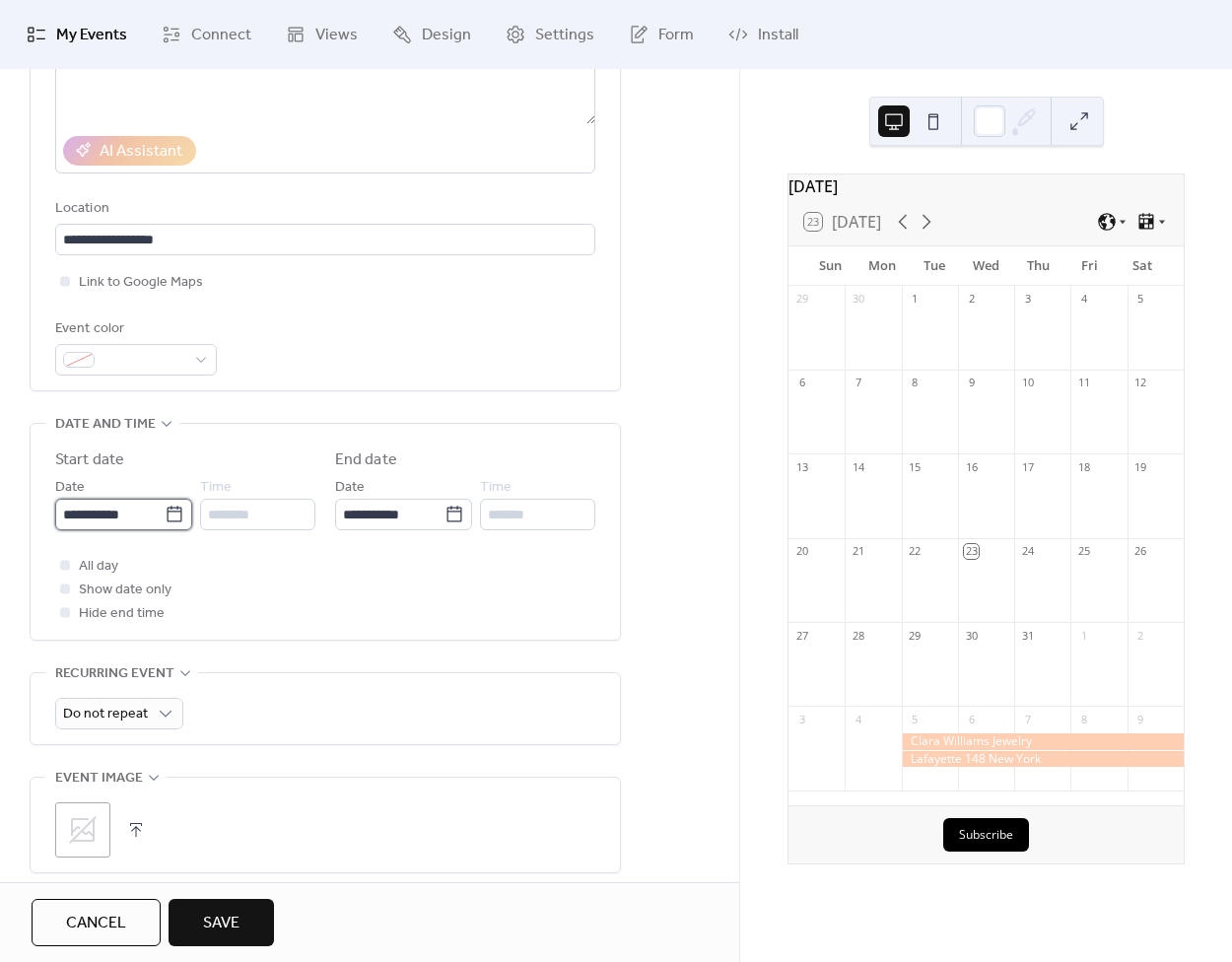 click on "**********" at bounding box center [109, 515] 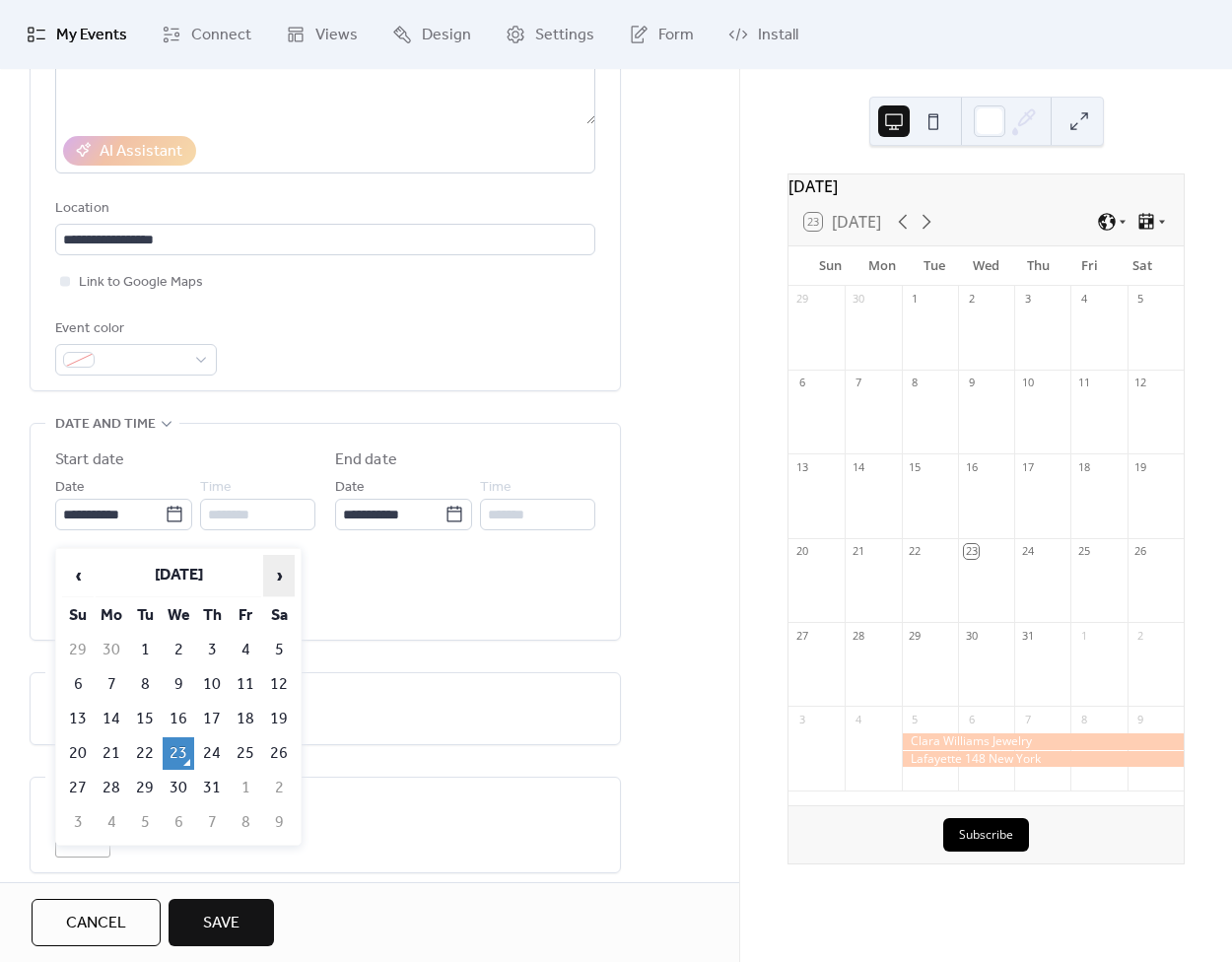 click on "›" at bounding box center [279, 576] 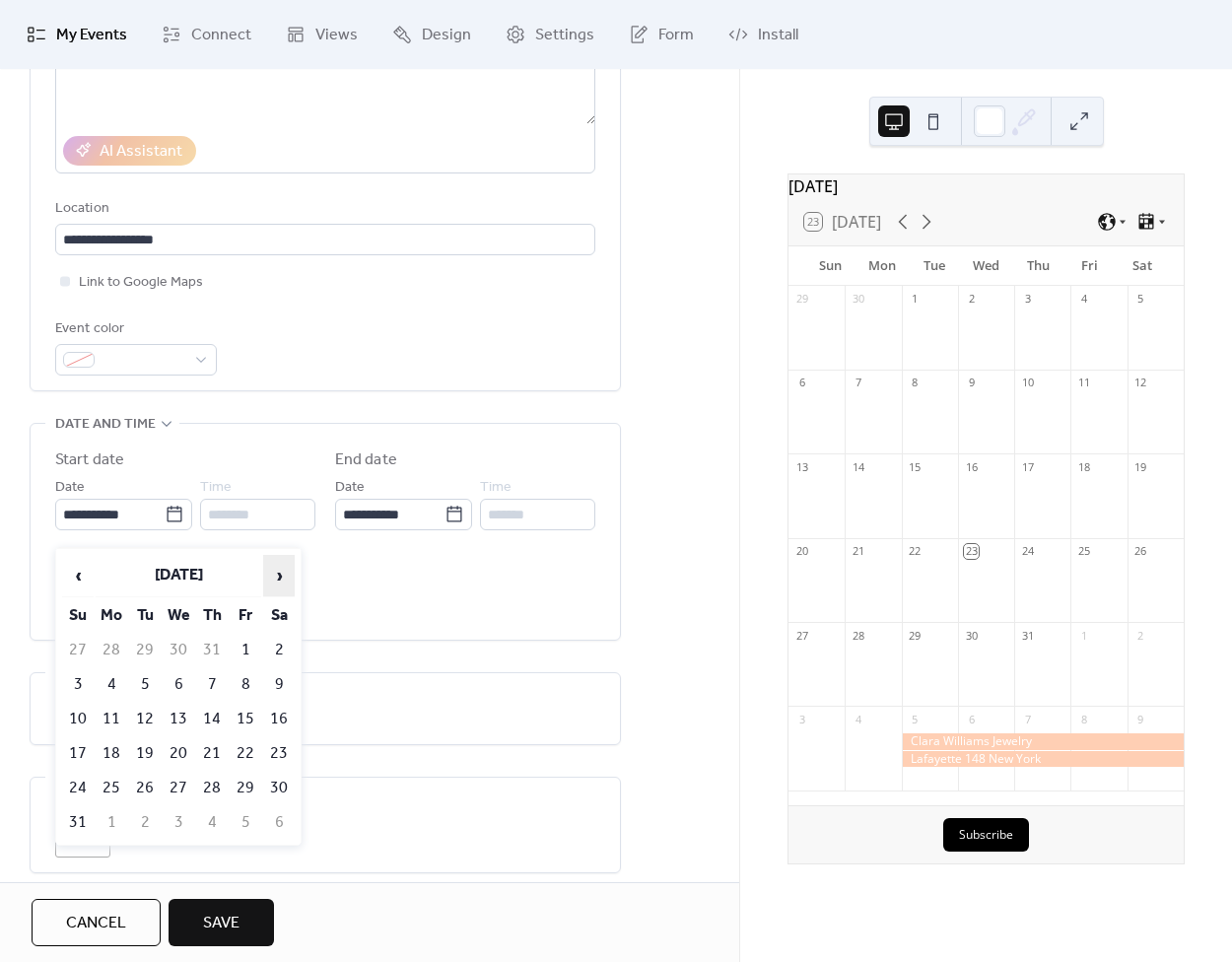 click on "›" at bounding box center (279, 576) 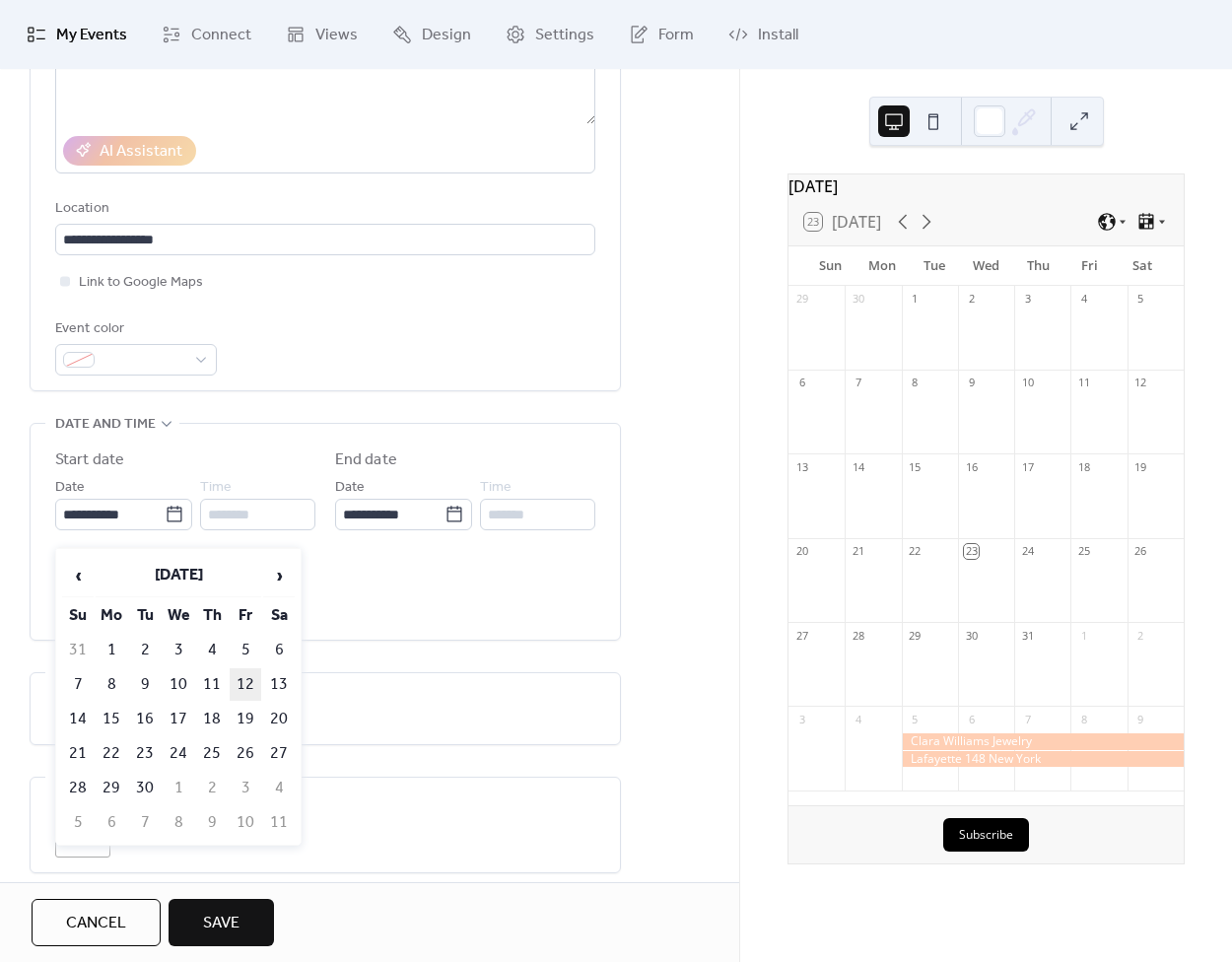 click on "12" at bounding box center (245, 684) 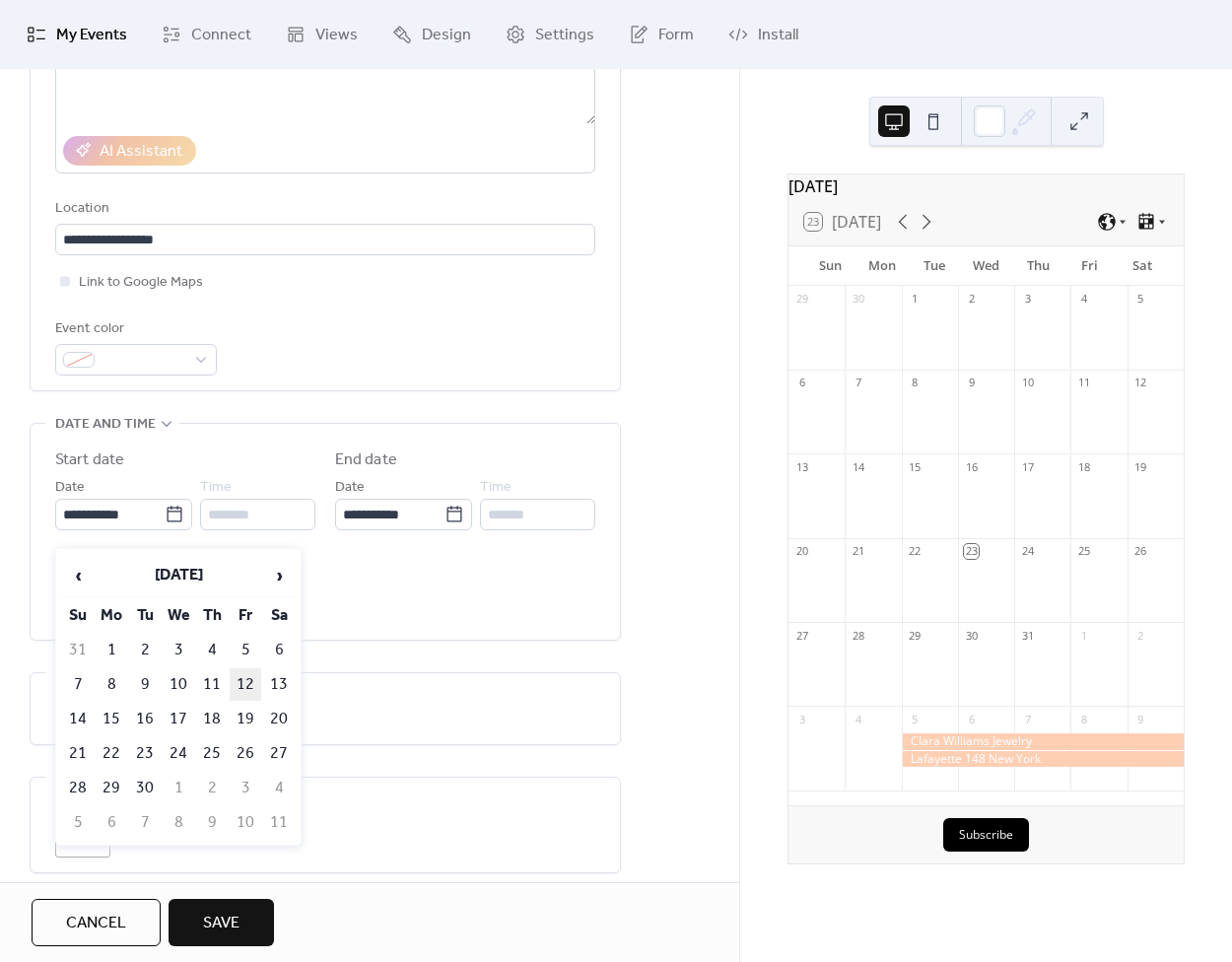 type on "**********" 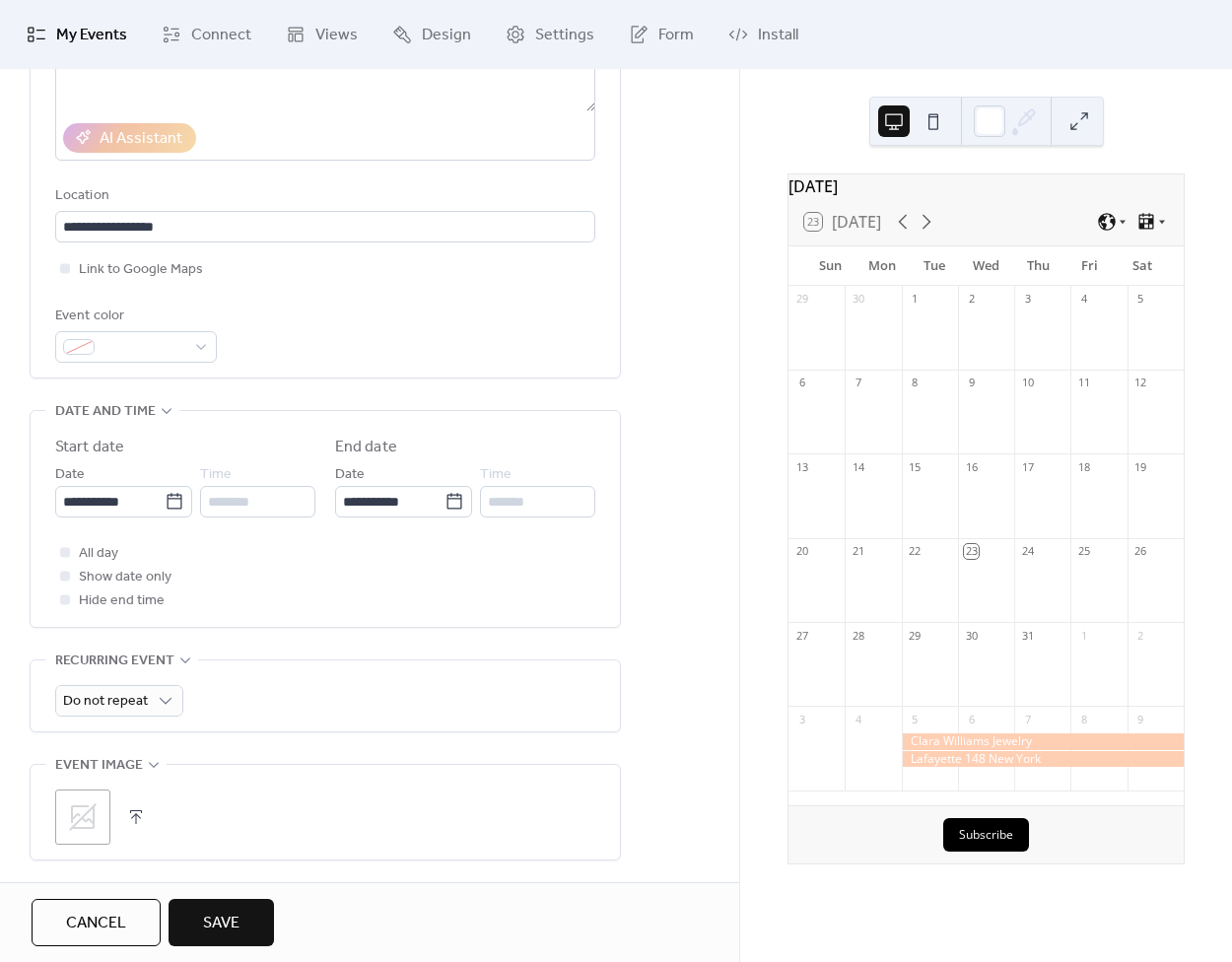 click on "**********" at bounding box center [325, 523] 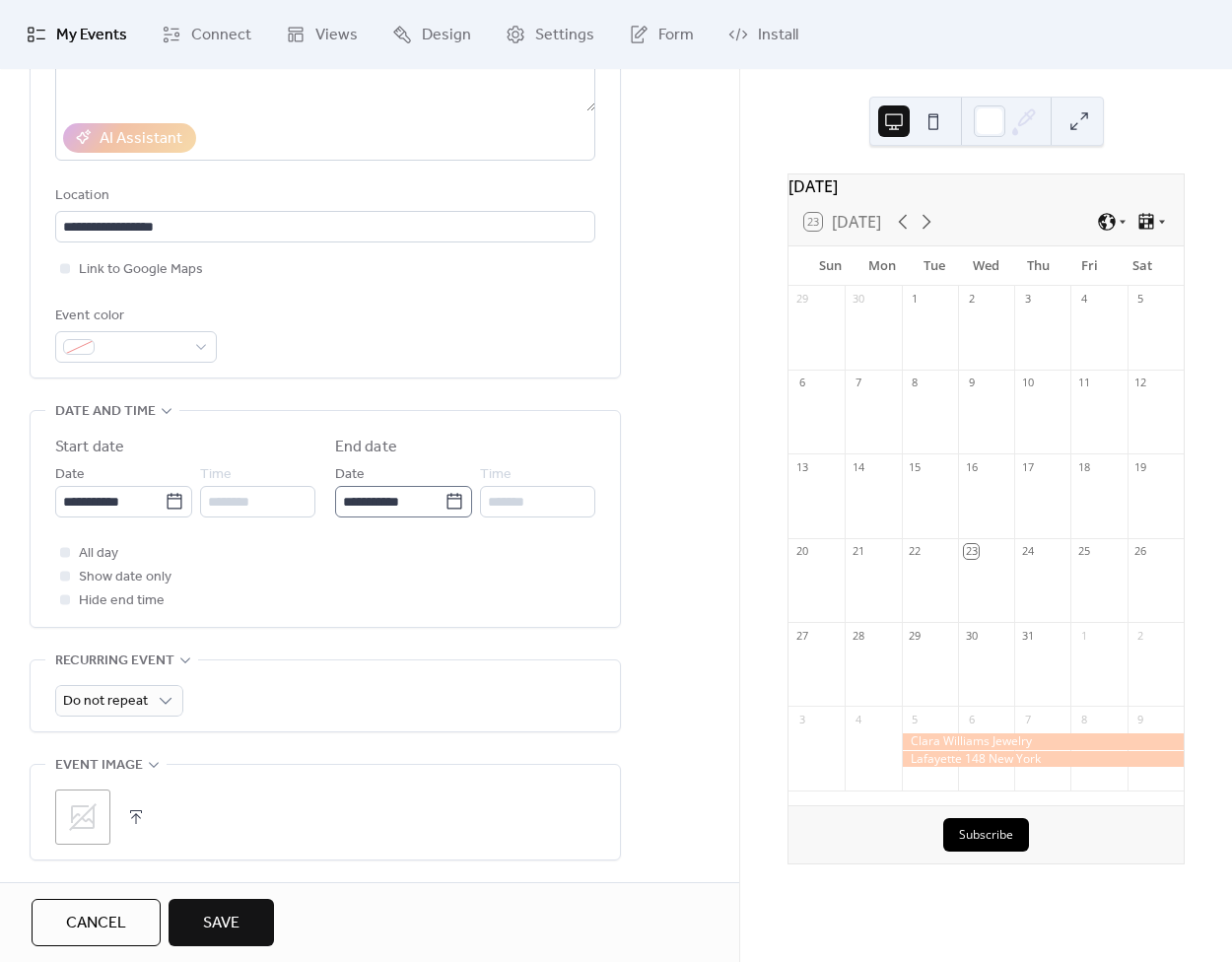 click 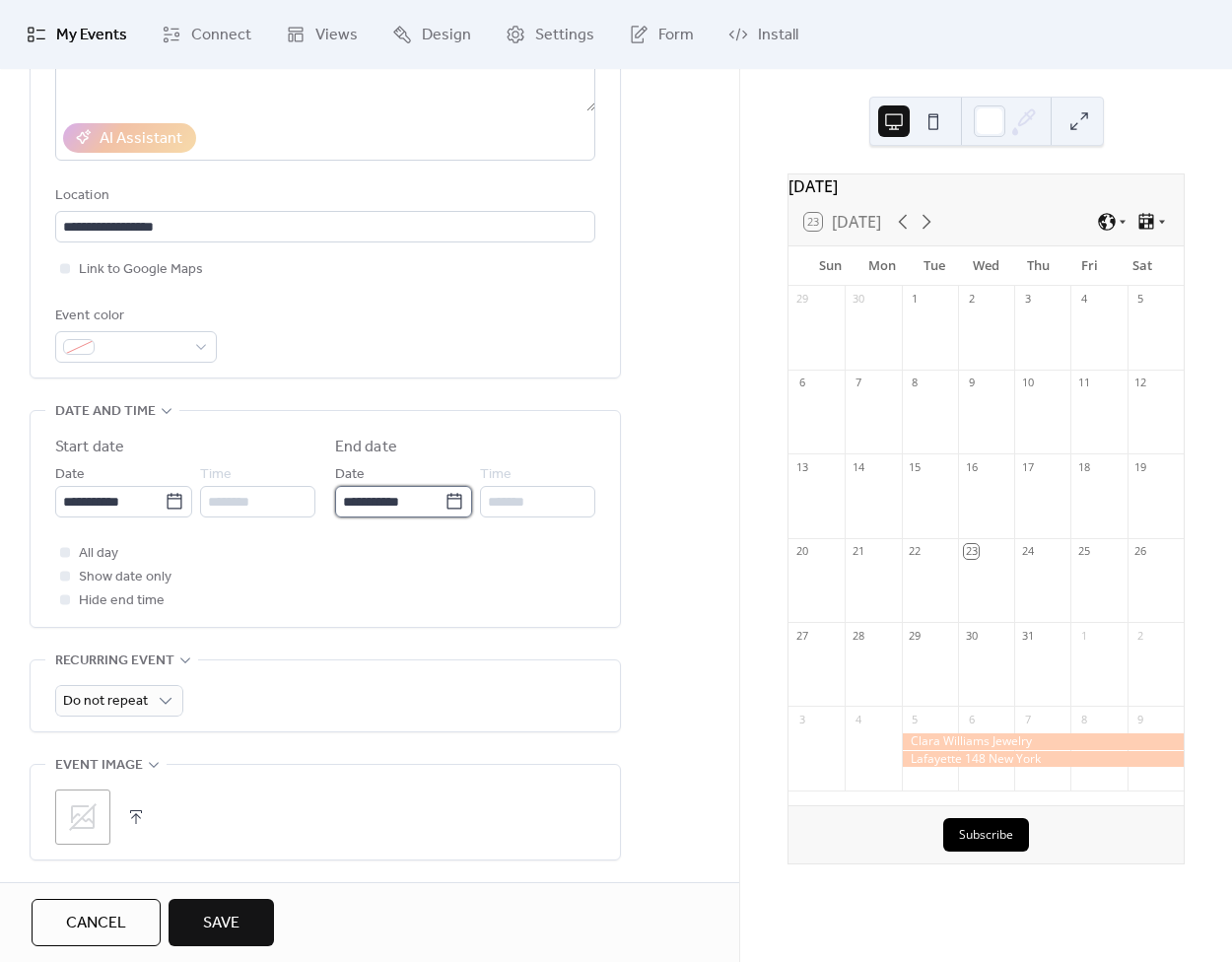 click on "**********" at bounding box center (389, 502) 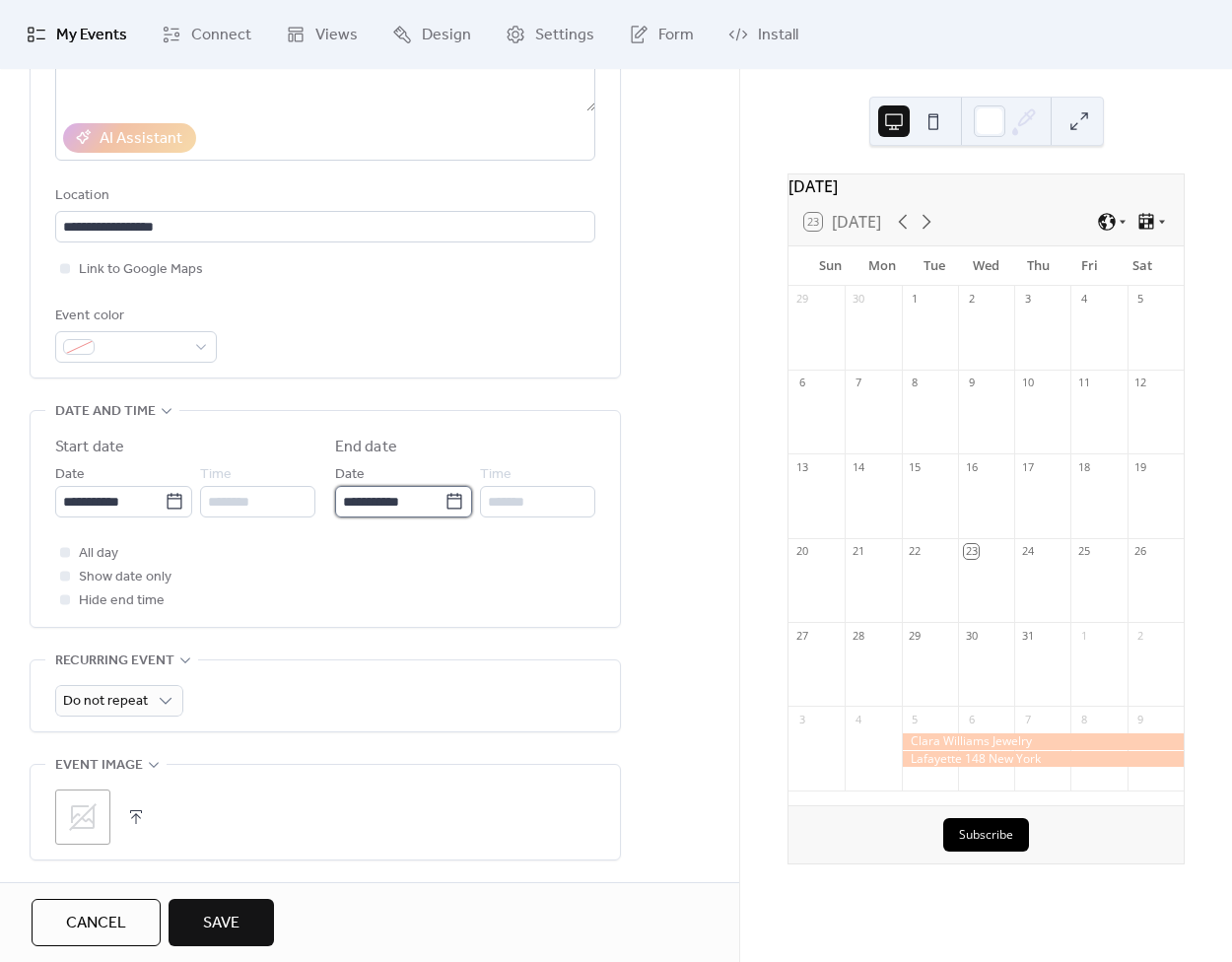 scroll, scrollTop: 345, scrollLeft: 0, axis: vertical 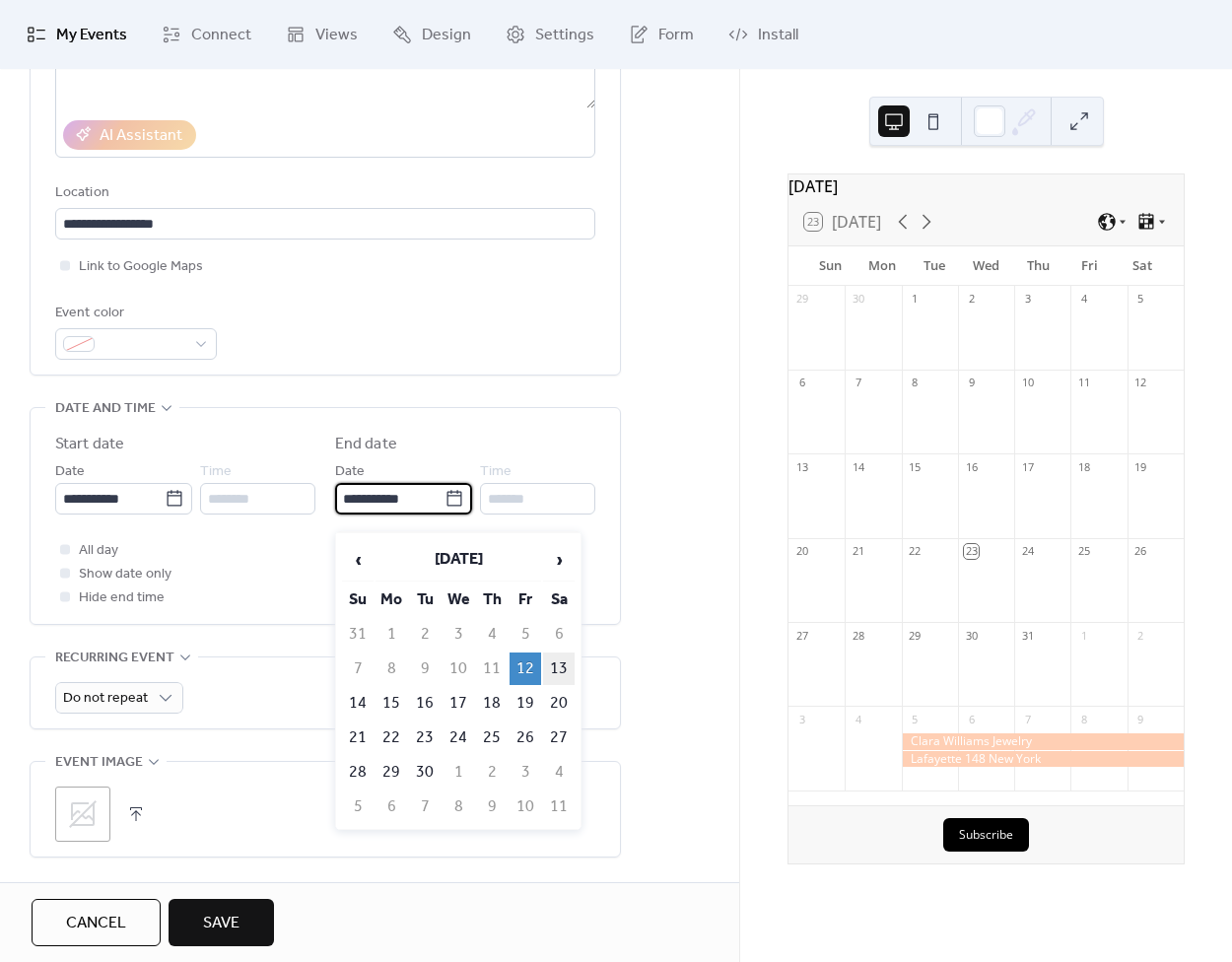 click on "13" at bounding box center (559, 668) 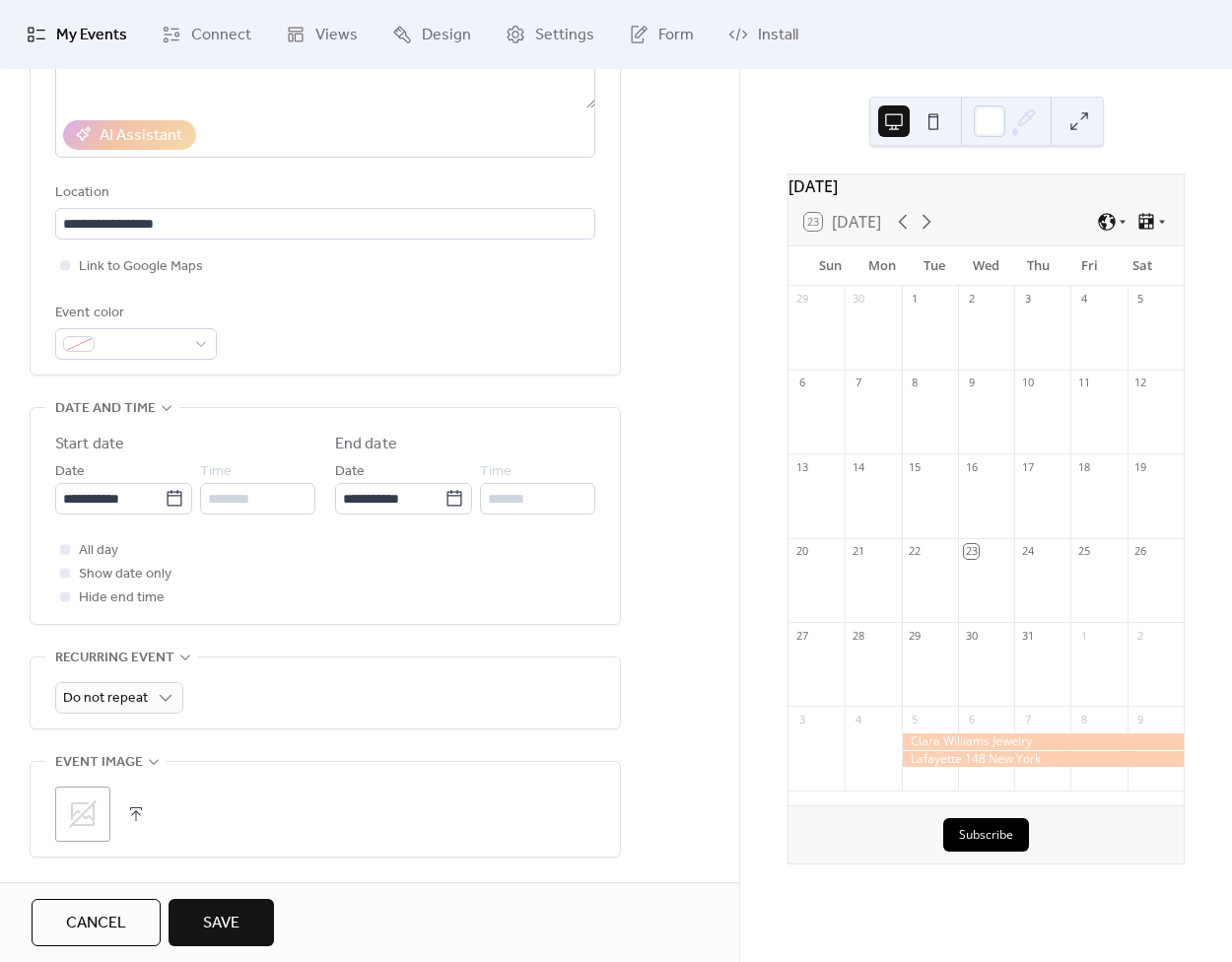 click on "All day Show date only Hide end time" at bounding box center (325, 574) 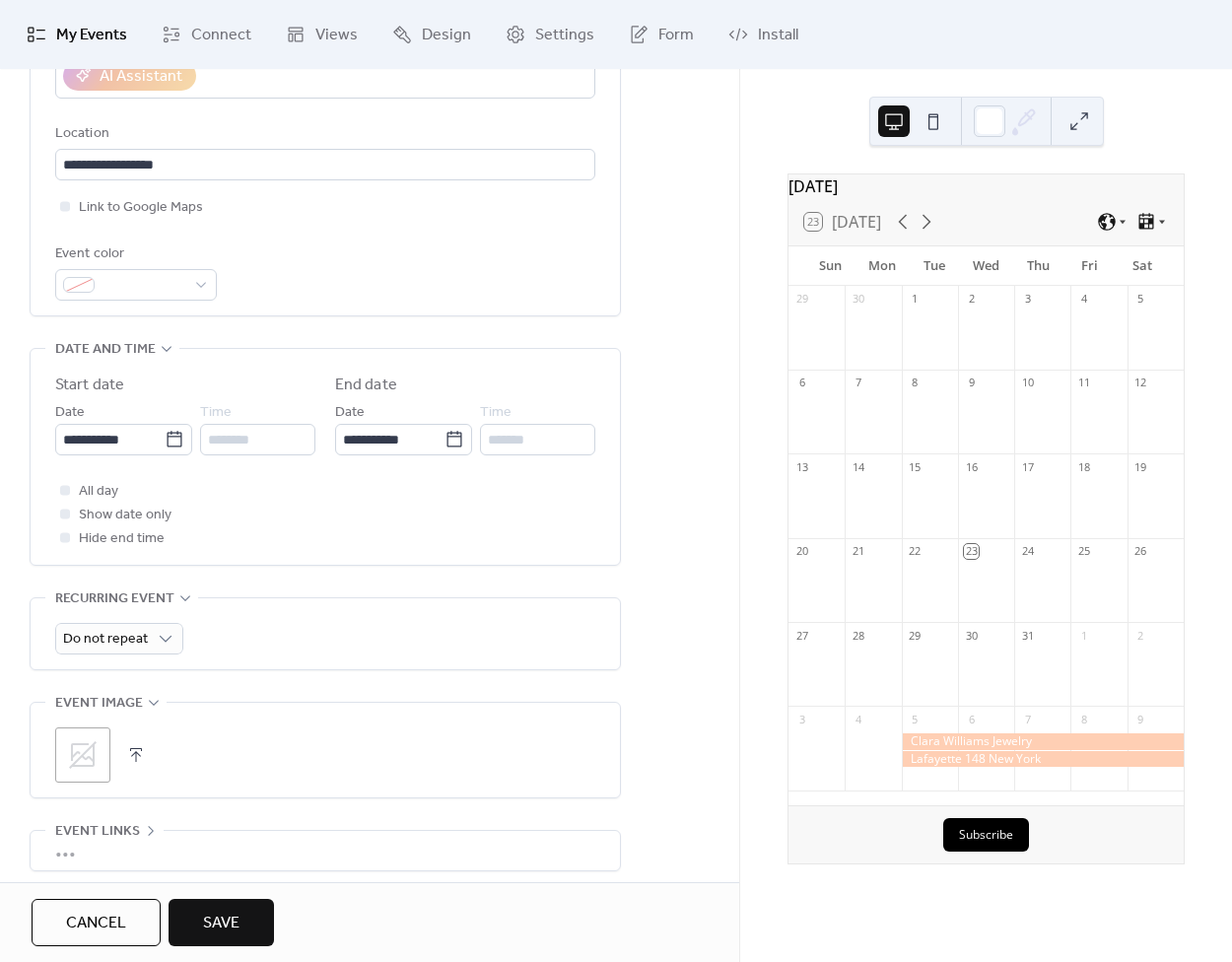 scroll, scrollTop: 408, scrollLeft: 0, axis: vertical 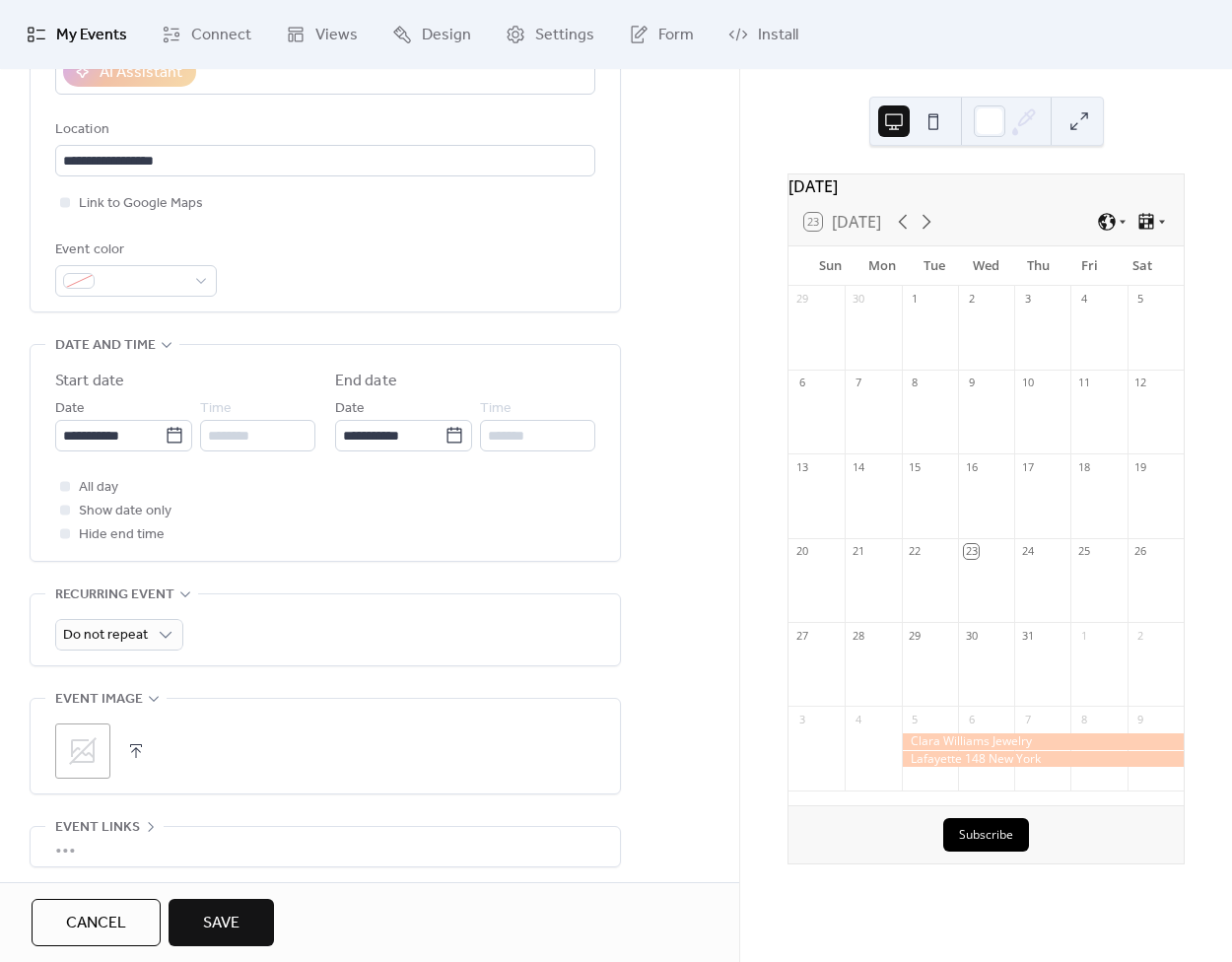 click on "Save" at bounding box center (221, 923) 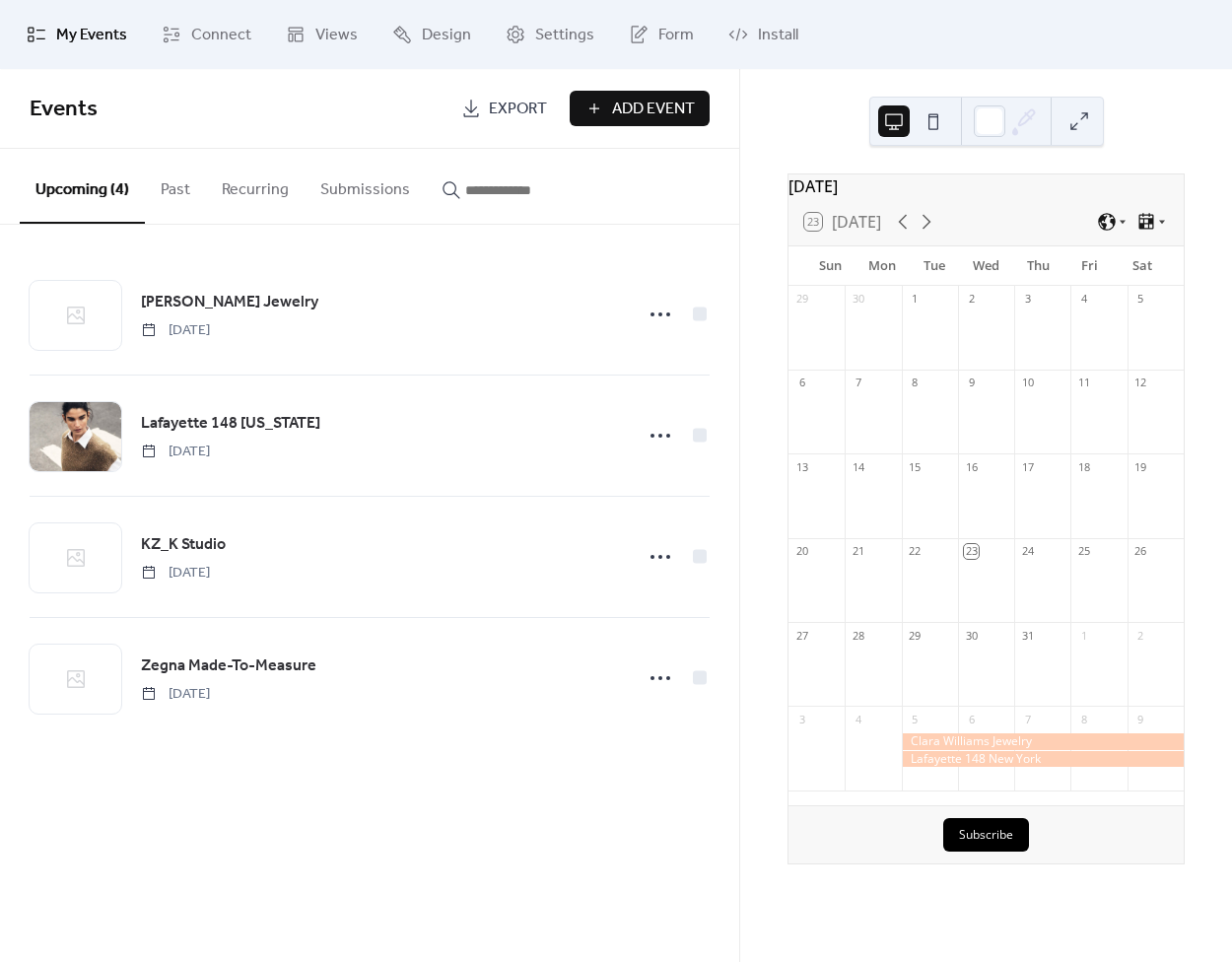 click on "Add Event" at bounding box center [640, 108] 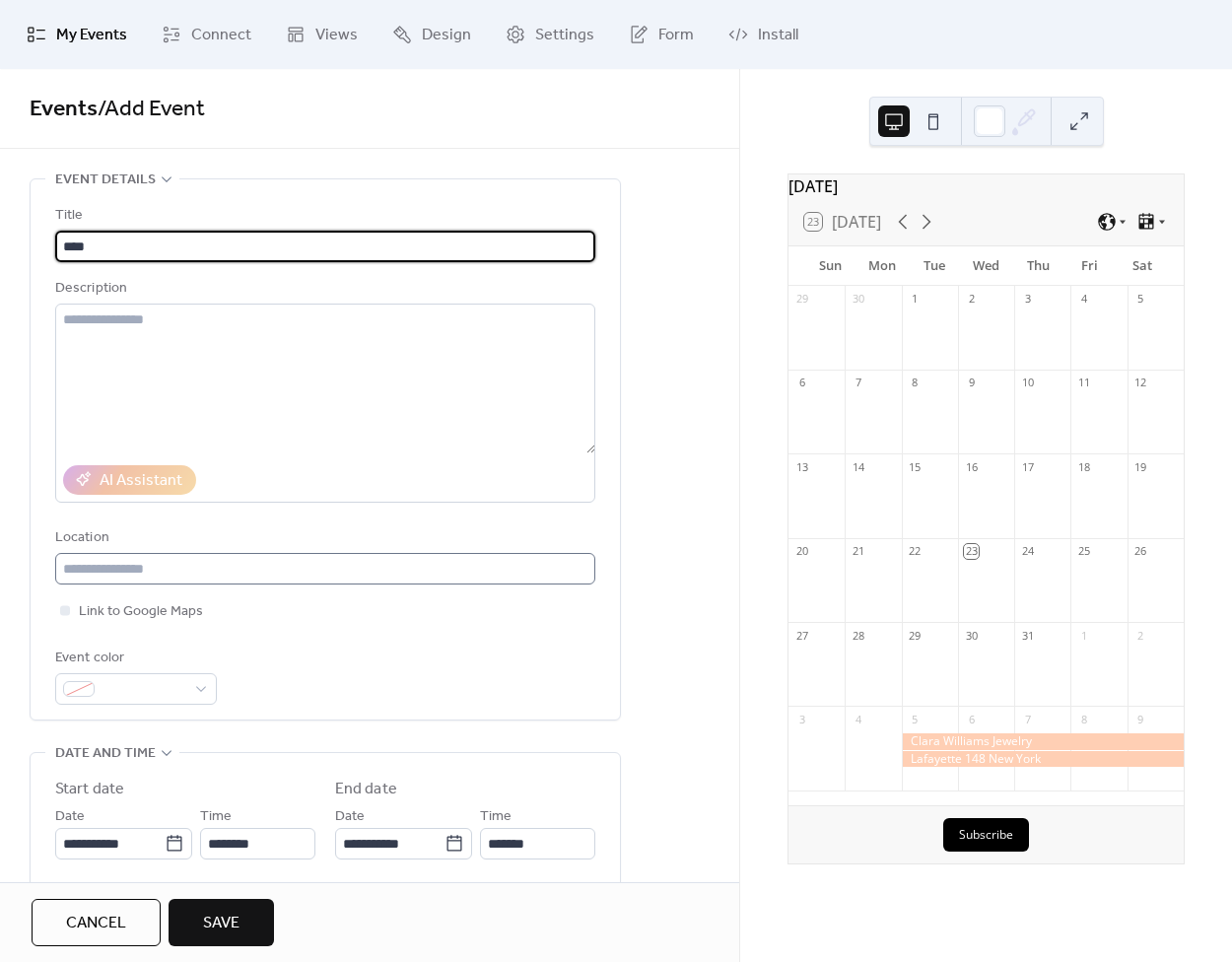 type on "****" 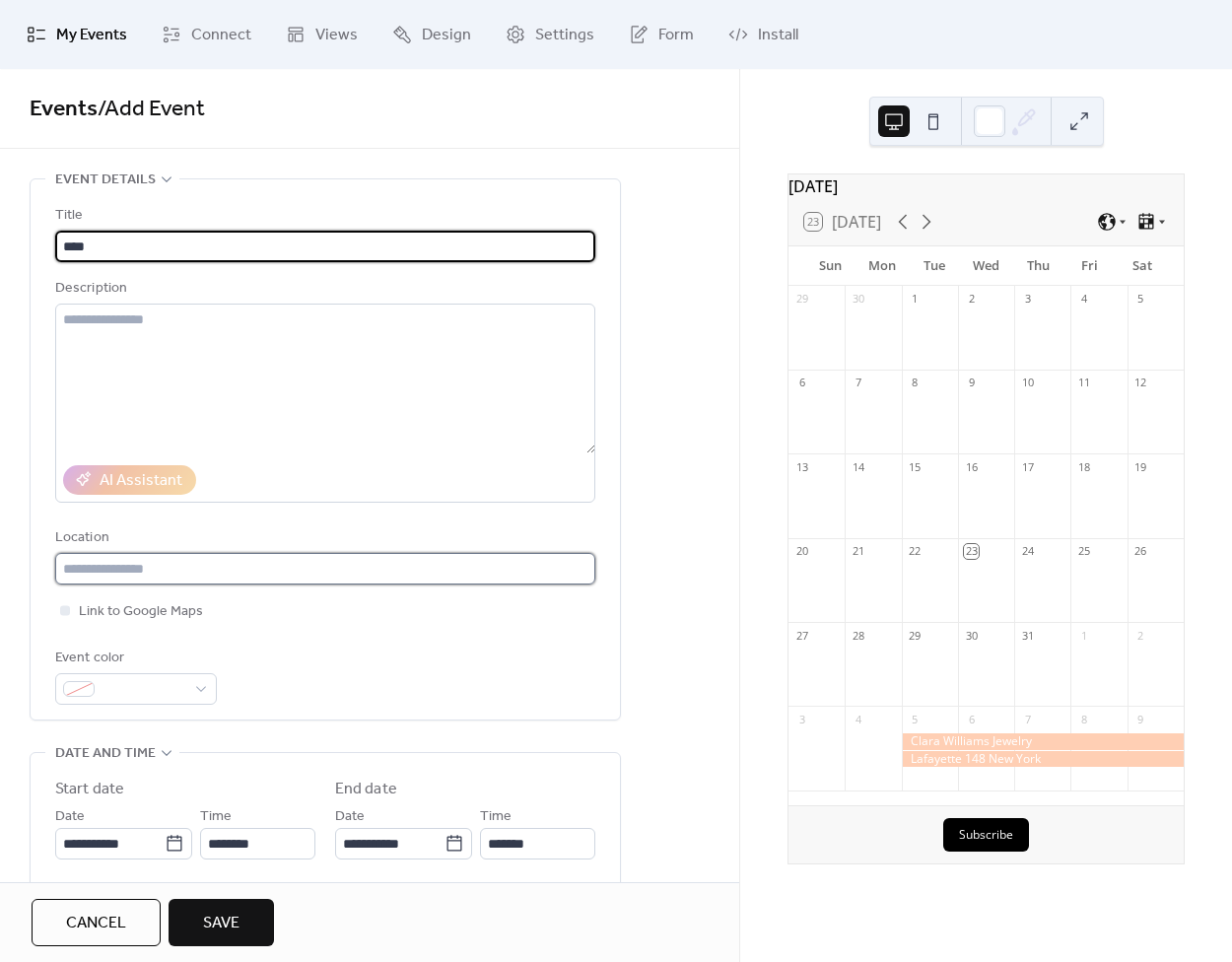 click at bounding box center [325, 569] 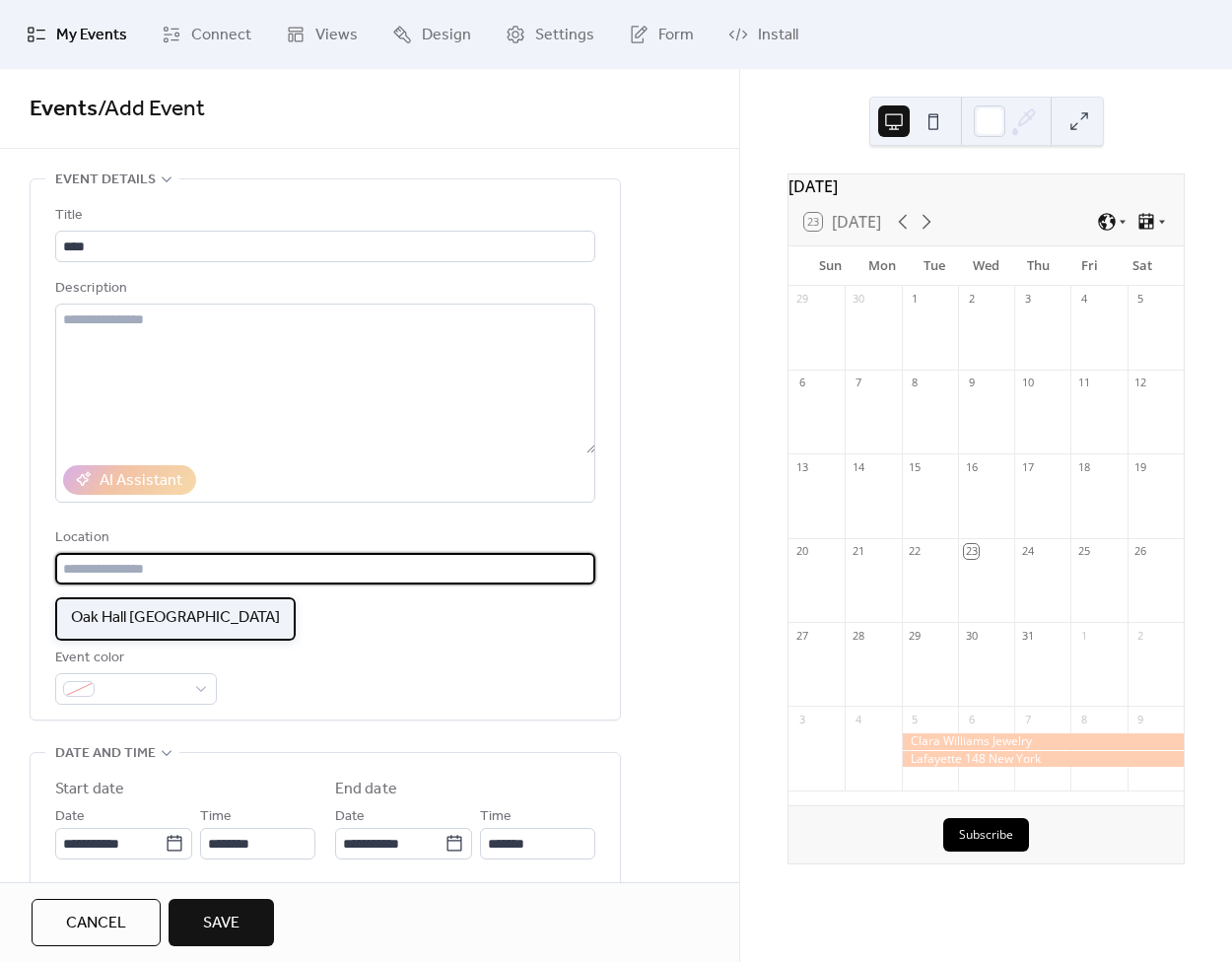 click on "Oak Hall [GEOGRAPHIC_DATA]" at bounding box center [175, 618] 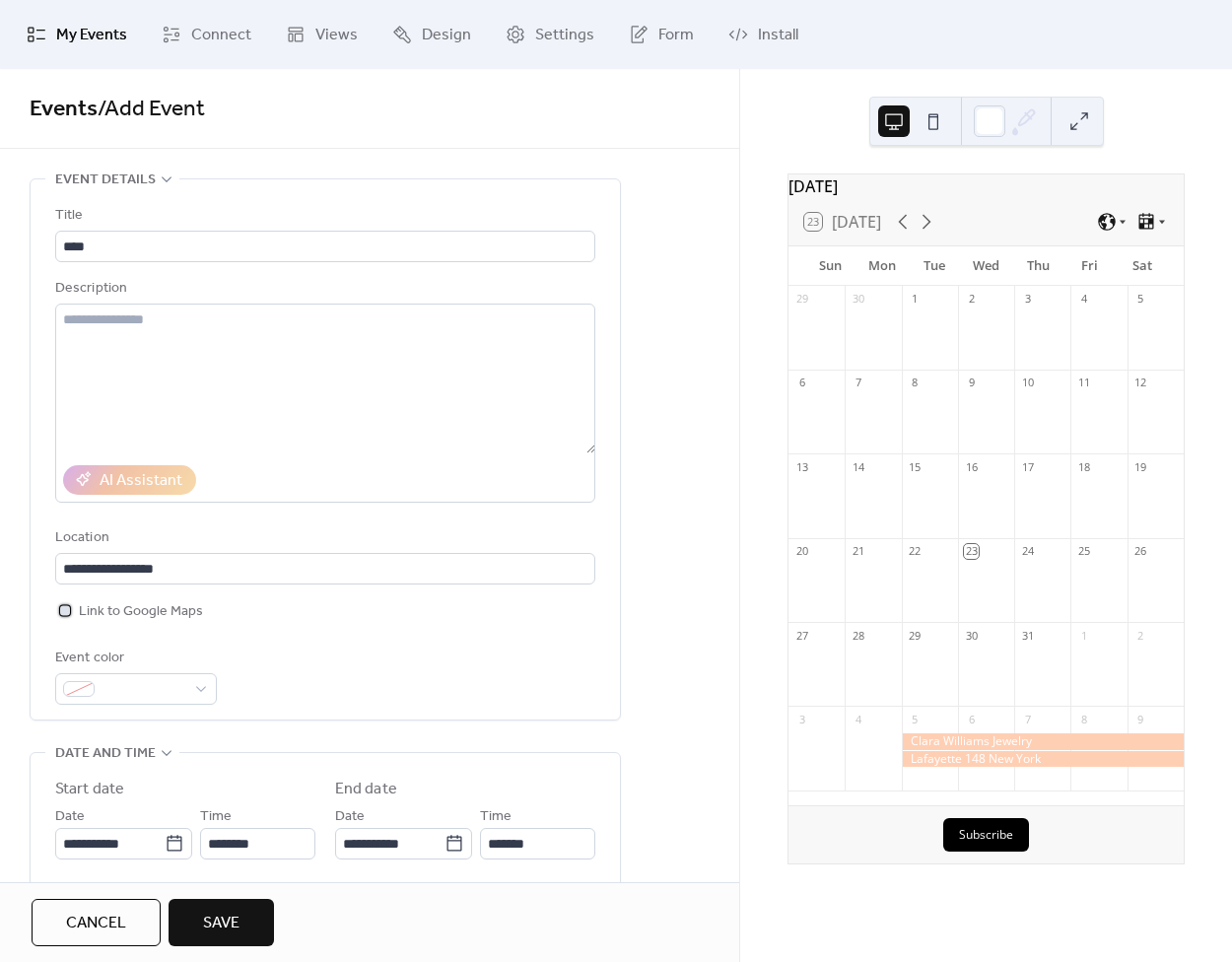 click on "Link to Google Maps" at bounding box center (141, 612) 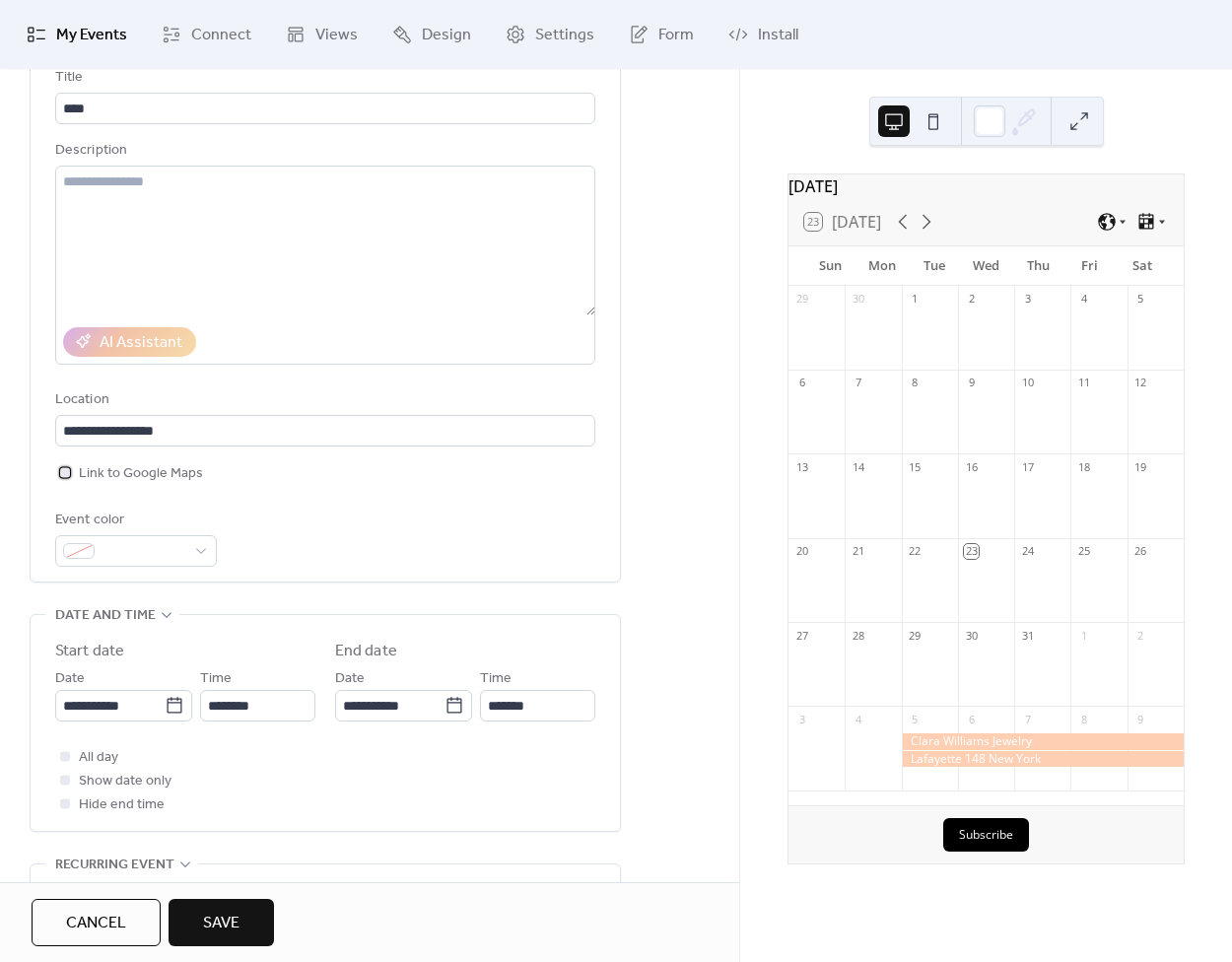 scroll, scrollTop: 191, scrollLeft: 0, axis: vertical 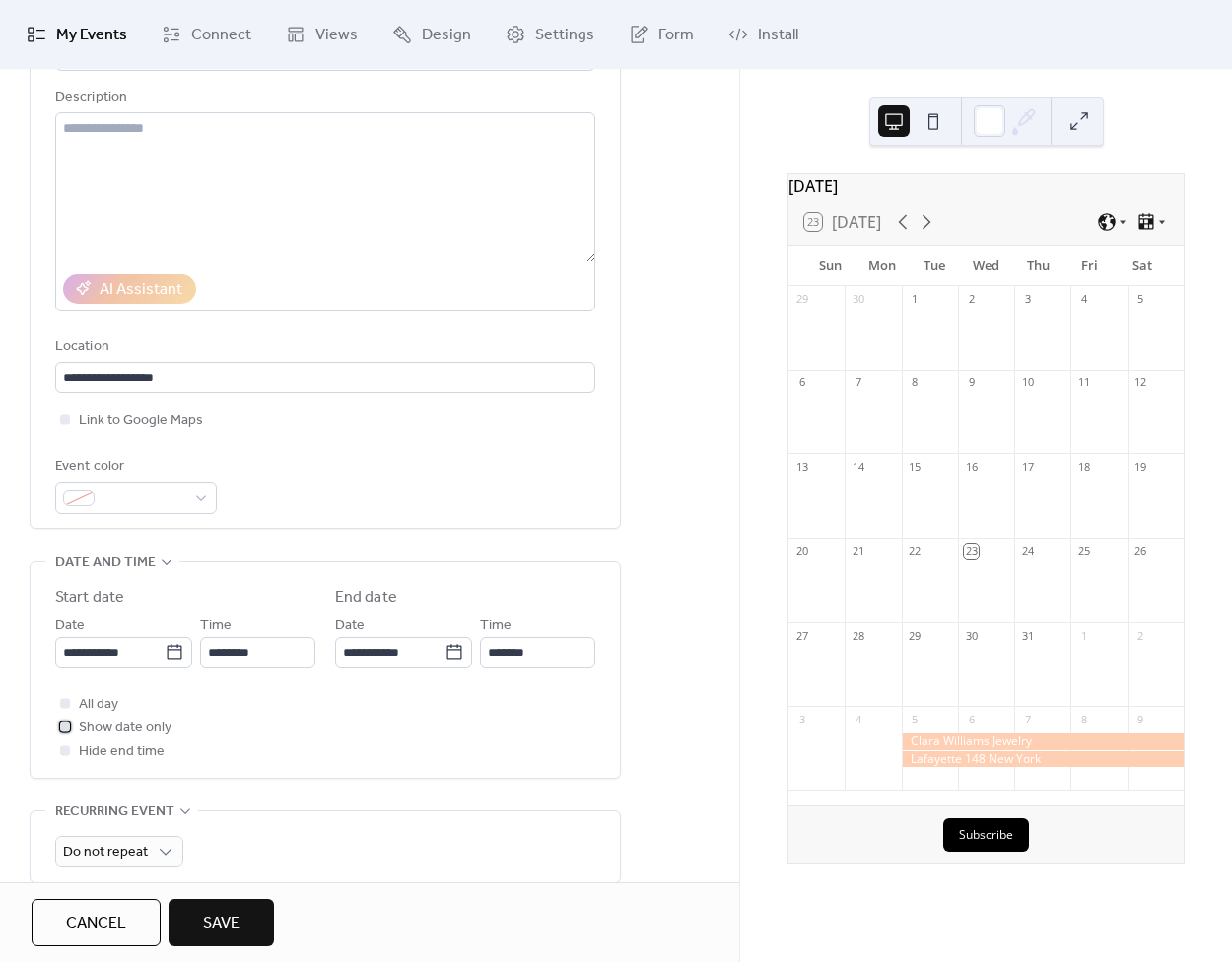 click on "Show date only" at bounding box center [125, 728] 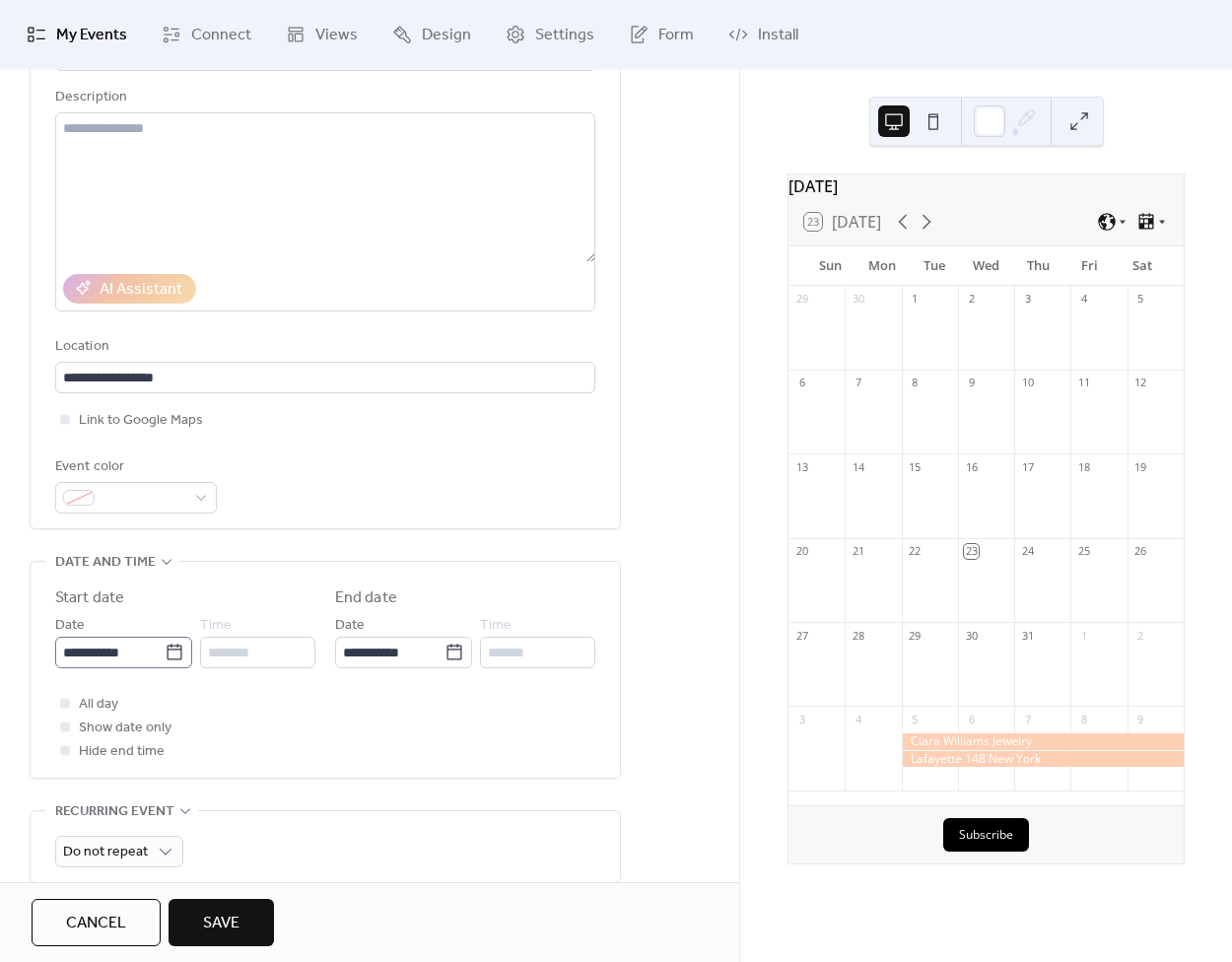 click 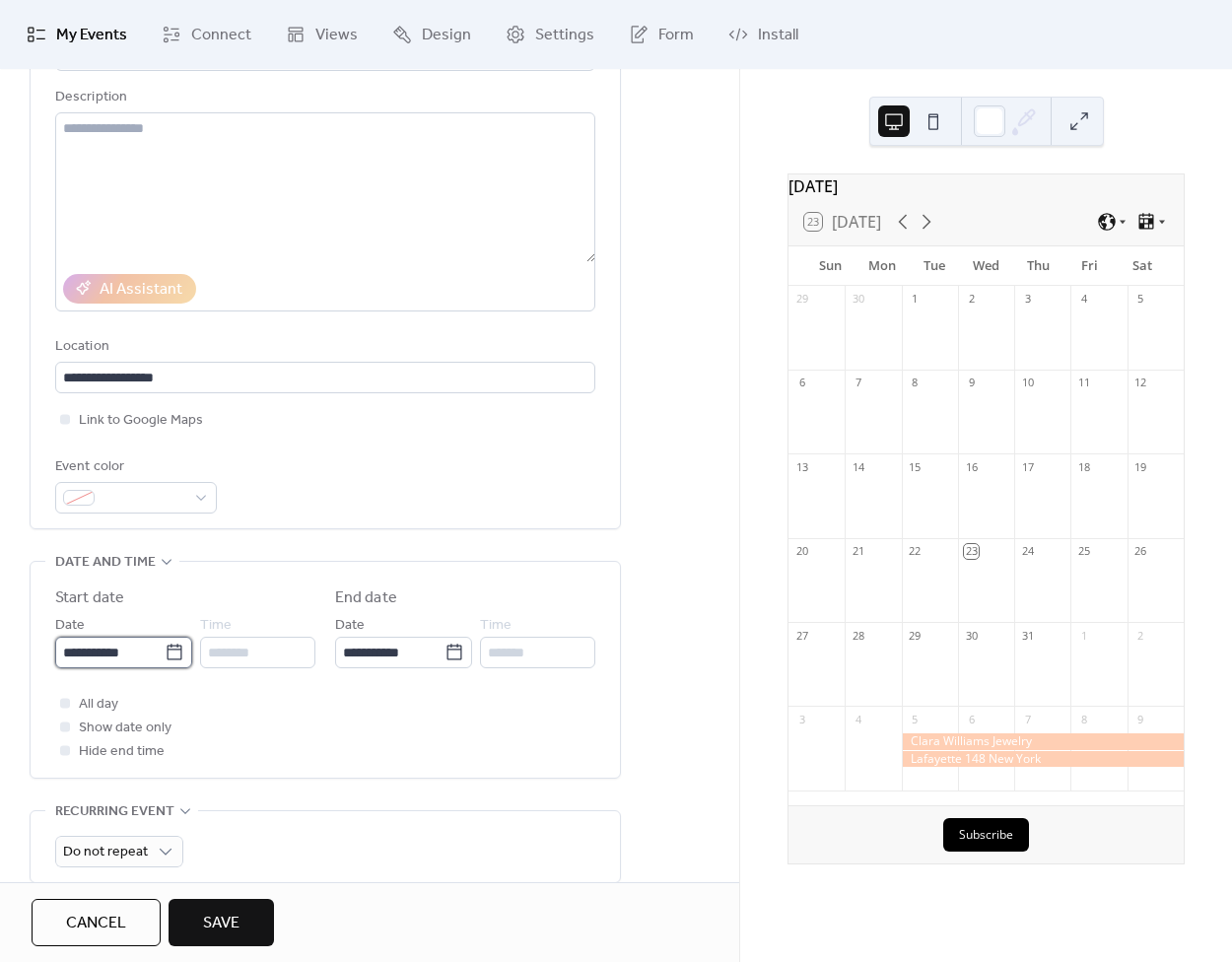 click on "**********" at bounding box center [109, 653] 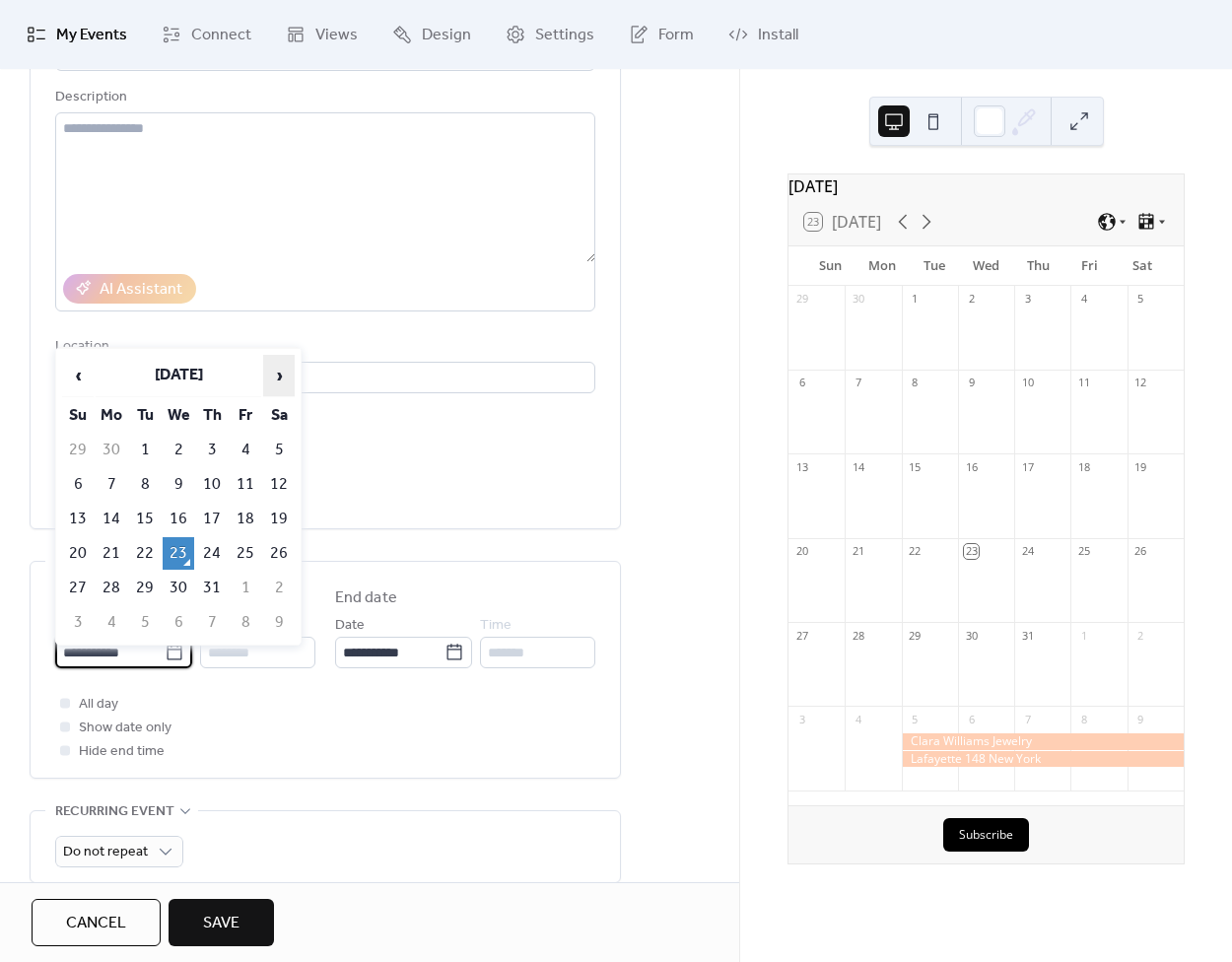 click on "›" at bounding box center (279, 376) 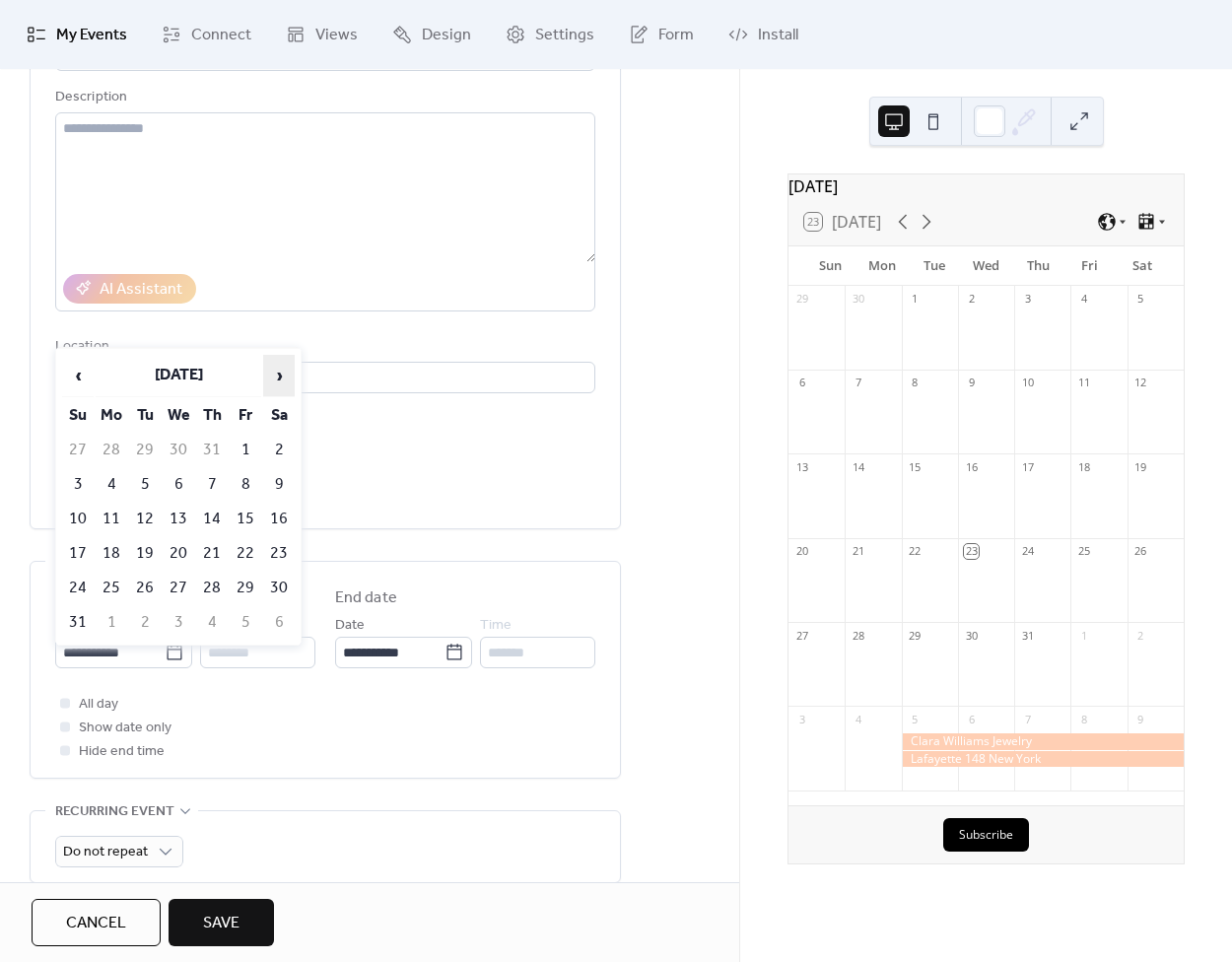 click on "›" at bounding box center (279, 376) 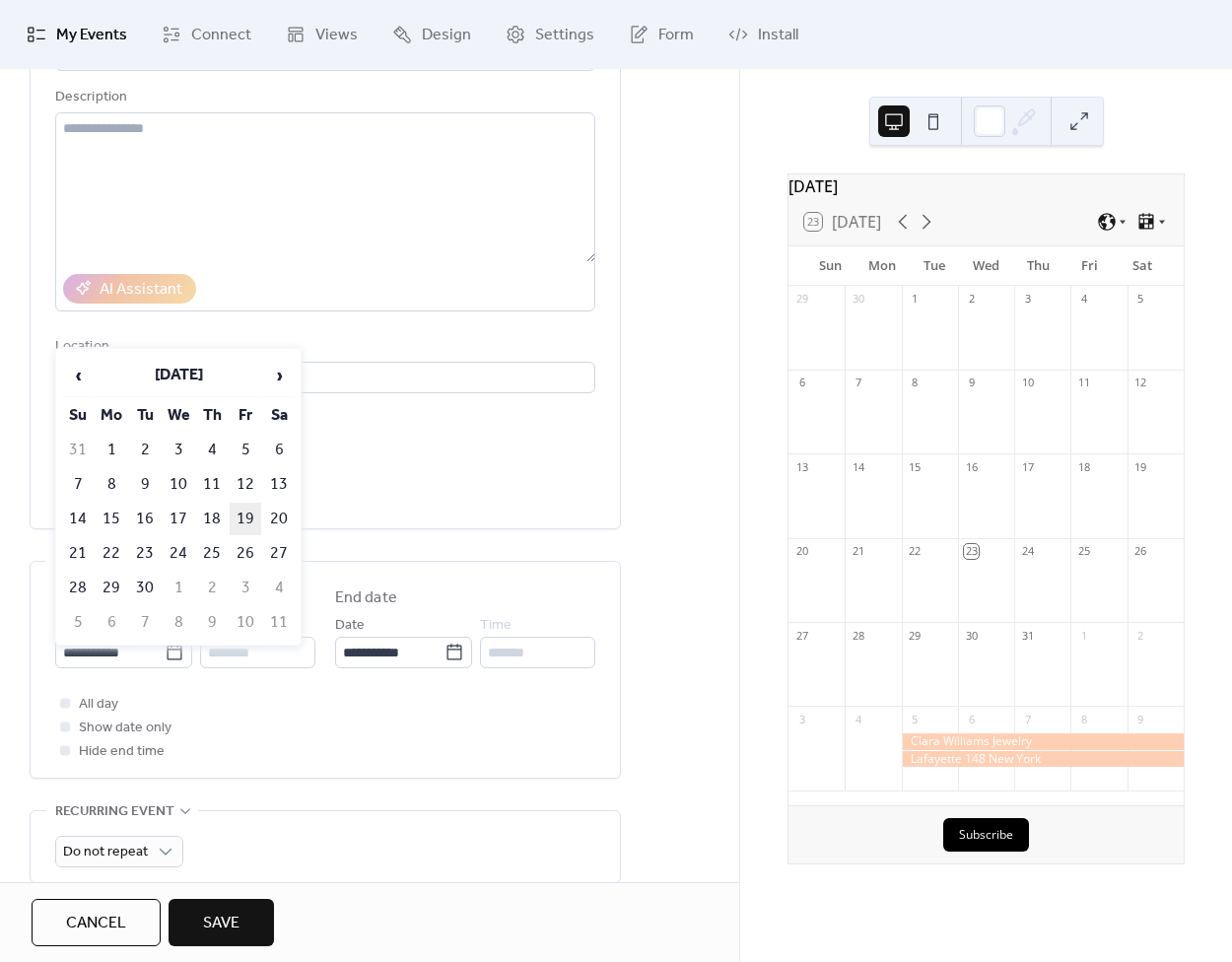 click on "19" at bounding box center [245, 518] 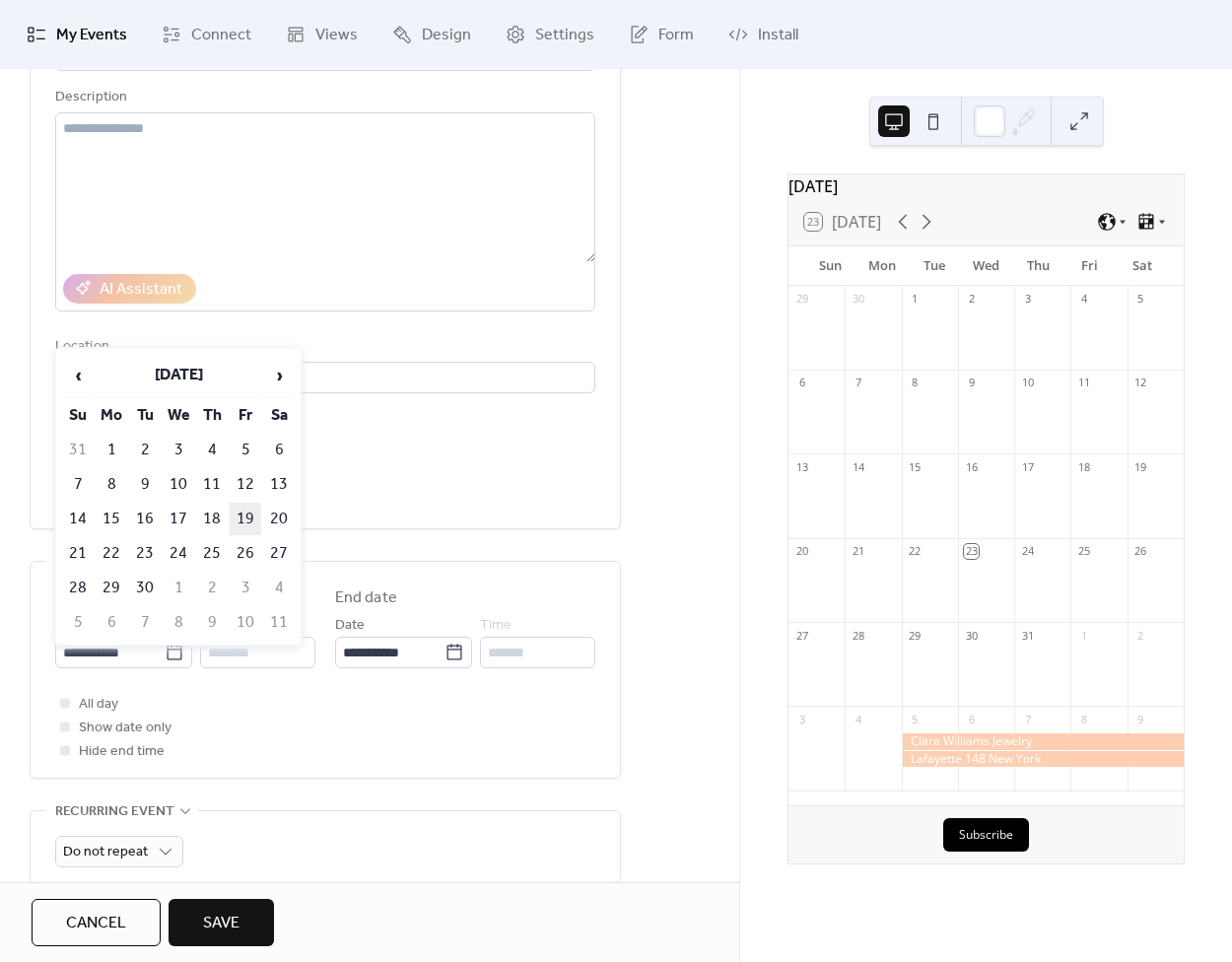 type on "**********" 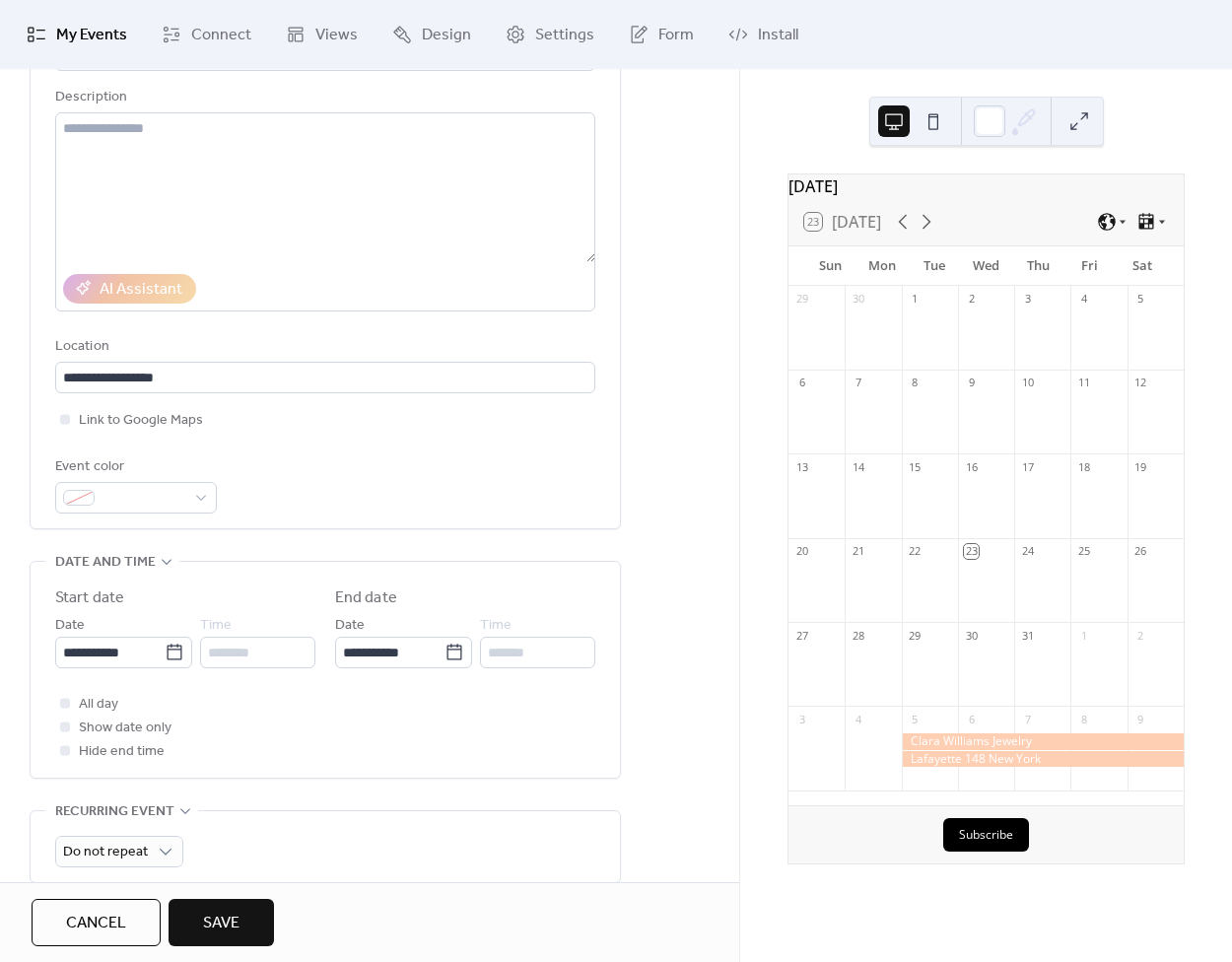 scroll, scrollTop: 192, scrollLeft: 0, axis: vertical 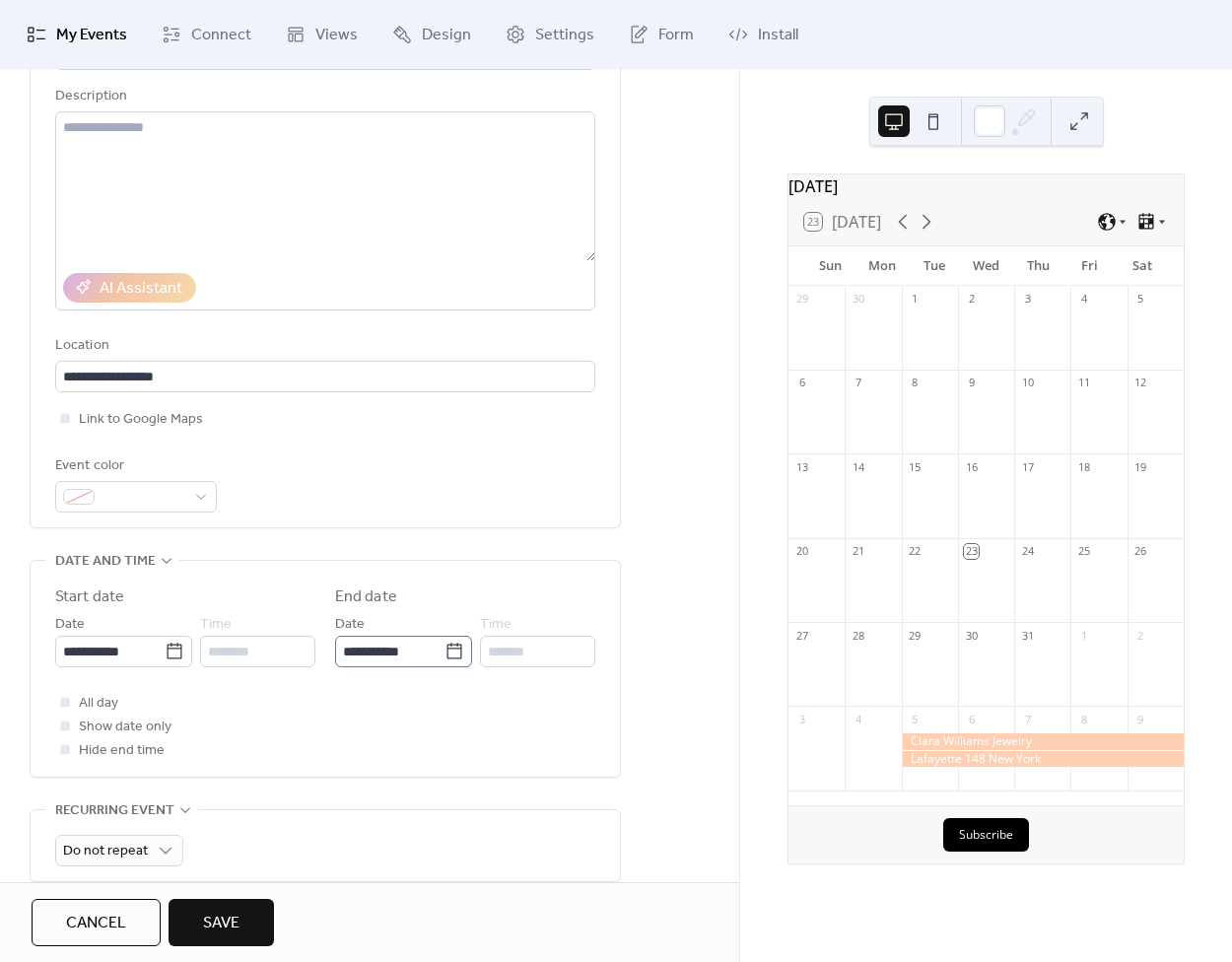click 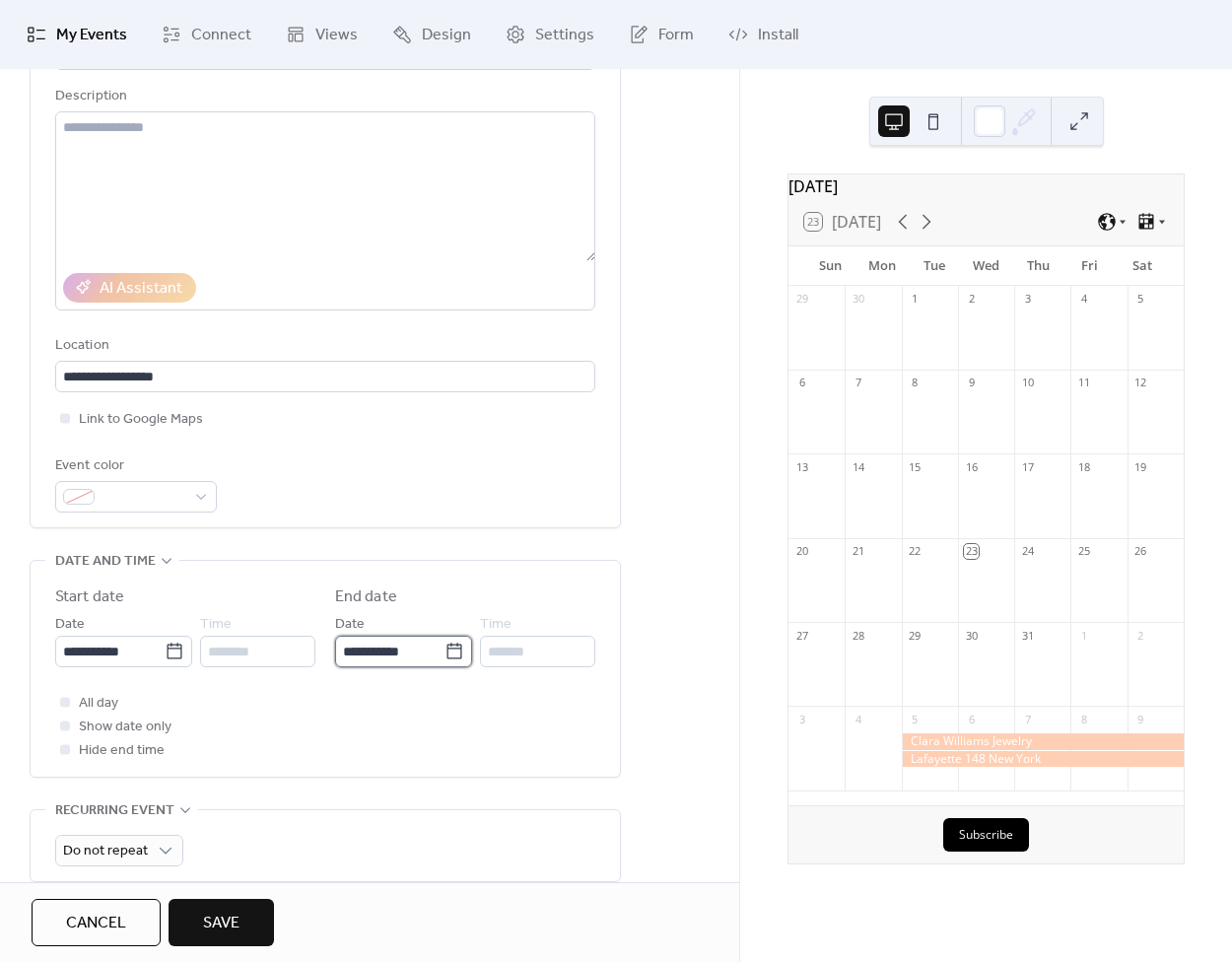 click on "**********" at bounding box center (389, 652) 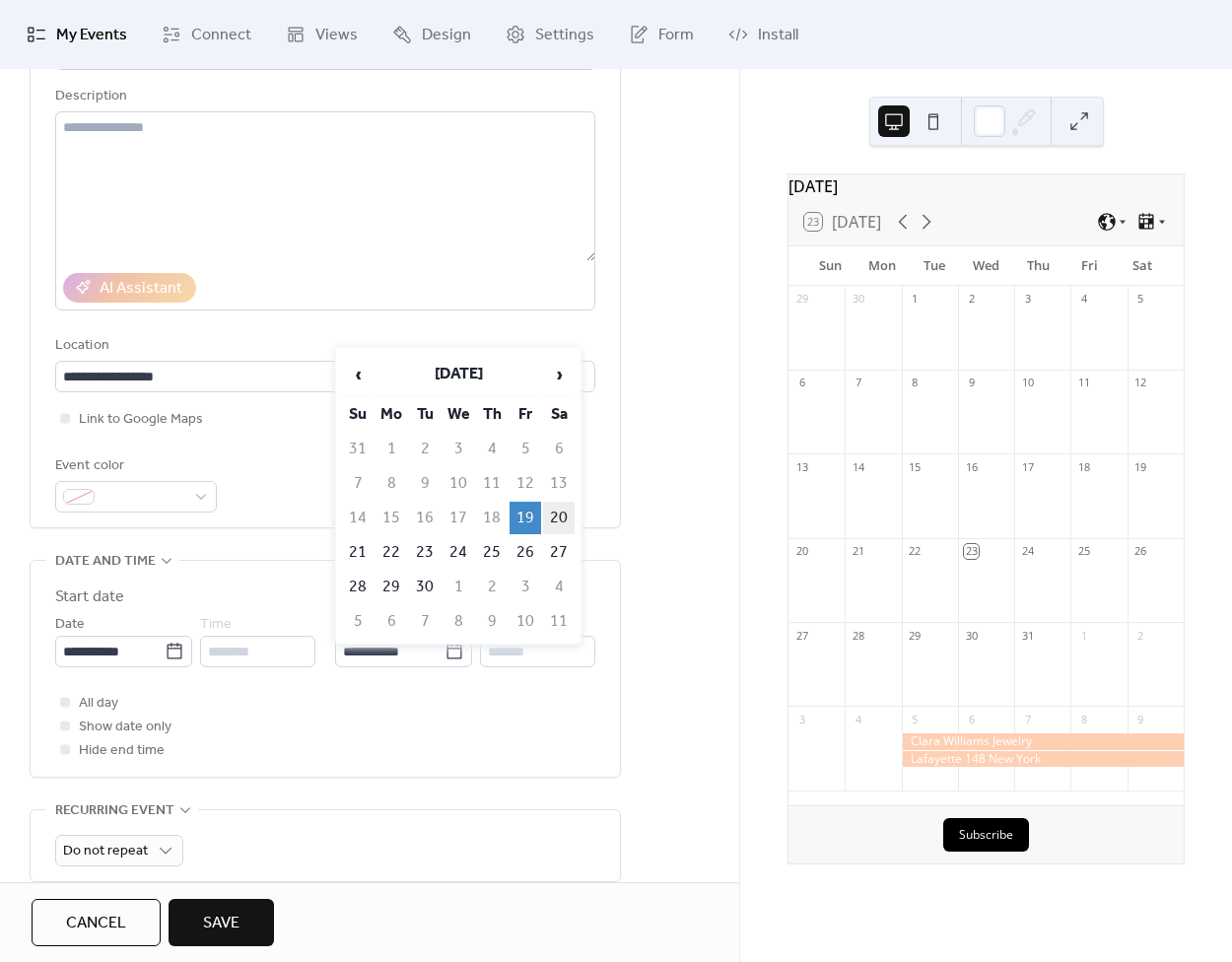 click on "20" at bounding box center (559, 517) 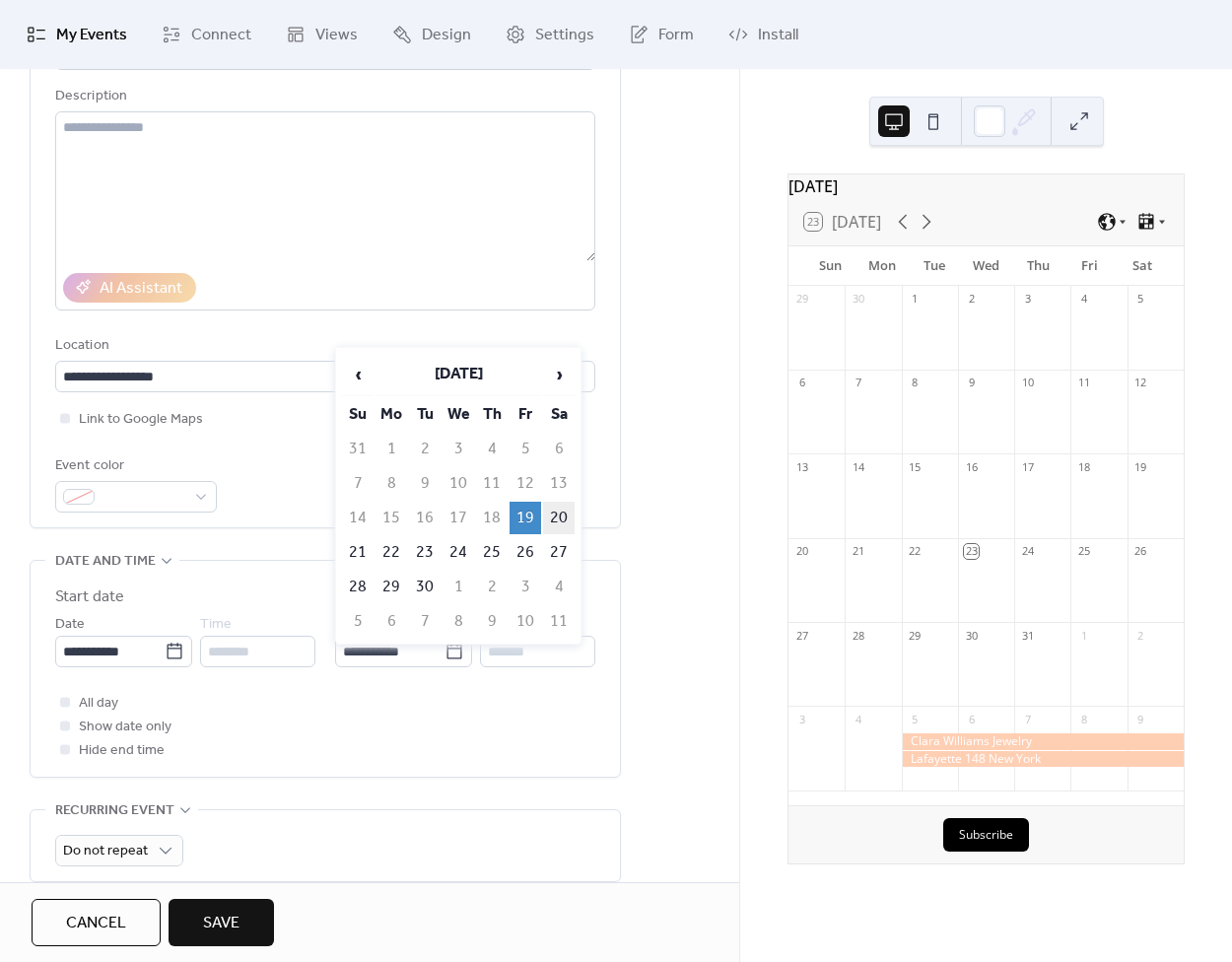 type on "**********" 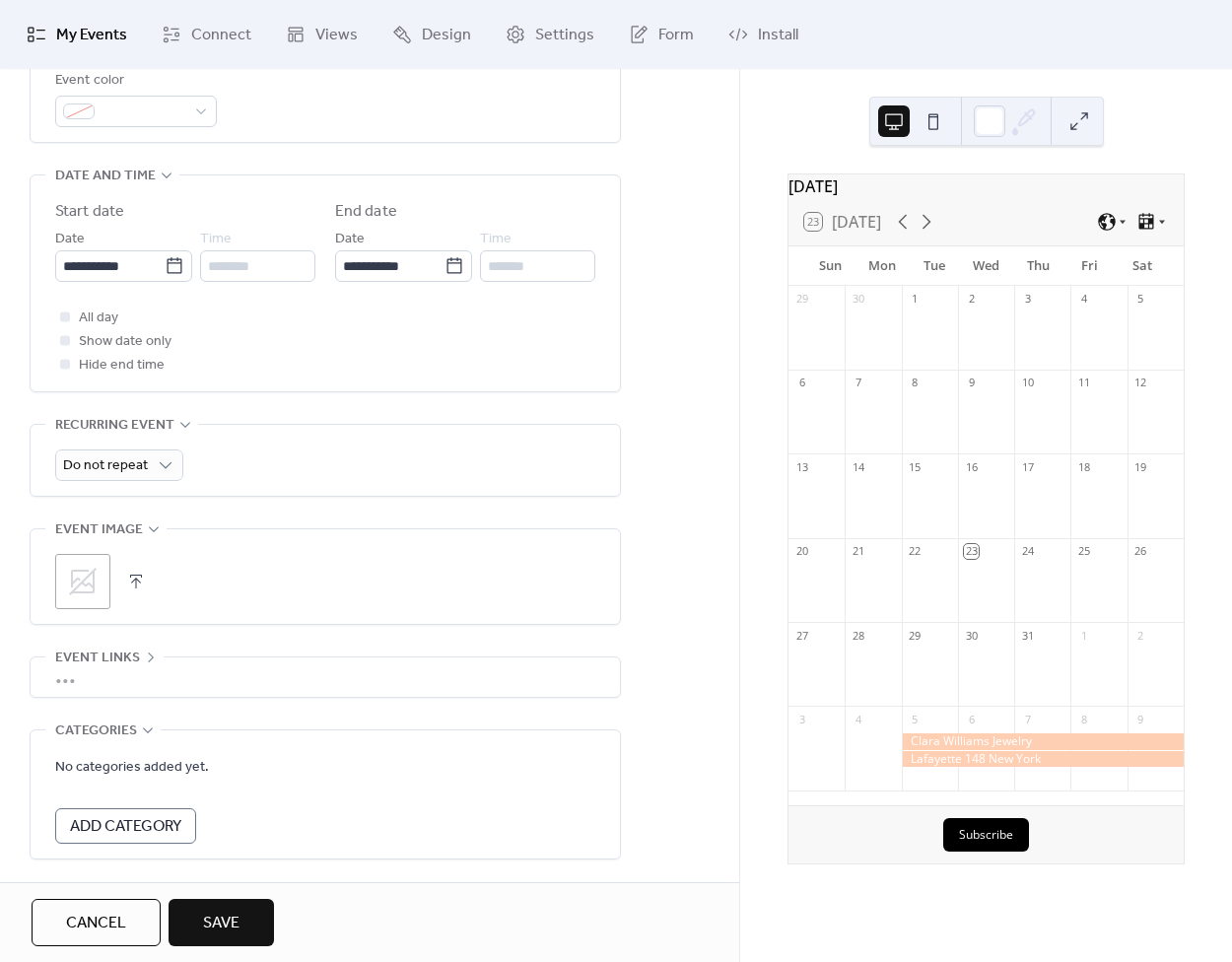 scroll, scrollTop: 596, scrollLeft: 0, axis: vertical 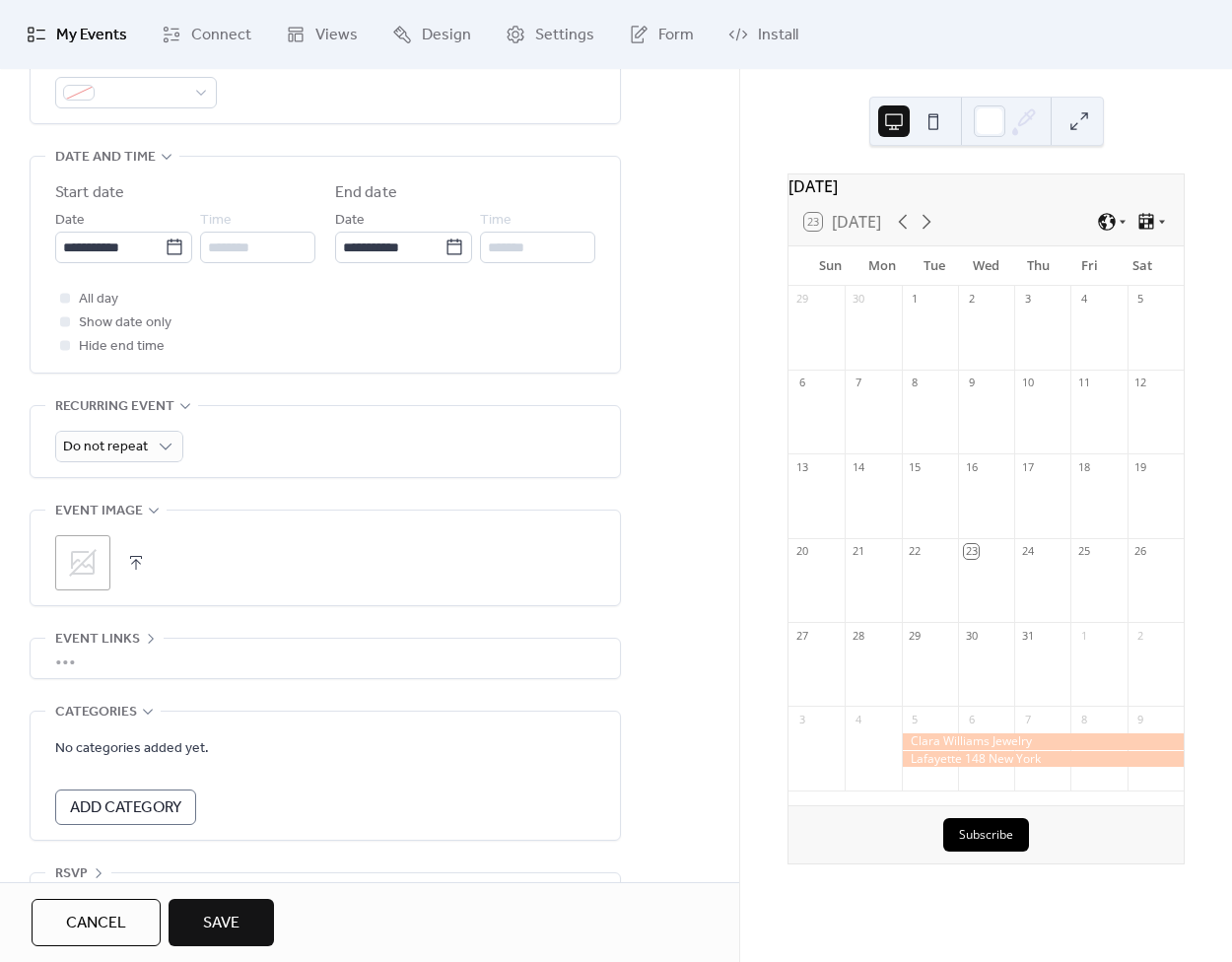 click on "Save" at bounding box center (221, 923) 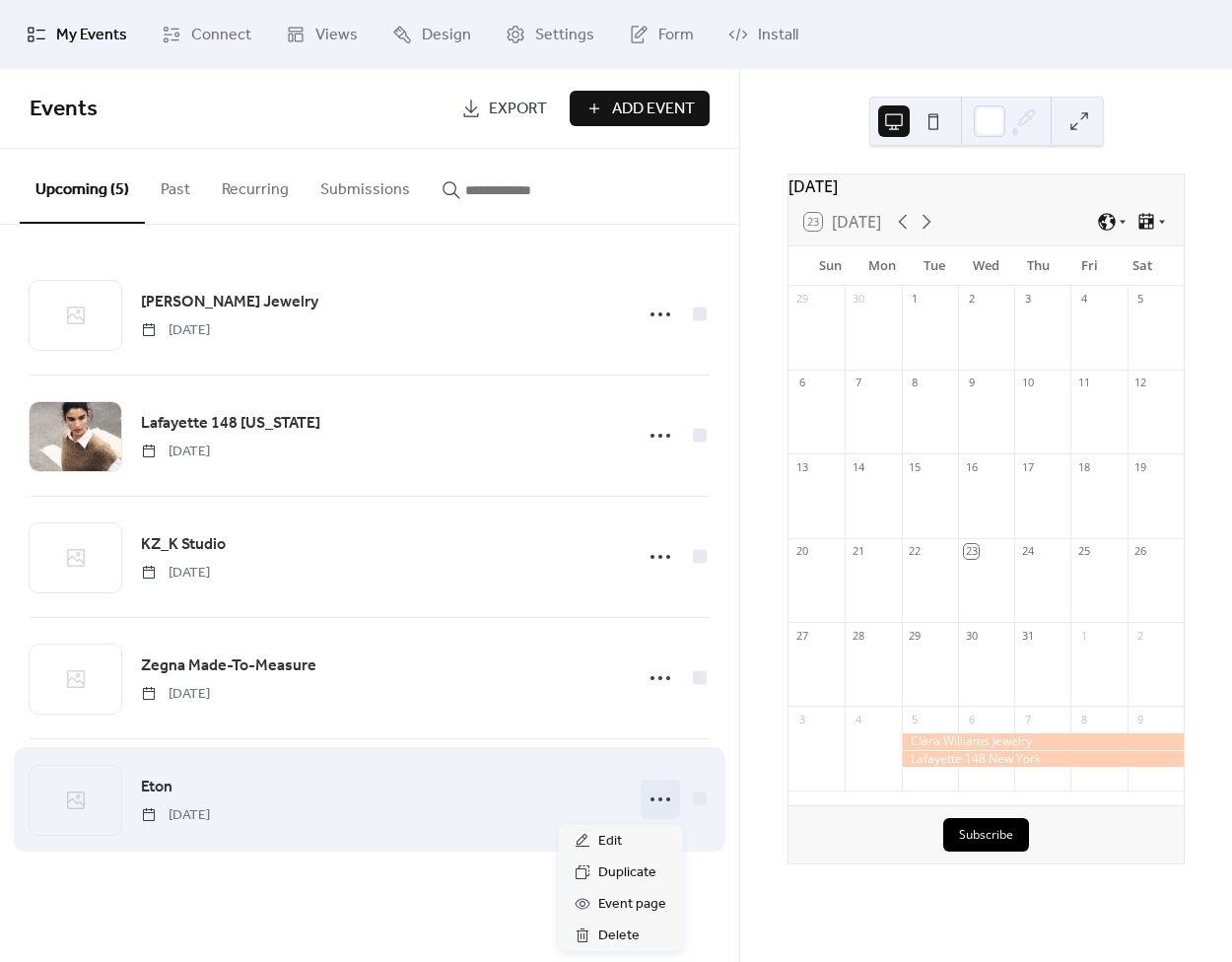 click 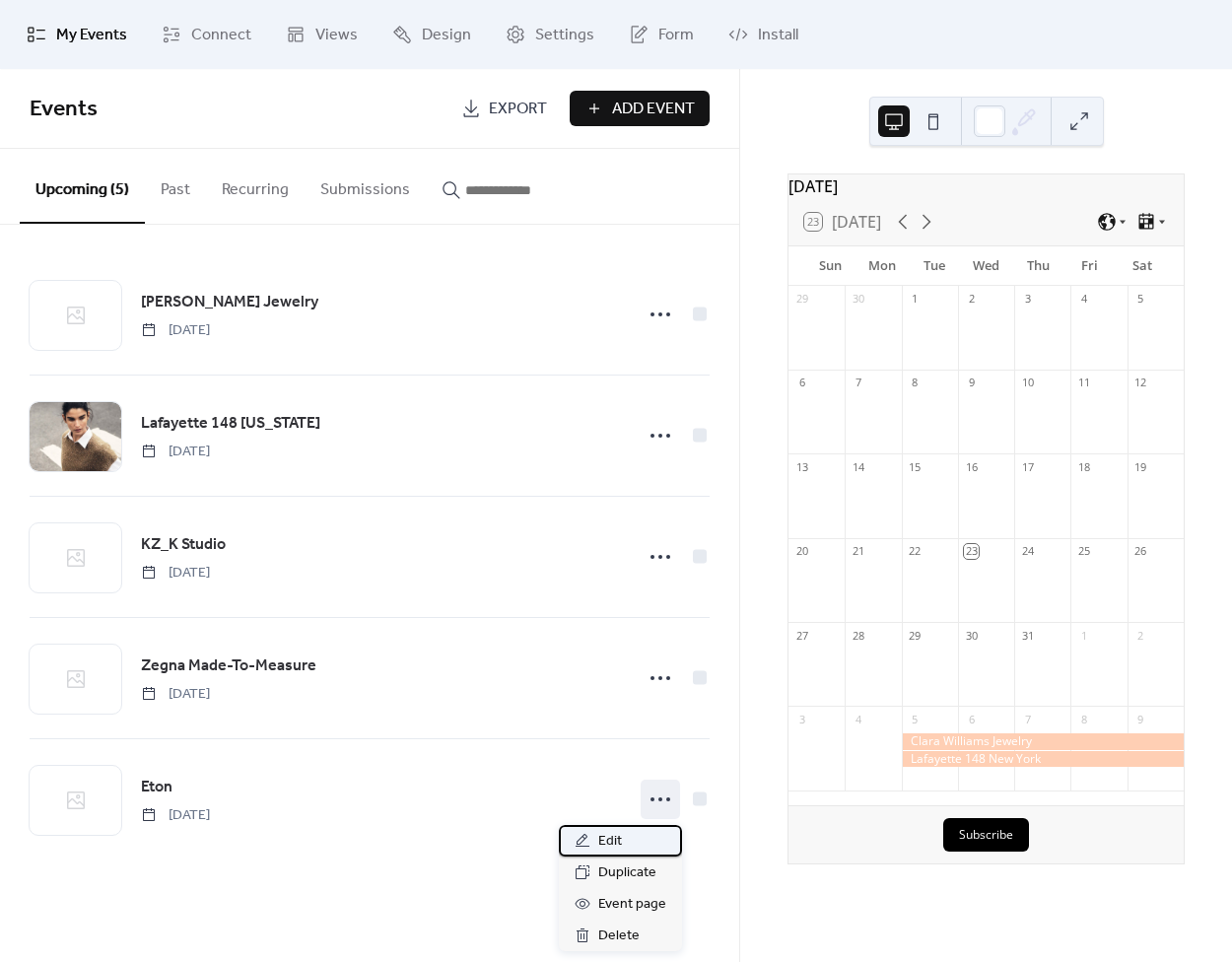 click on "Edit" at bounding box center (620, 841) 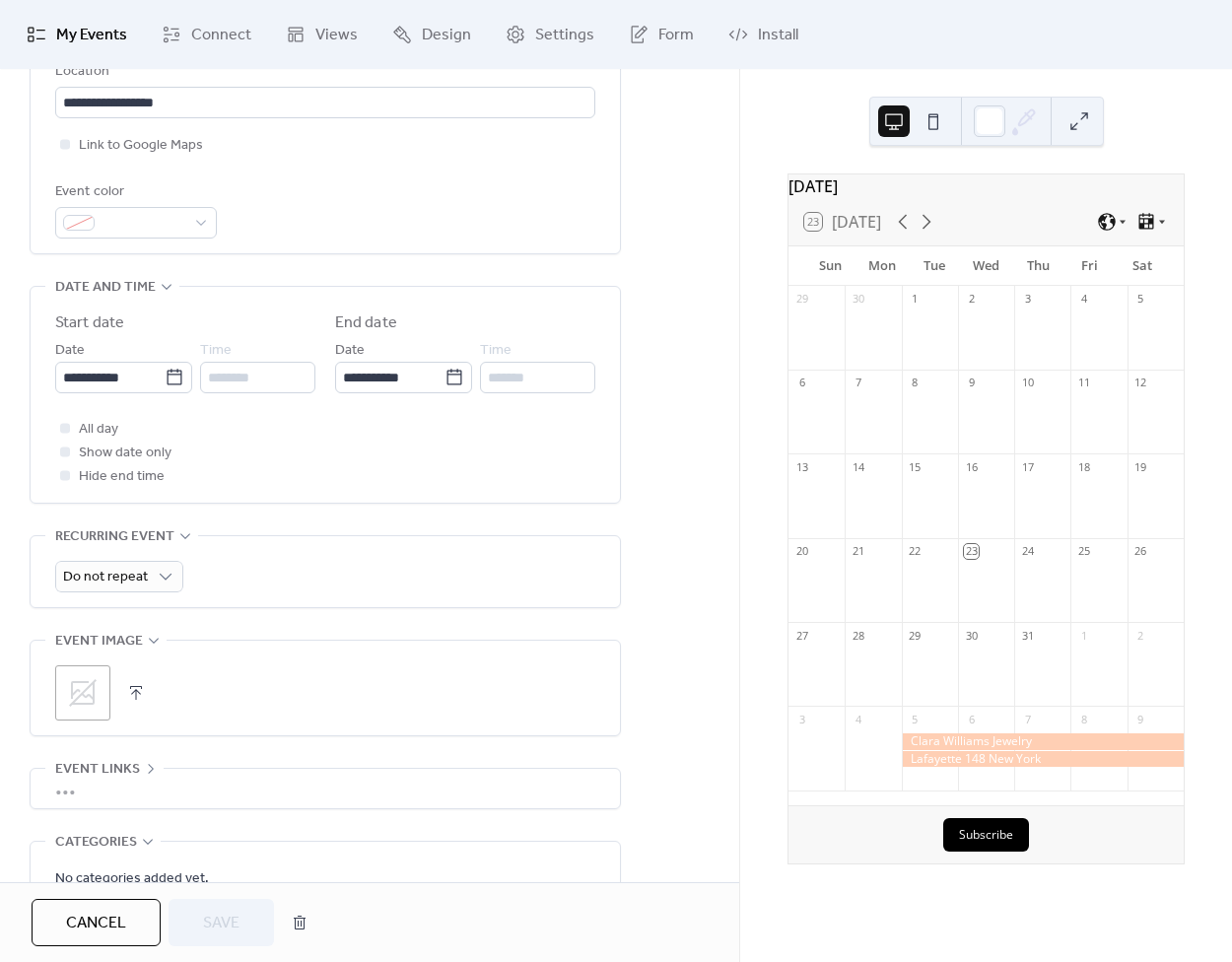 scroll, scrollTop: 469, scrollLeft: 0, axis: vertical 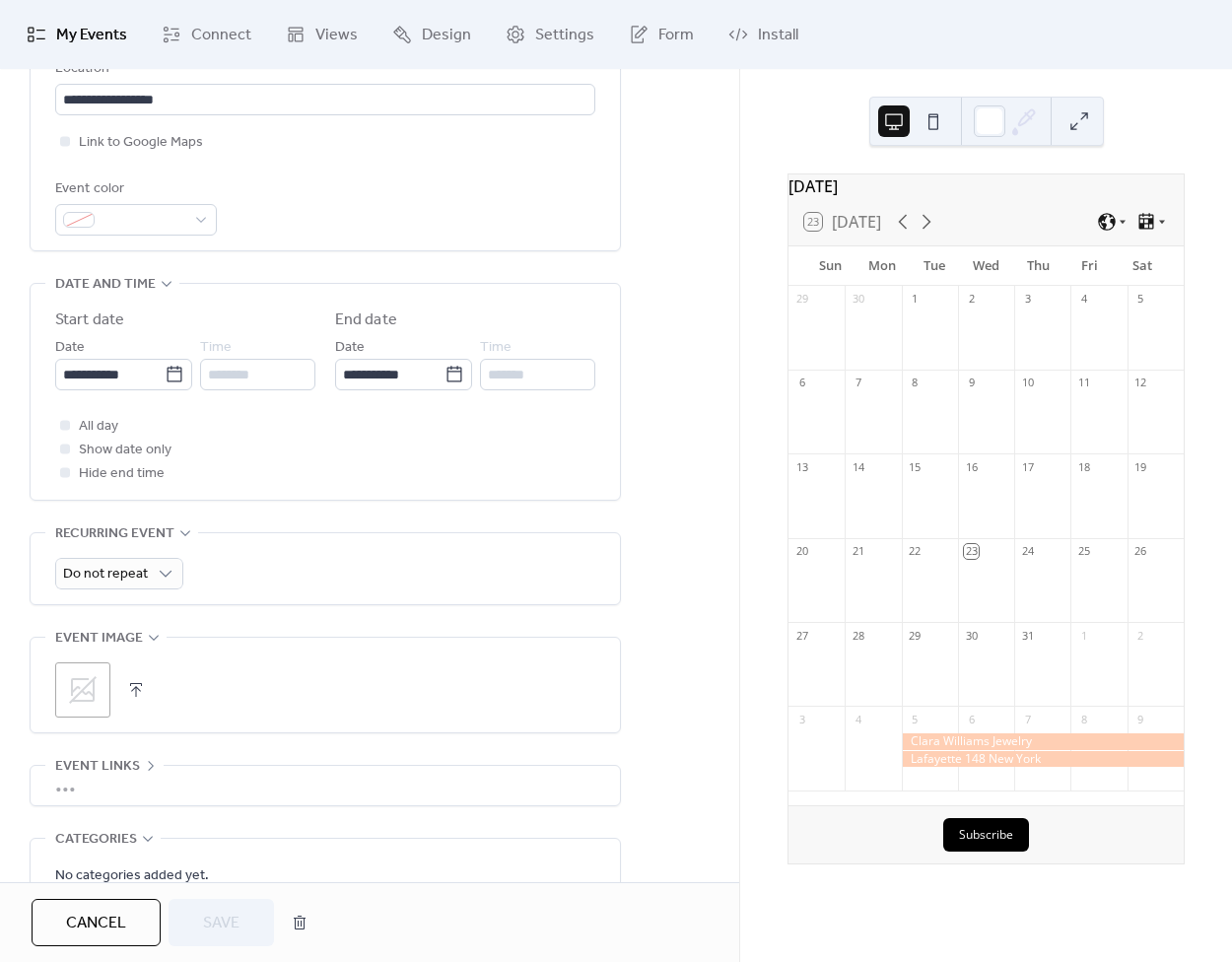 click on "Cancel" at bounding box center (96, 924) 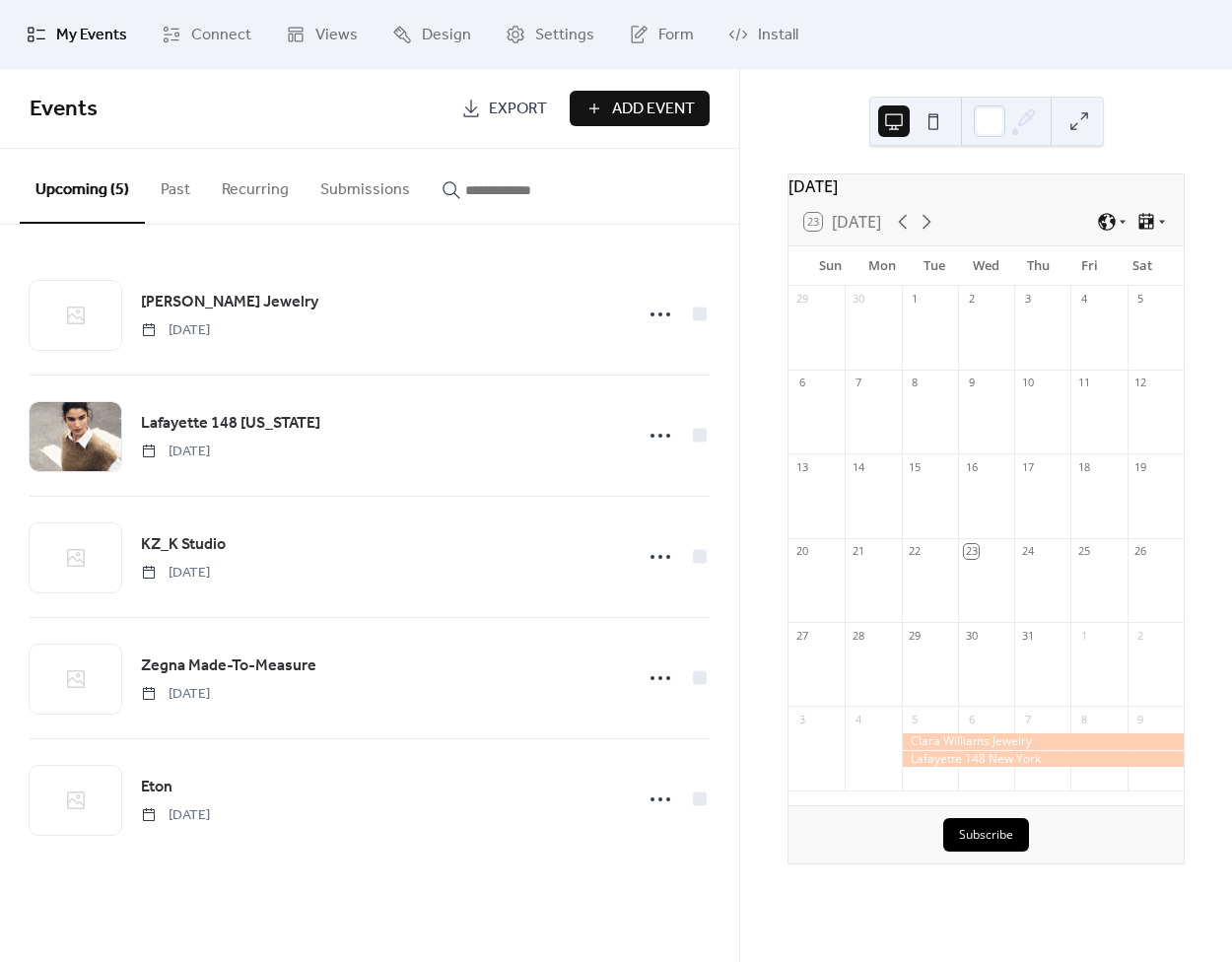 click on "Add Event" at bounding box center [653, 109] 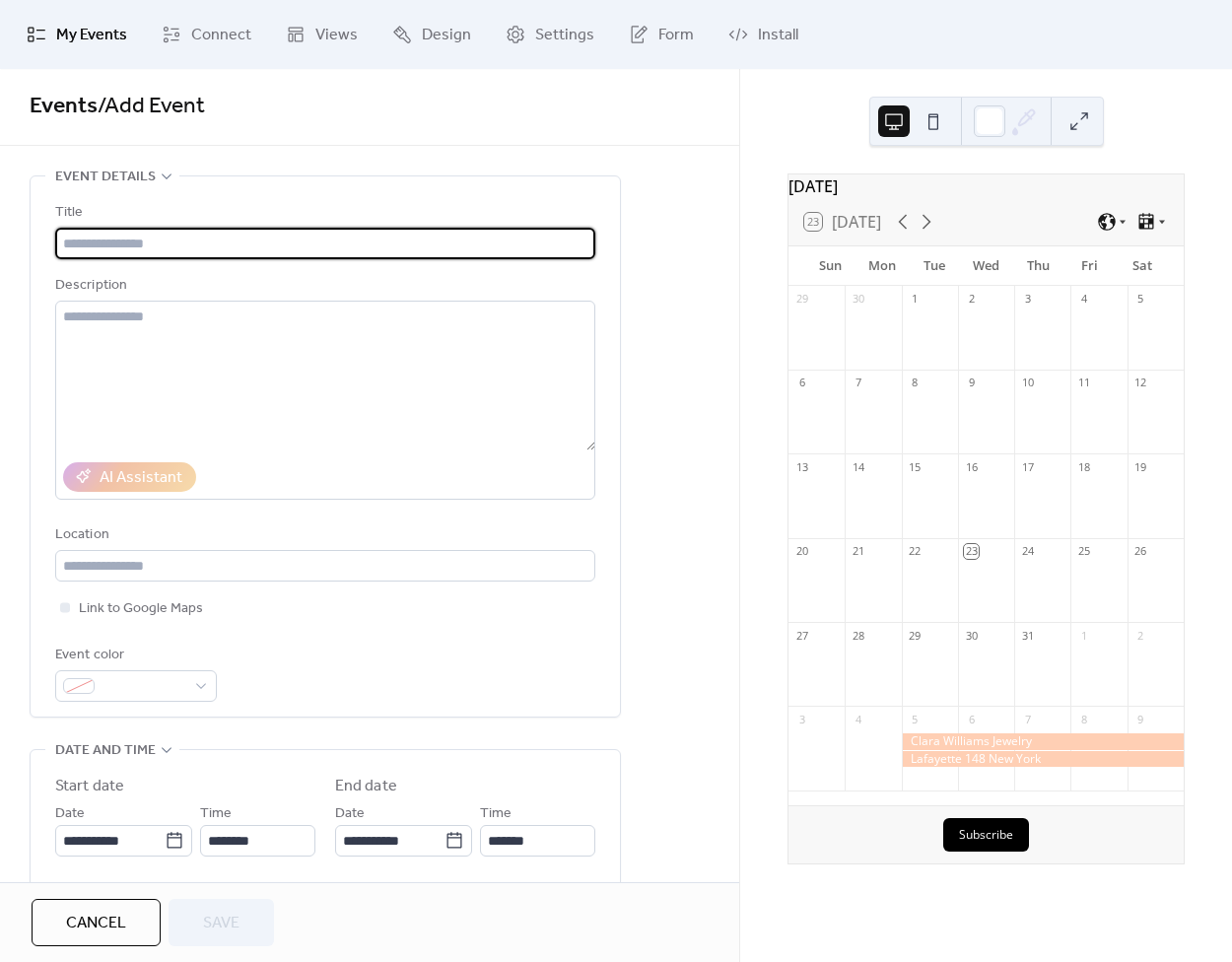 scroll, scrollTop: 0, scrollLeft: 0, axis: both 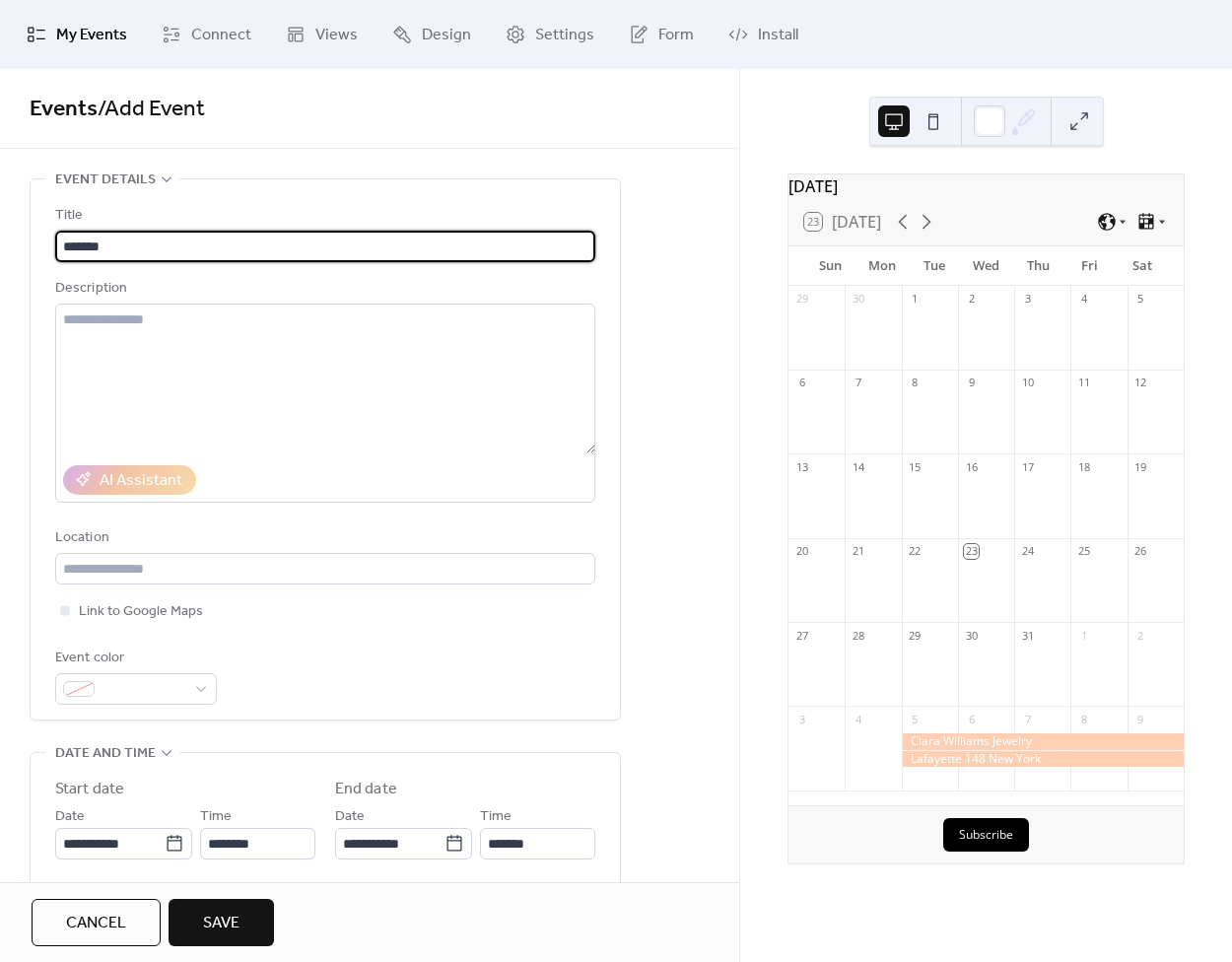 type on "*******" 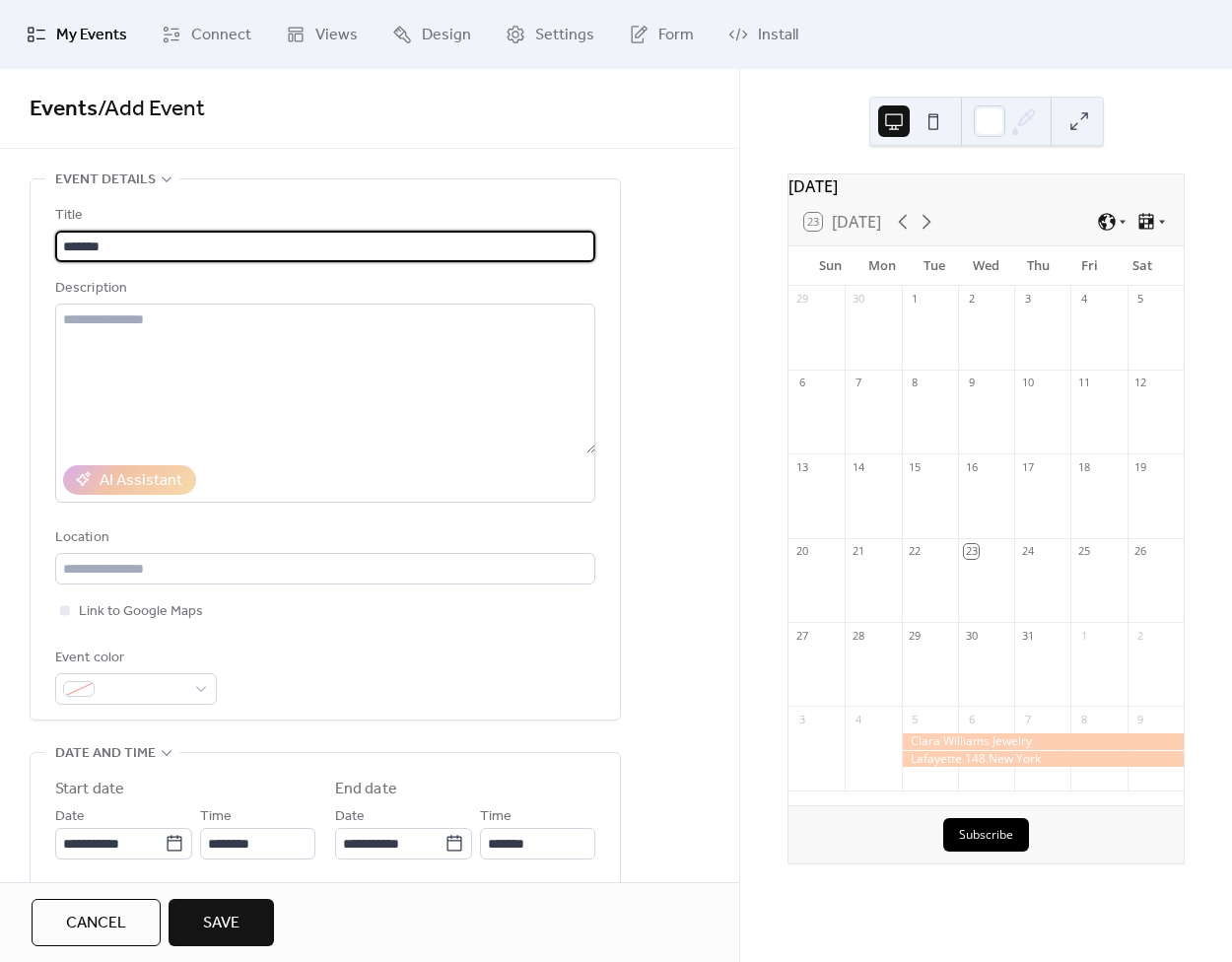 click on "**********" at bounding box center [370, 855] 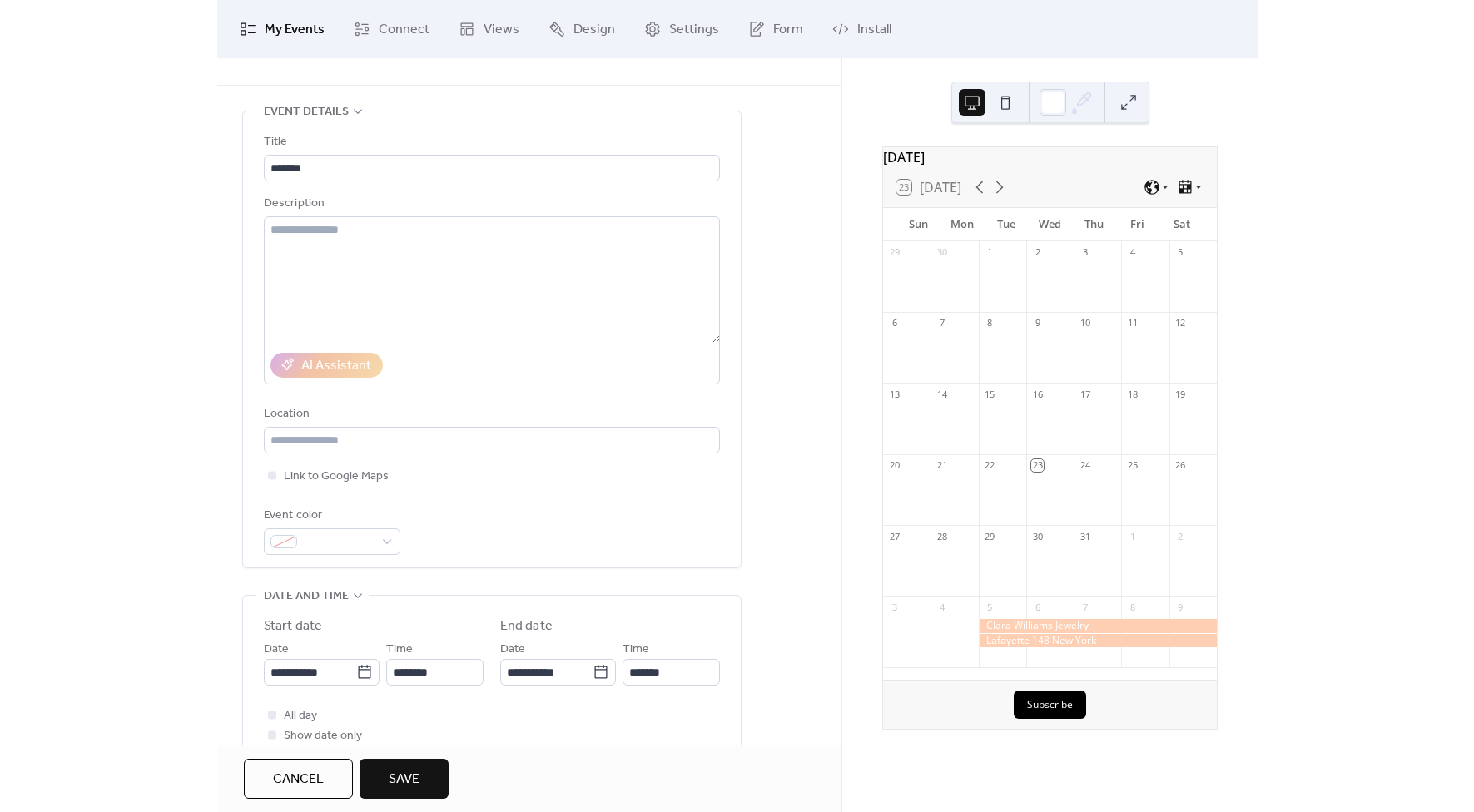 scroll, scrollTop: 41, scrollLeft: 0, axis: vertical 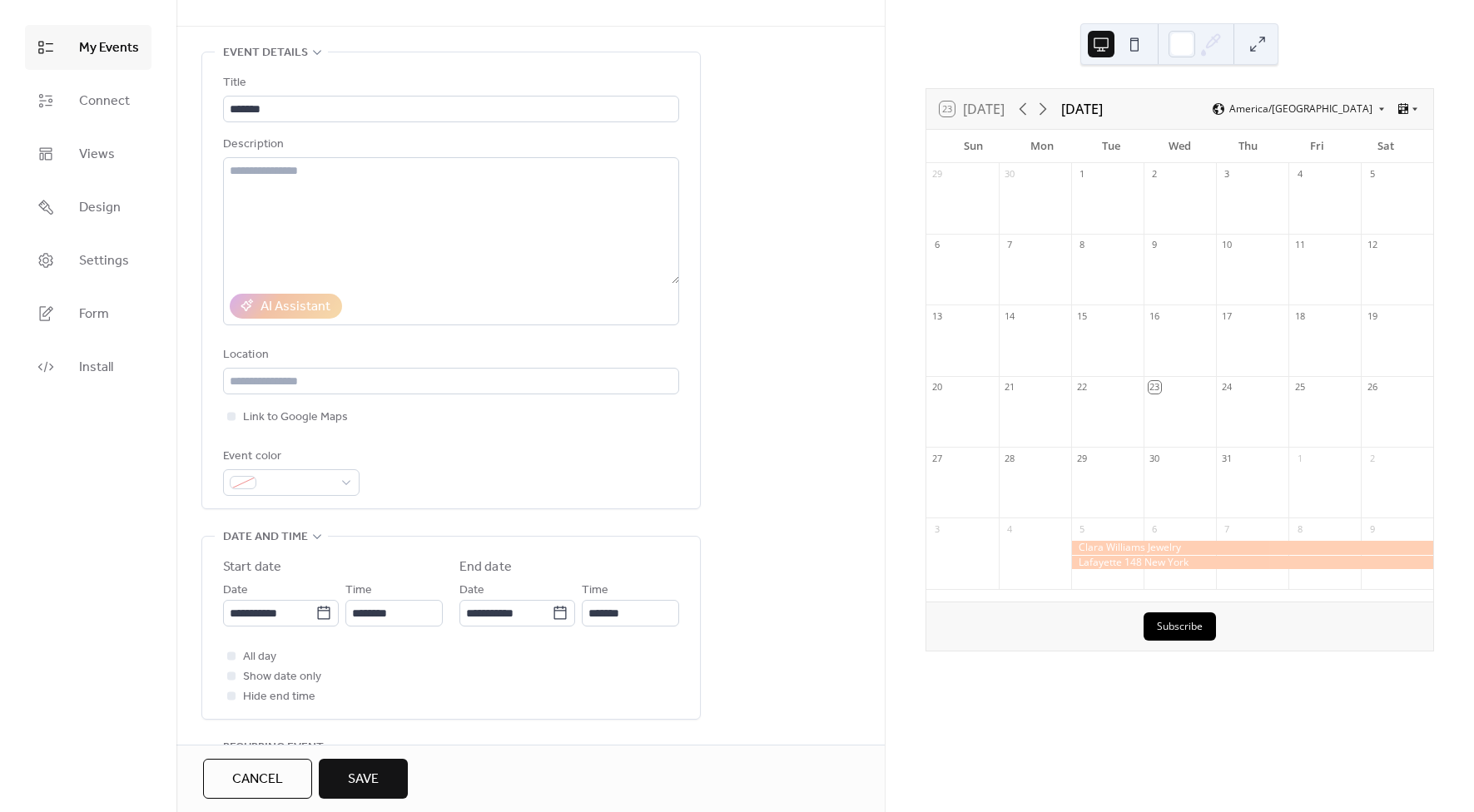 click on "**********" at bounding box center [530, 622] 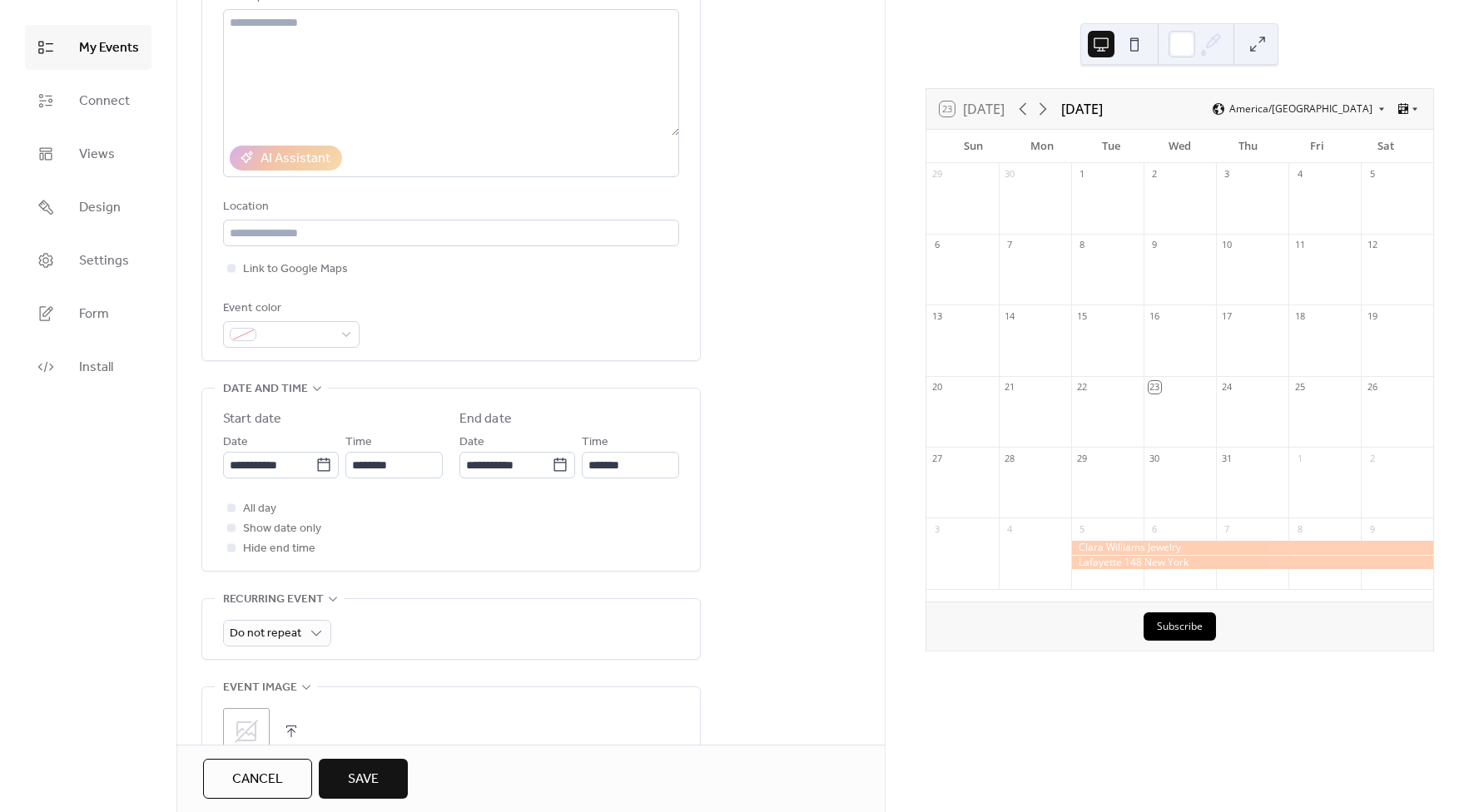 scroll, scrollTop: 308, scrollLeft: 0, axis: vertical 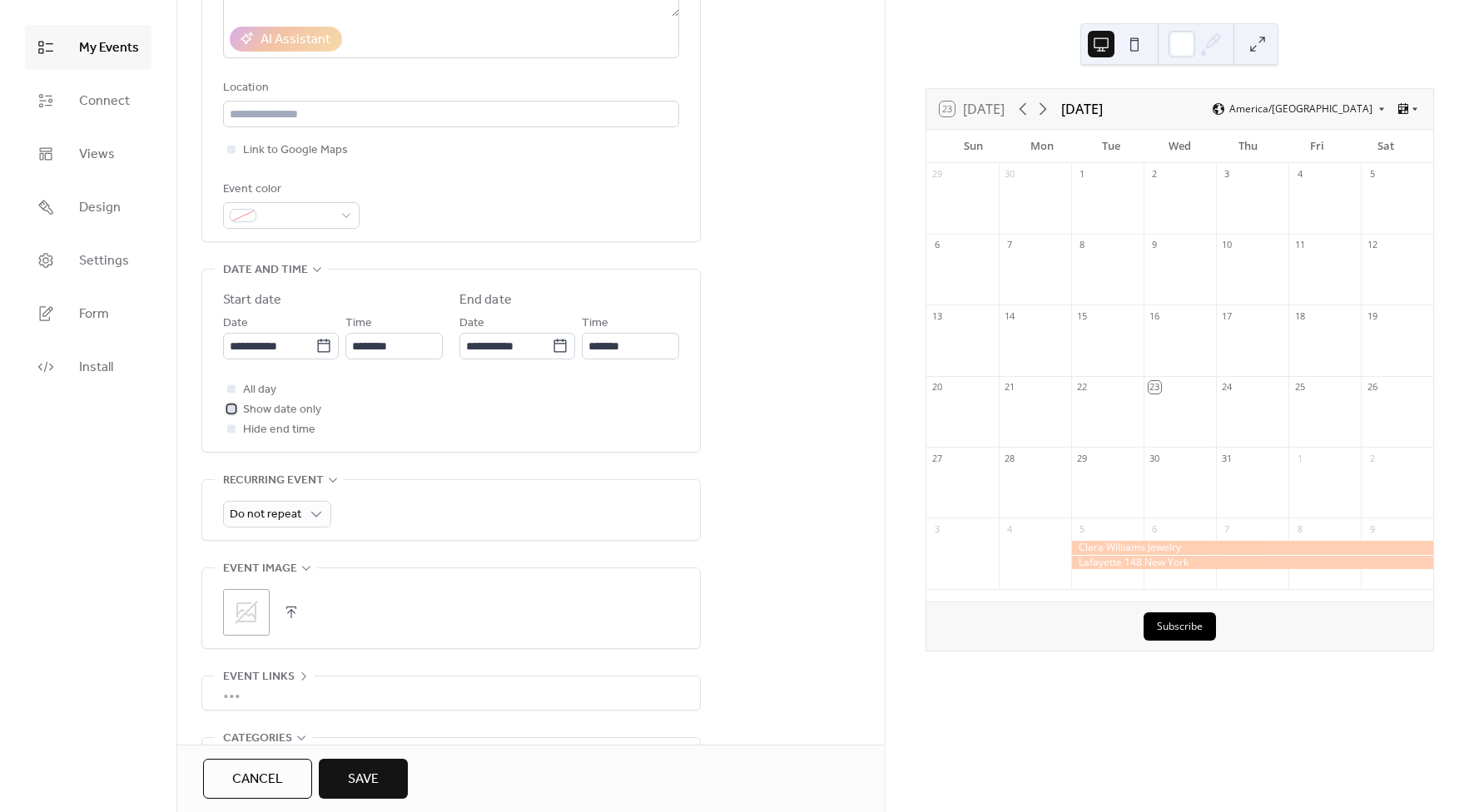click on "Show date only" at bounding box center (282, 410) 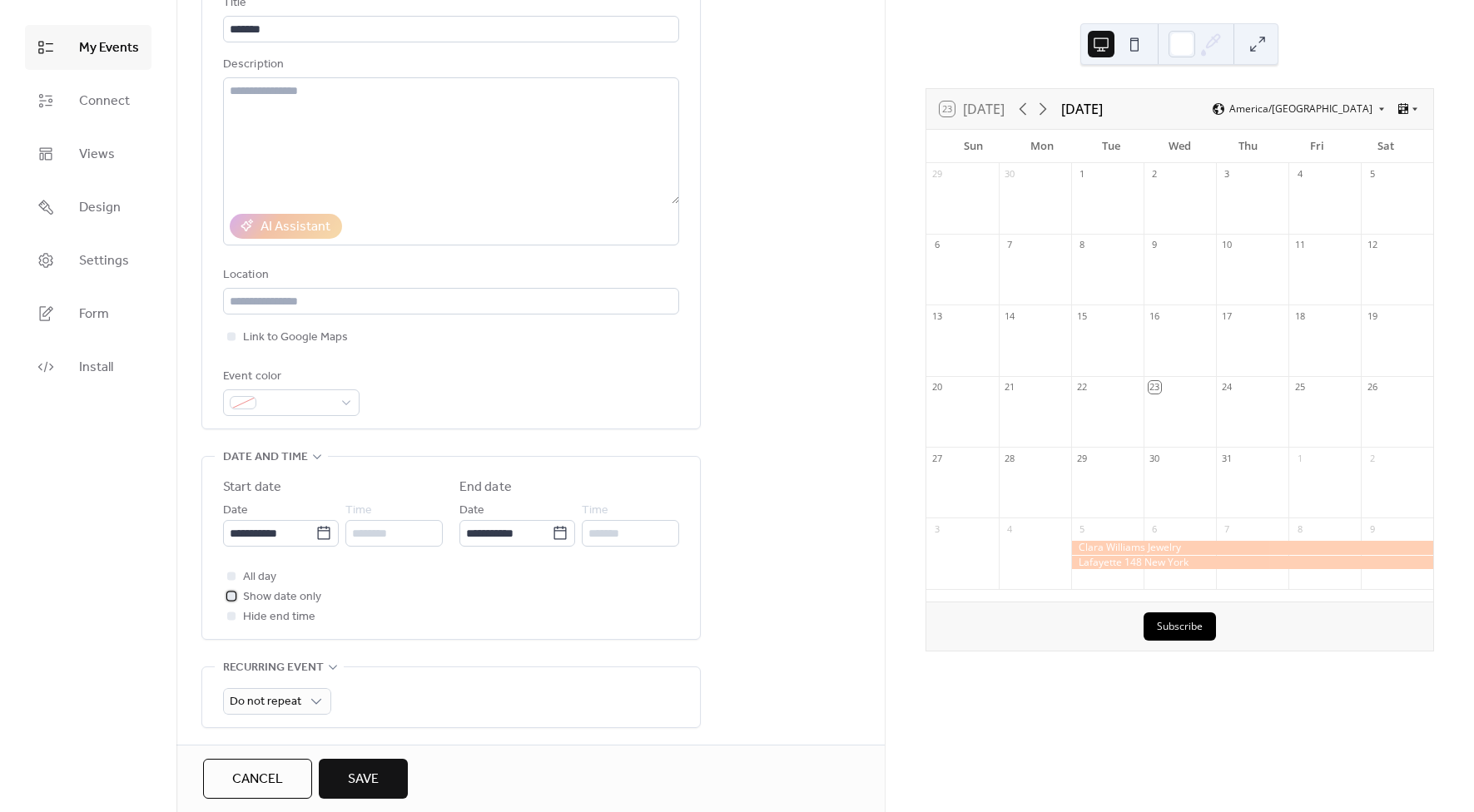scroll, scrollTop: 123, scrollLeft: 0, axis: vertical 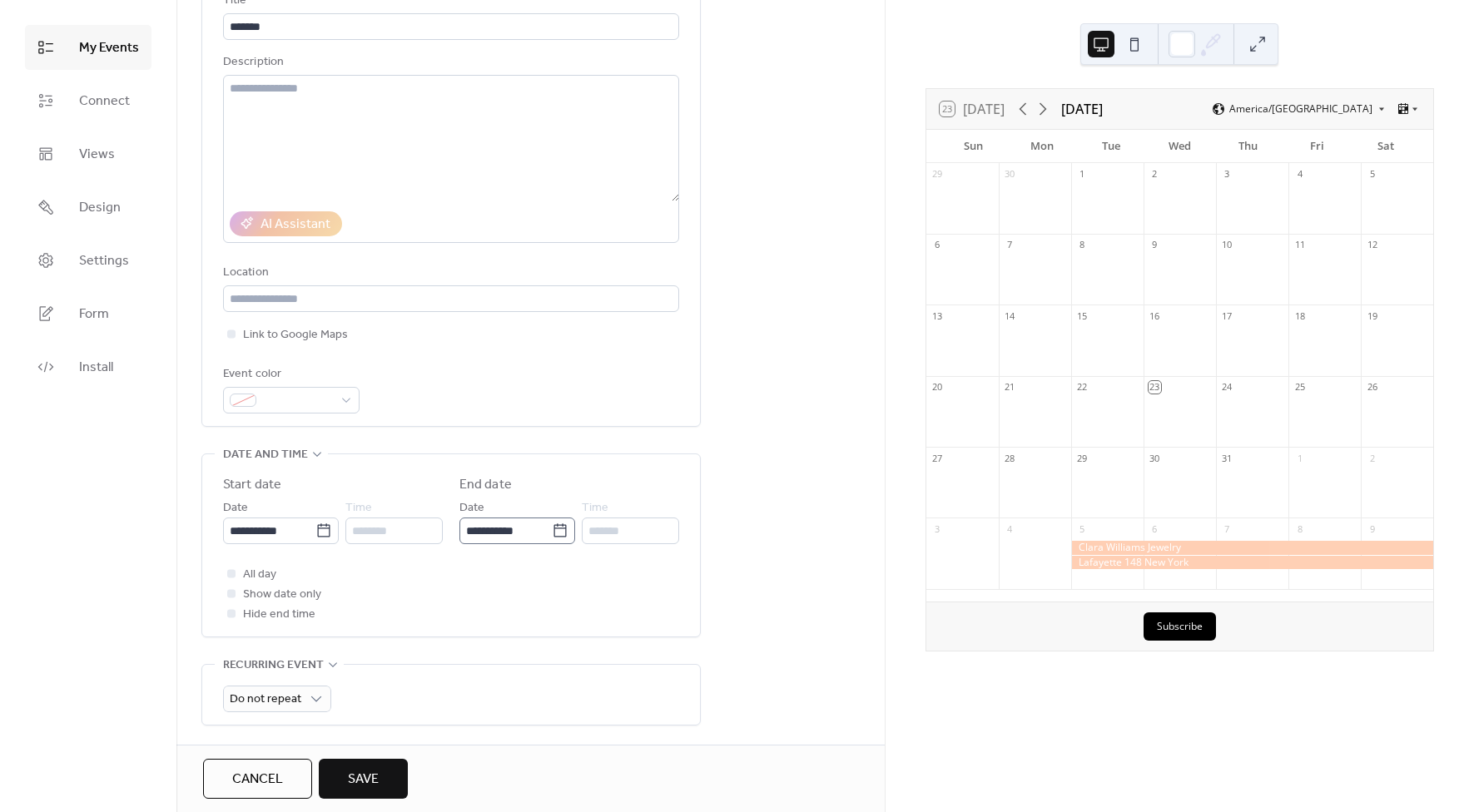 click on "**********" at bounding box center (517, 531) 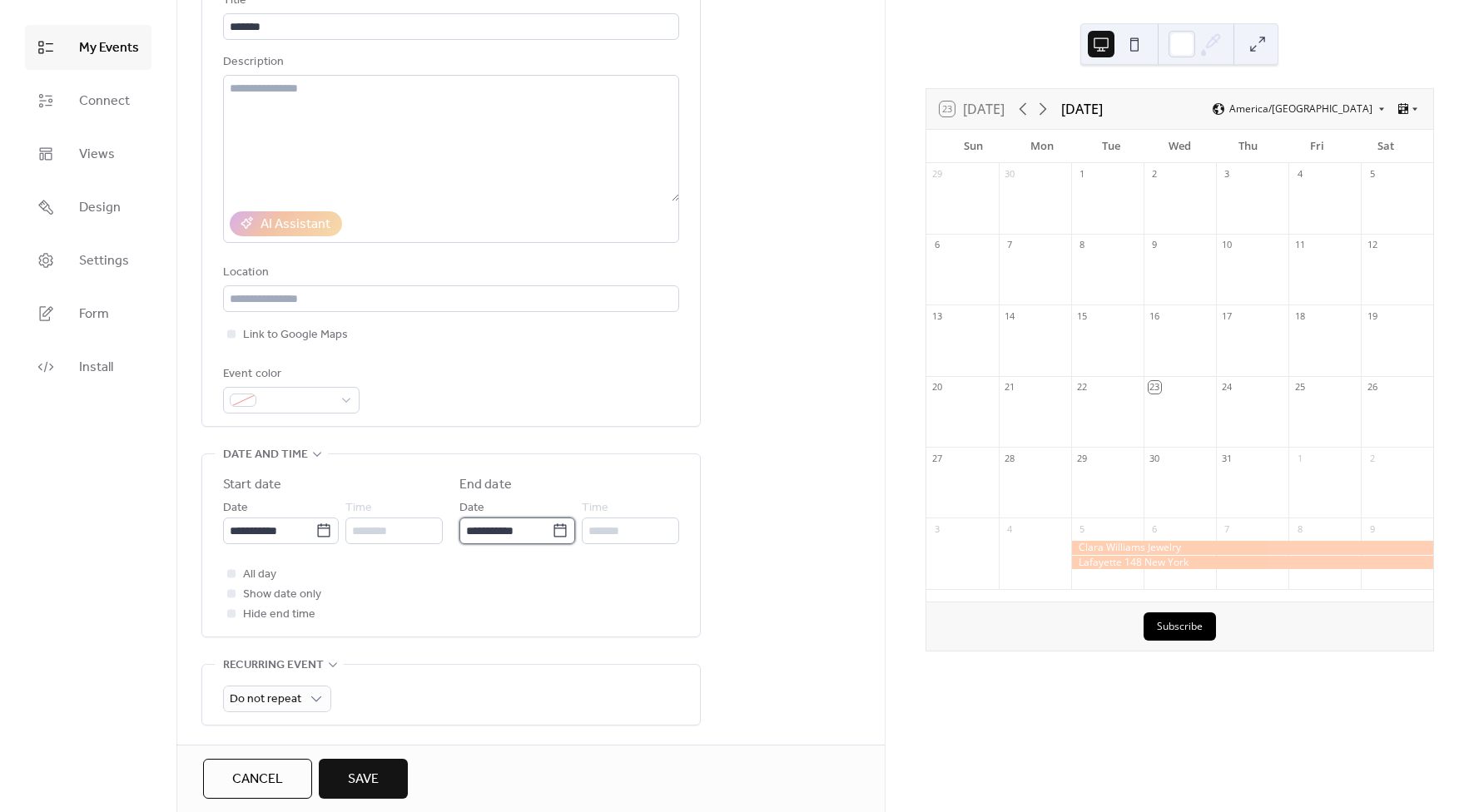 click on "**********" at bounding box center [505, 531] 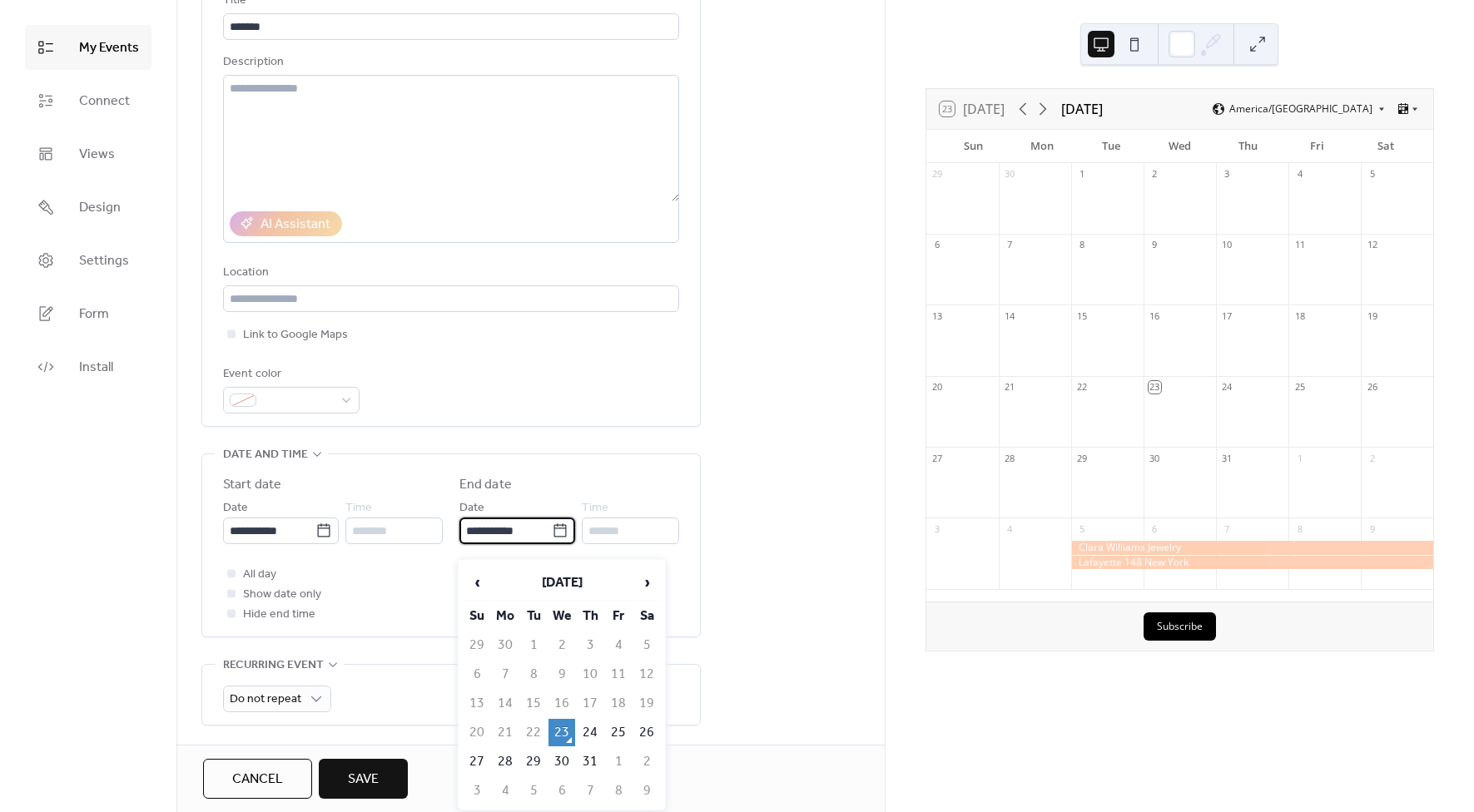 scroll, scrollTop: 131, scrollLeft: 0, axis: vertical 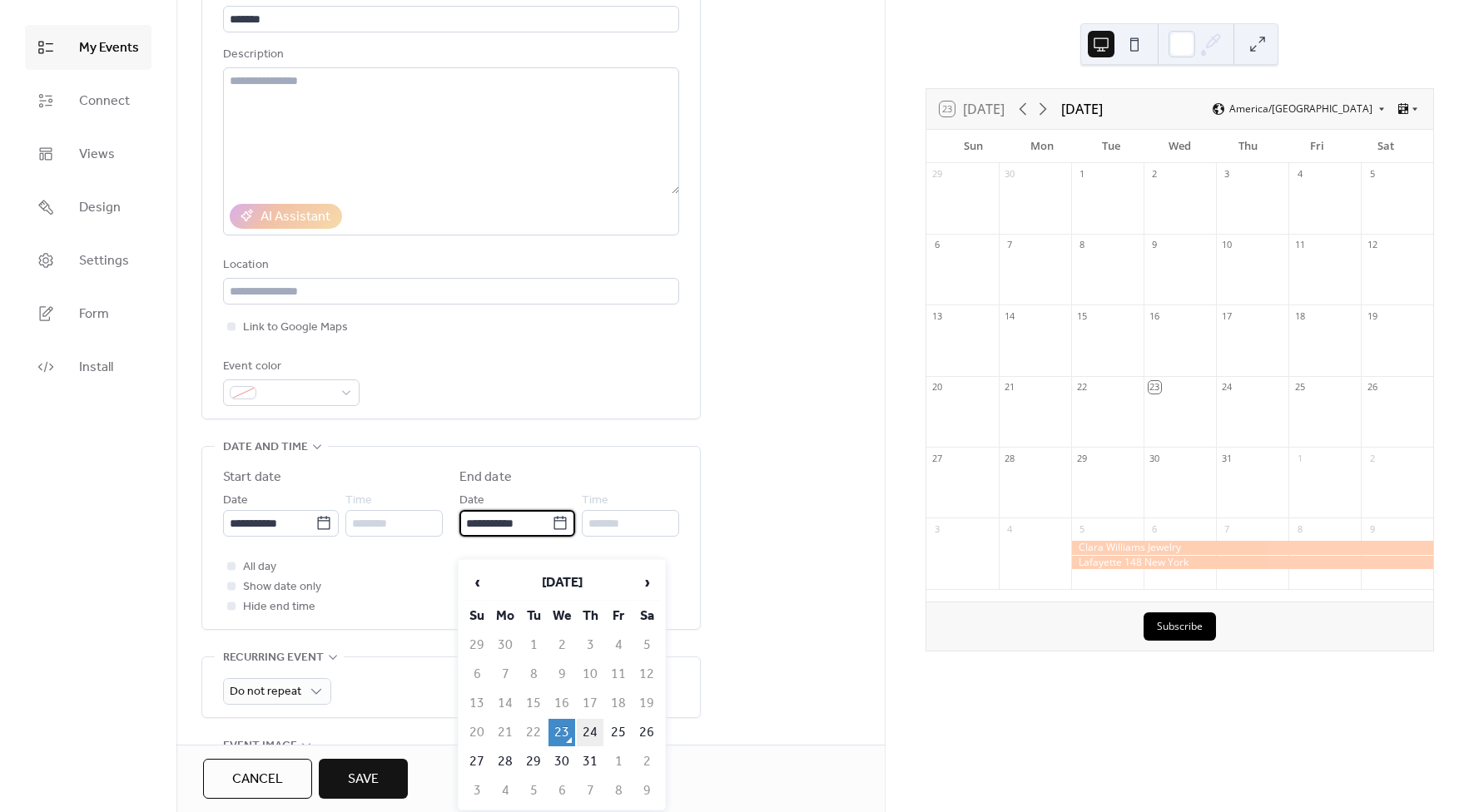click on "24" at bounding box center [590, 732] 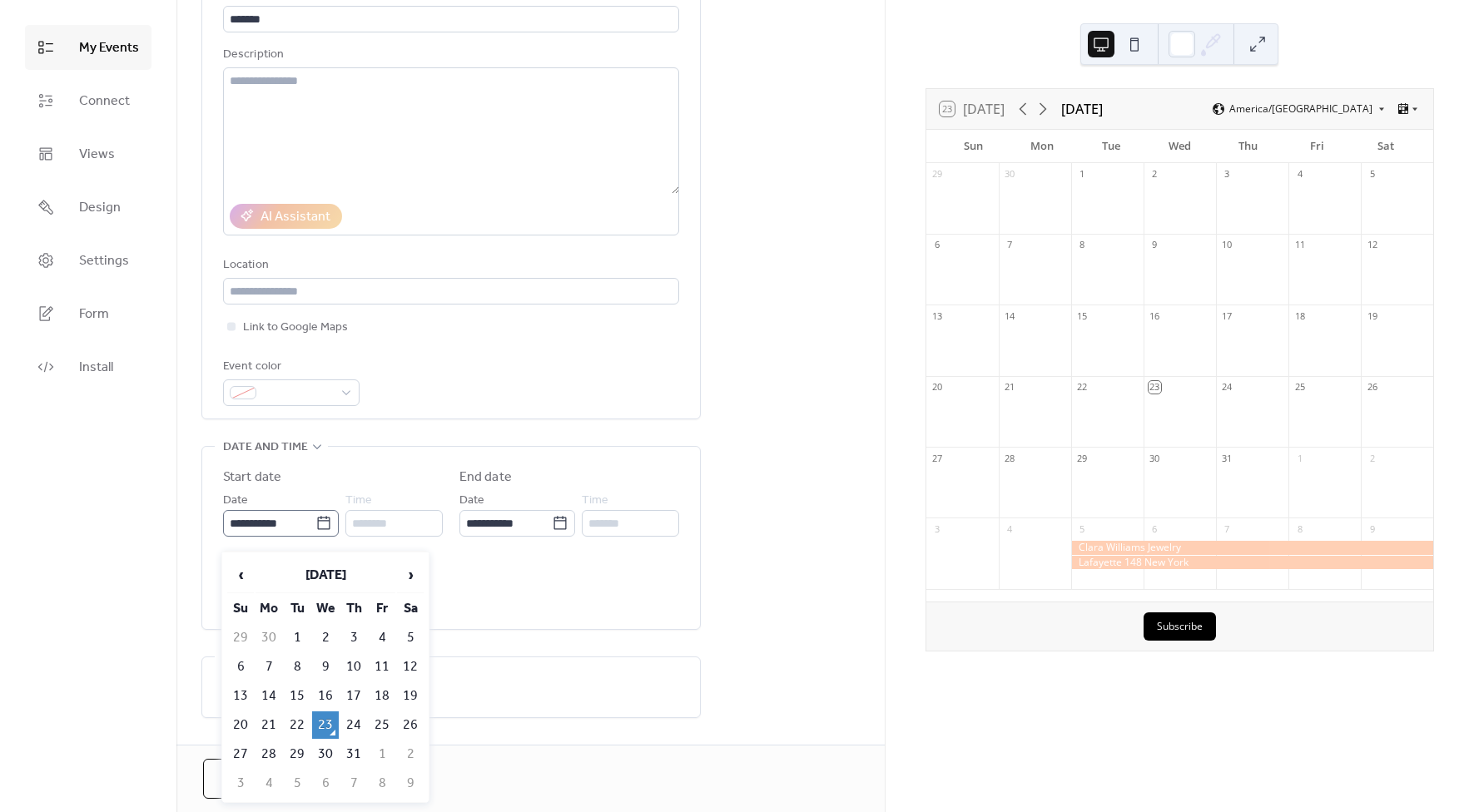 click on "**********" at bounding box center (280, 523) 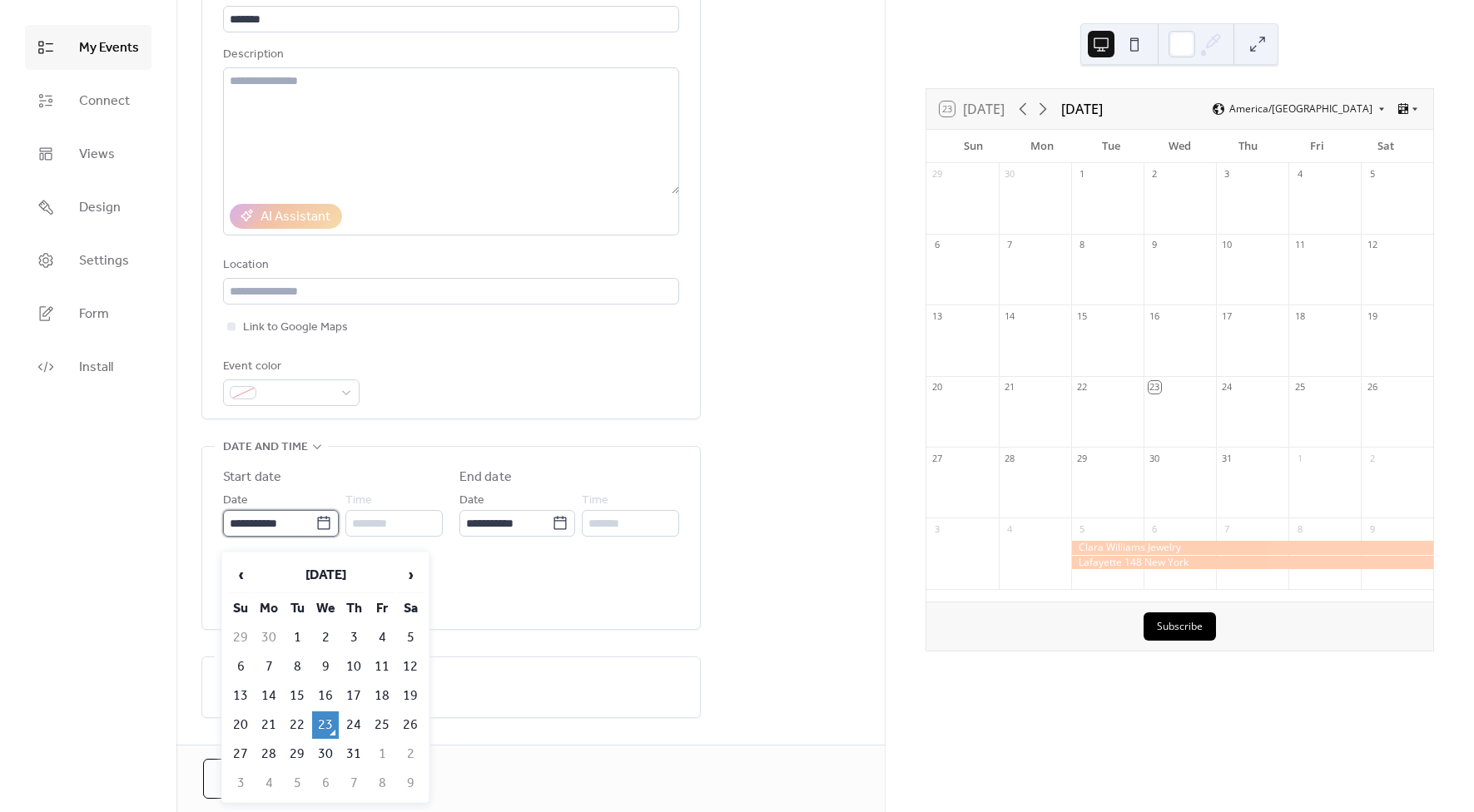 click on "**********" at bounding box center [269, 523] 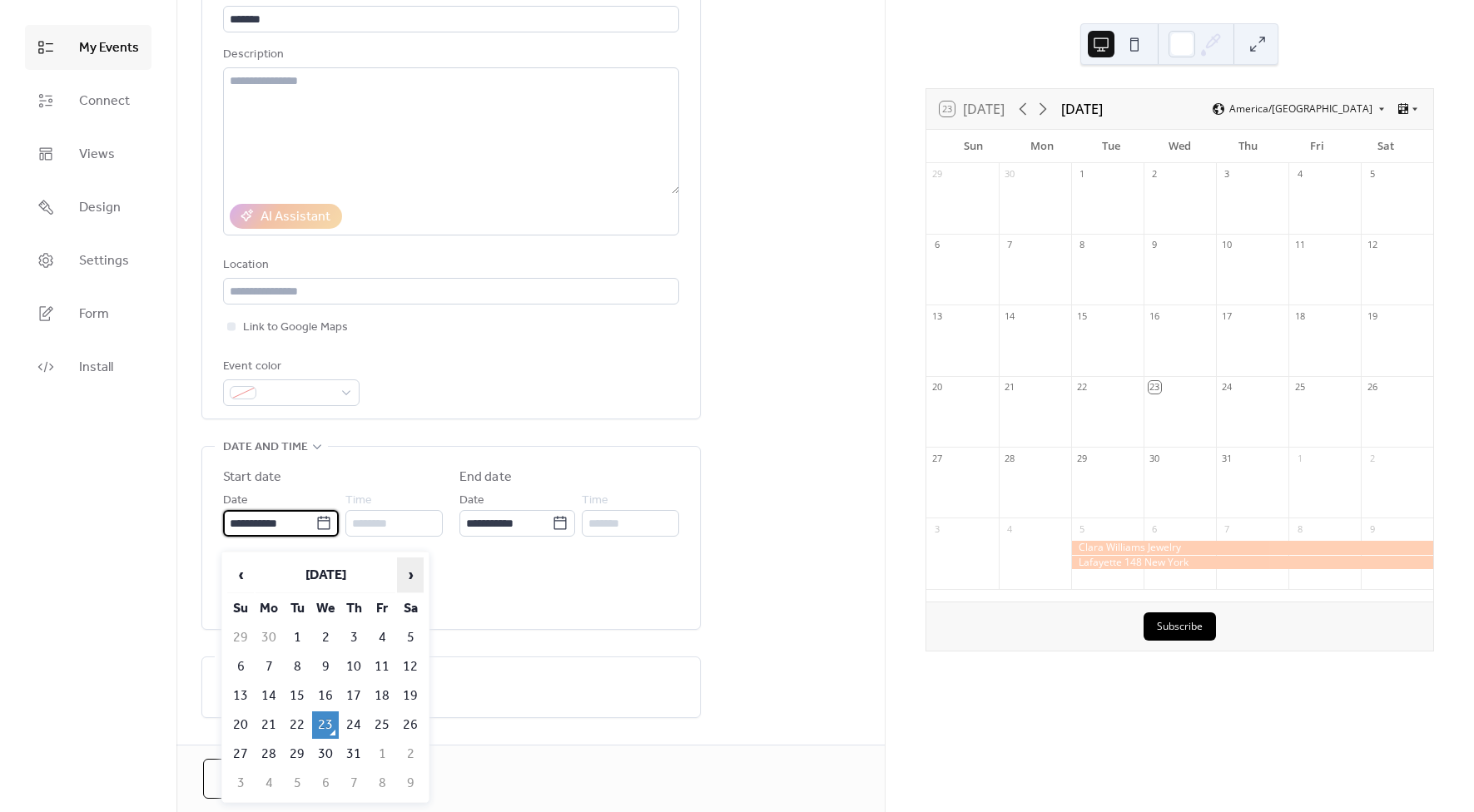 click on "›" at bounding box center (410, 575) 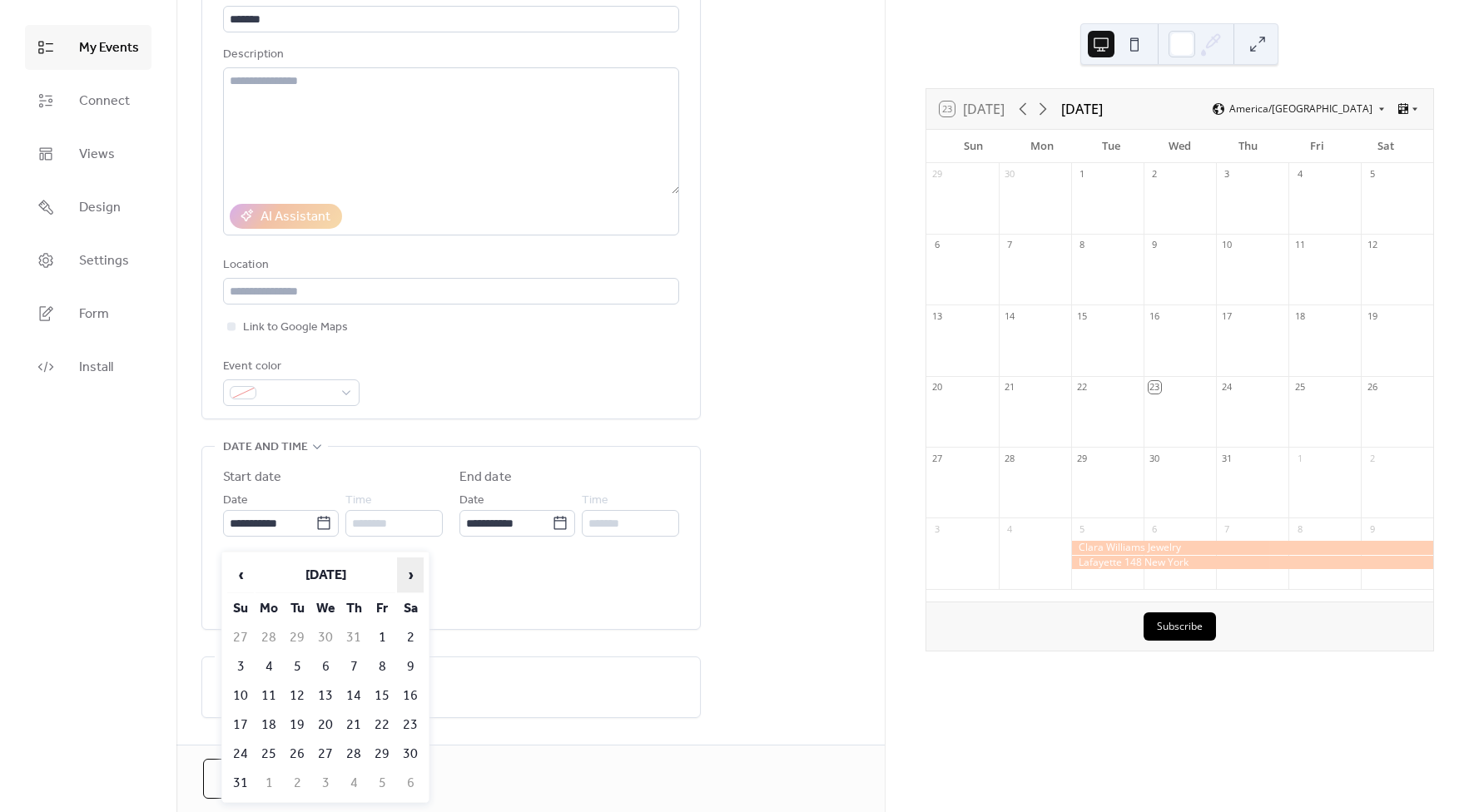 click on "›" at bounding box center (410, 575) 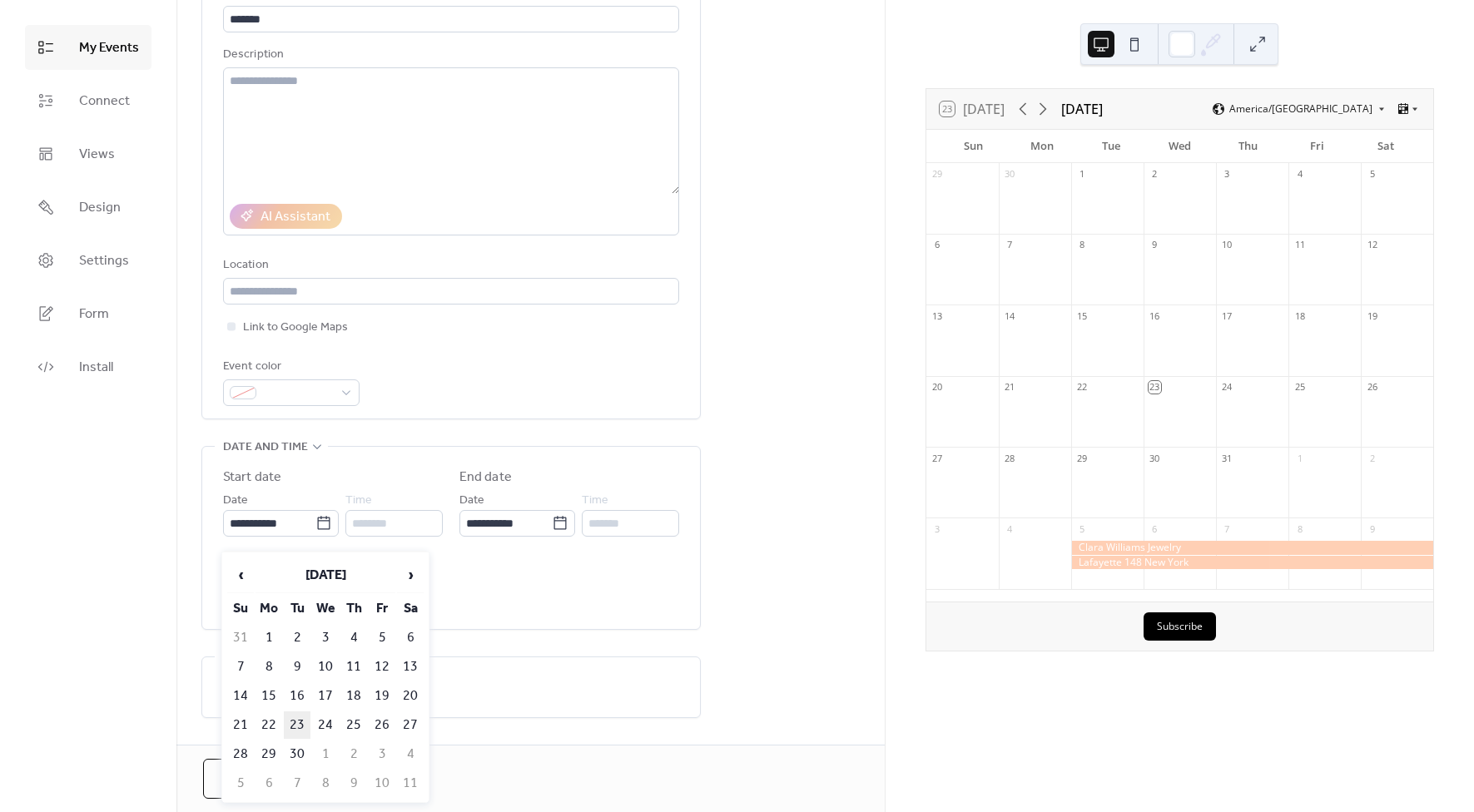 click on "23" at bounding box center [297, 725] 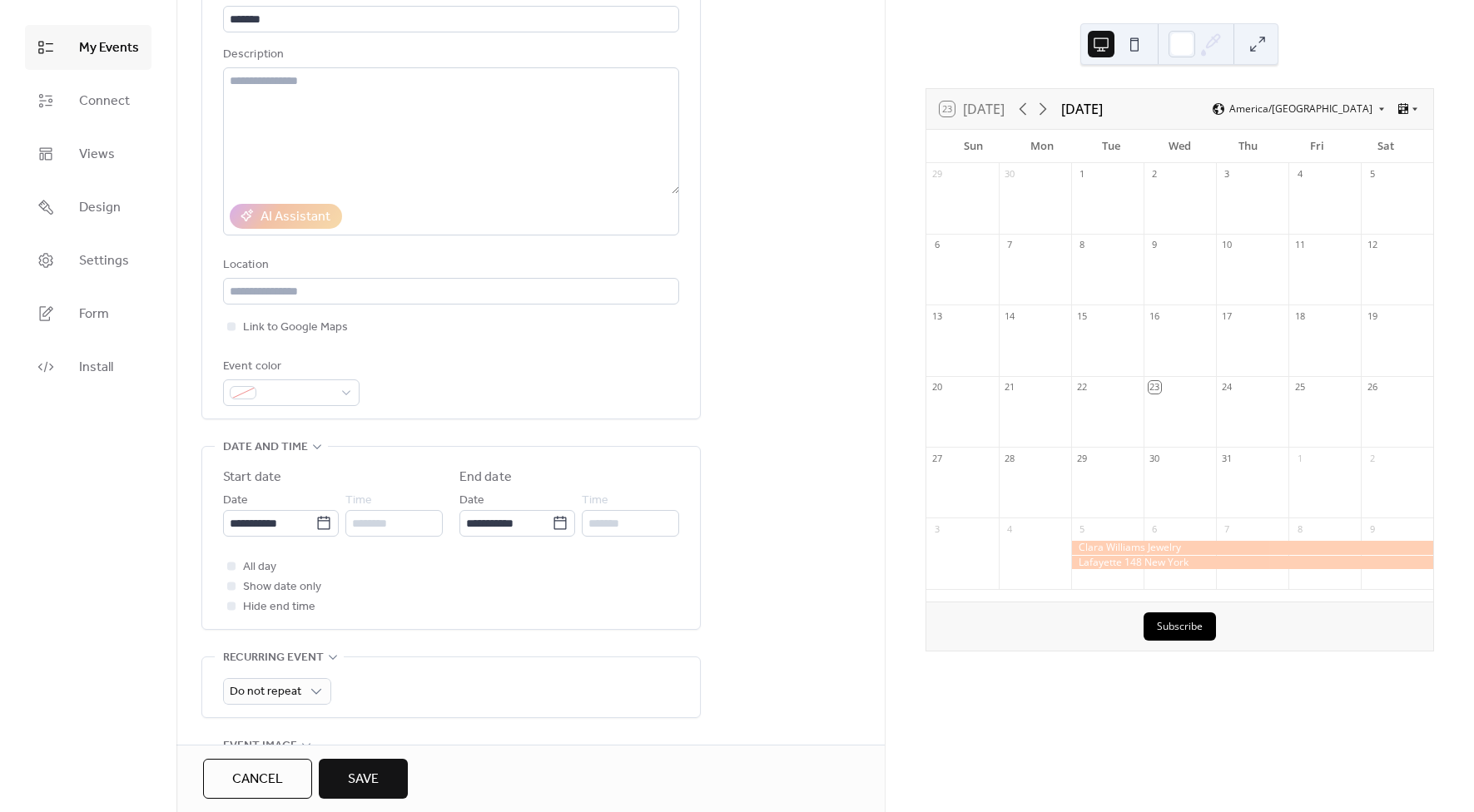 type on "**********" 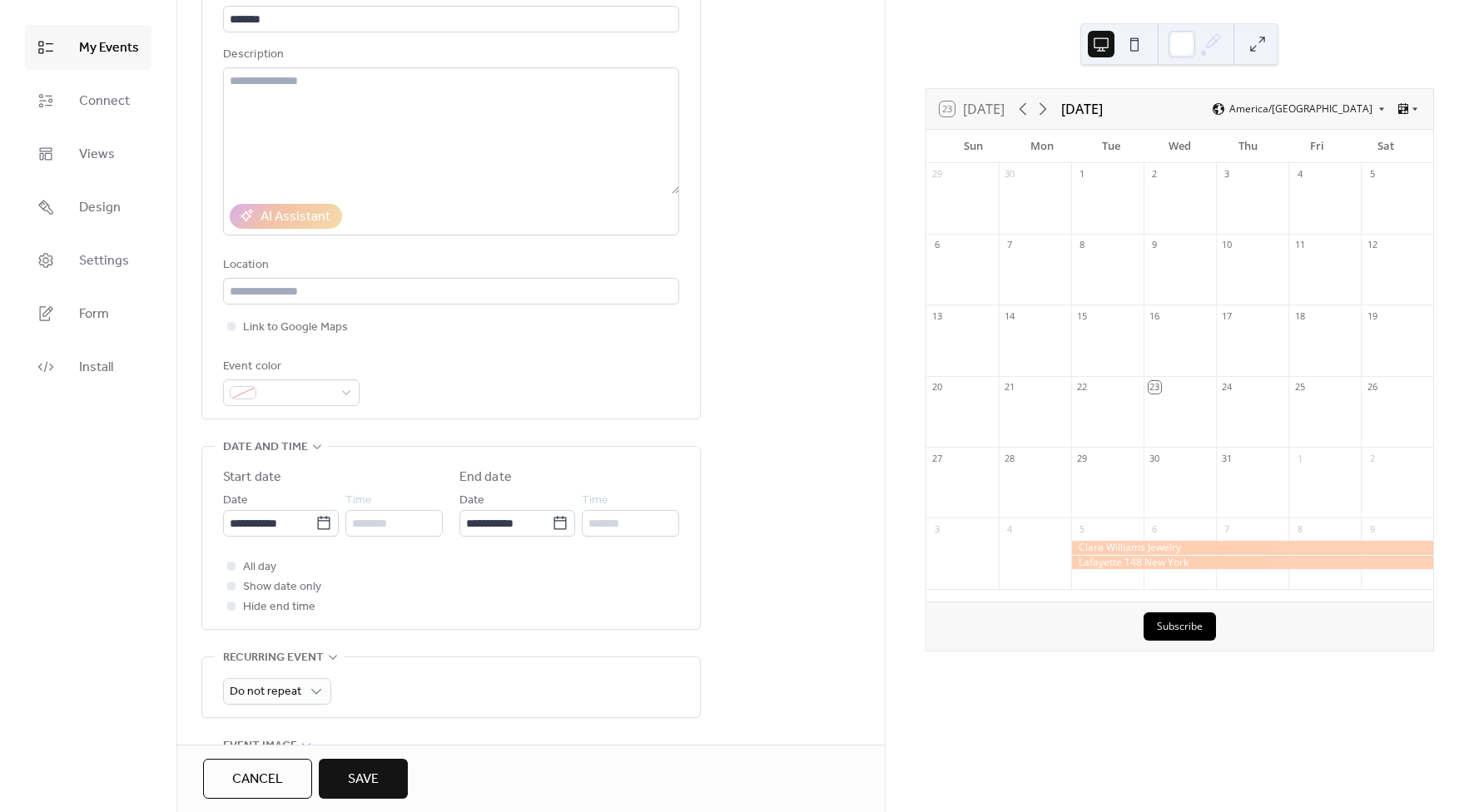 type on "**********" 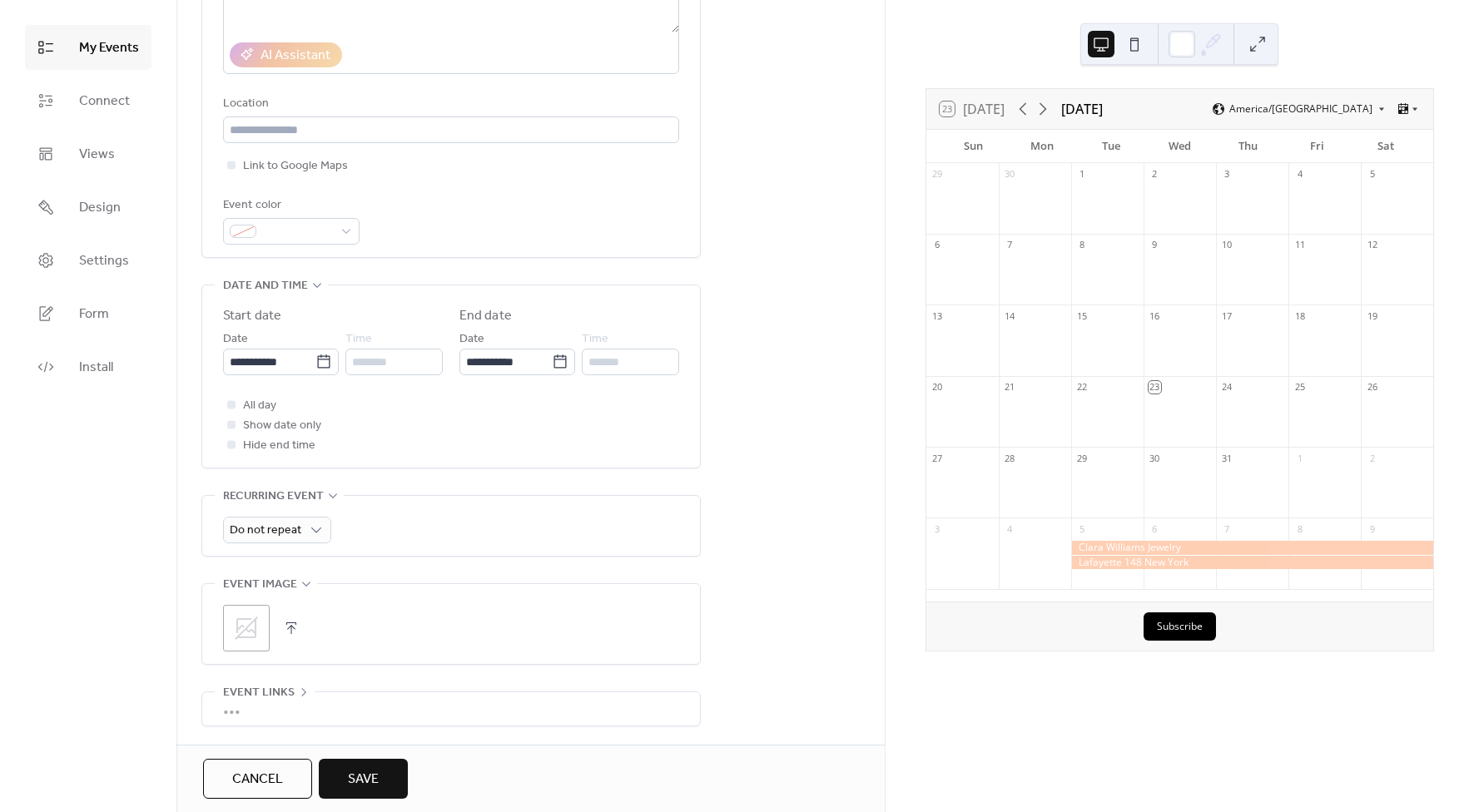 scroll, scrollTop: 503, scrollLeft: 0, axis: vertical 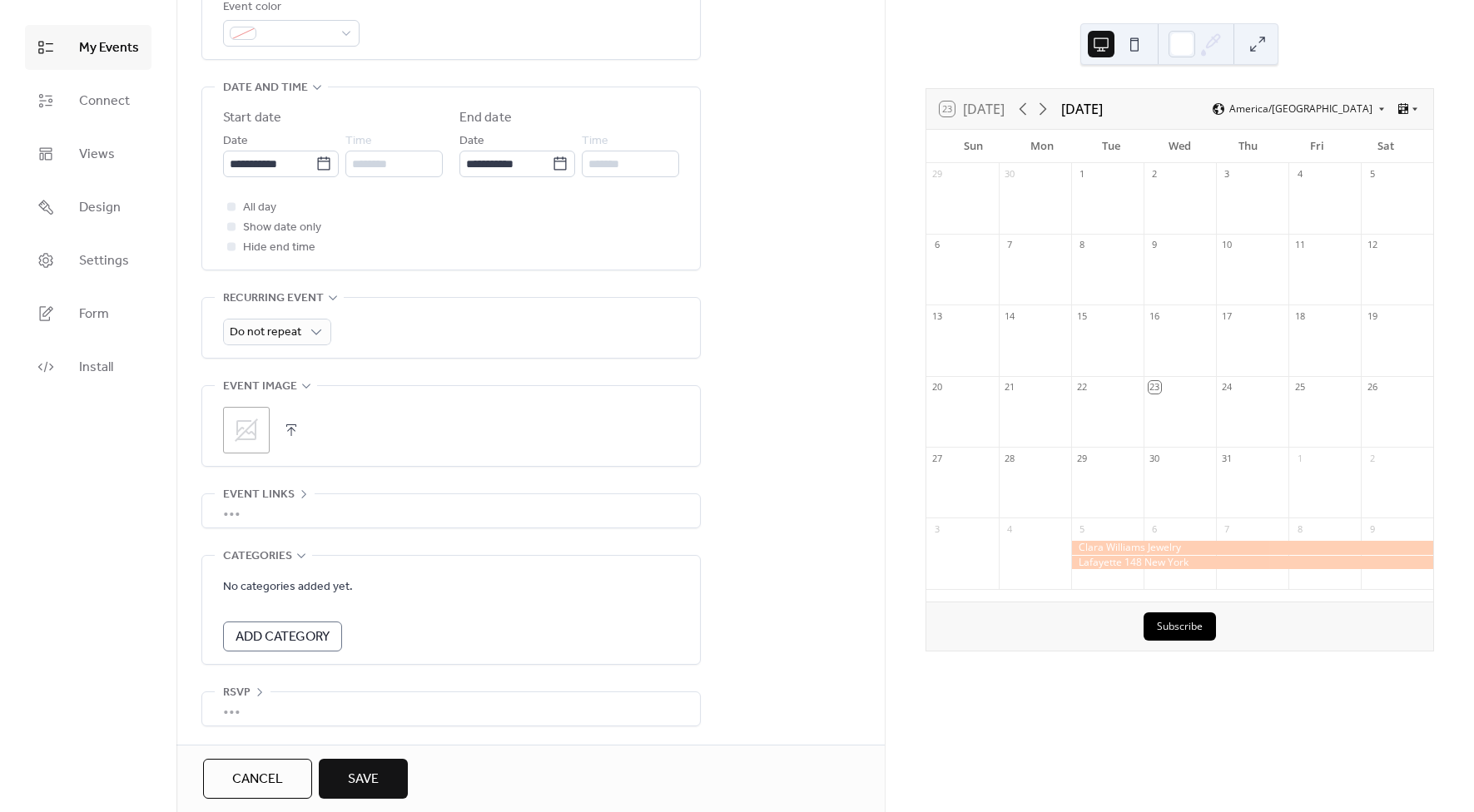 click on "Save" at bounding box center (363, 780) 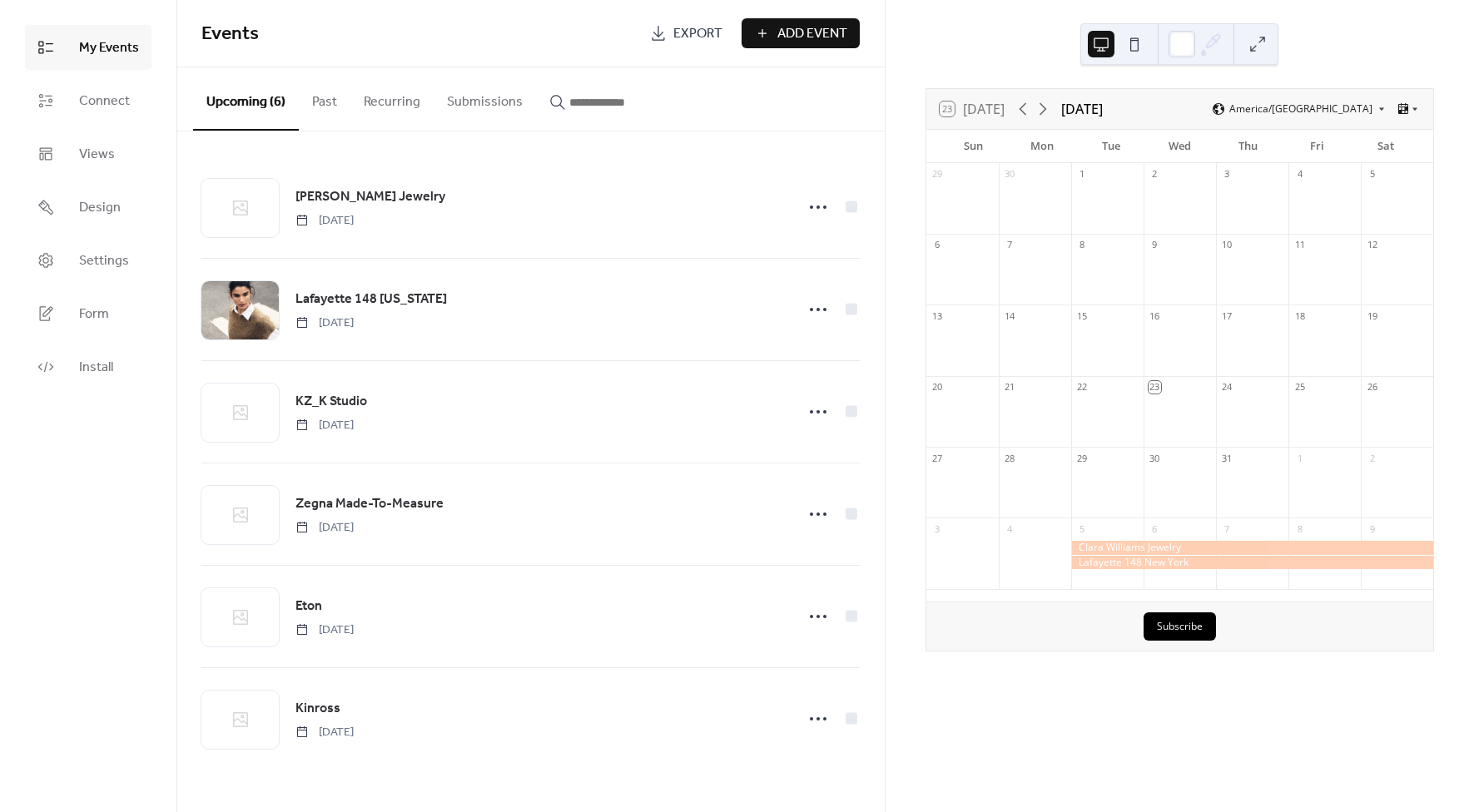 click on "Add Event" at bounding box center [812, 34] 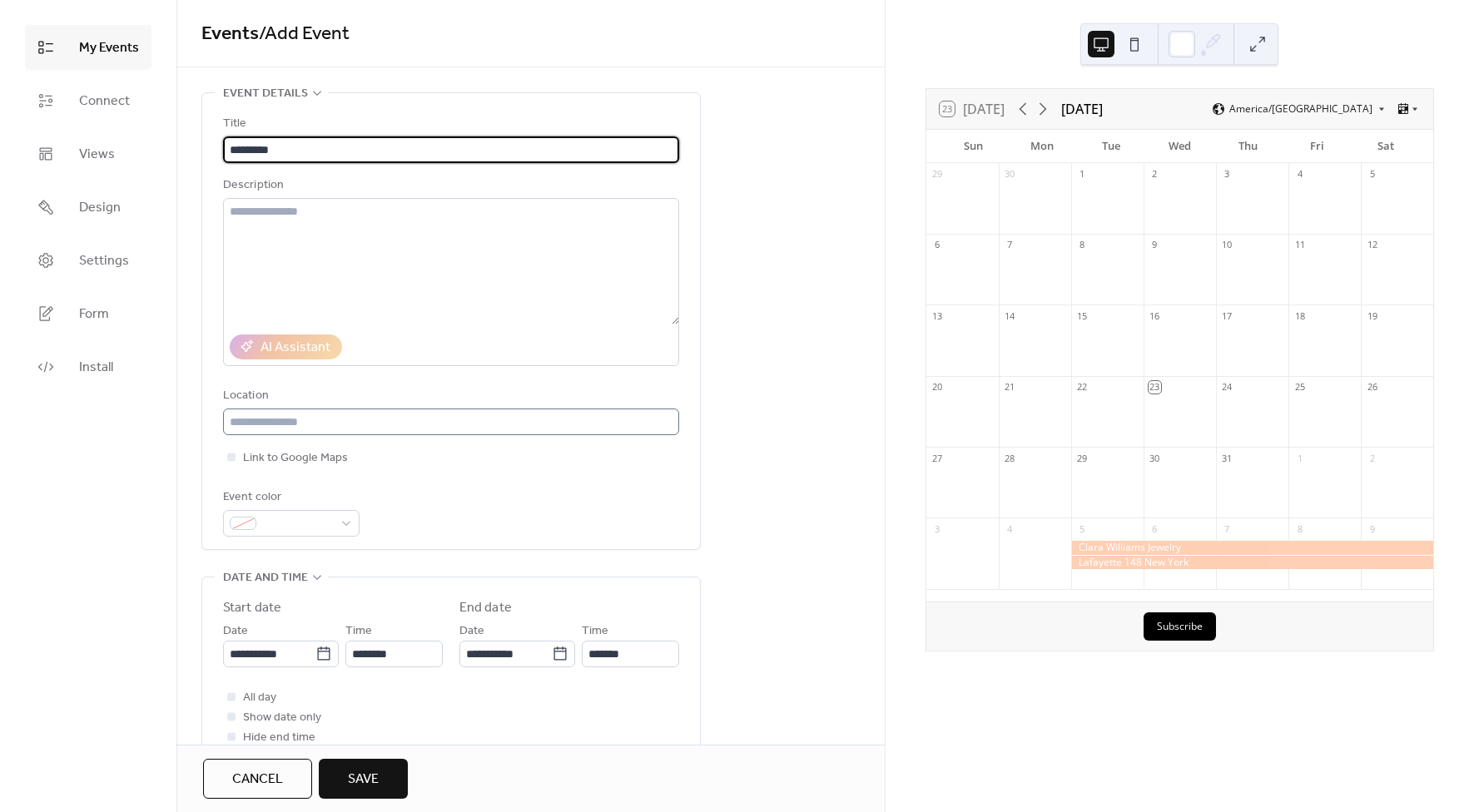 type on "*********" 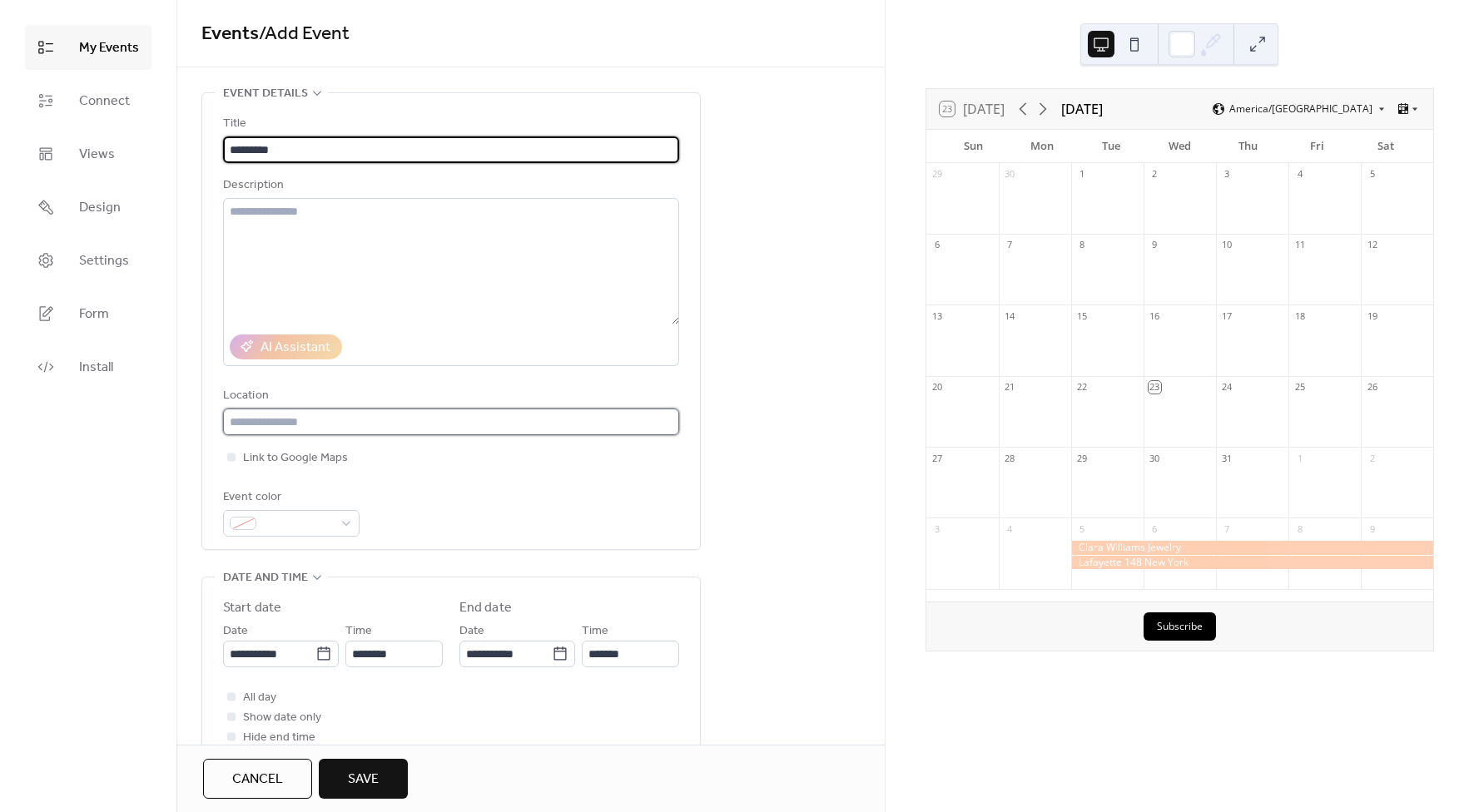 click at bounding box center [451, 422] 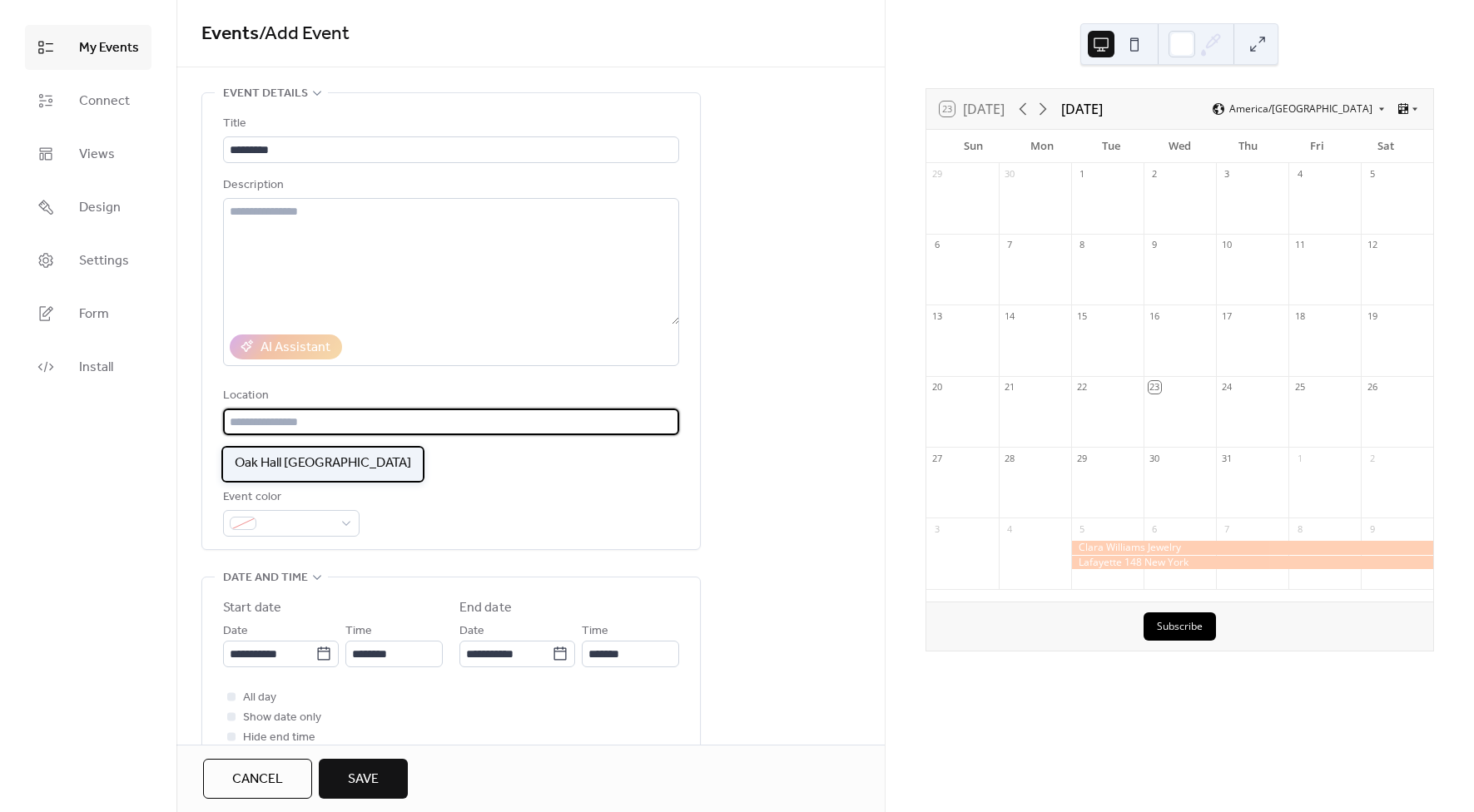 click on "Oak Hall [GEOGRAPHIC_DATA]" at bounding box center [323, 463] 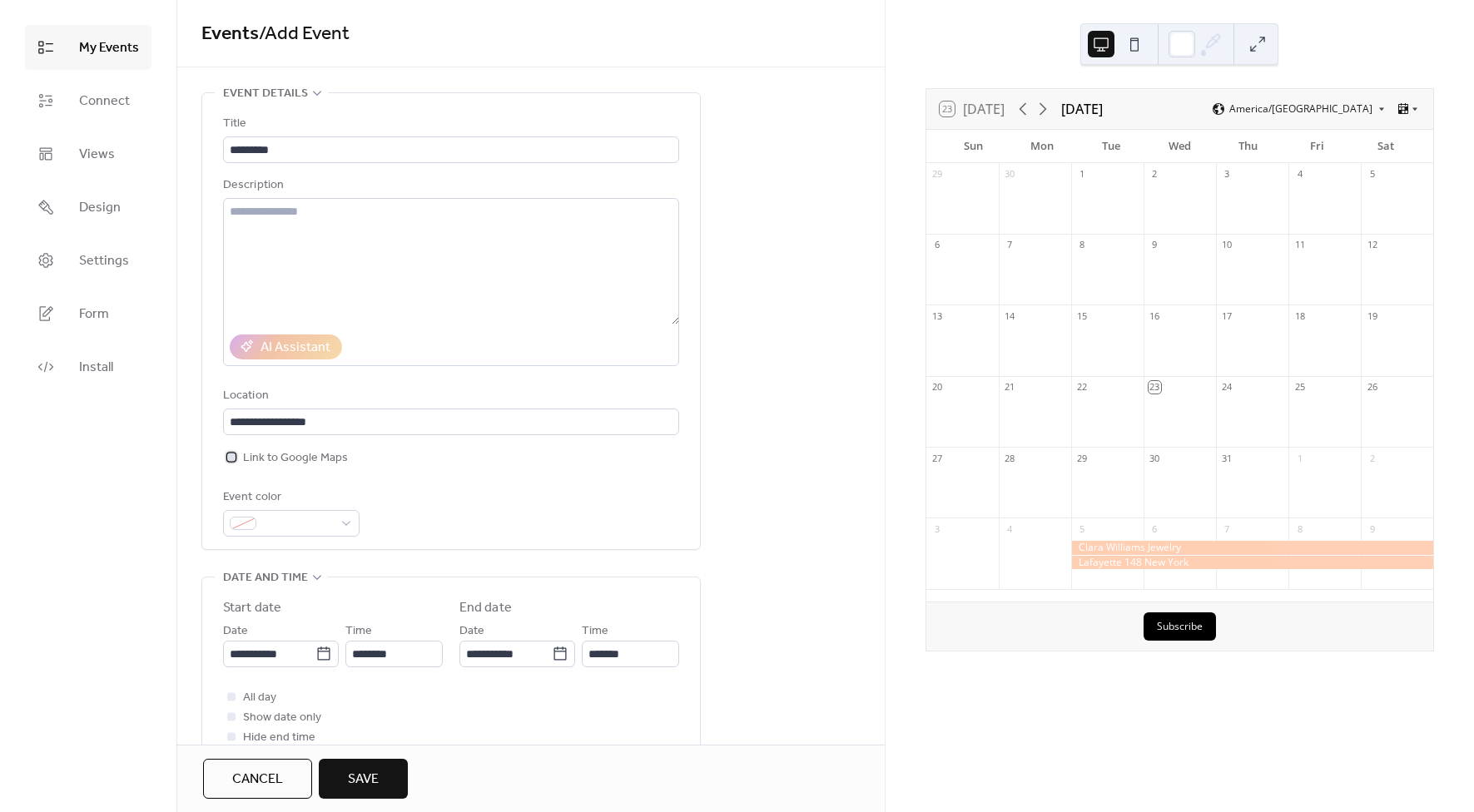click on "Link to Google Maps" at bounding box center (295, 458) 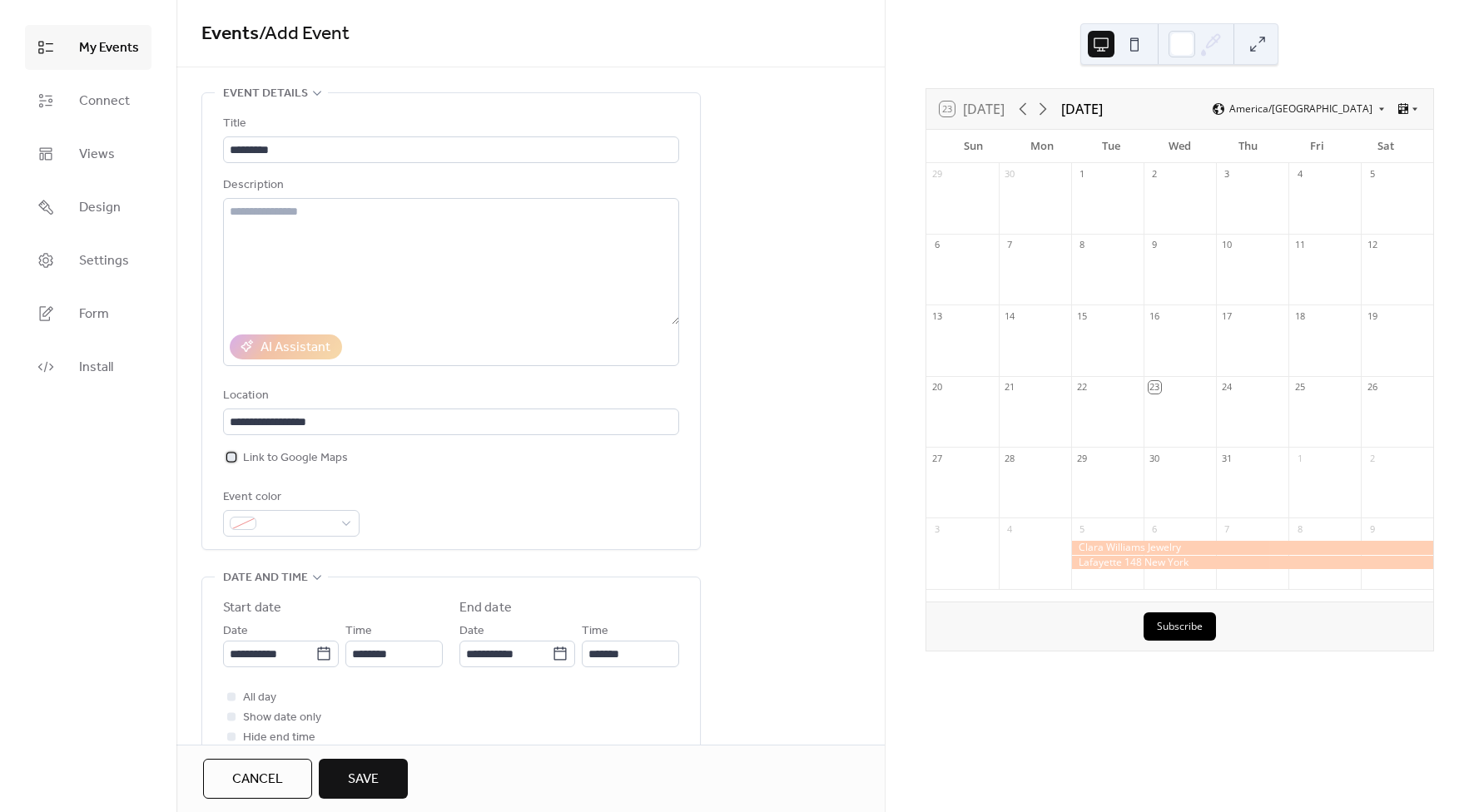 scroll, scrollTop: 7, scrollLeft: 0, axis: vertical 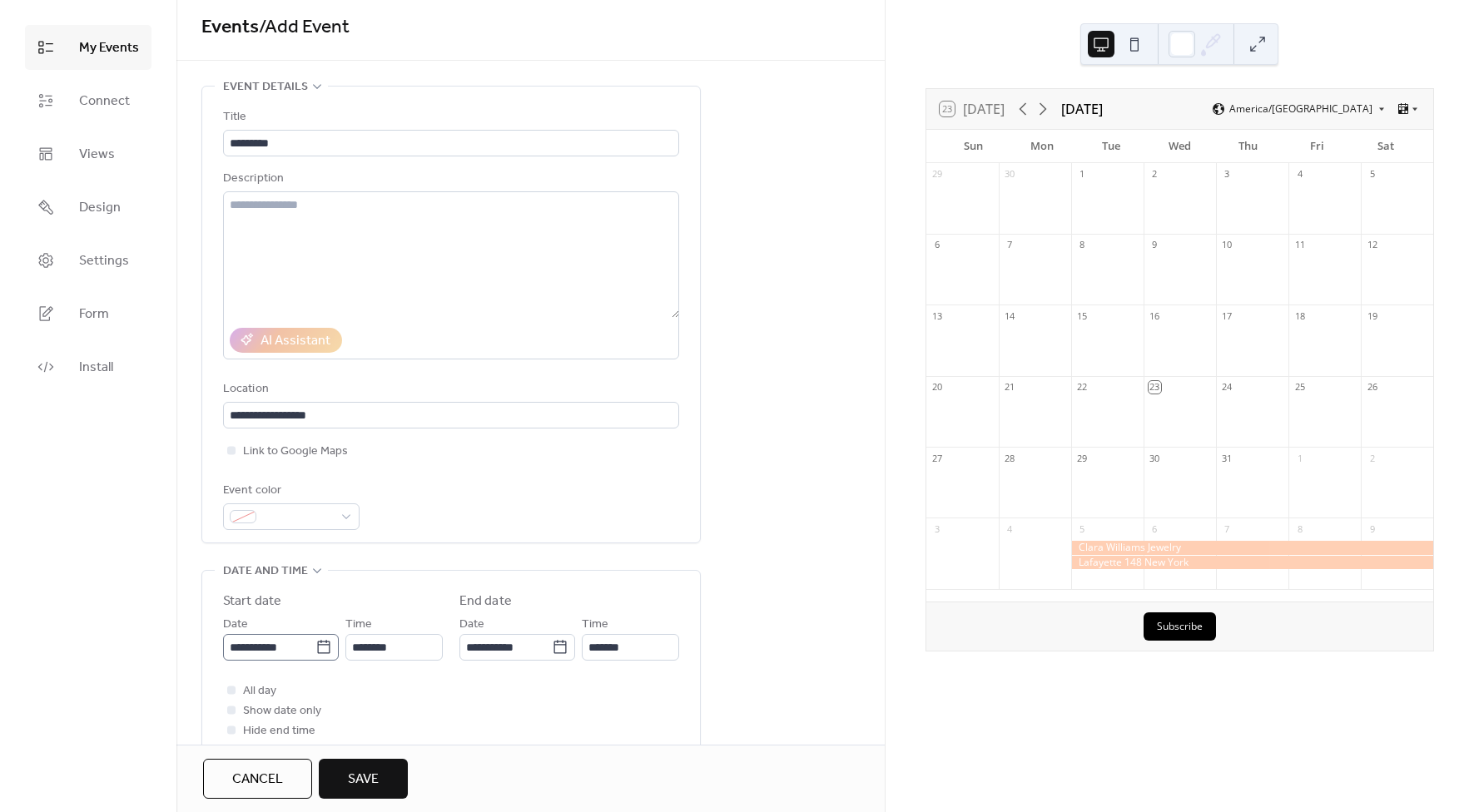 click 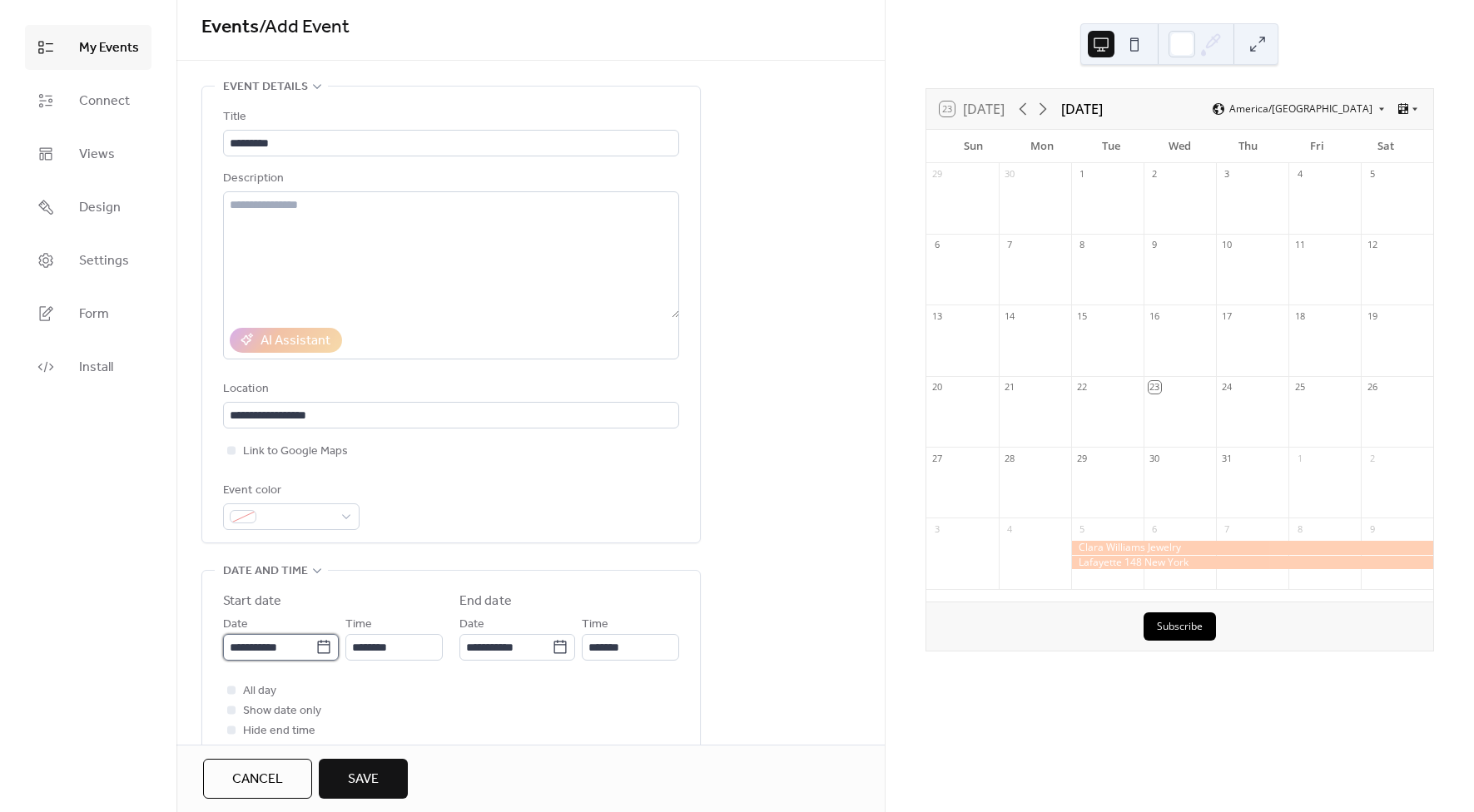 click on "**********" at bounding box center [269, 647] 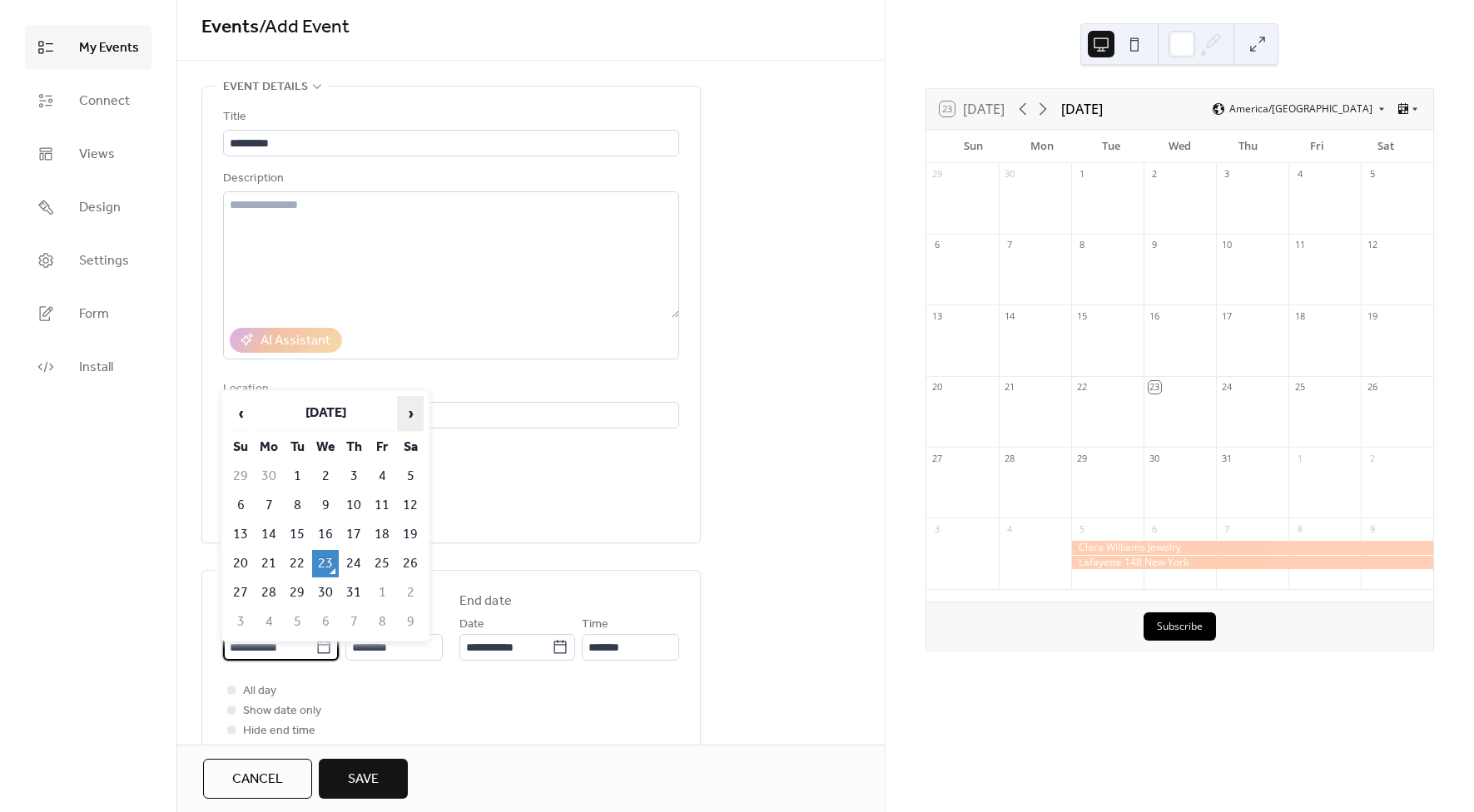 click on "›" at bounding box center (410, 413) 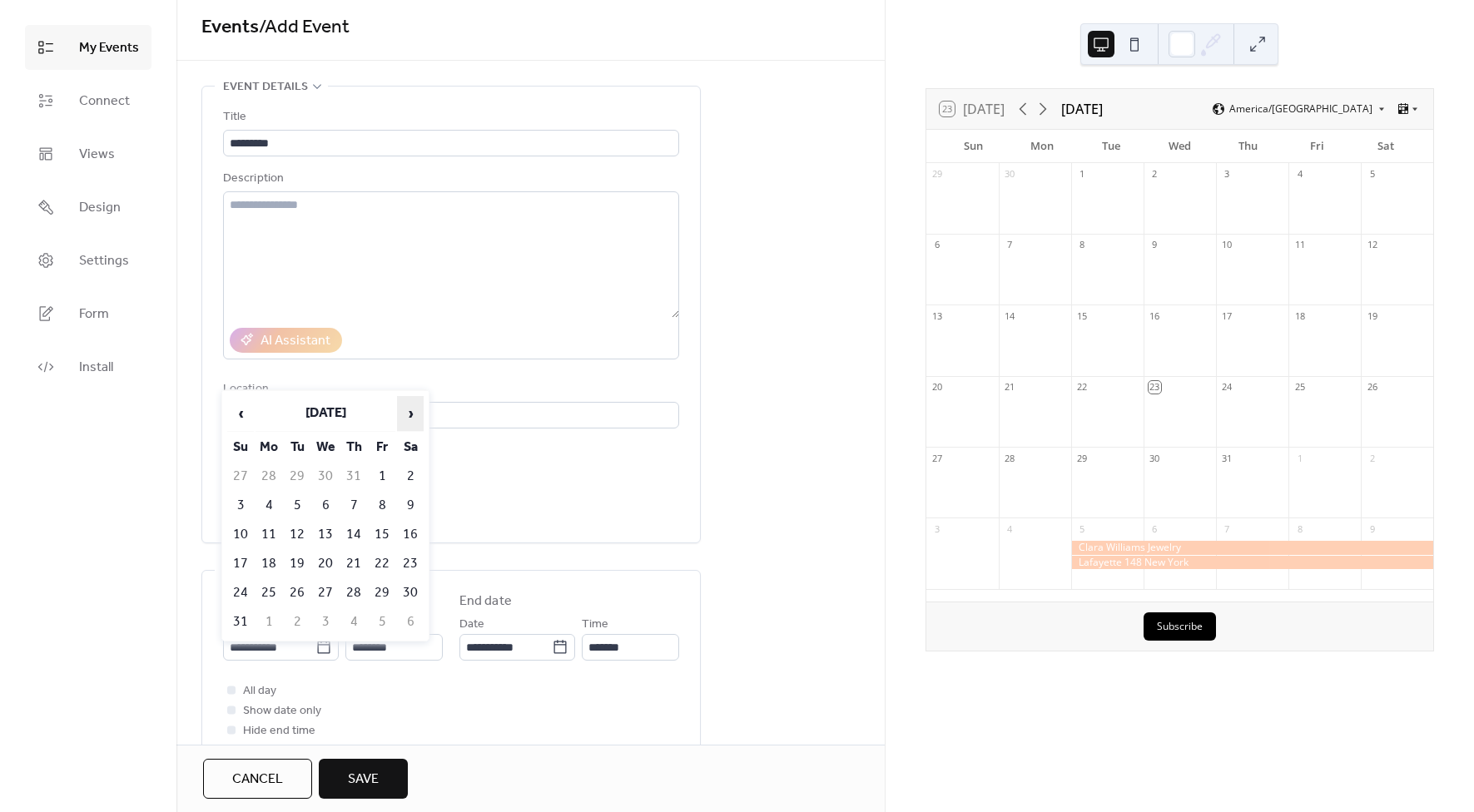 click on "›" at bounding box center (410, 413) 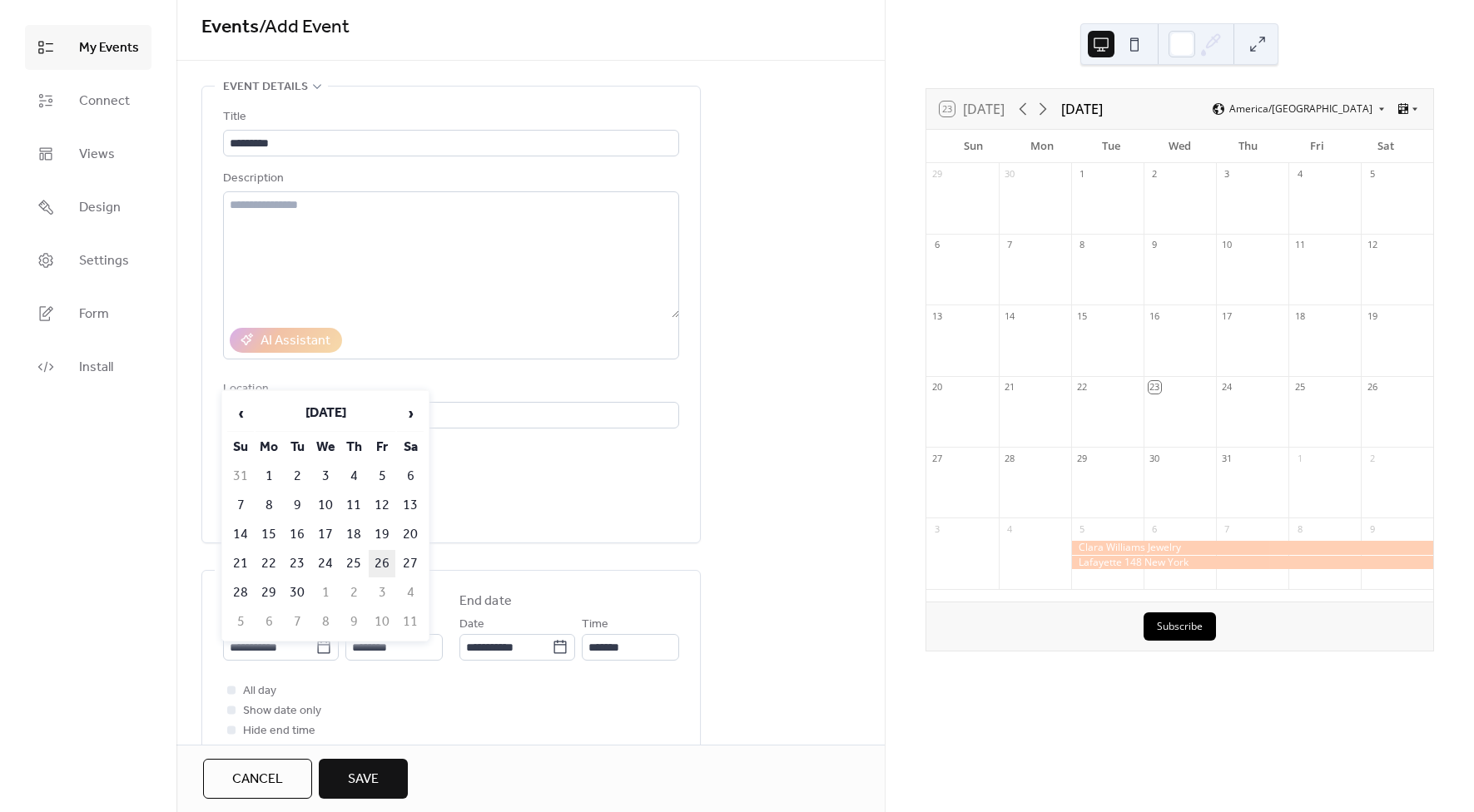 click on "26" at bounding box center (382, 563) 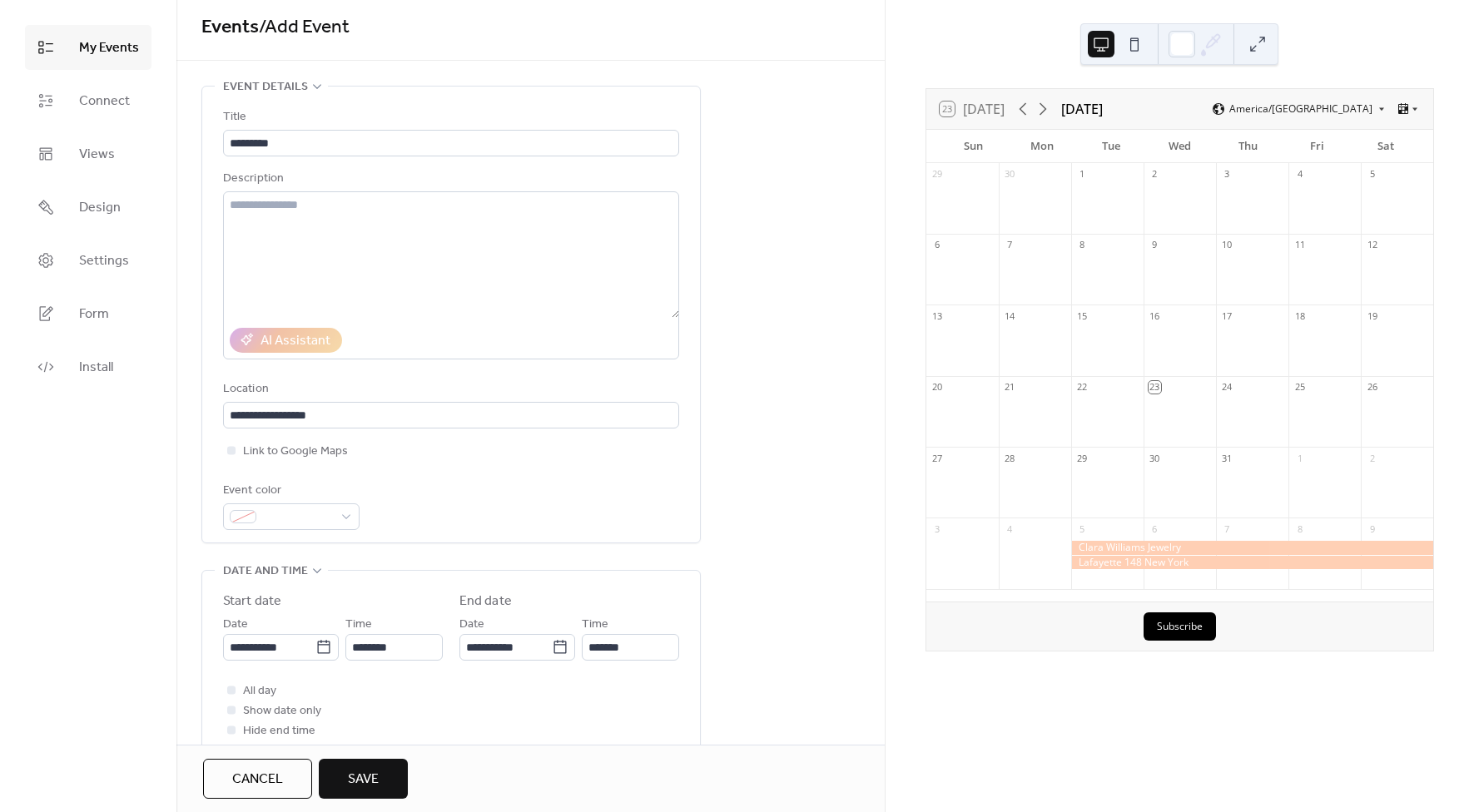 type on "**********" 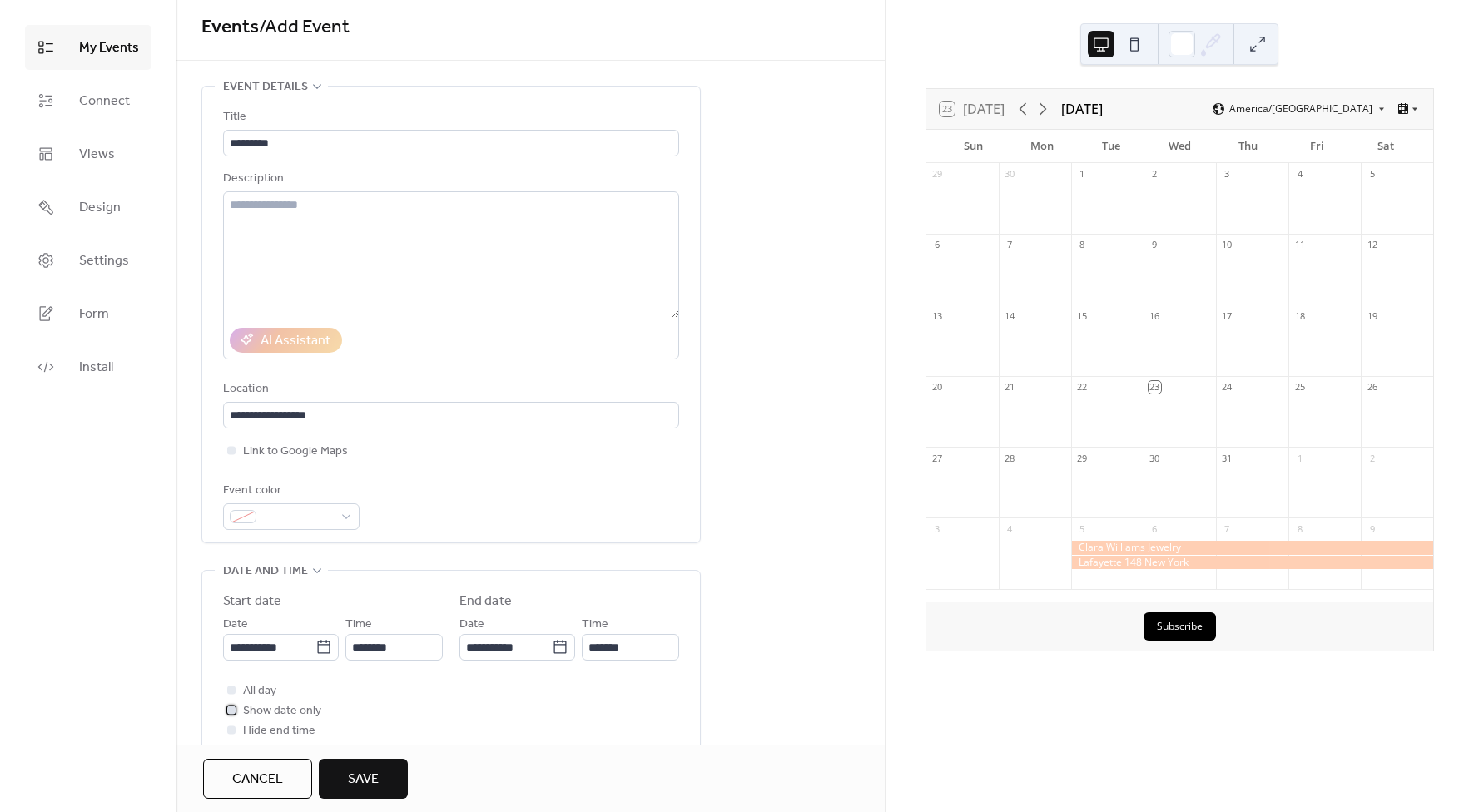 click on "Show date only" at bounding box center (282, 711) 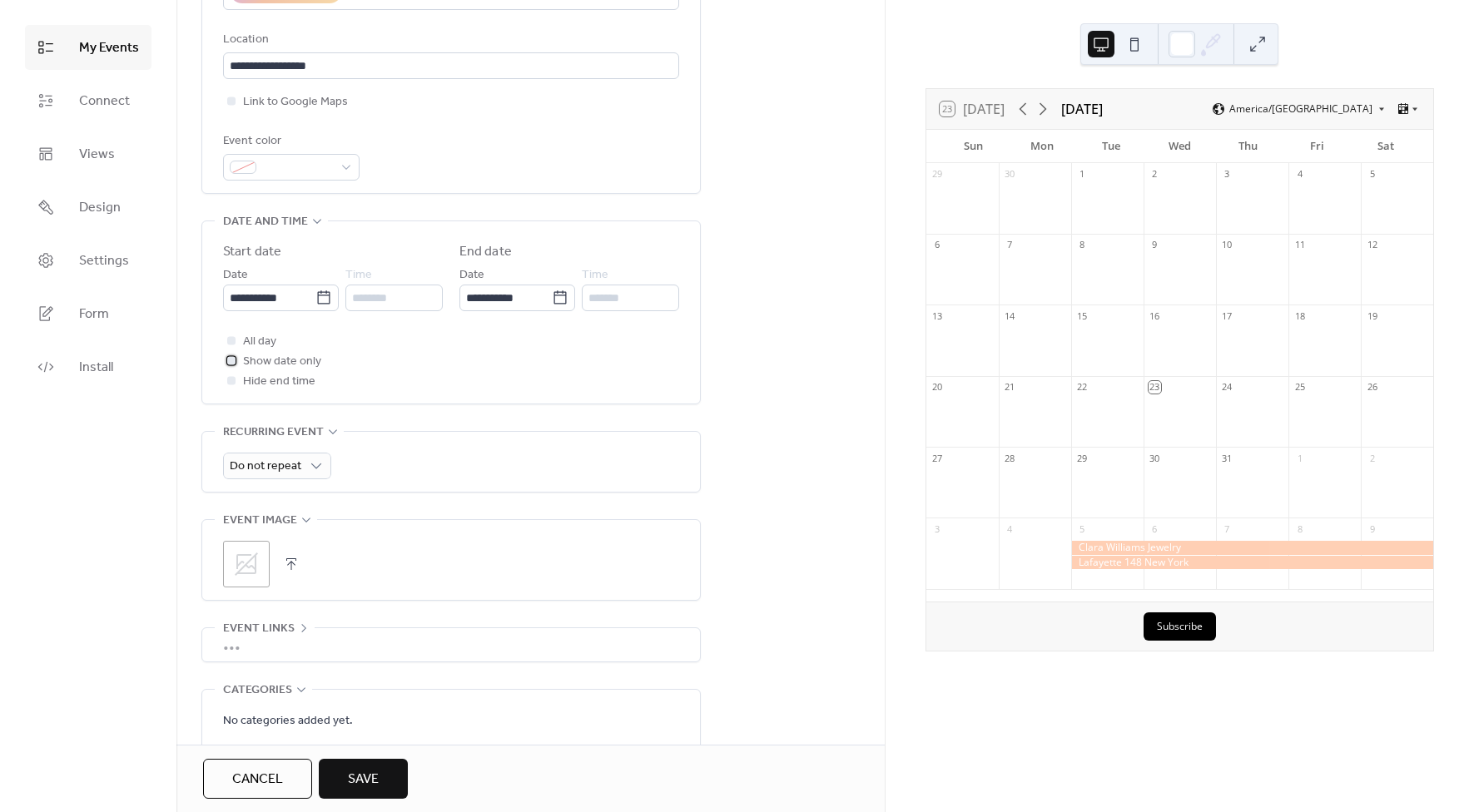 scroll, scrollTop: 357, scrollLeft: 0, axis: vertical 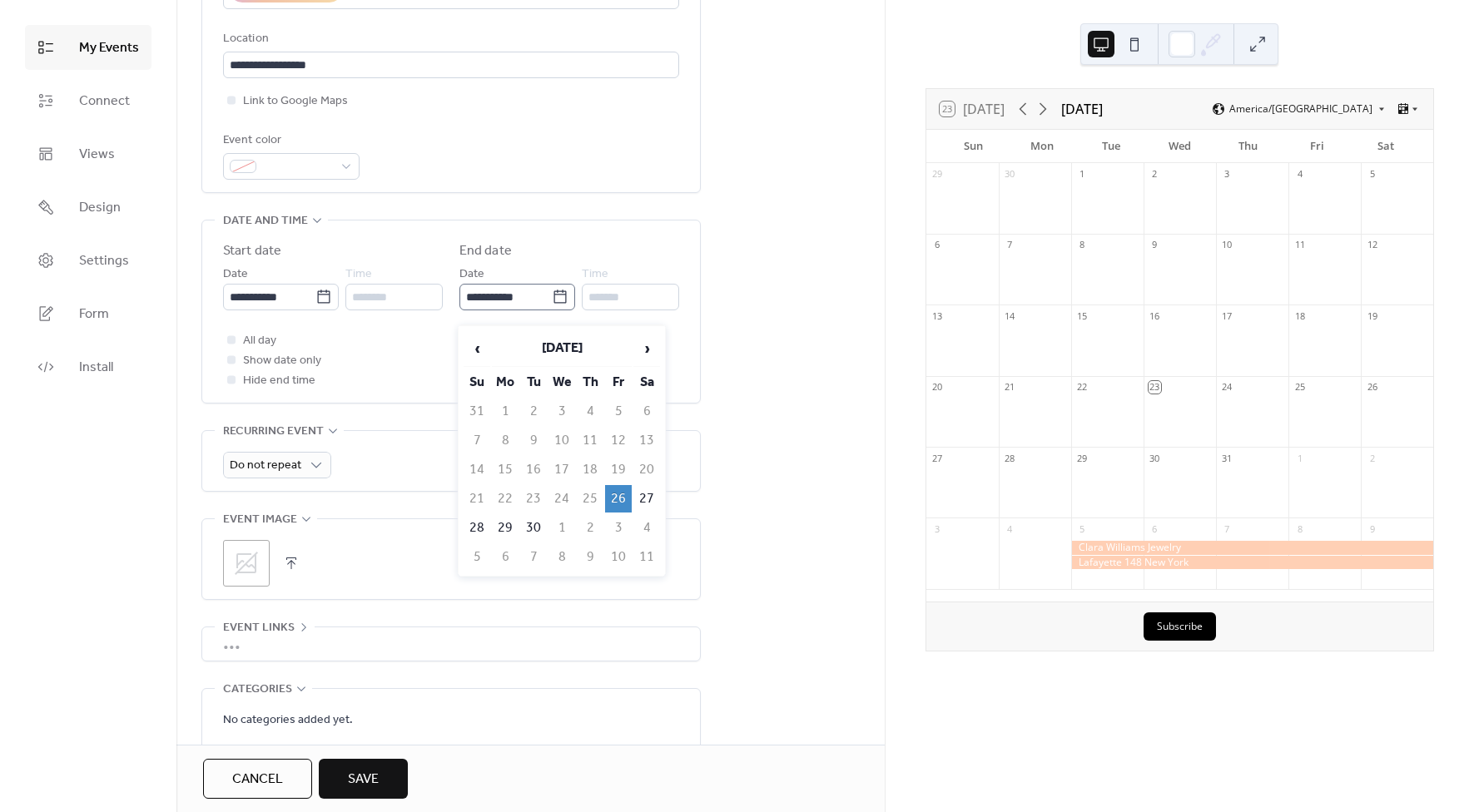 click 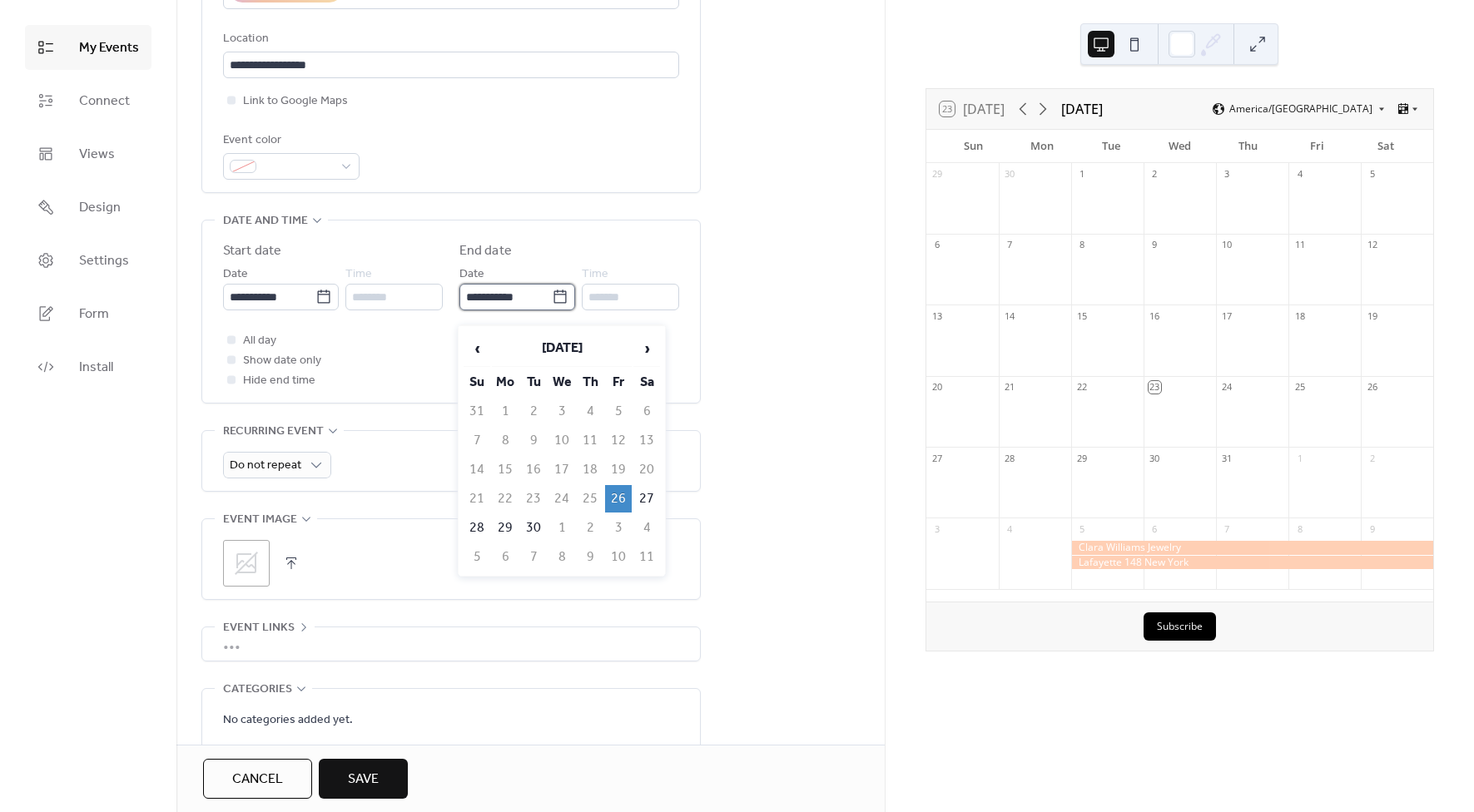 click on "**********" at bounding box center (505, 297) 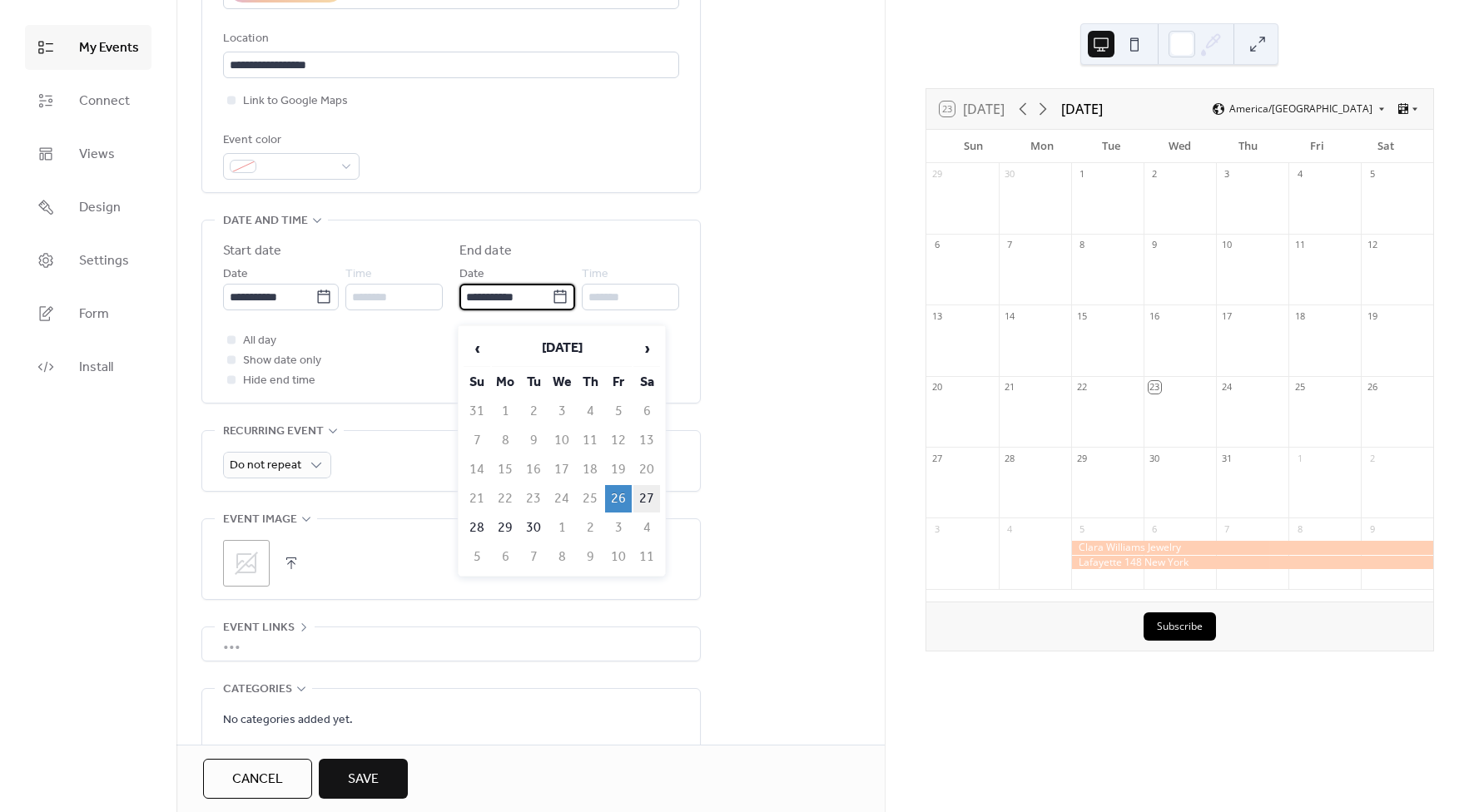 click on "27" at bounding box center (647, 498) 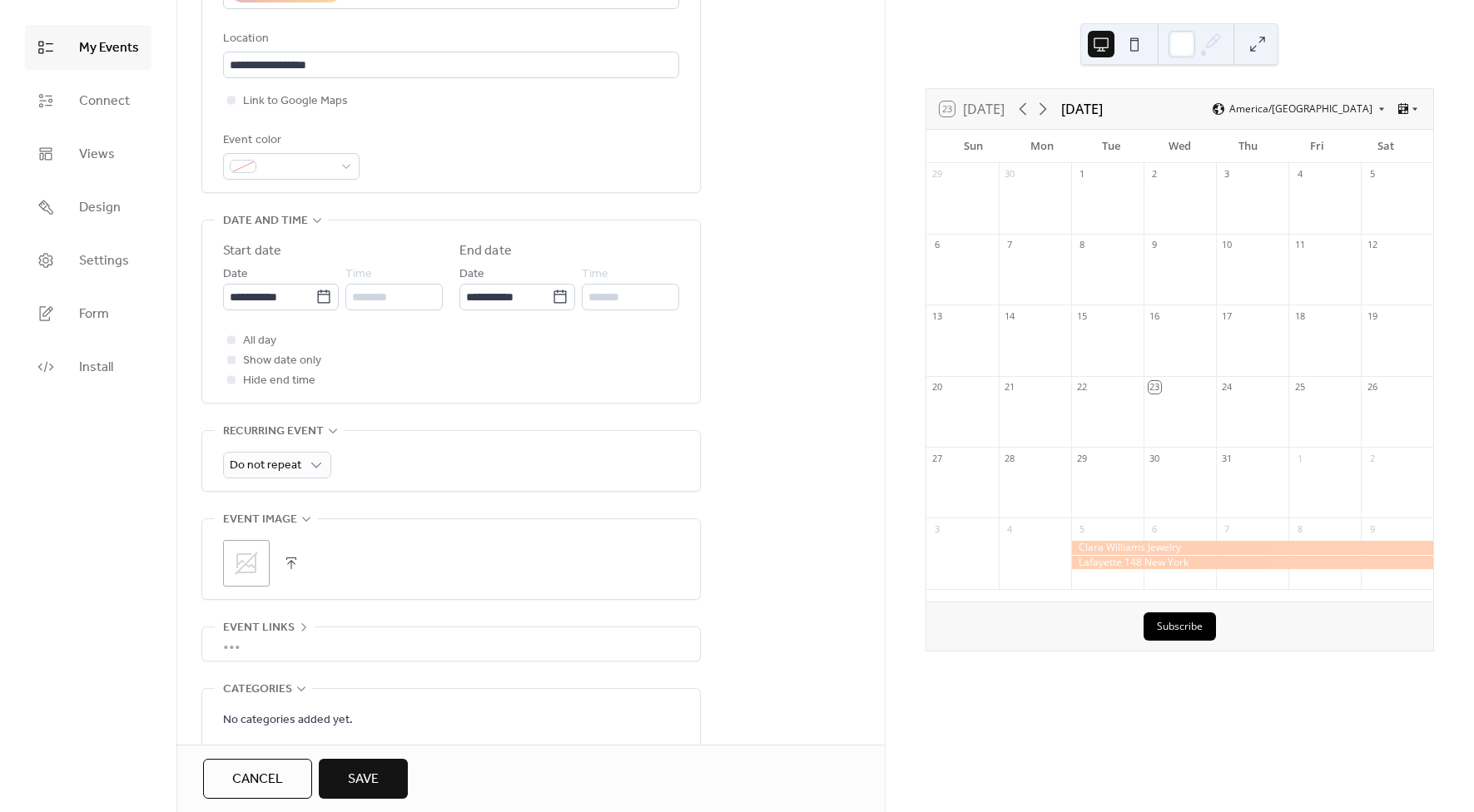 click on "**********" at bounding box center [530, 306] 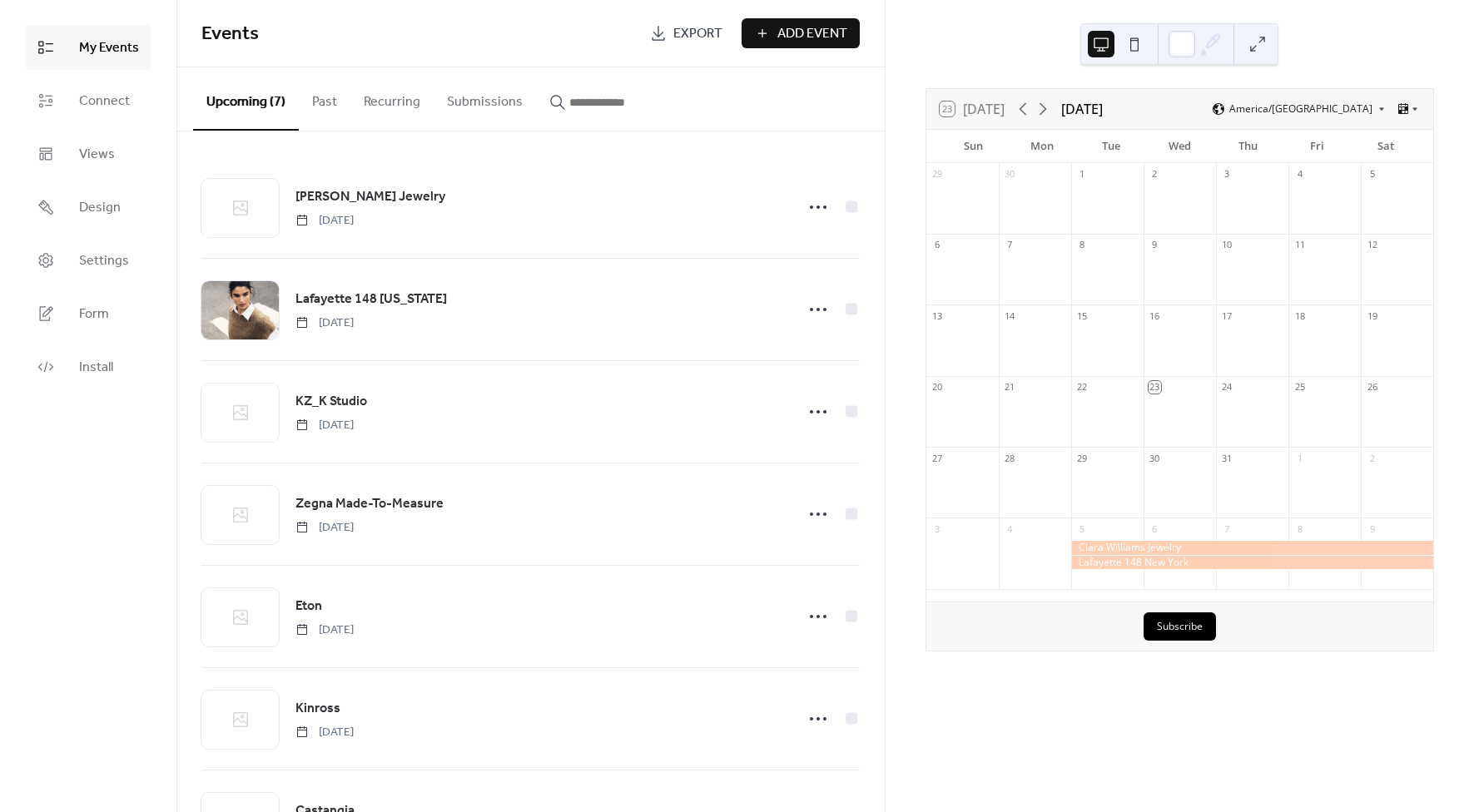 scroll, scrollTop: 87, scrollLeft: 0, axis: vertical 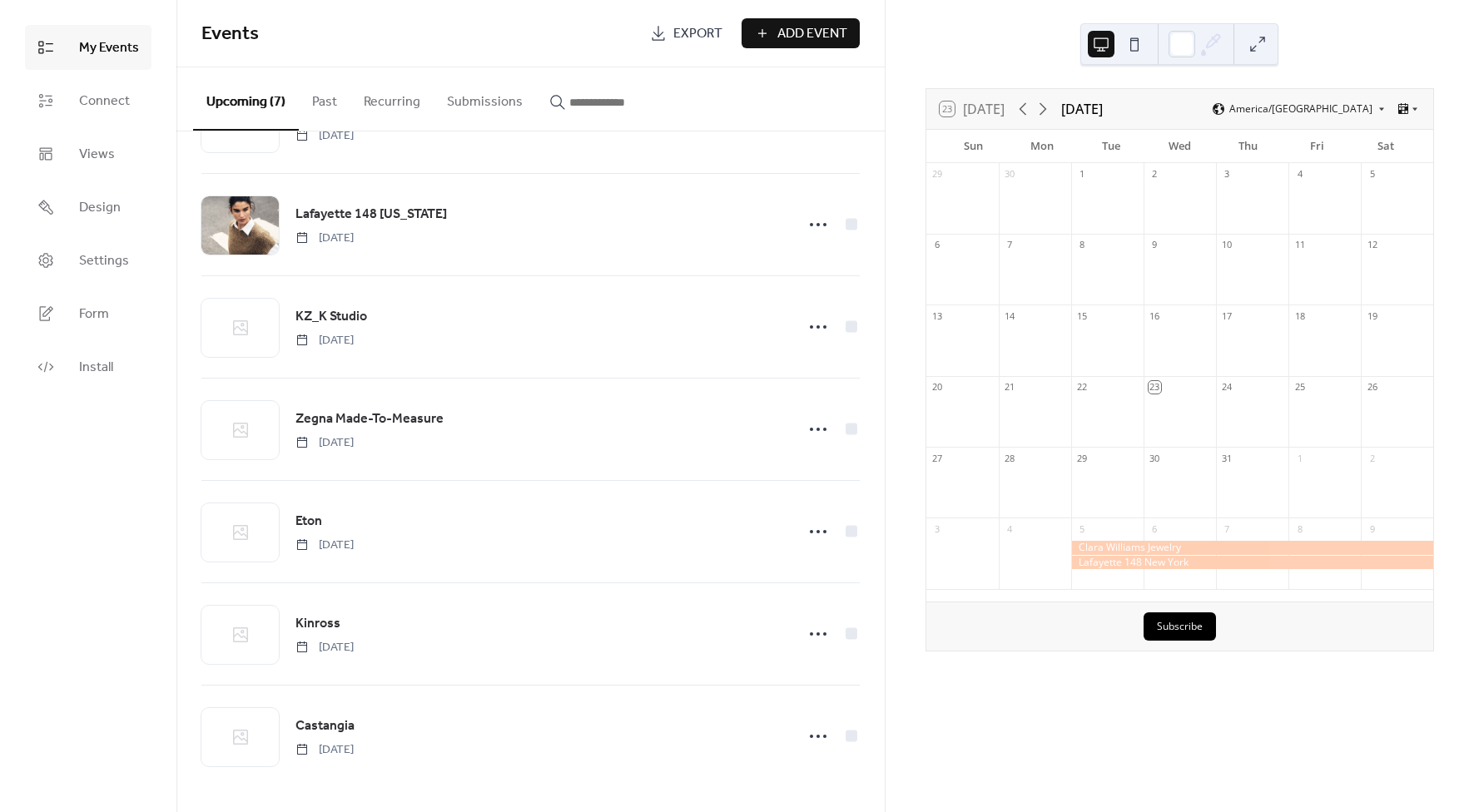 click on "Add Event" at bounding box center [812, 34] 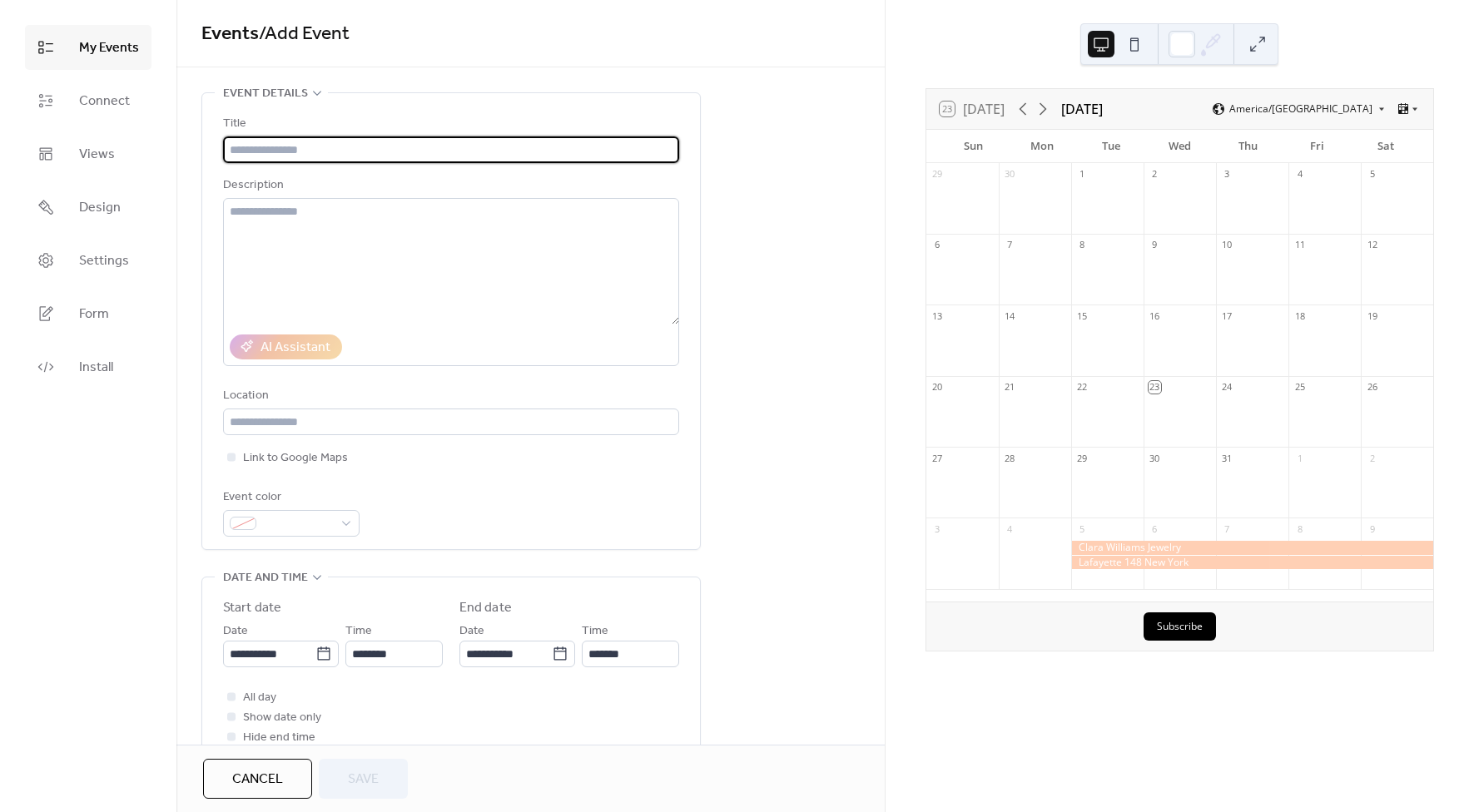 scroll, scrollTop: 2, scrollLeft: 0, axis: vertical 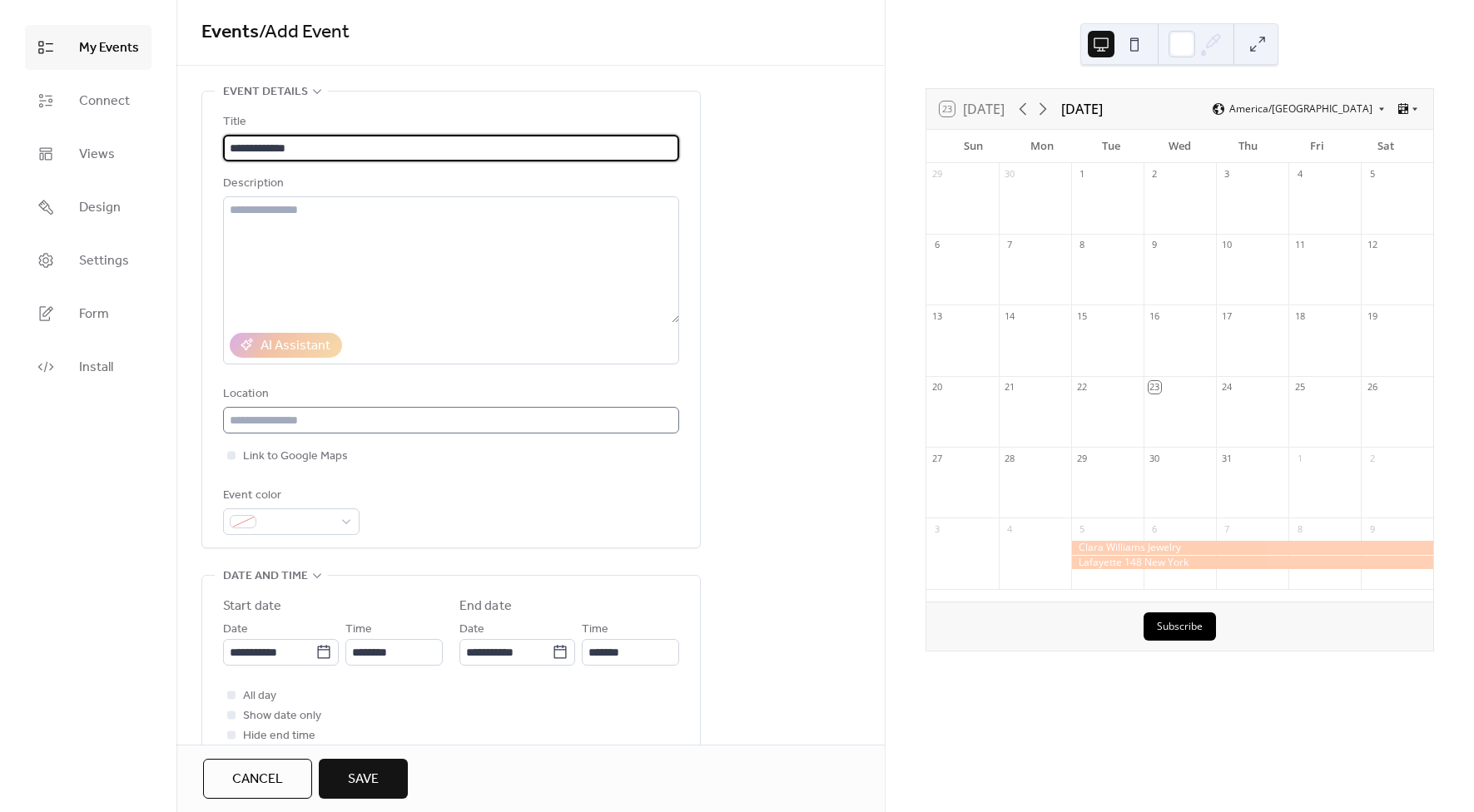 type on "**********" 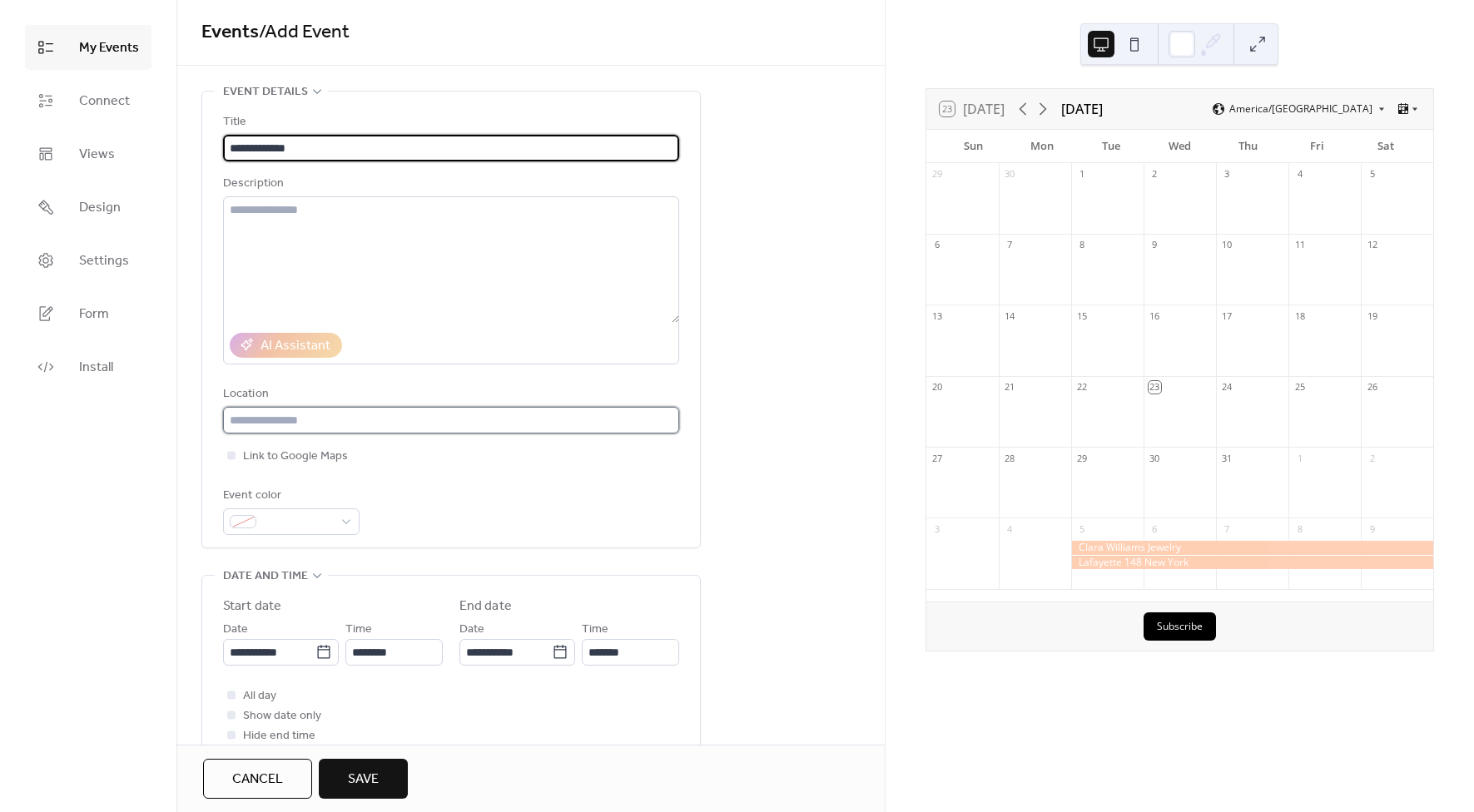 click at bounding box center (451, 420) 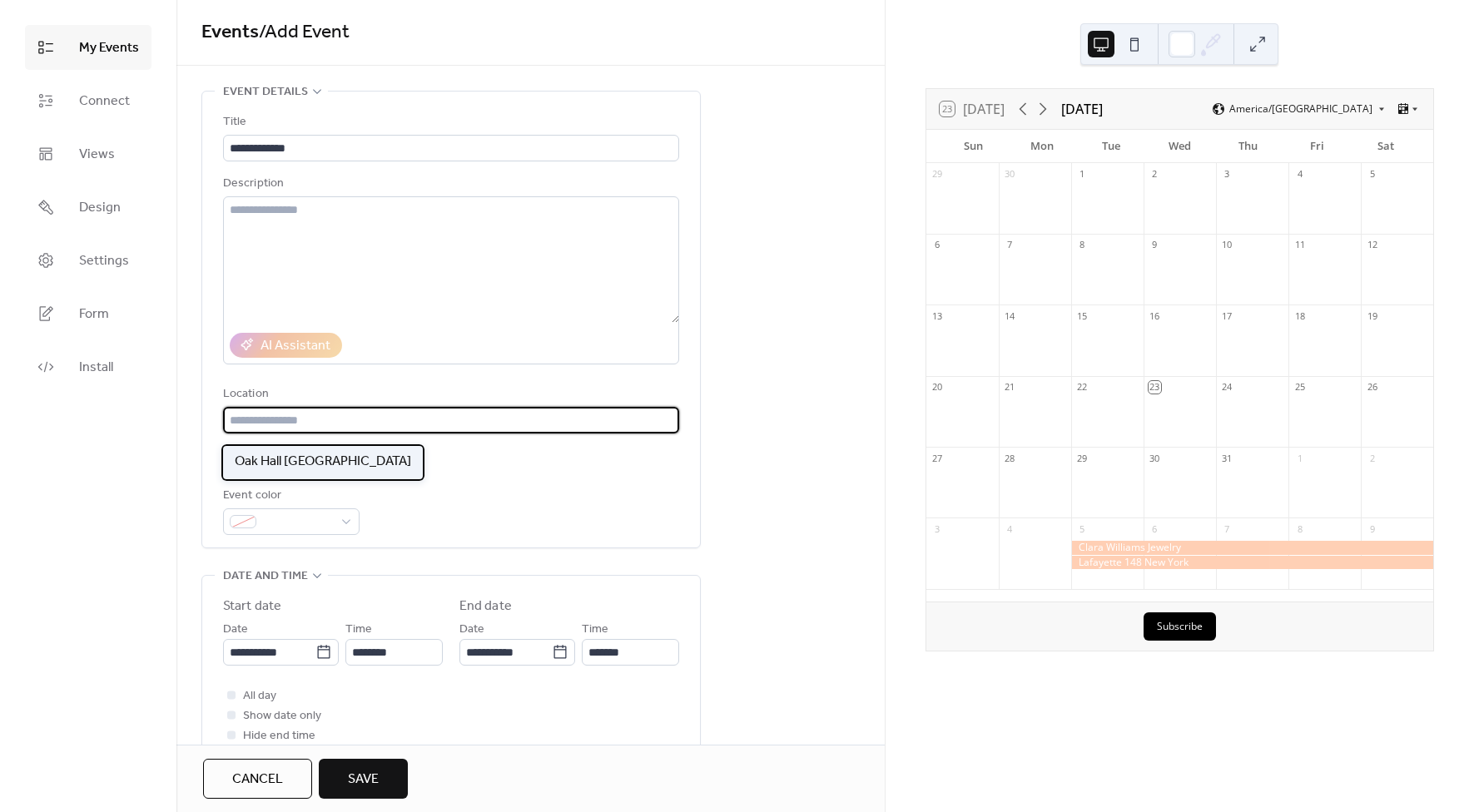 click on "Oak Hall [GEOGRAPHIC_DATA]" at bounding box center [323, 462] 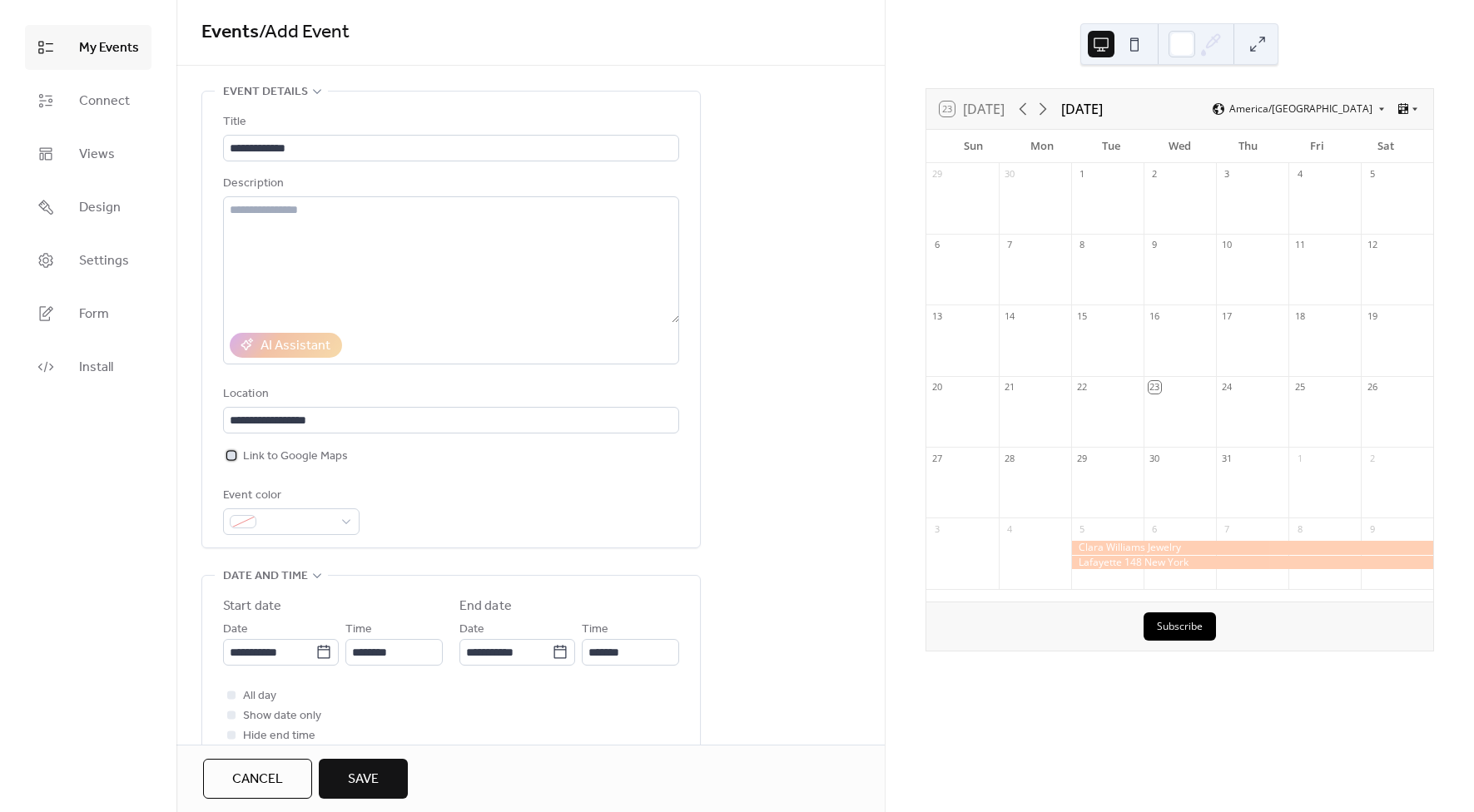 click on "Link to Google Maps" at bounding box center (295, 457) 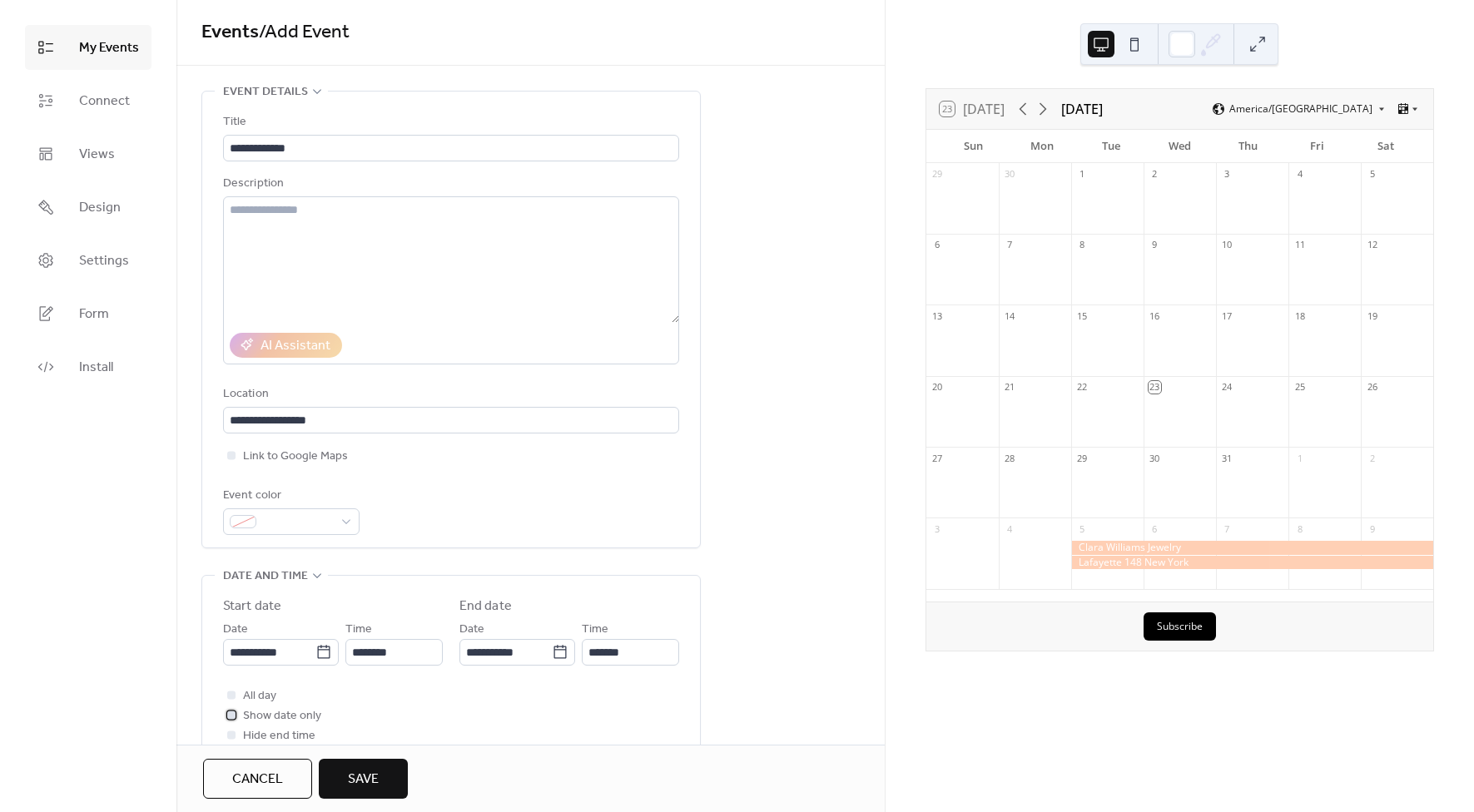 click on "Show date only" at bounding box center [282, 716] 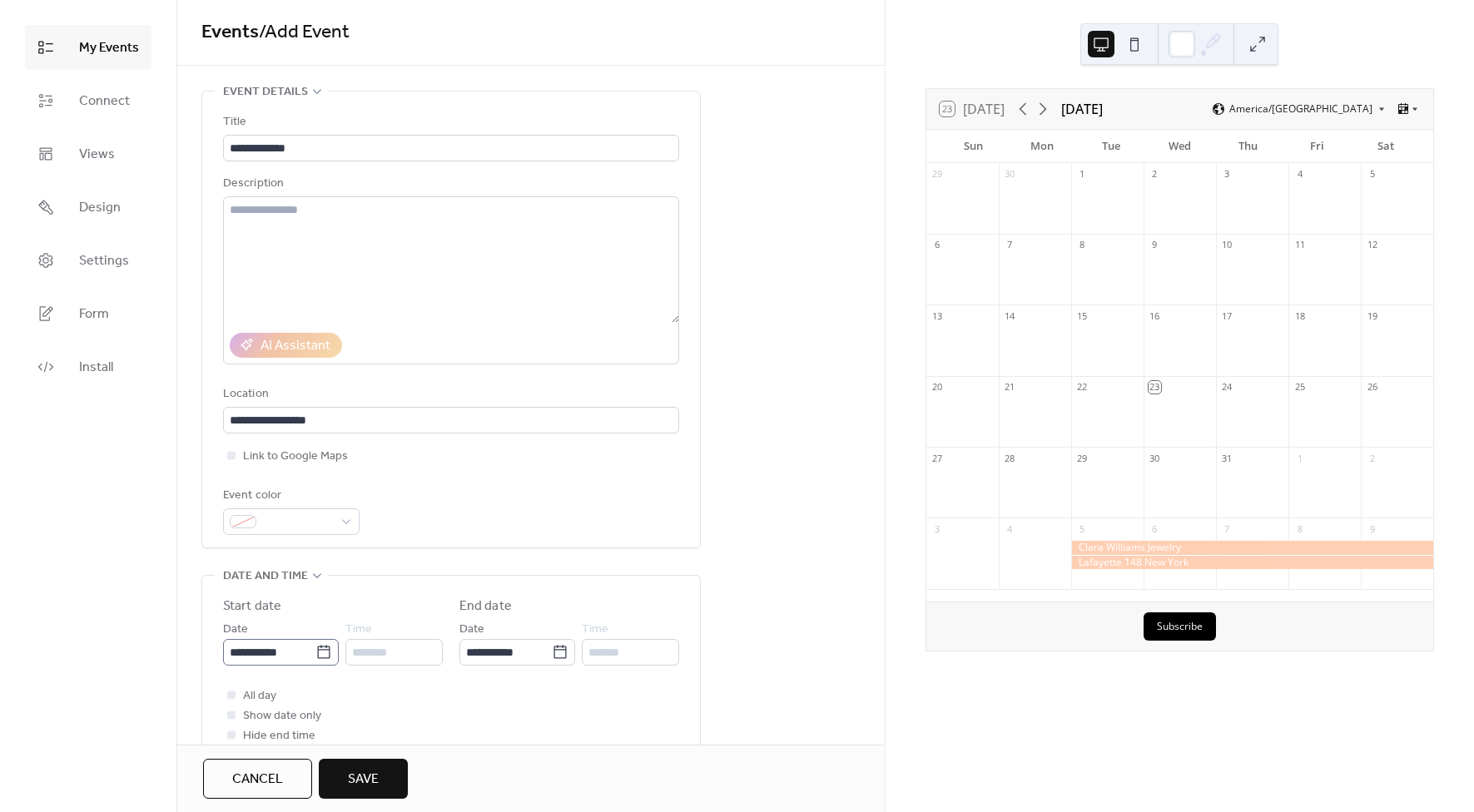 click 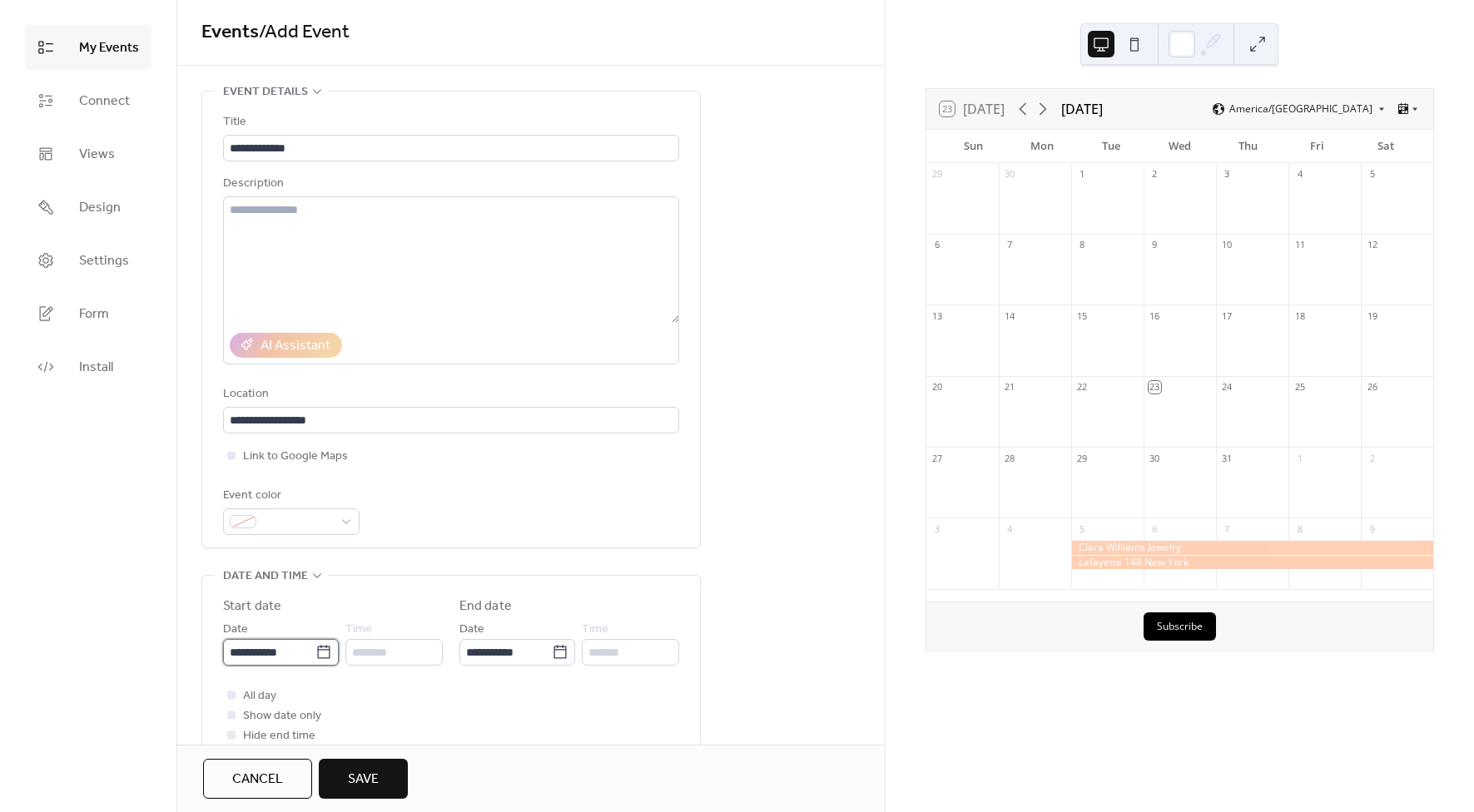 click on "**********" at bounding box center (269, 652) 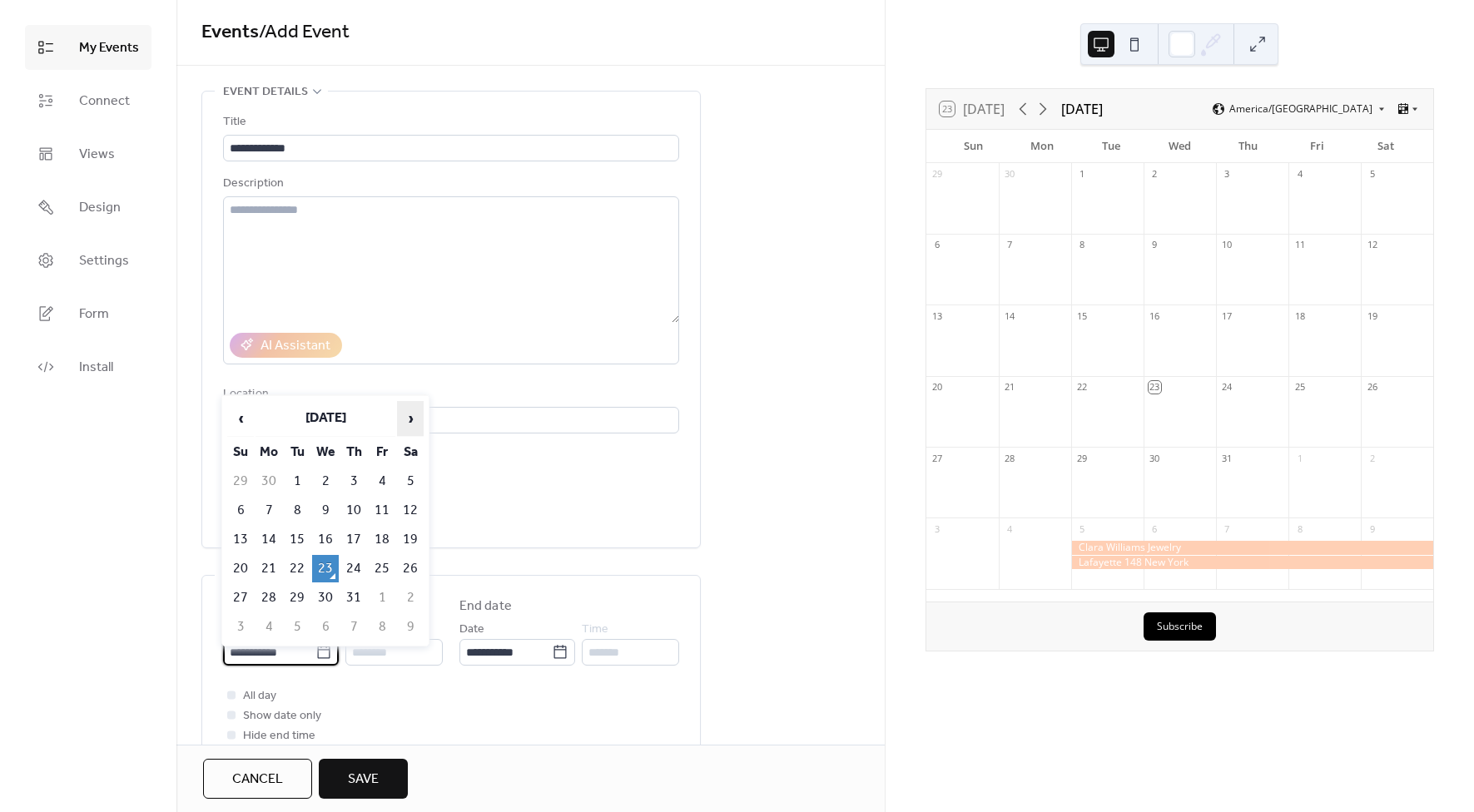 click on "›" at bounding box center (410, 418) 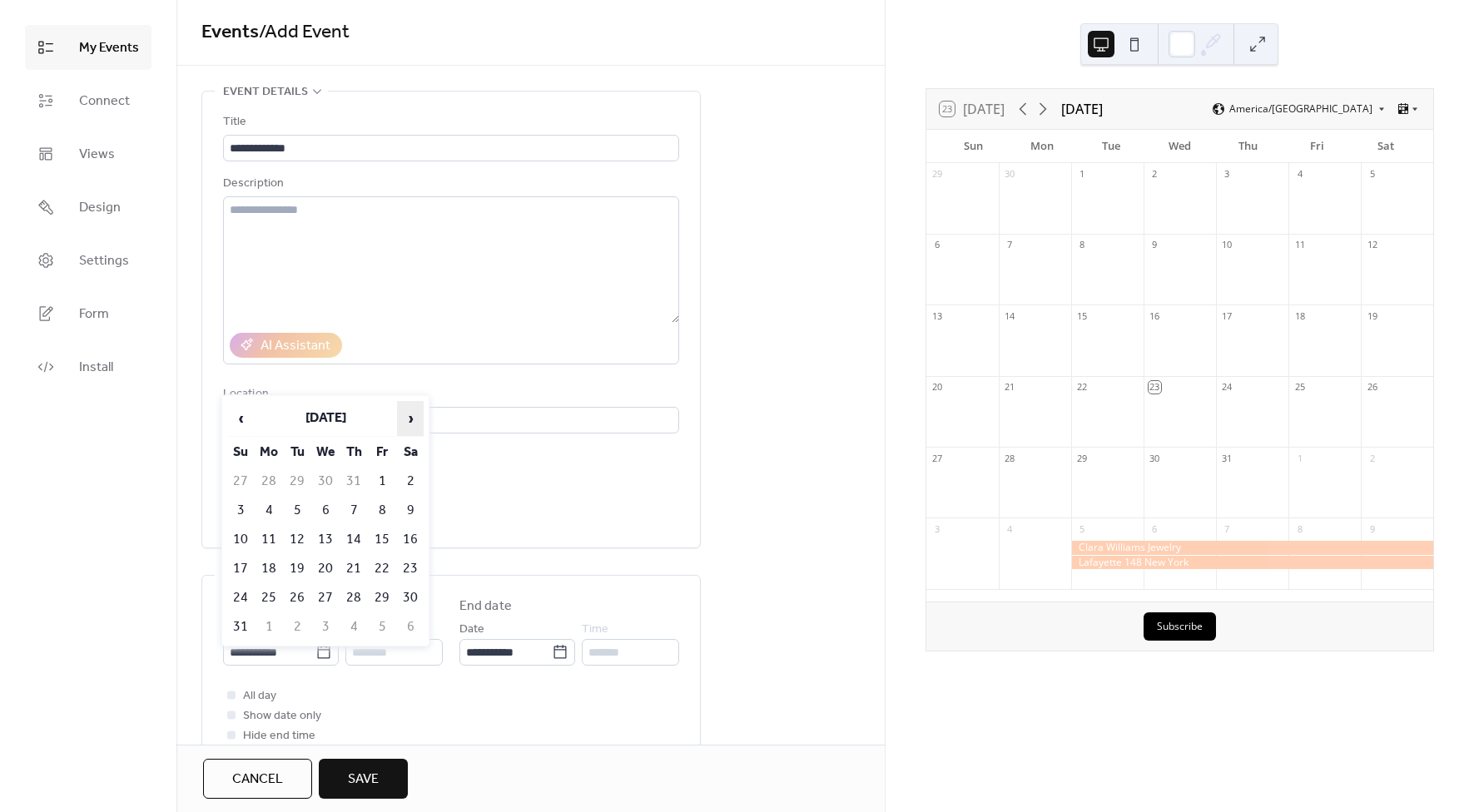 click on "›" at bounding box center (410, 418) 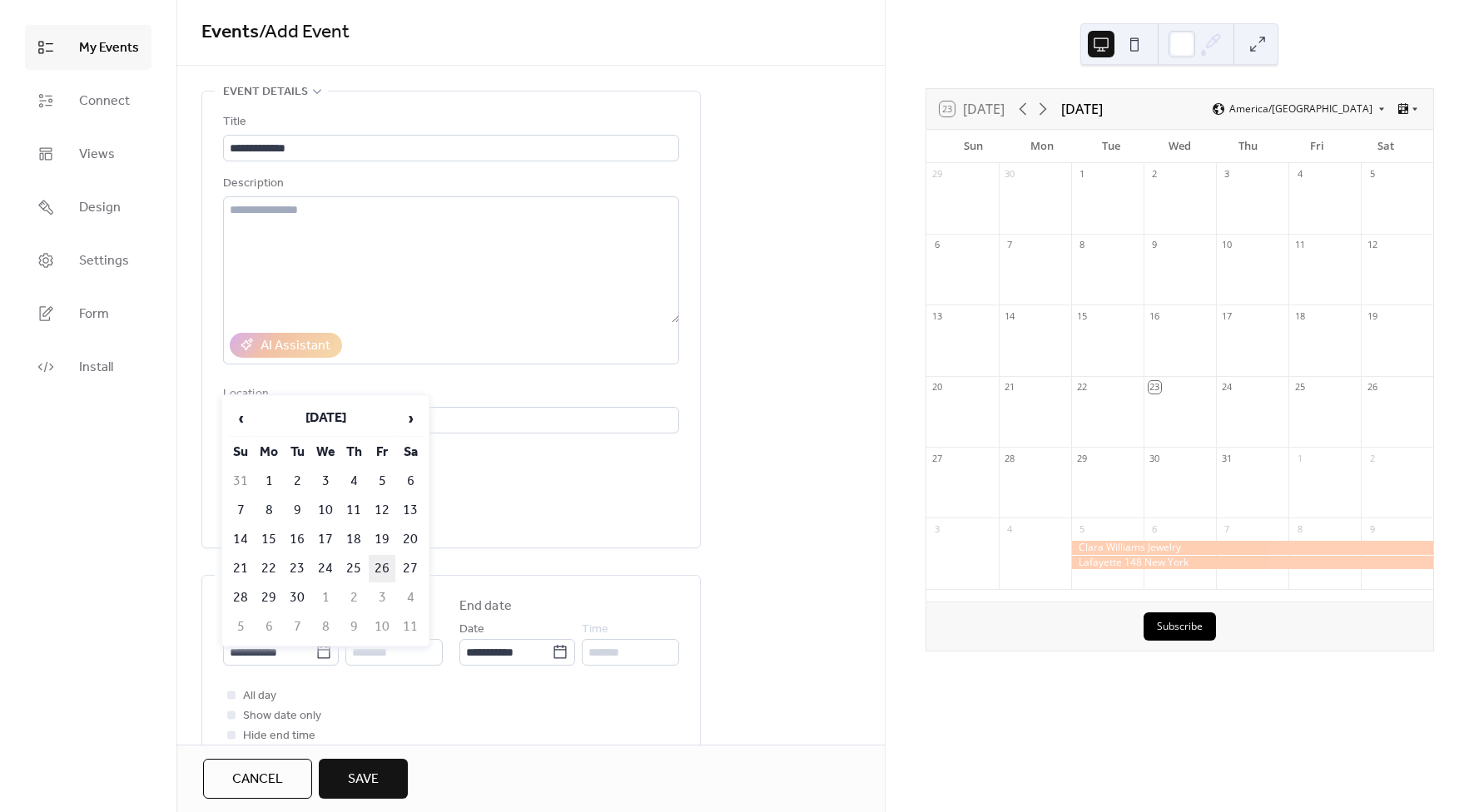 click on "26" at bounding box center (382, 568) 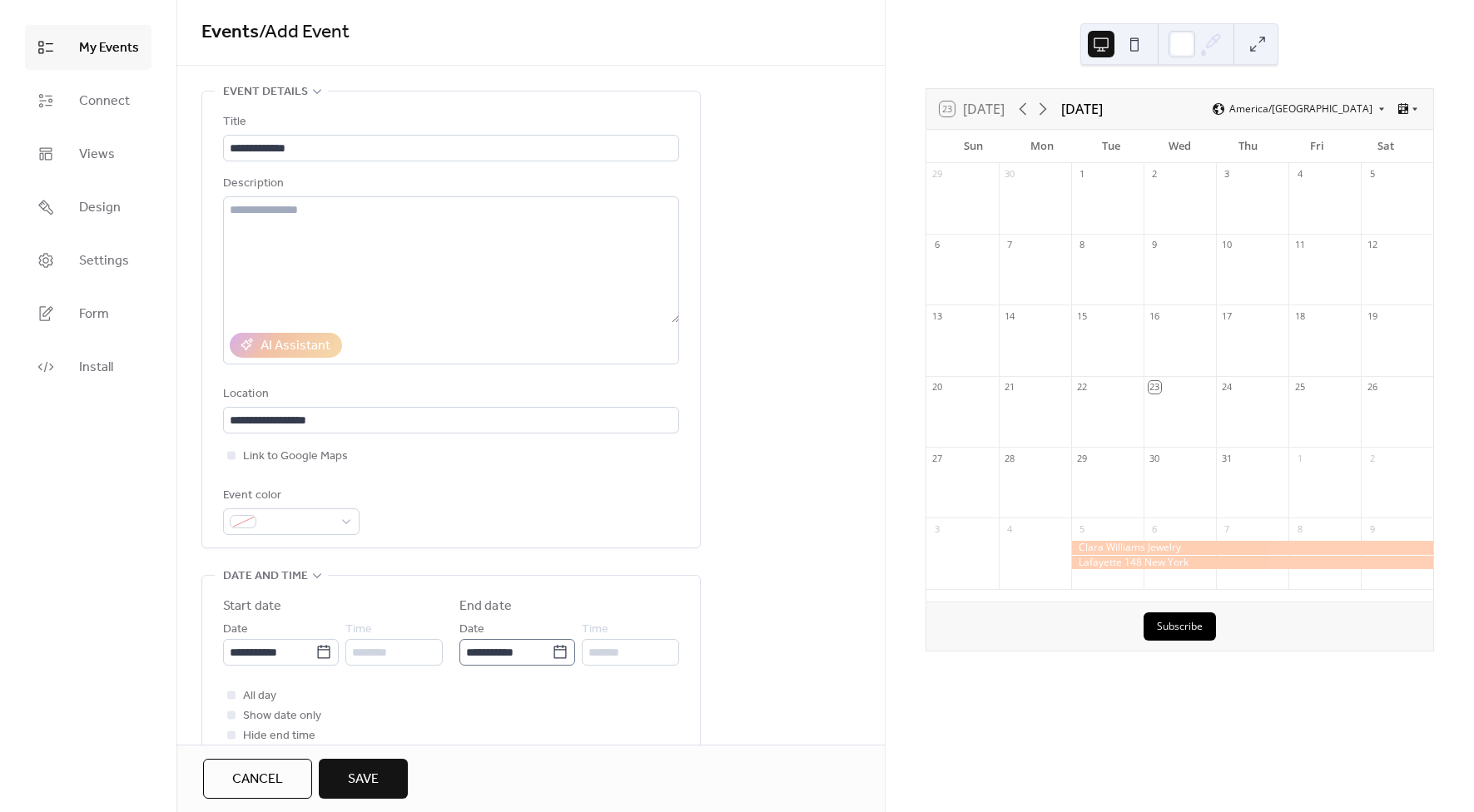 click 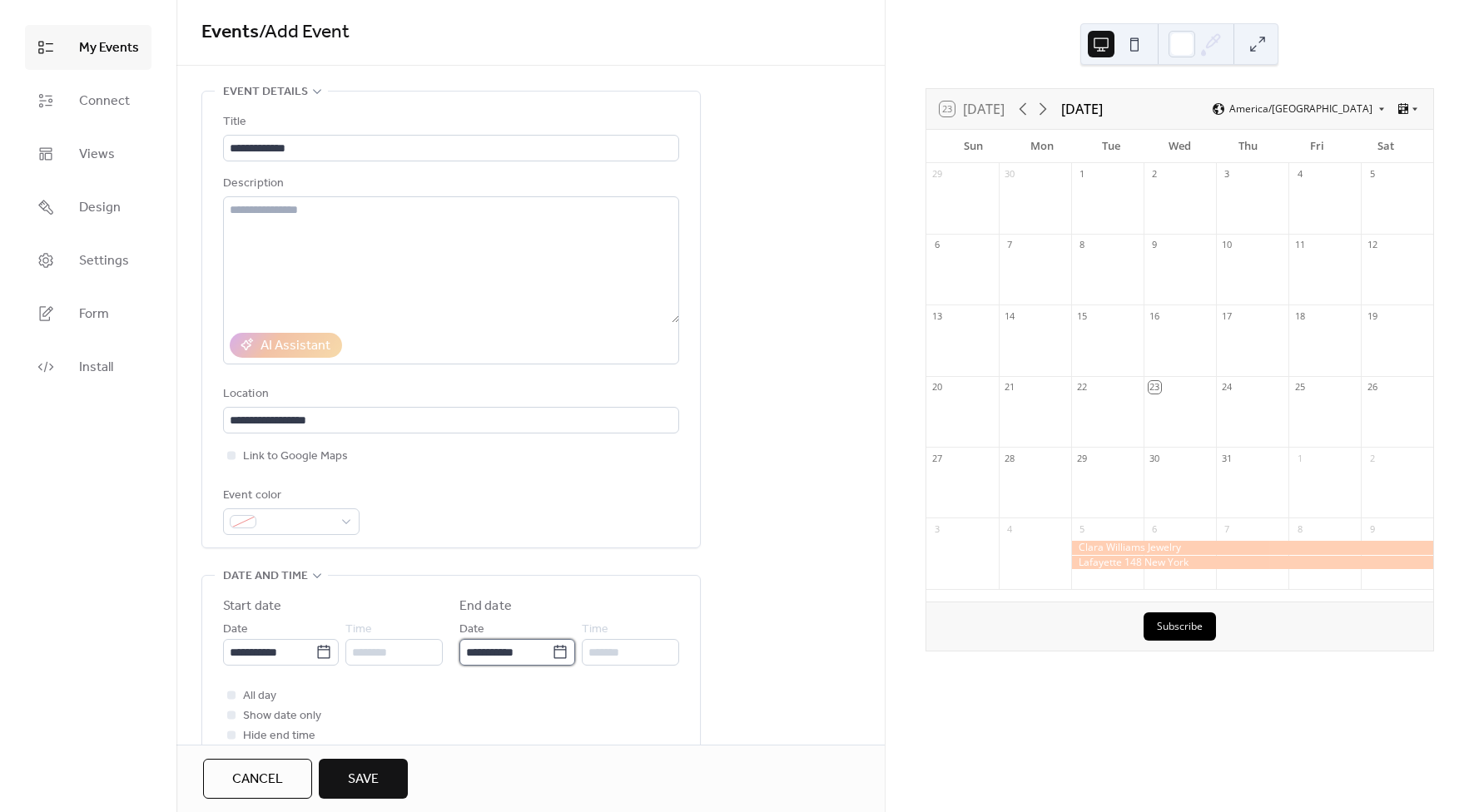 click on "**********" at bounding box center [505, 652] 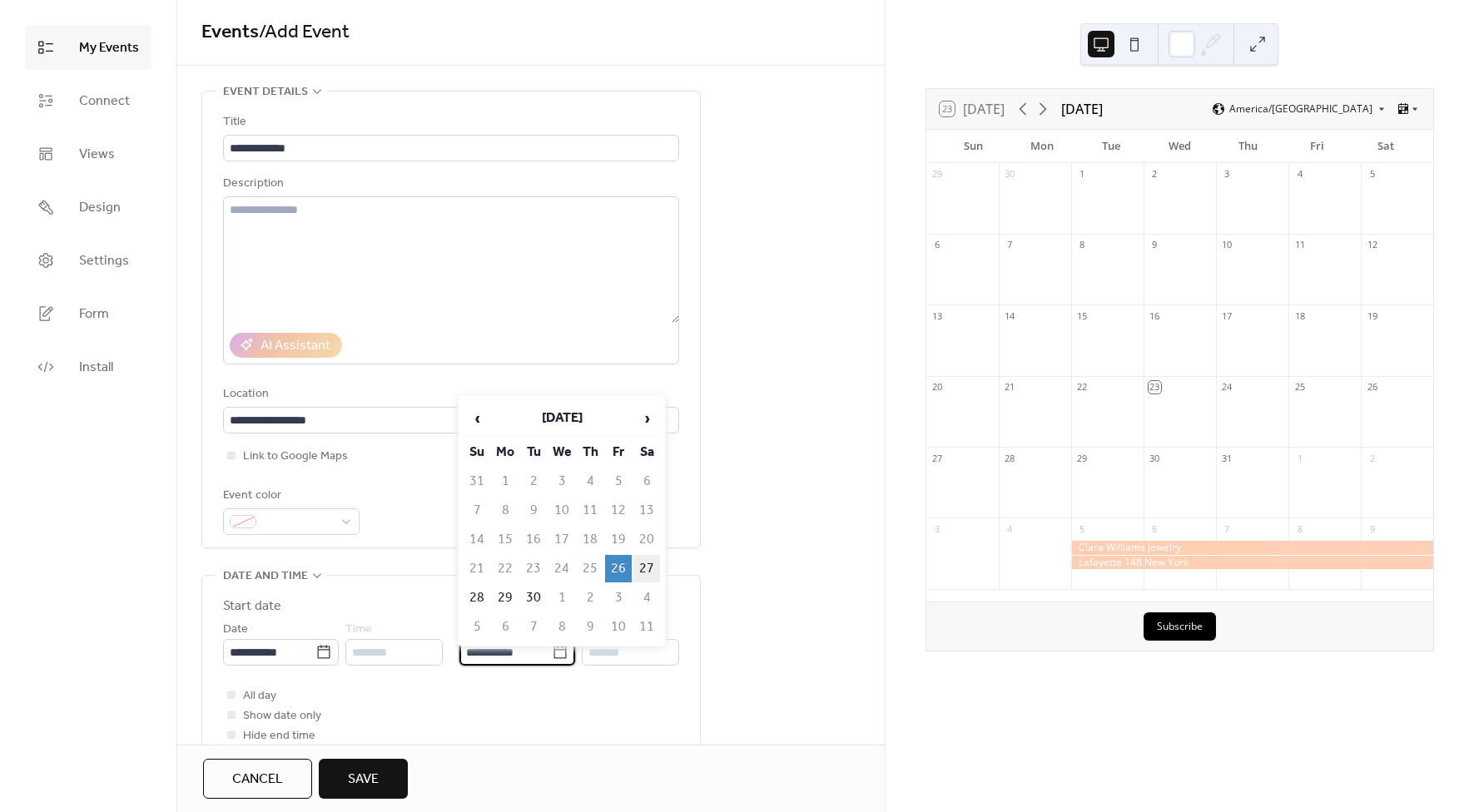 click on "27" at bounding box center [647, 568] 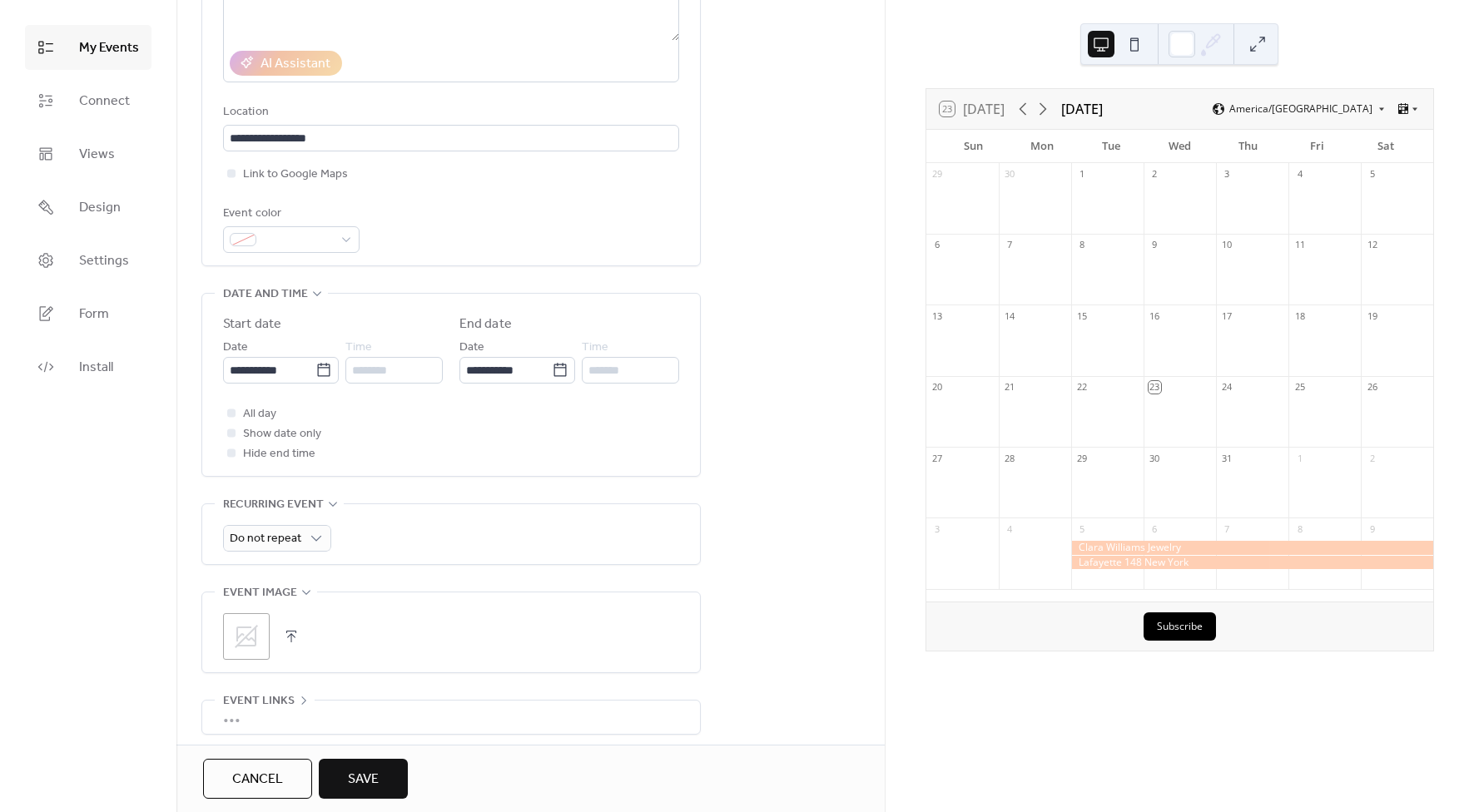 scroll, scrollTop: 295, scrollLeft: 0, axis: vertical 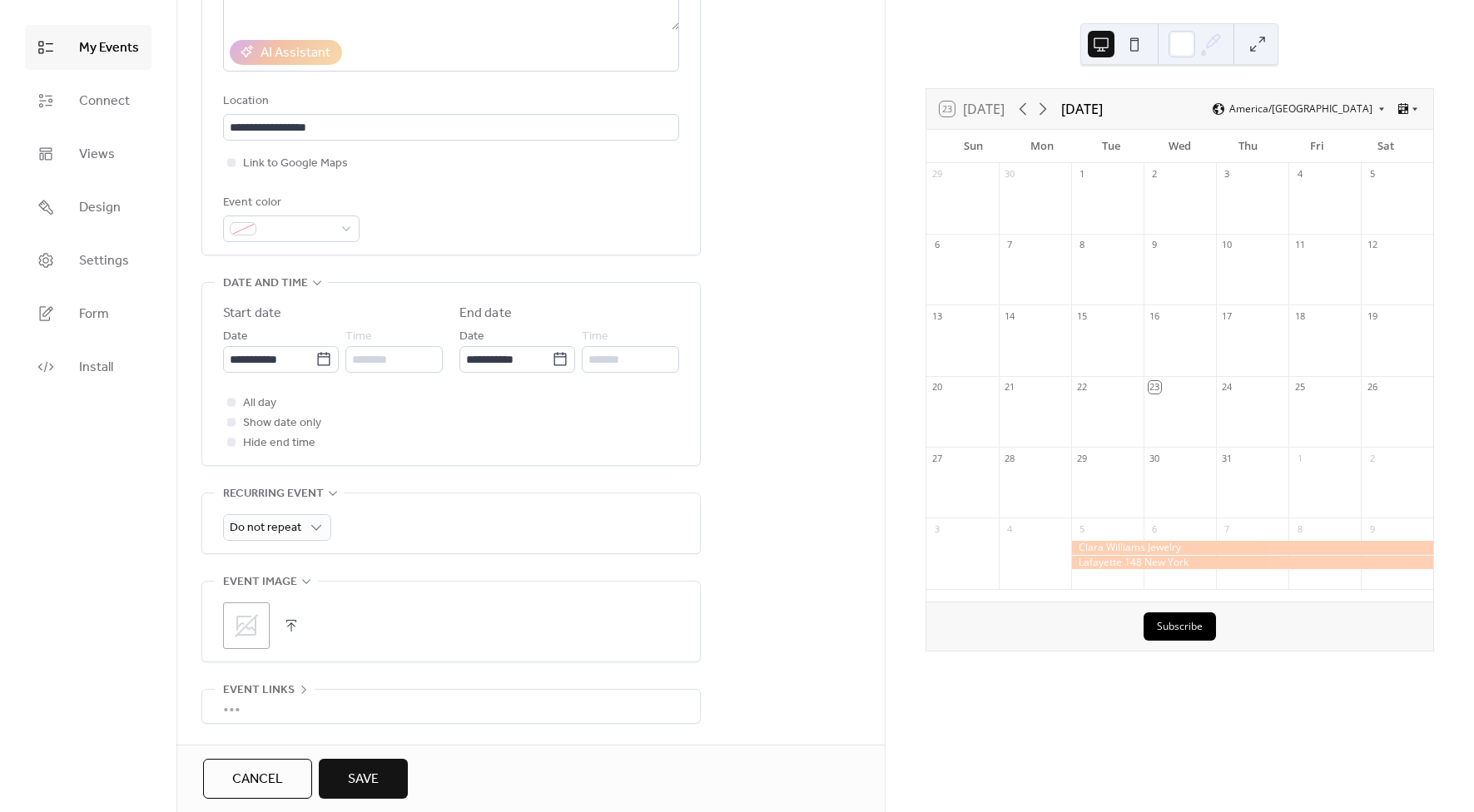 click on "Save" at bounding box center [363, 780] 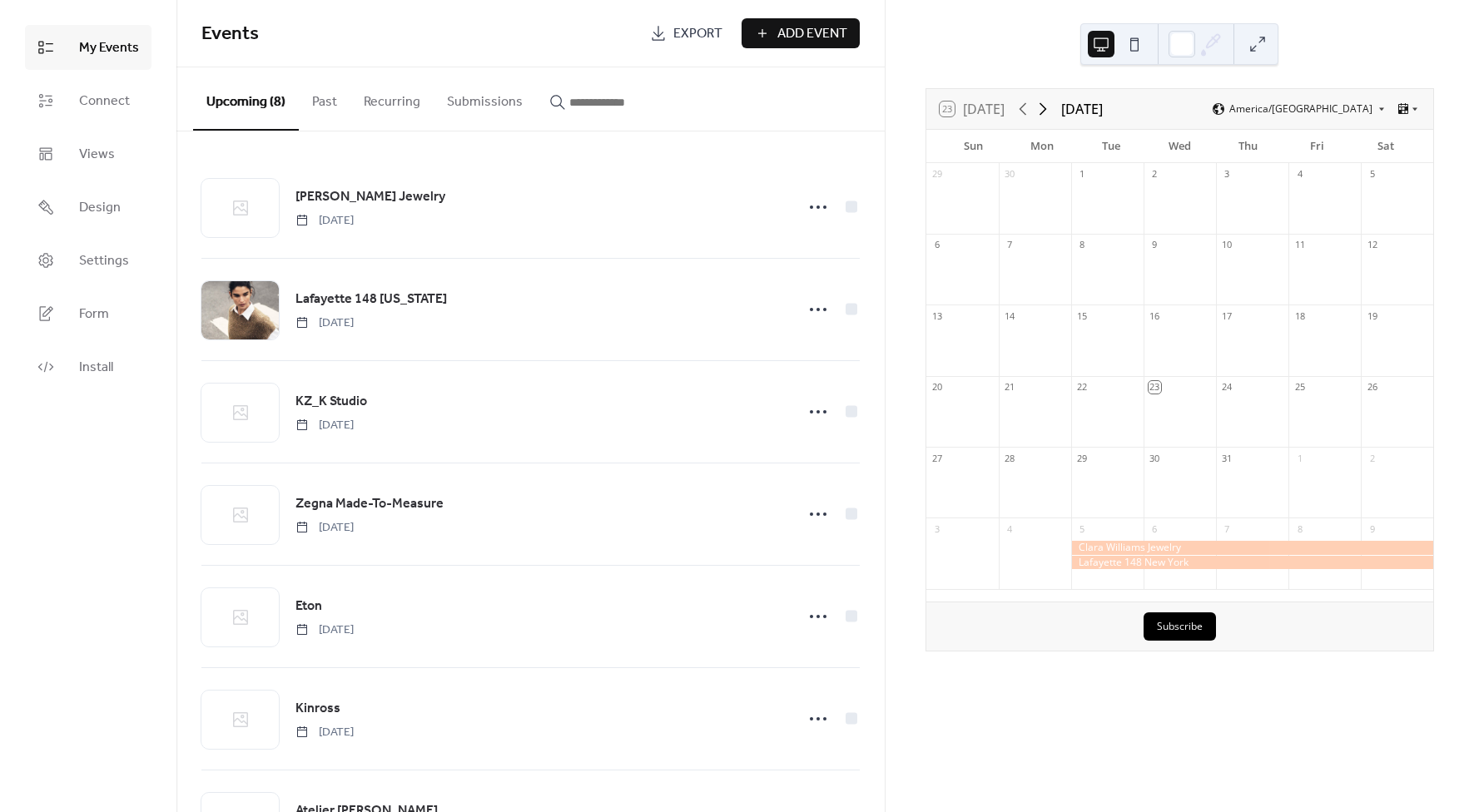 click 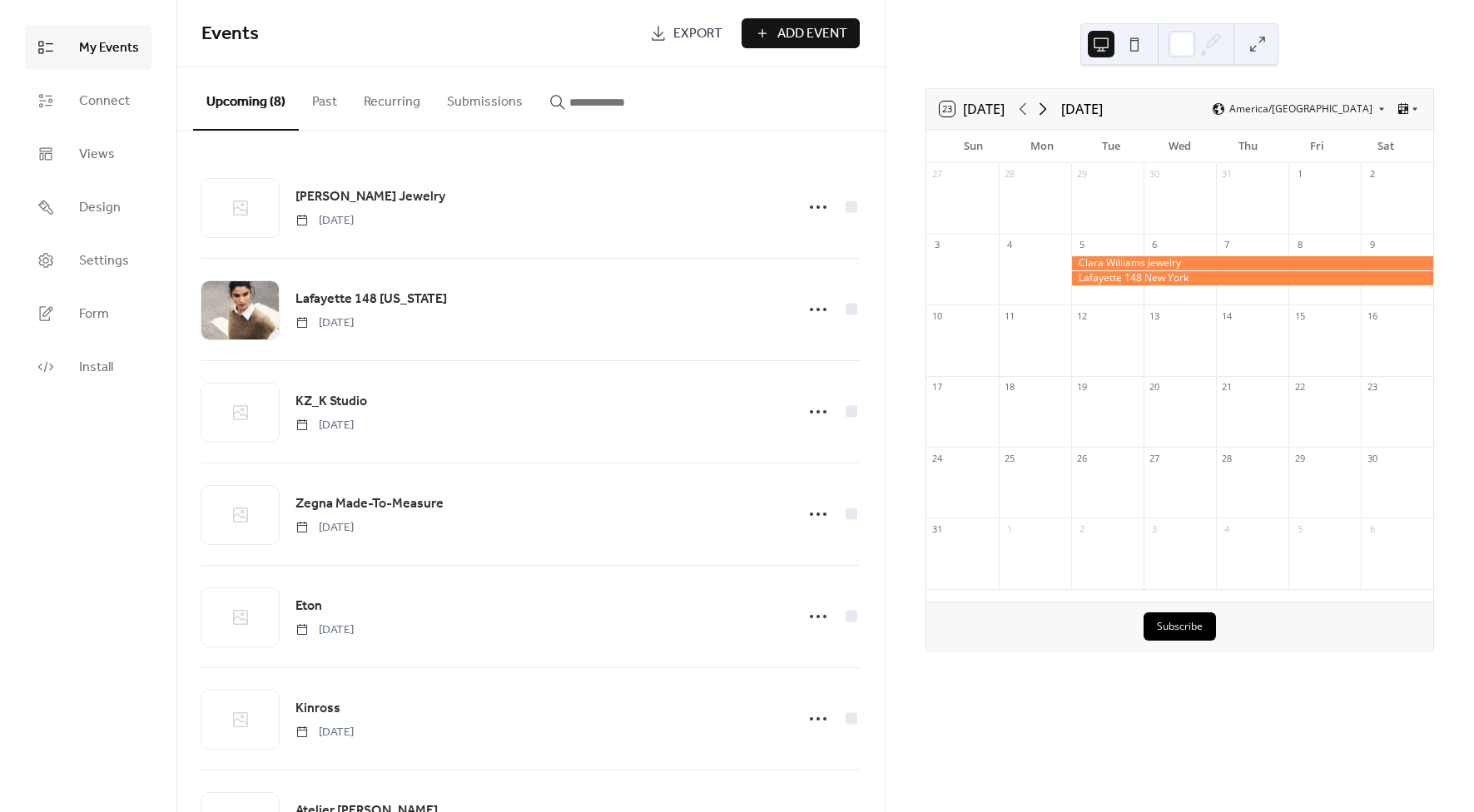 click 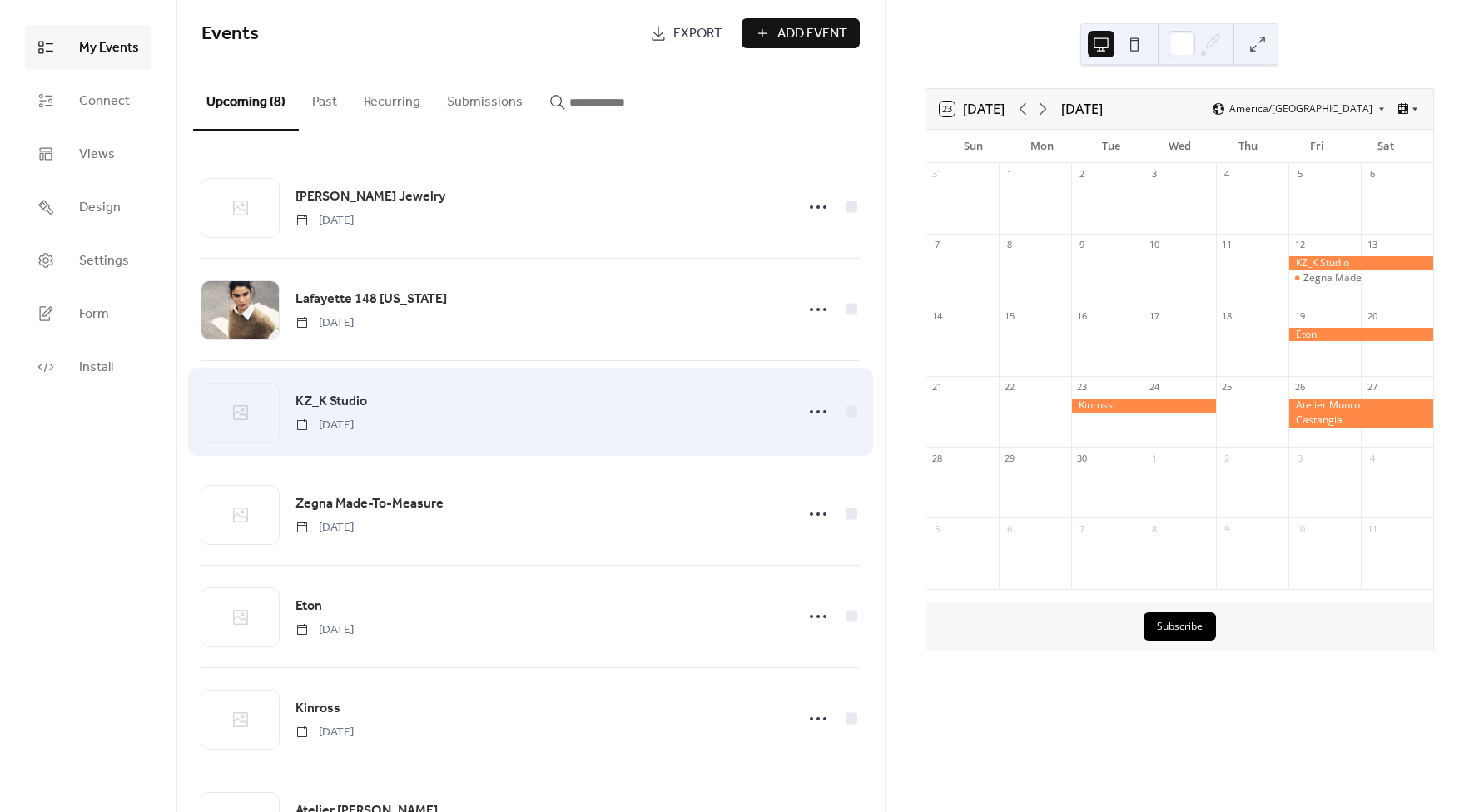 scroll, scrollTop: 189, scrollLeft: 0, axis: vertical 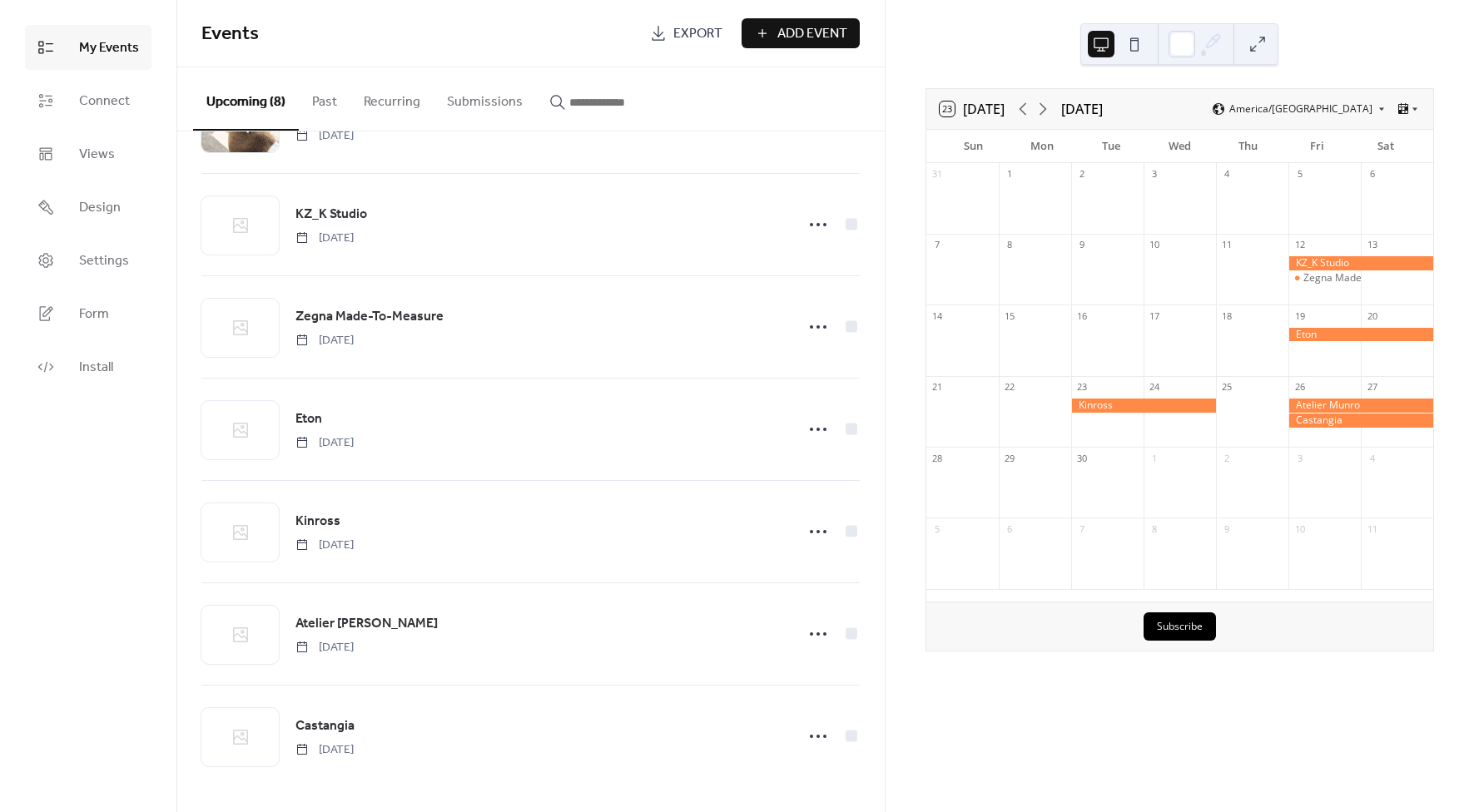 click on "Add Event" at bounding box center [812, 34] 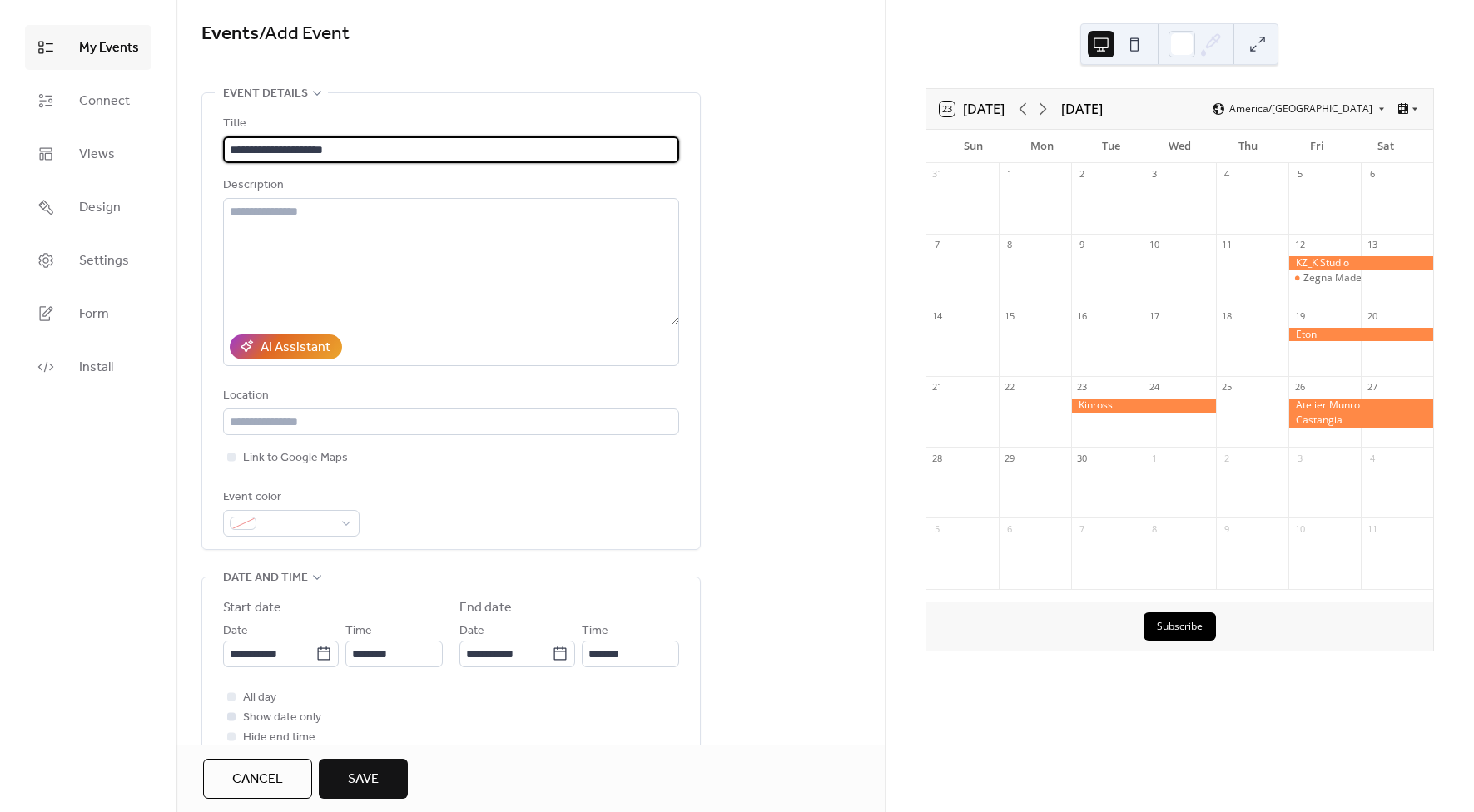 type on "**********" 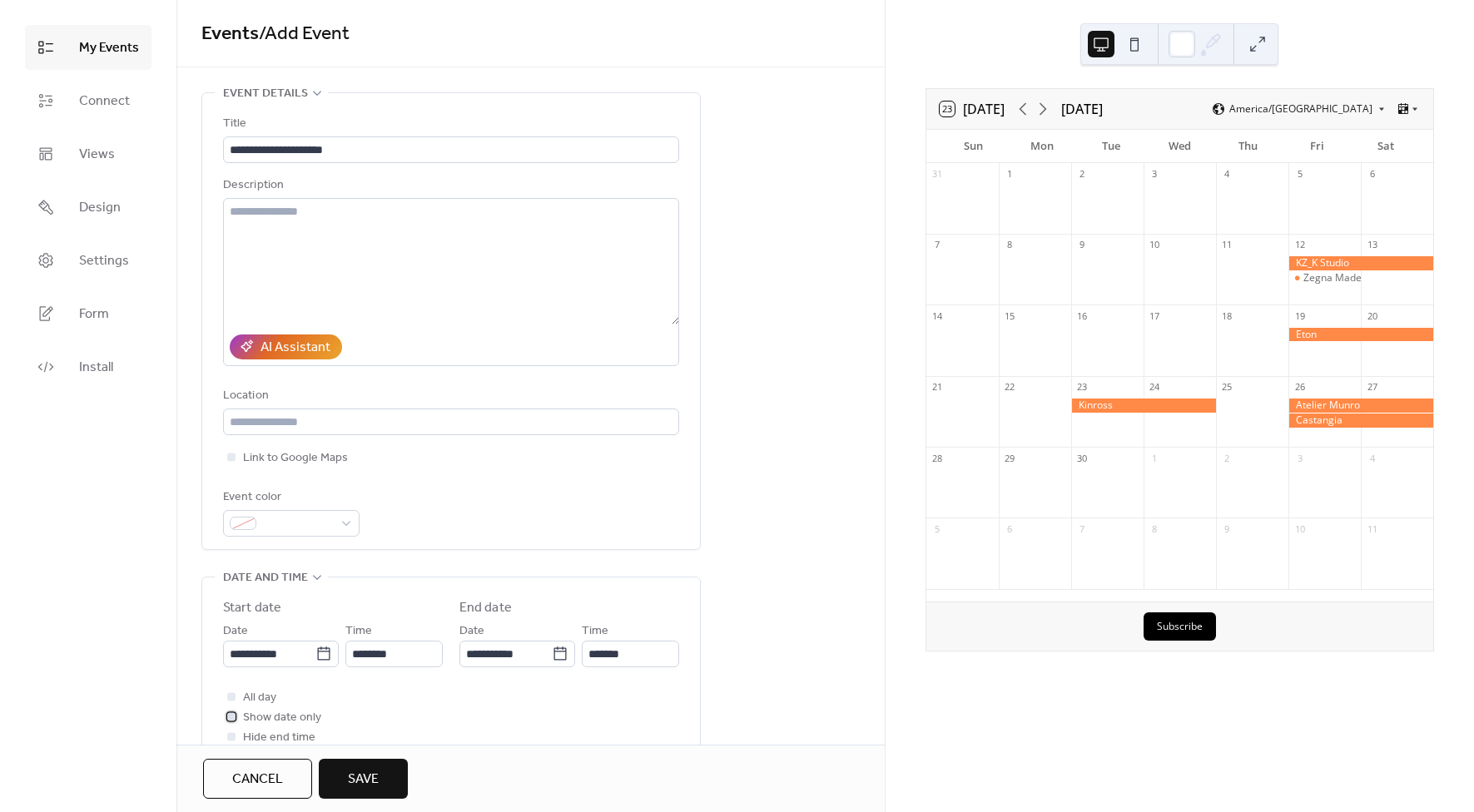 click on "Show date only" at bounding box center (282, 718) 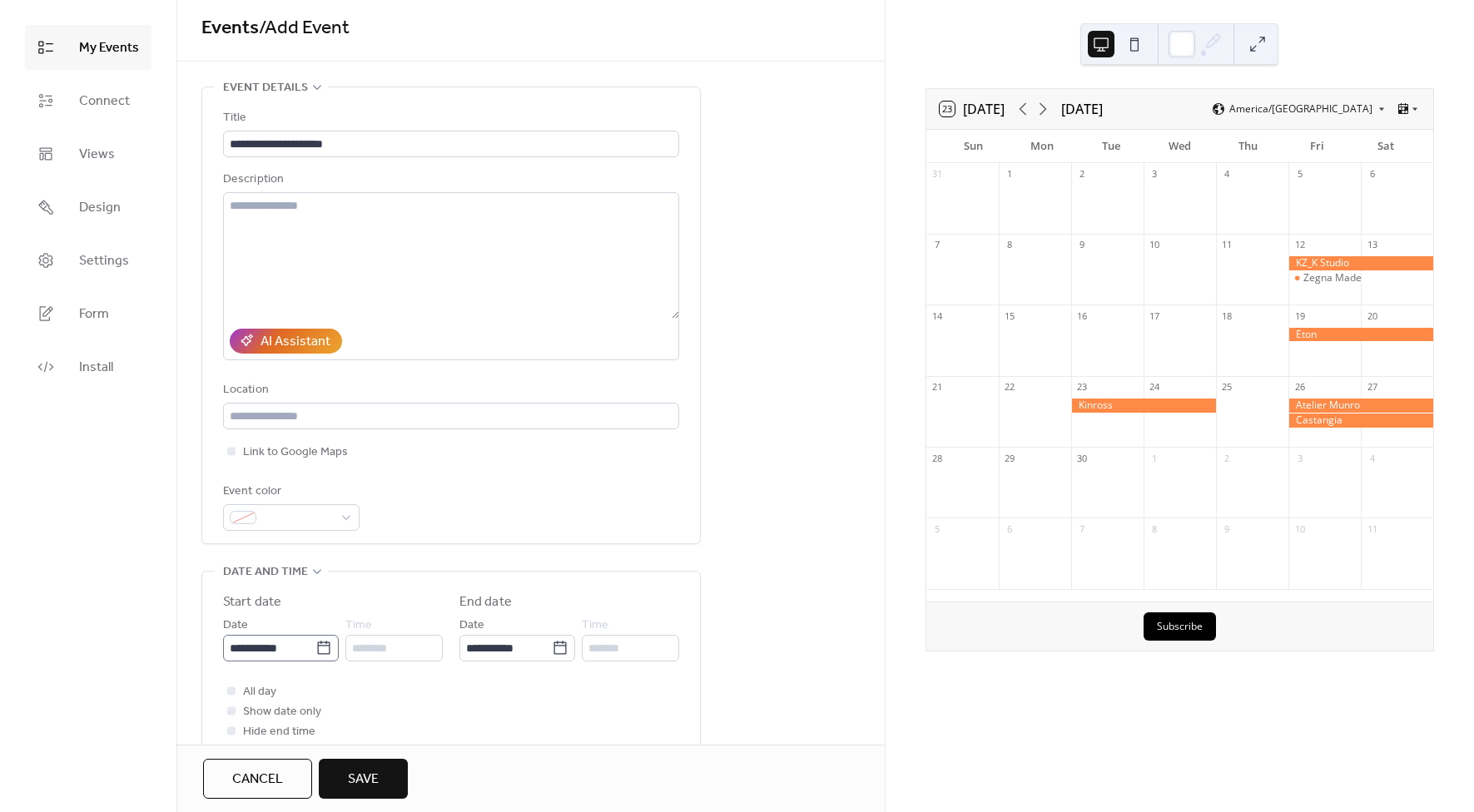 click 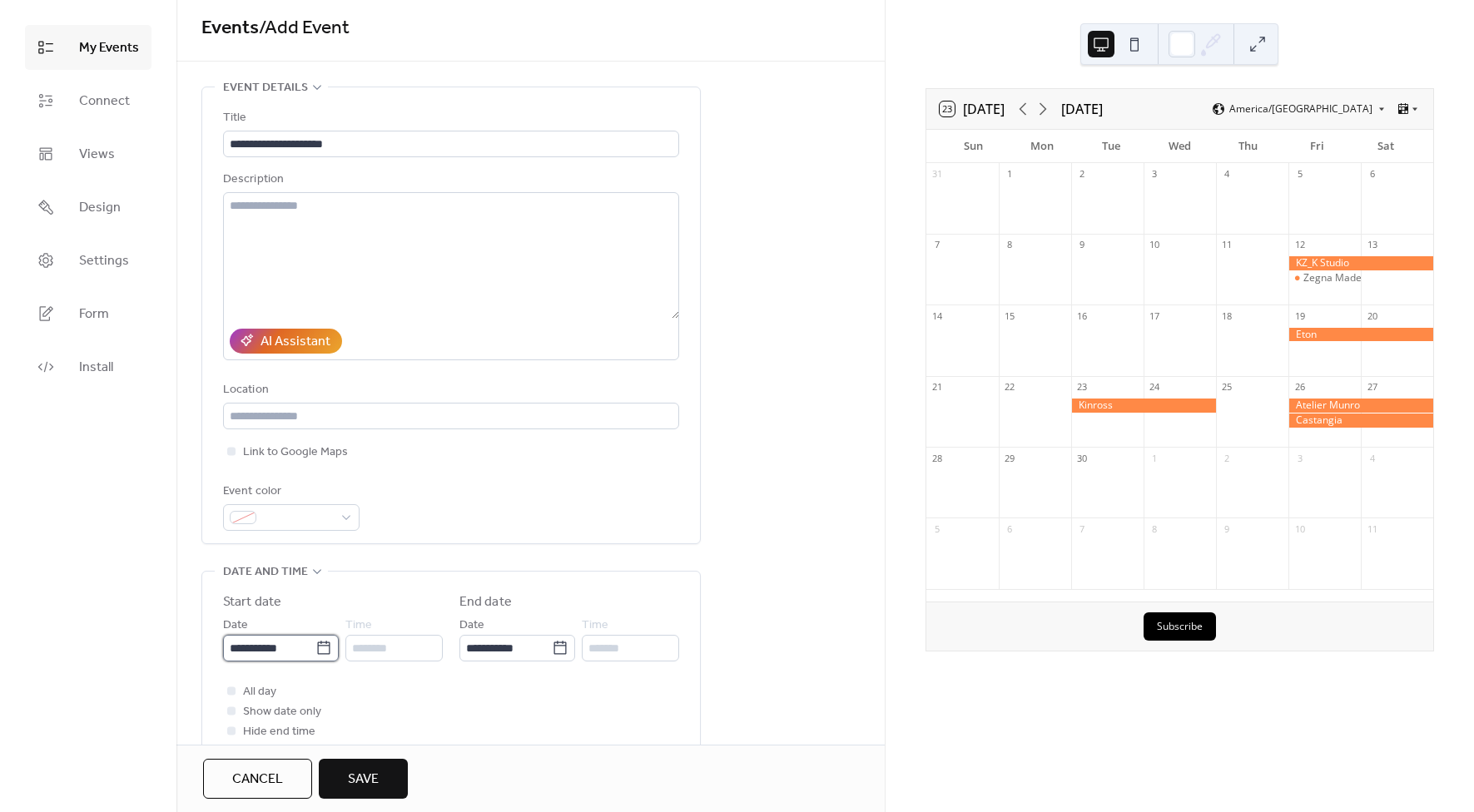 click on "**********" at bounding box center (269, 648) 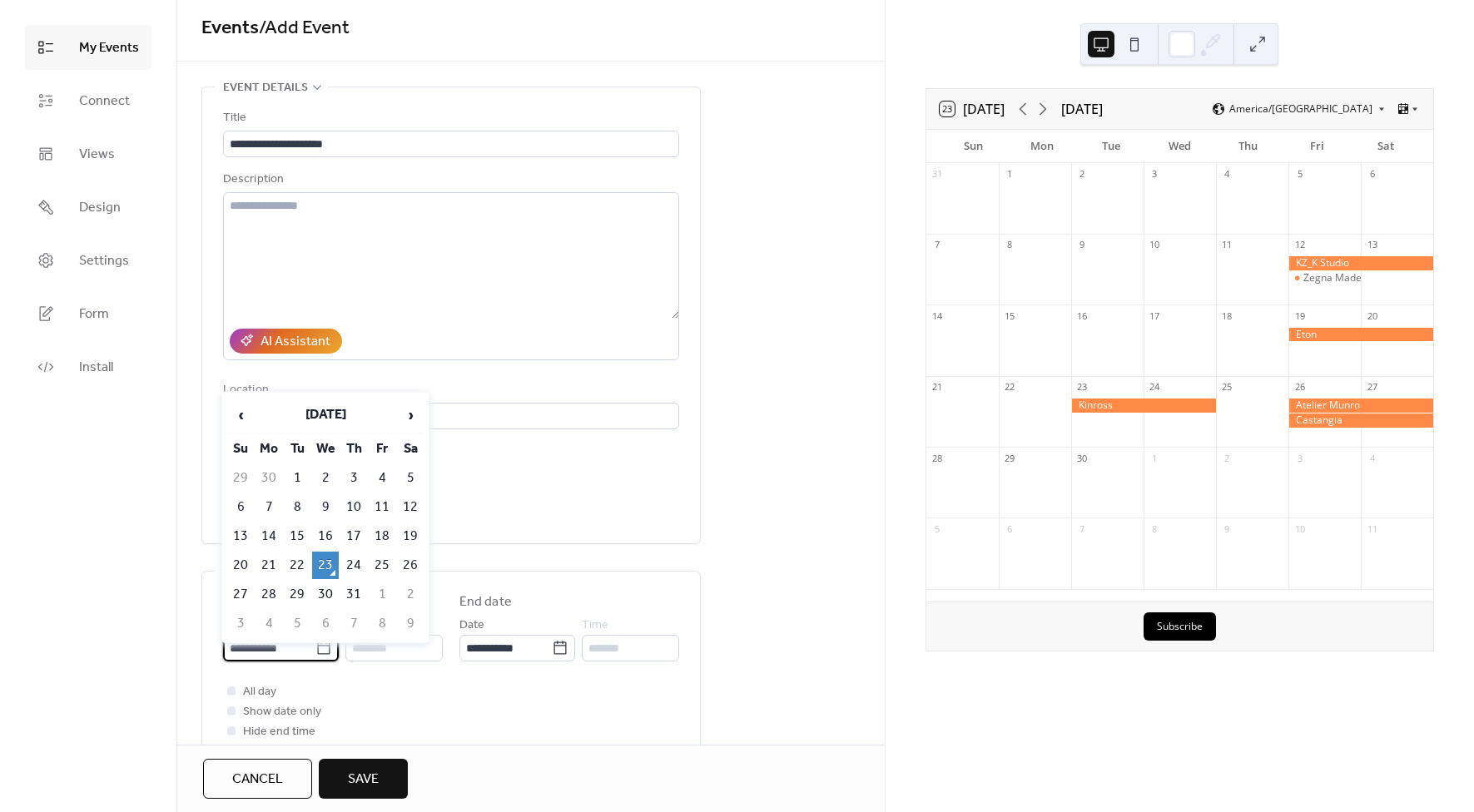 scroll, scrollTop: 5, scrollLeft: 0, axis: vertical 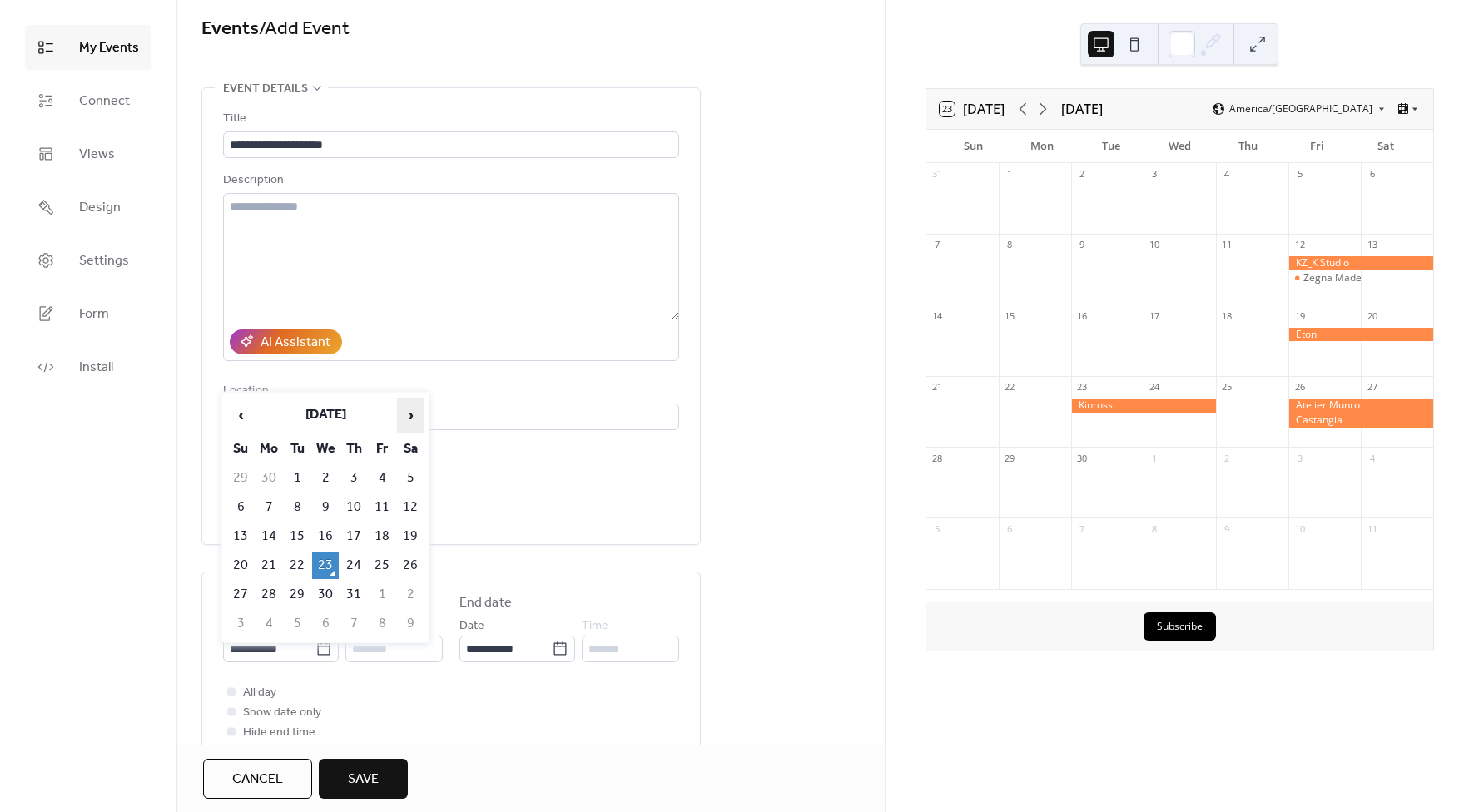 click on "›" at bounding box center (410, 415) 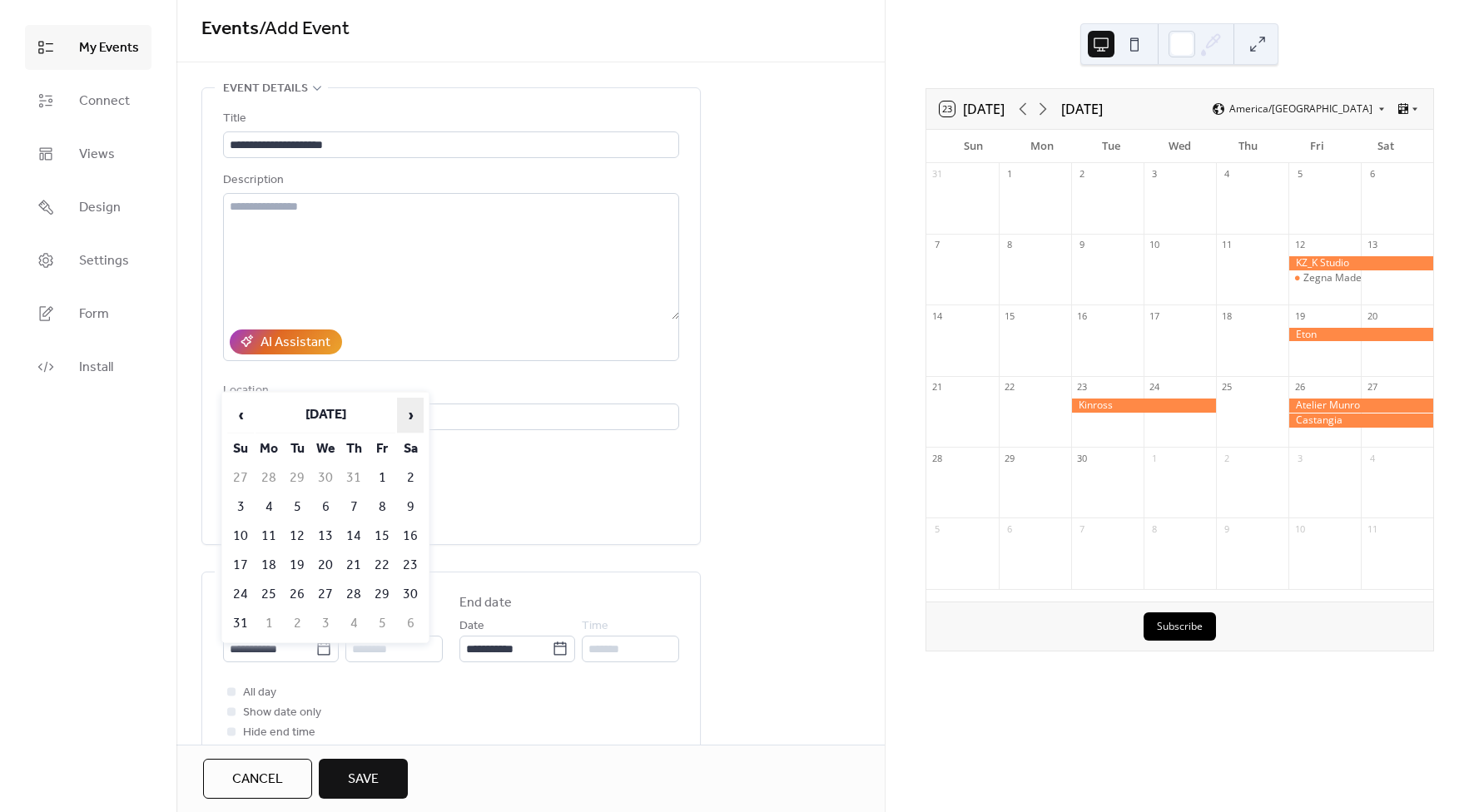 click on "›" at bounding box center (410, 415) 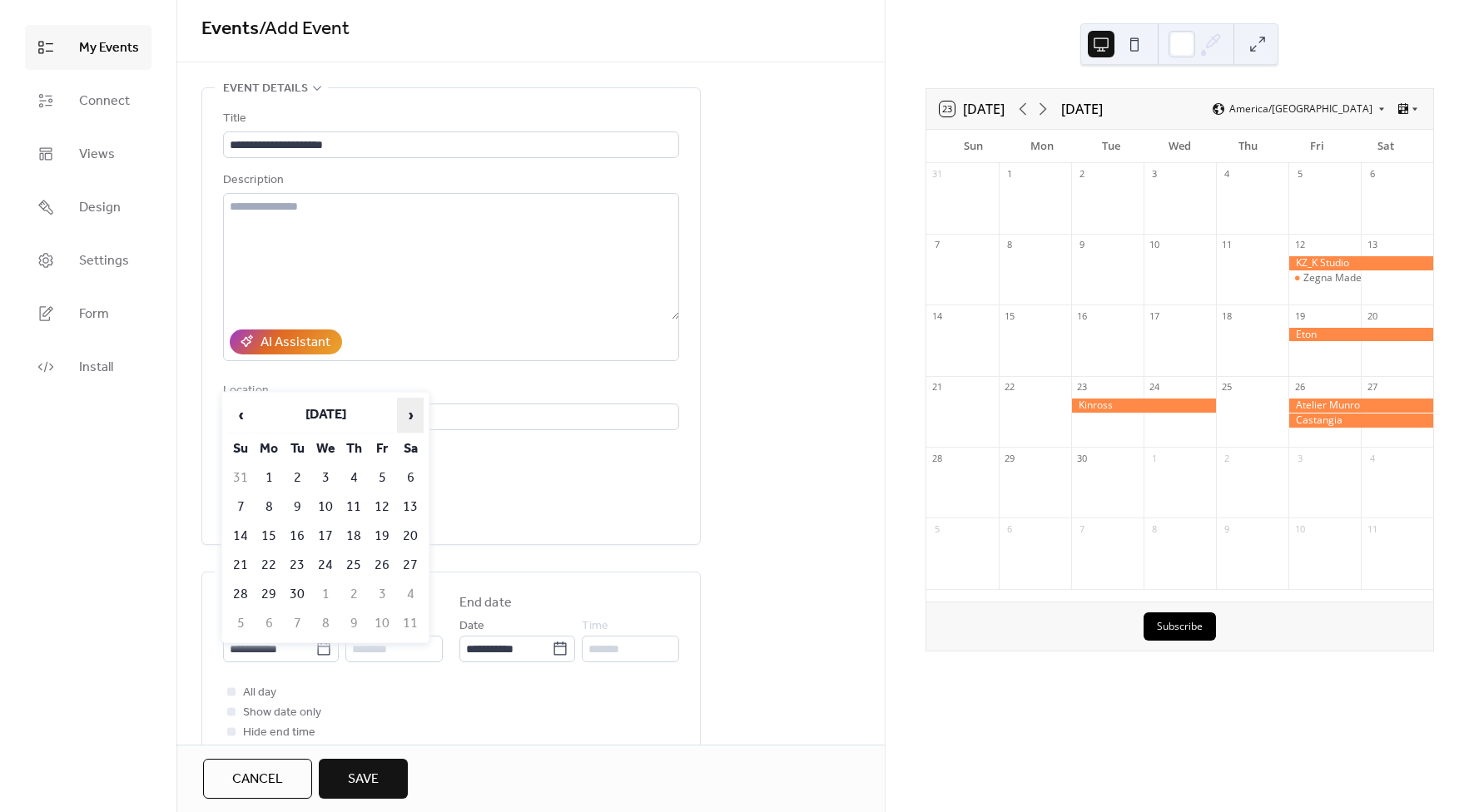 click on "›" at bounding box center (410, 415) 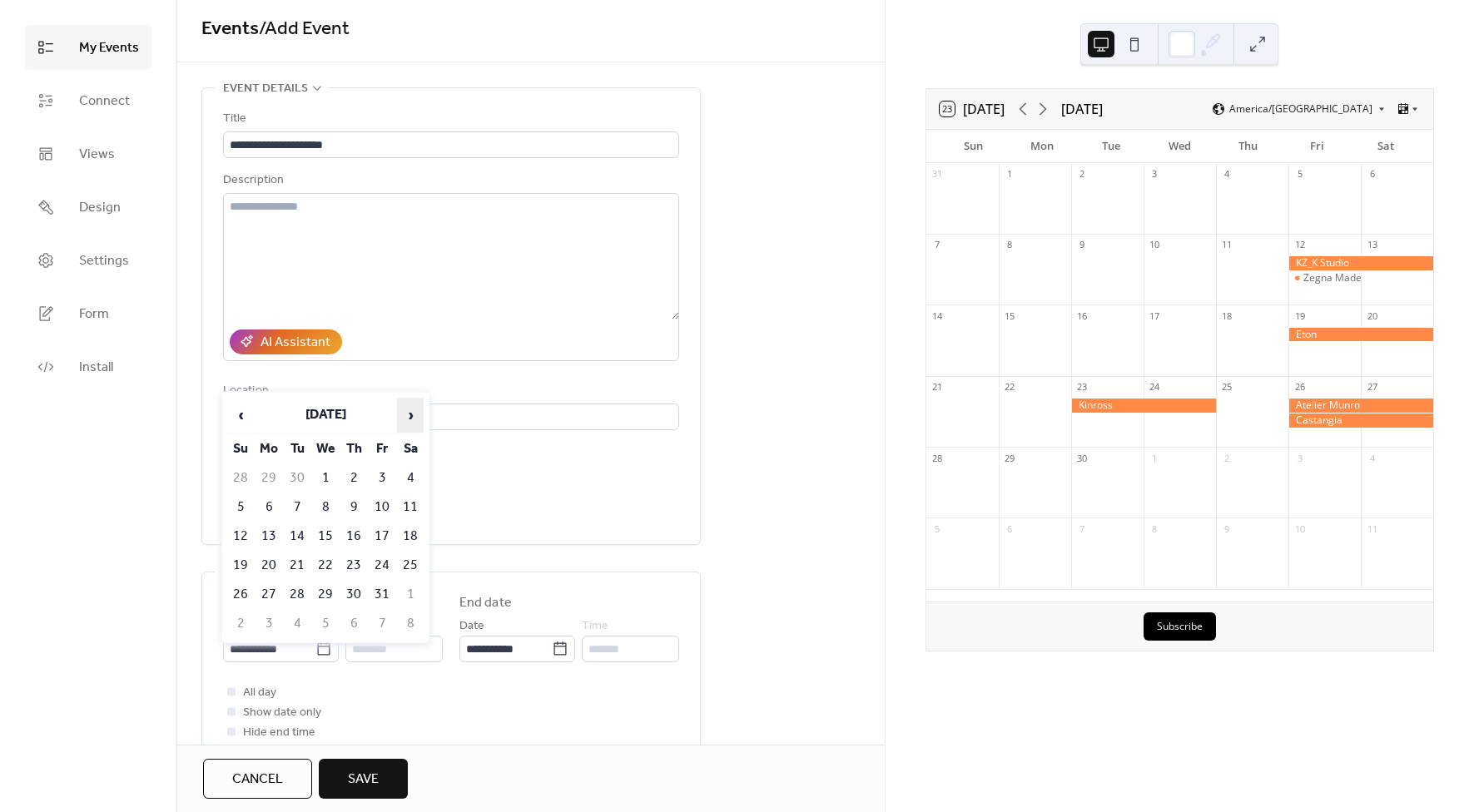 click on "›" at bounding box center (410, 415) 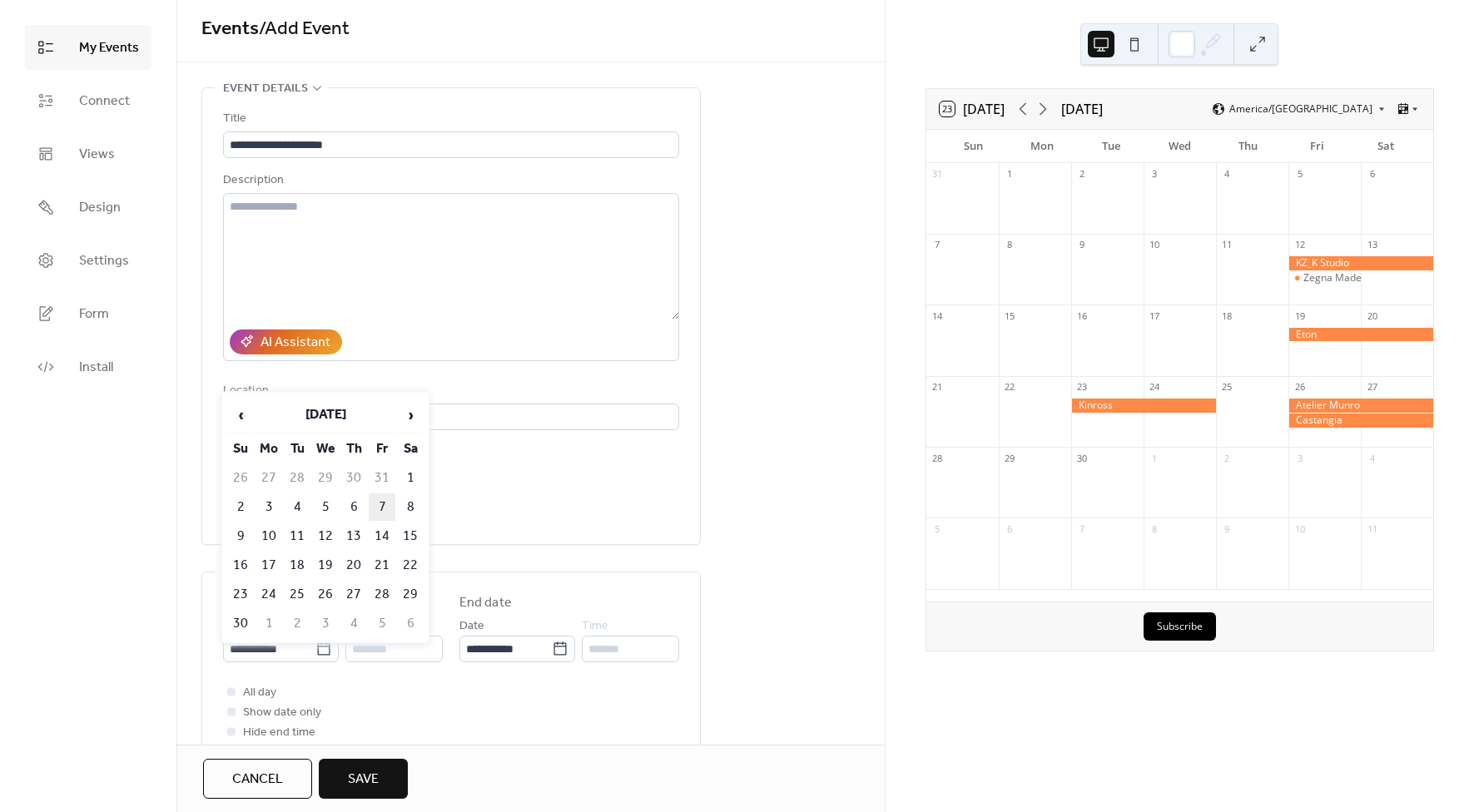 click on "7" at bounding box center (382, 507) 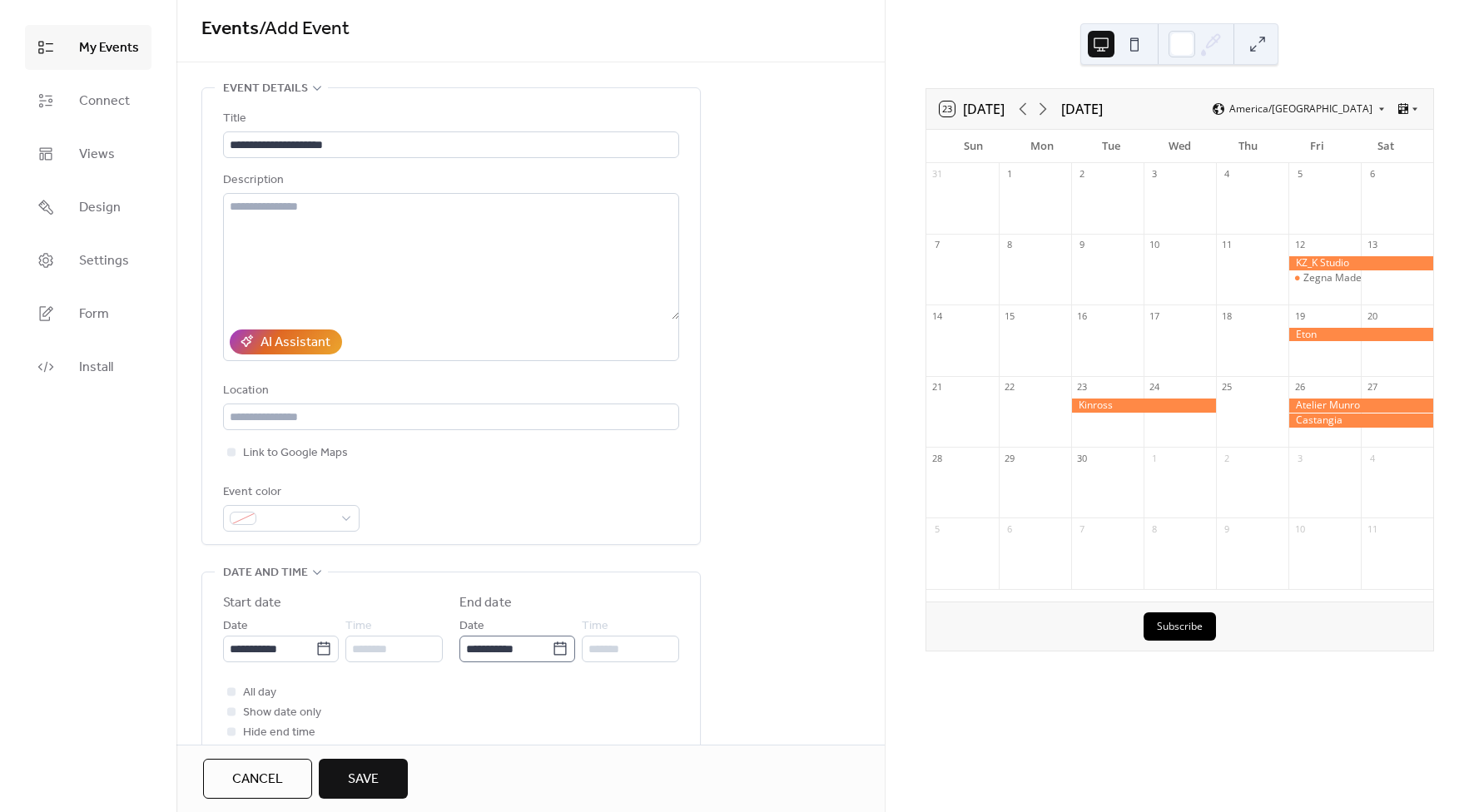 click 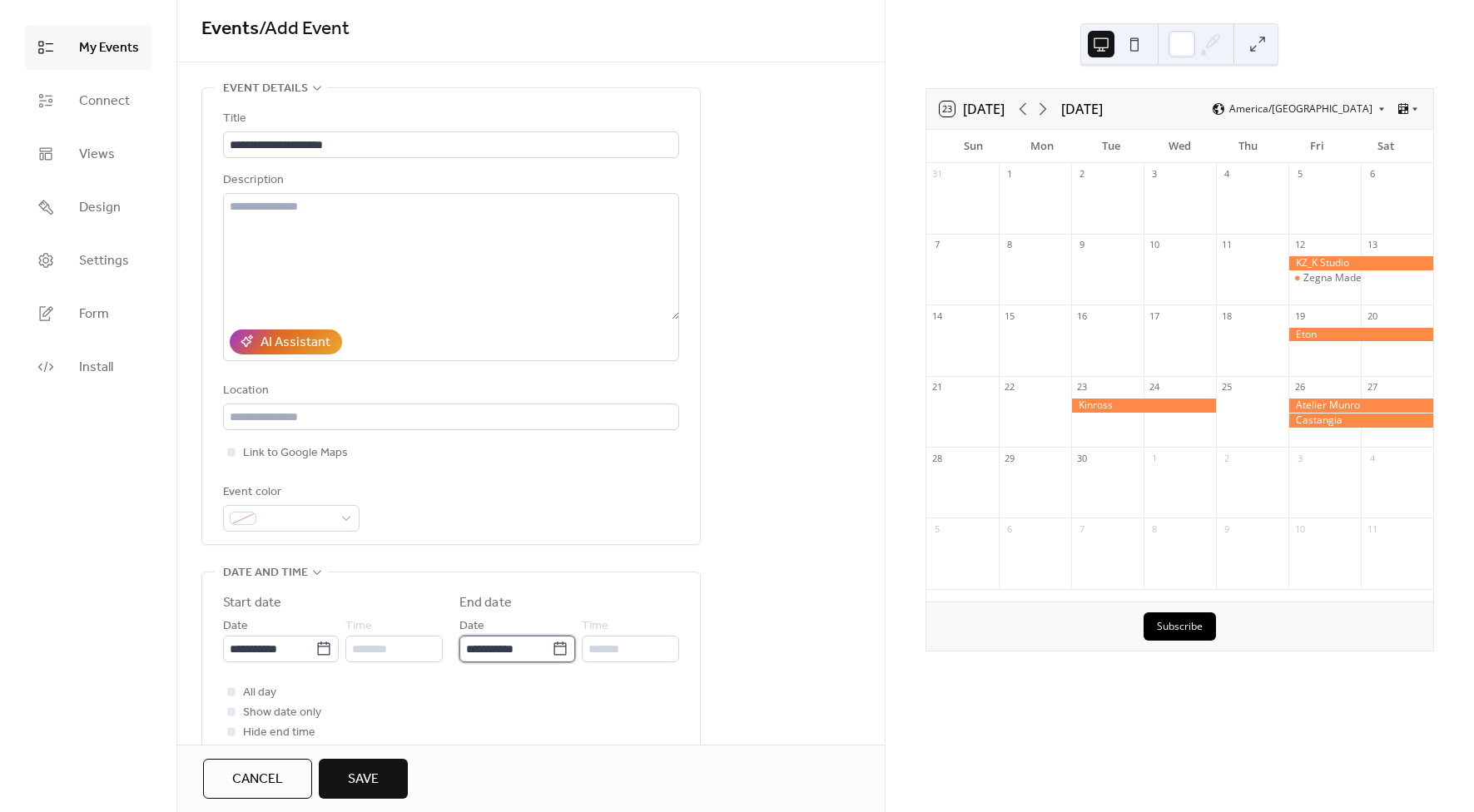 click on "**********" at bounding box center (505, 649) 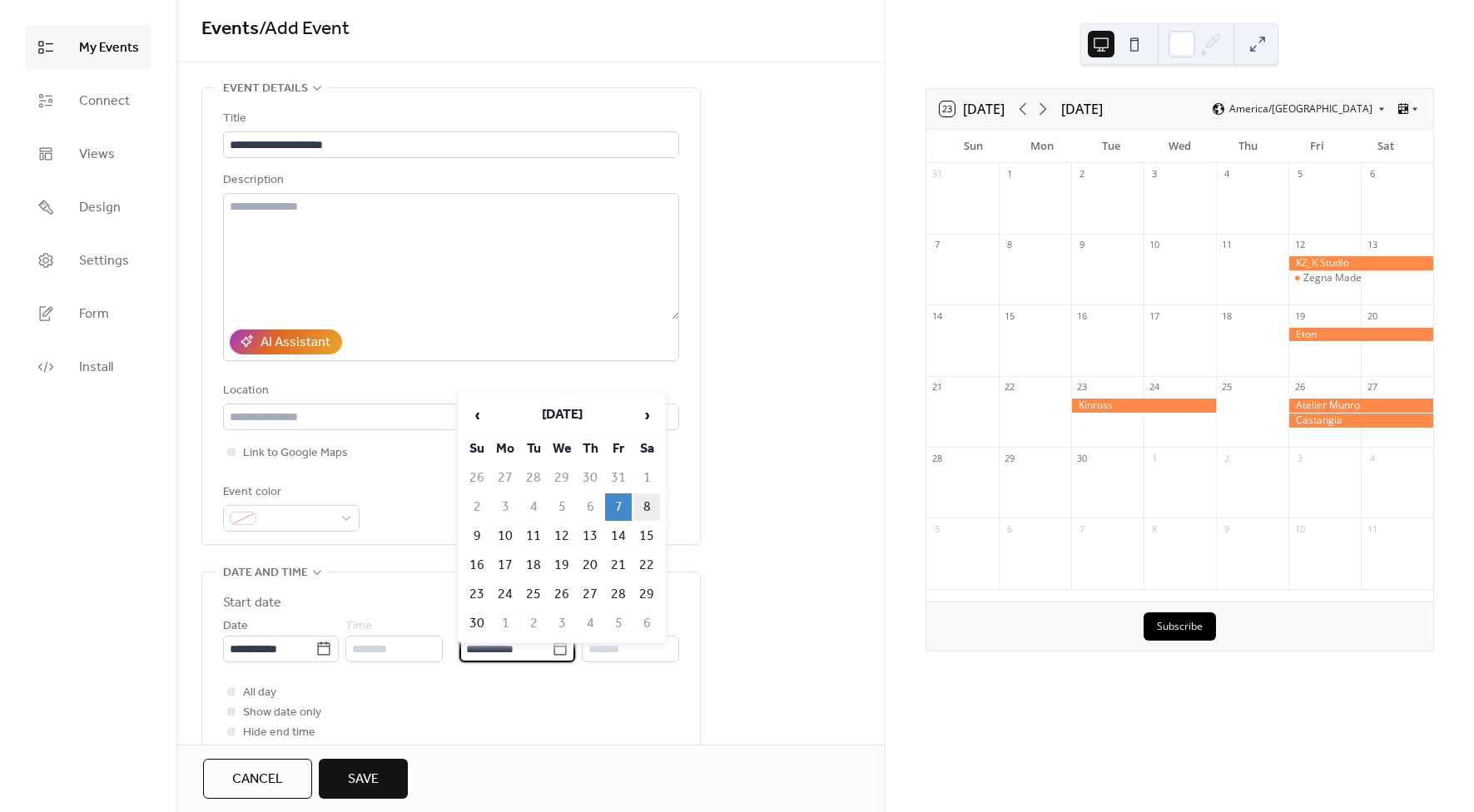 click on "8" at bounding box center [647, 507] 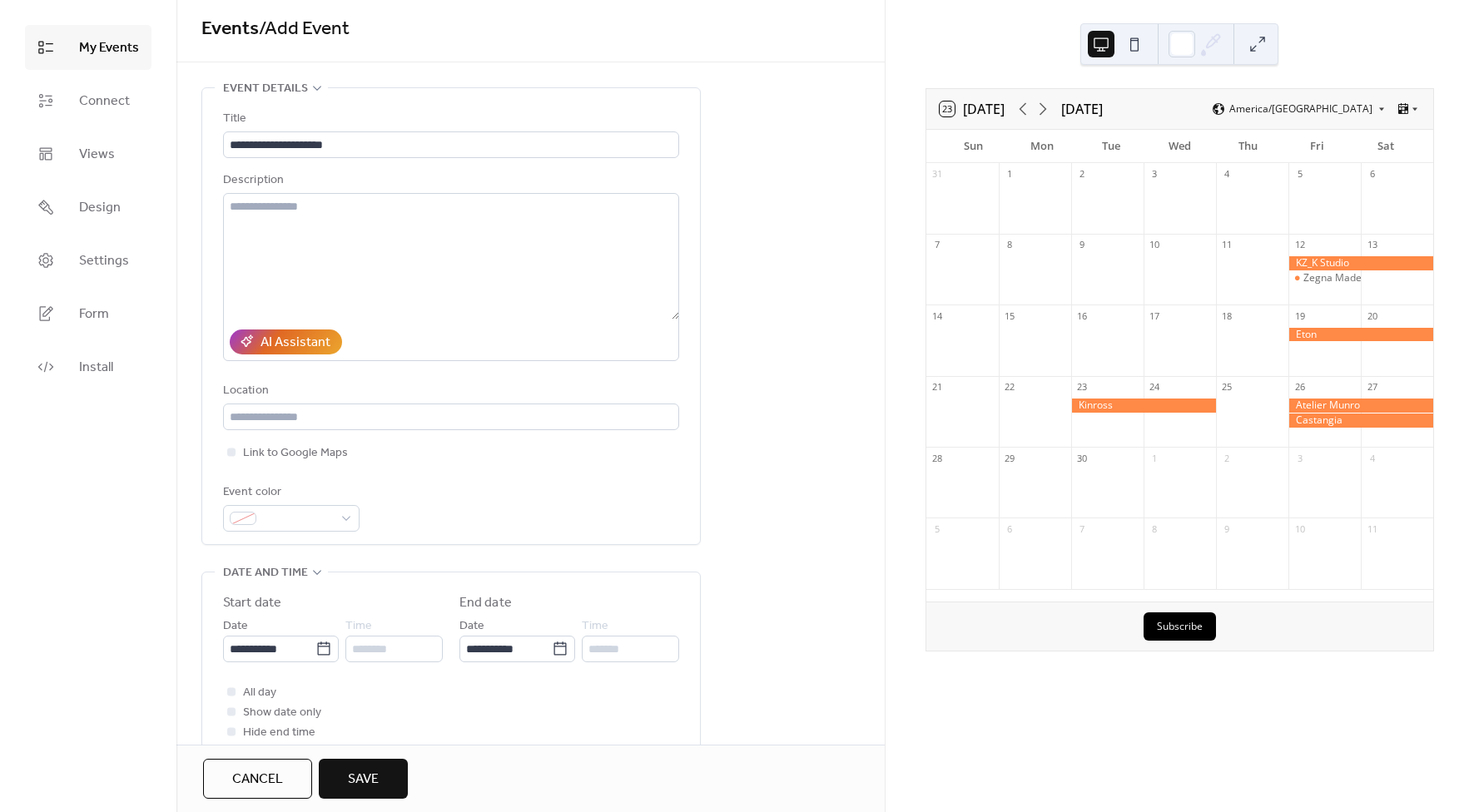 type on "**********" 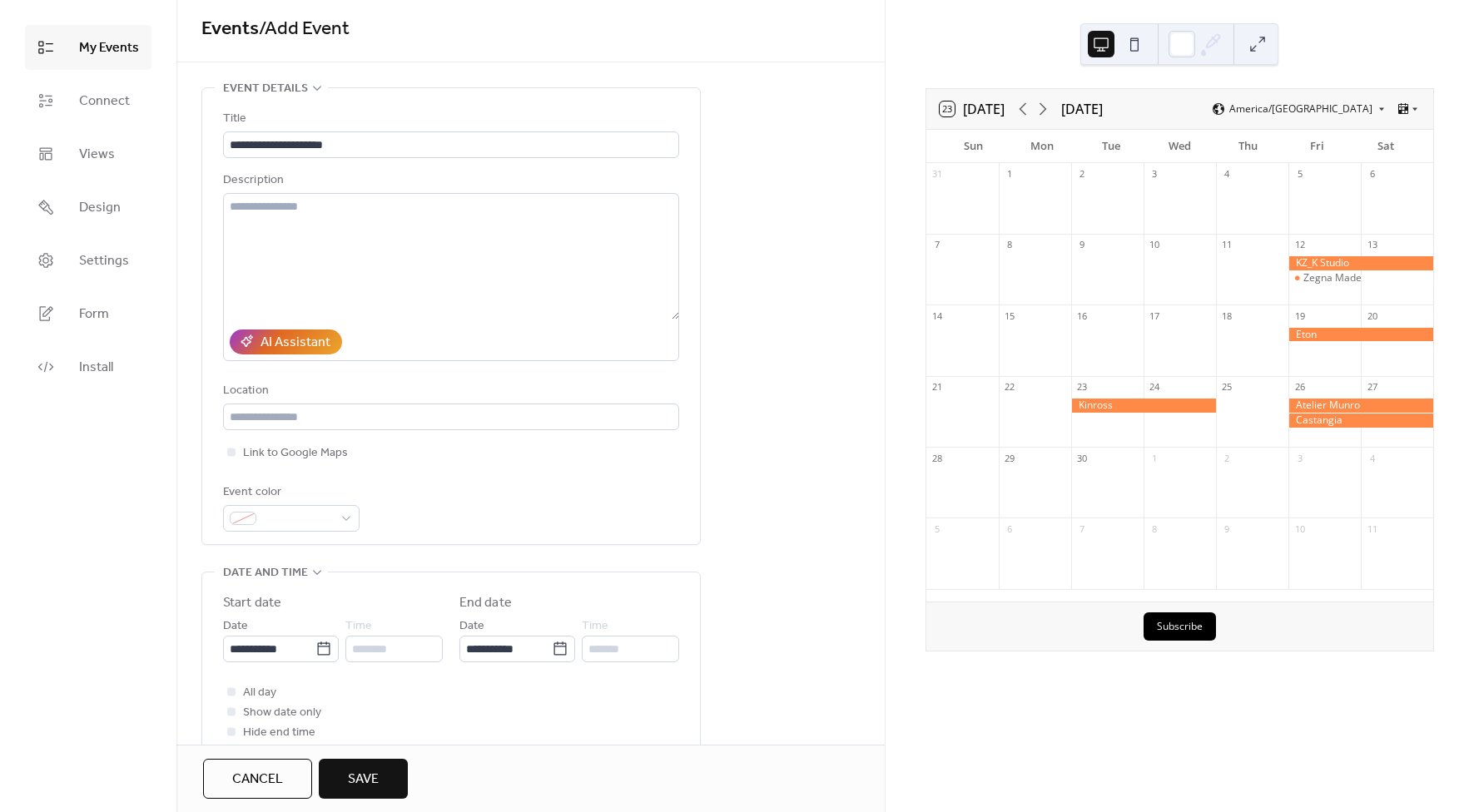 click on "**********" at bounding box center (530, 658) 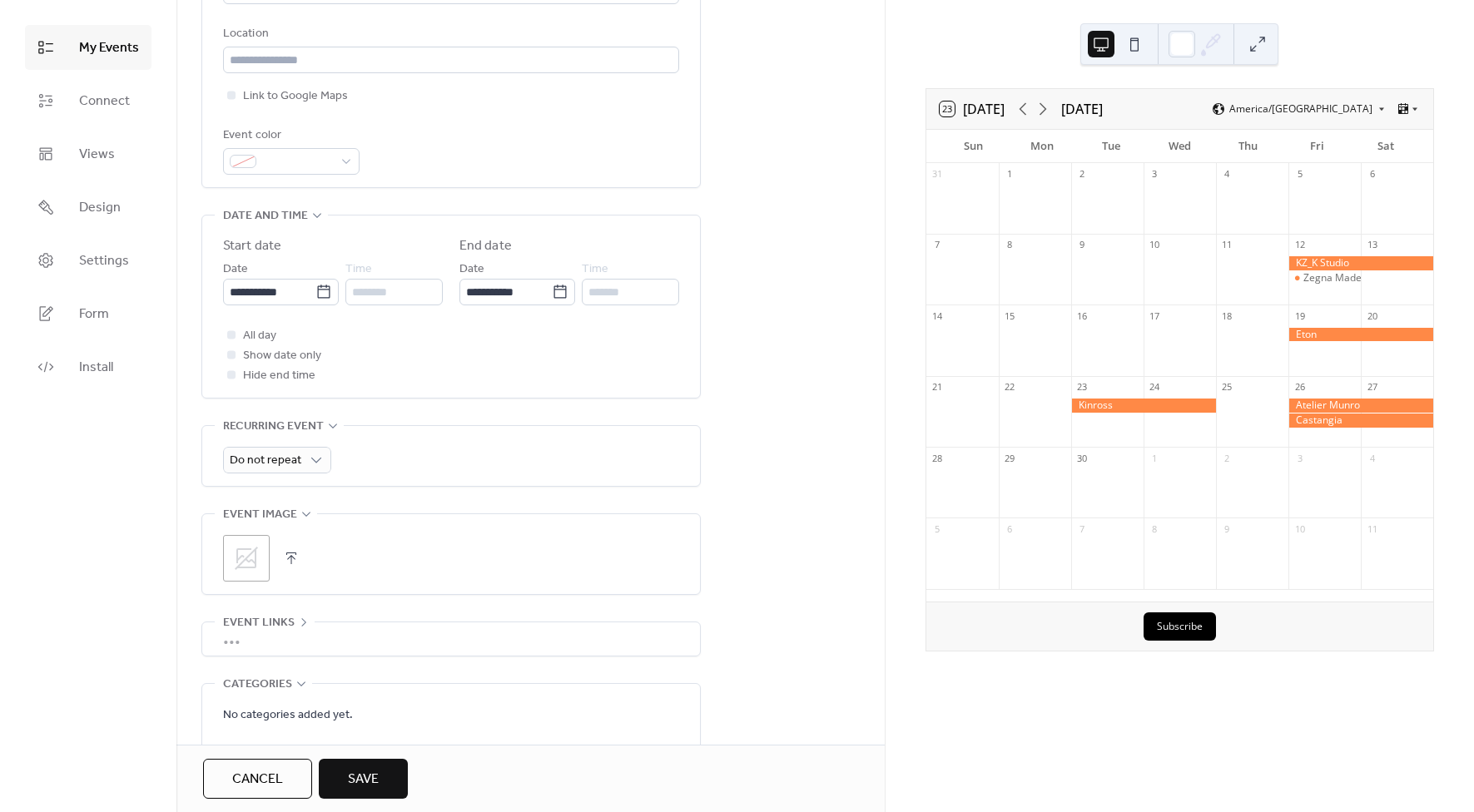 scroll, scrollTop: 503, scrollLeft: 0, axis: vertical 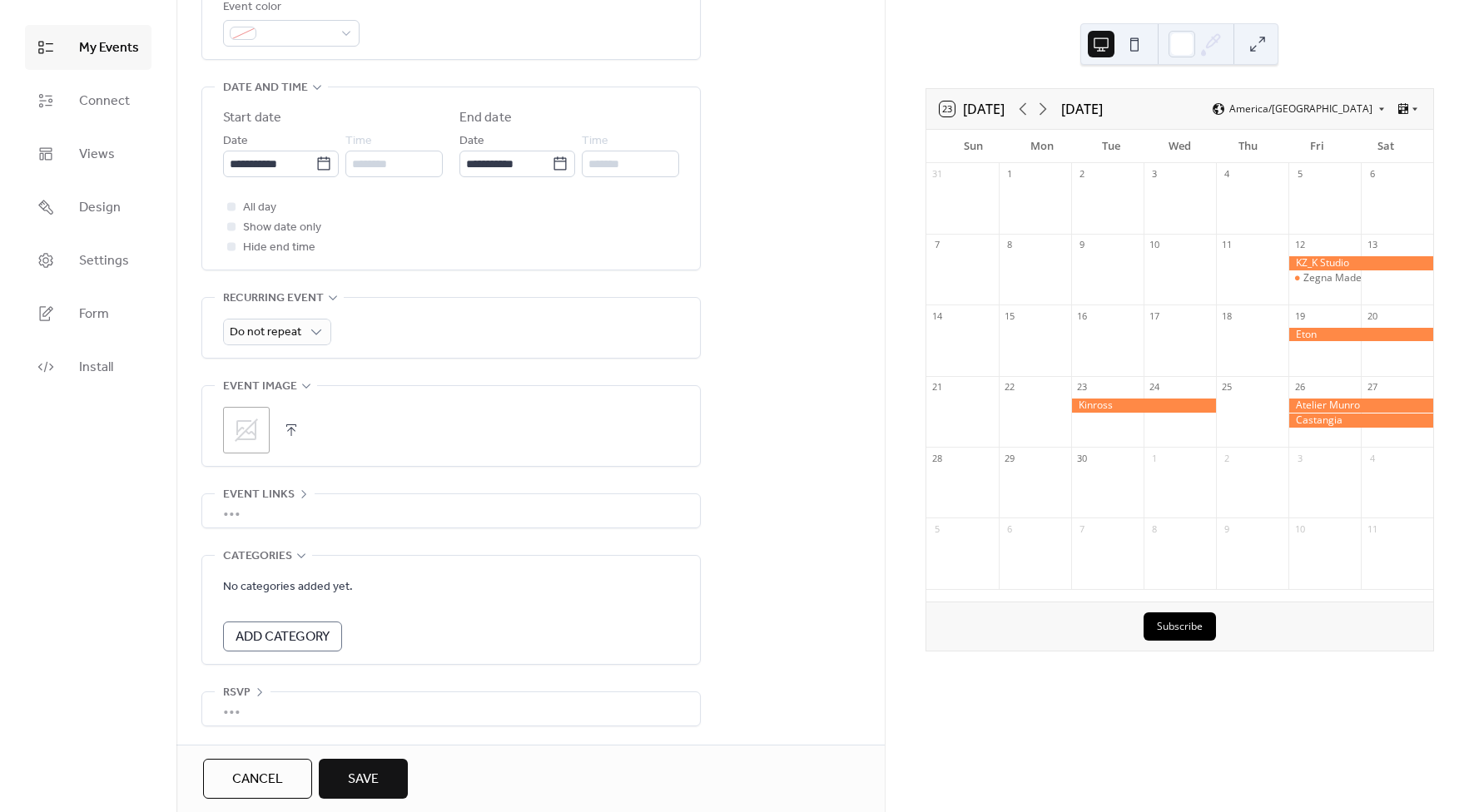 click on "Save" at bounding box center (363, 780) 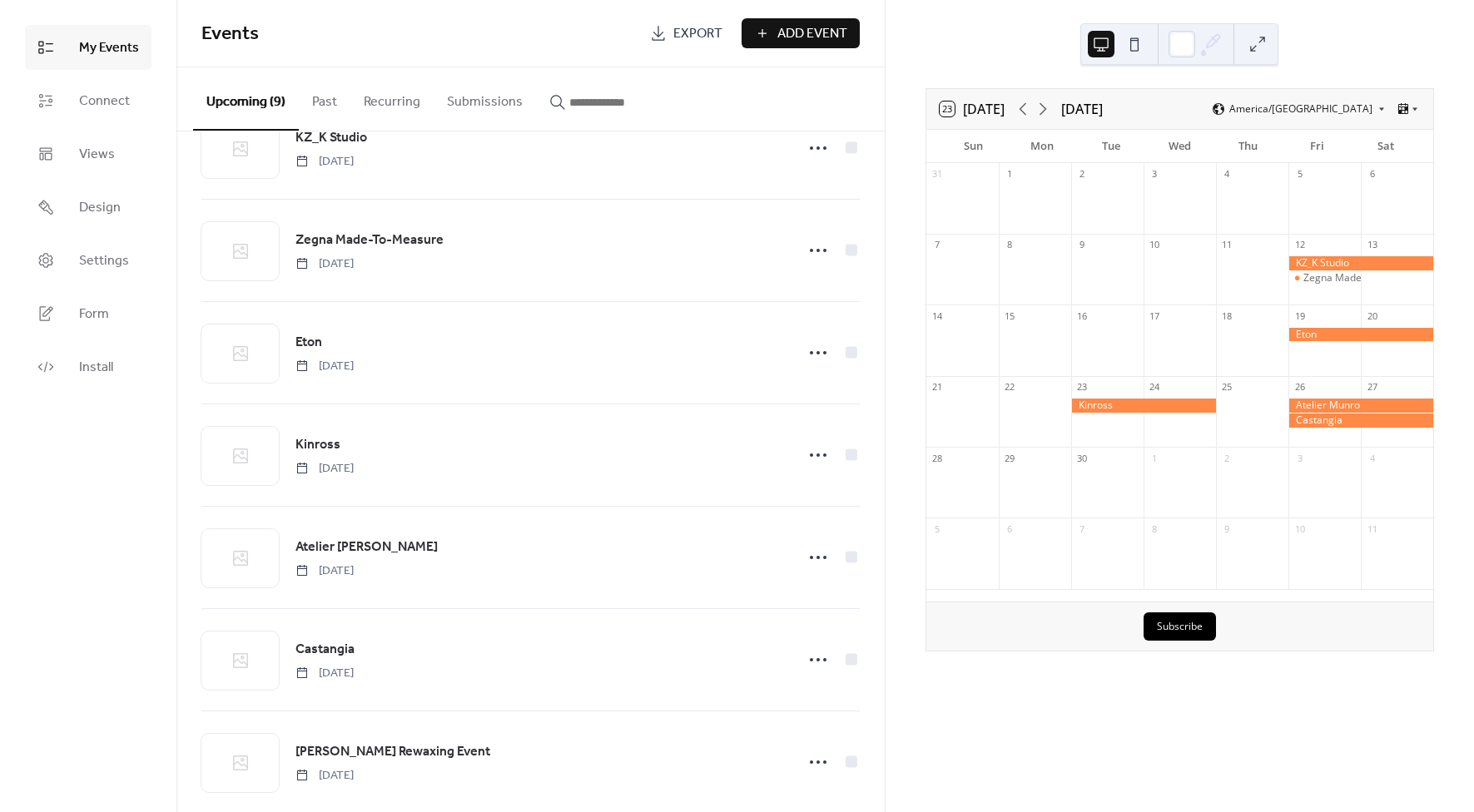 scroll, scrollTop: 0, scrollLeft: 0, axis: both 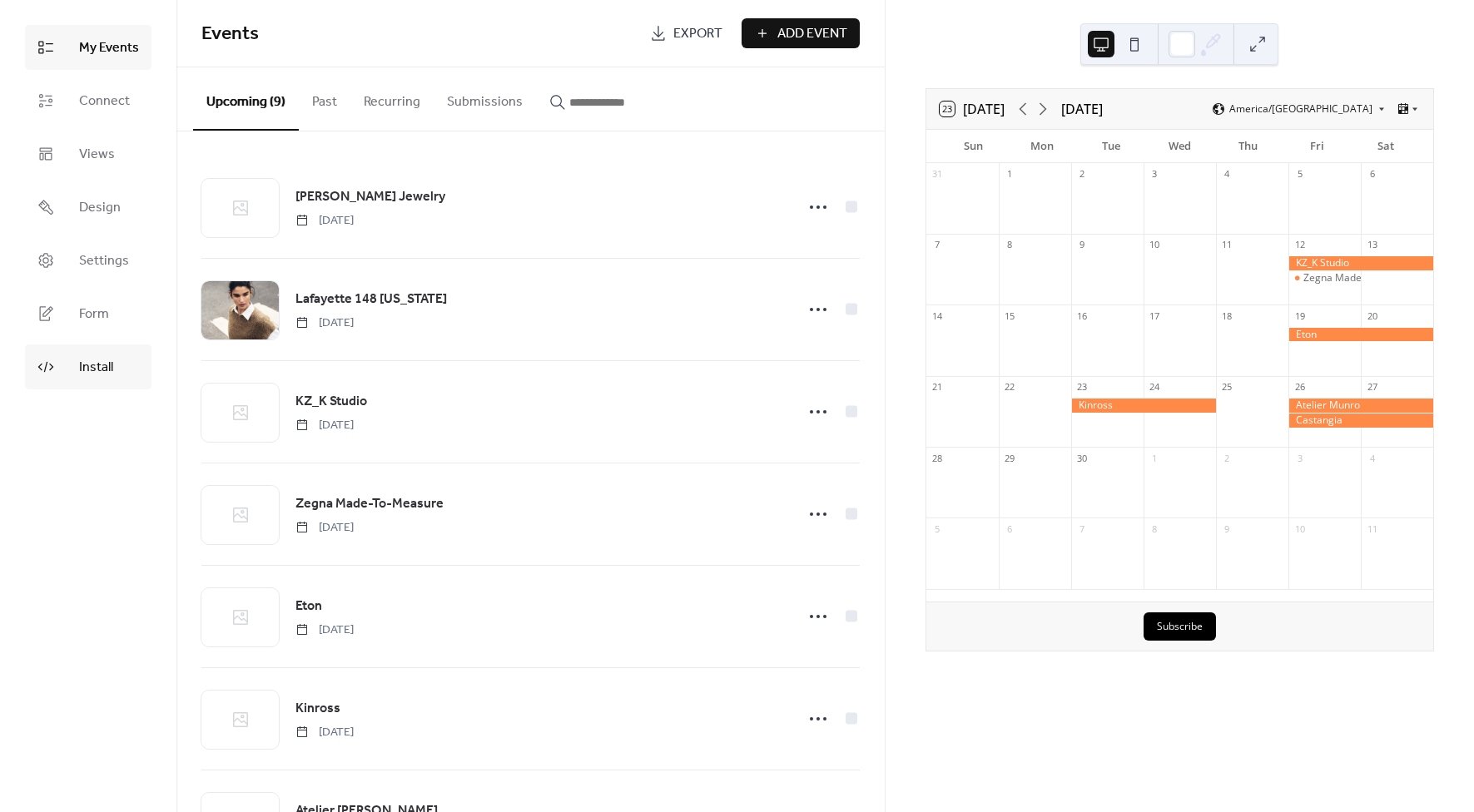 click on "Install" at bounding box center (88, 367) 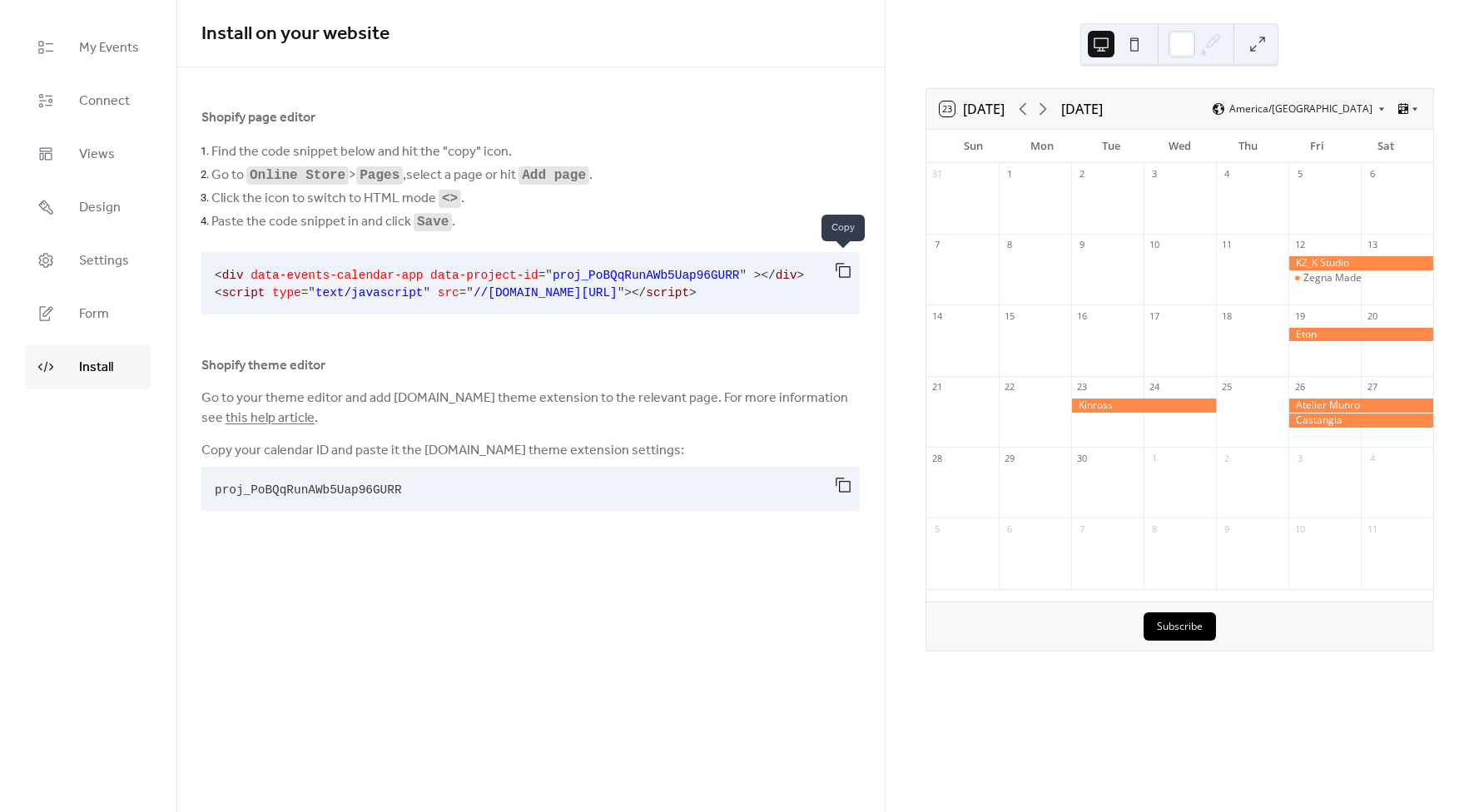 click at bounding box center [843, 270] 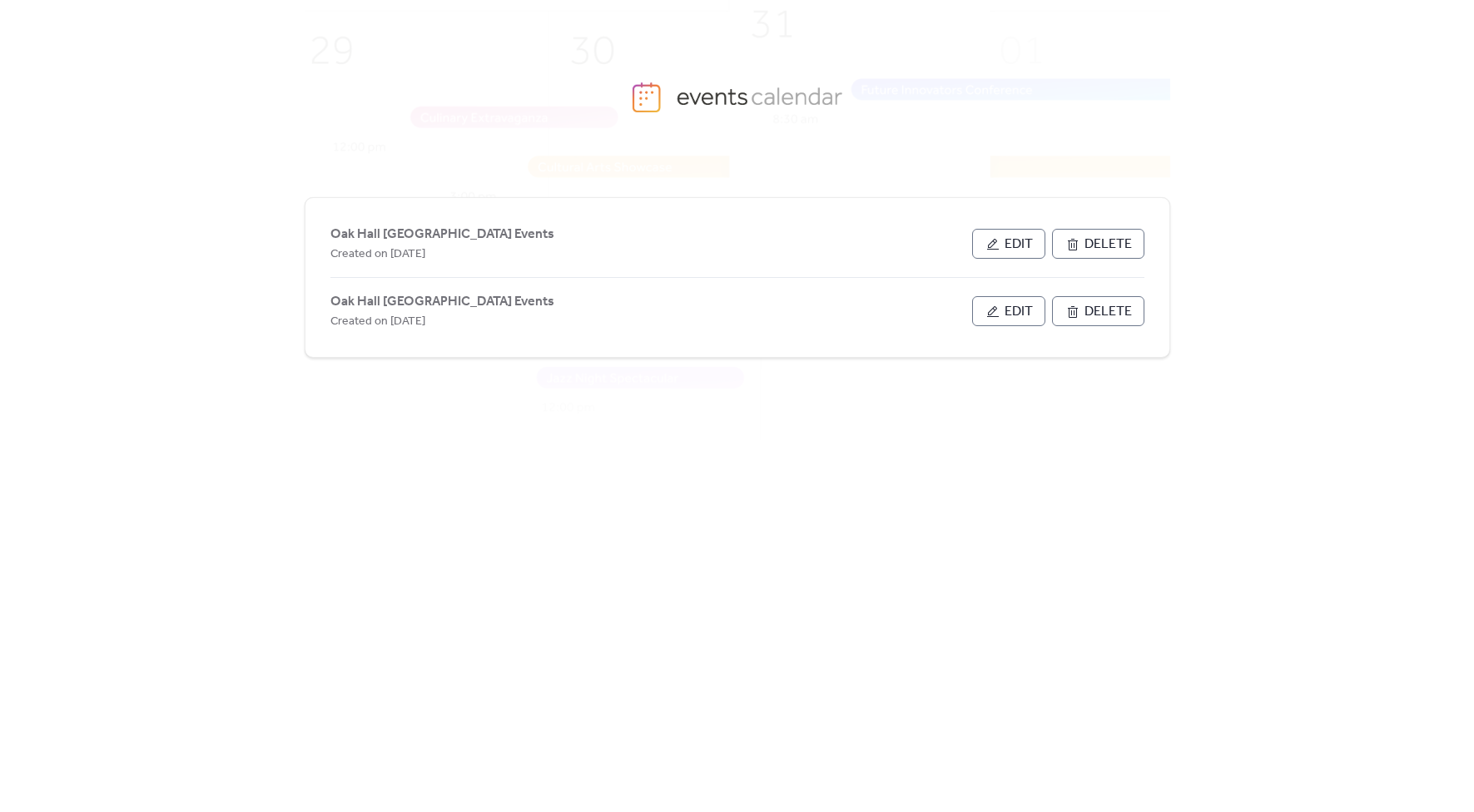 scroll, scrollTop: 0, scrollLeft: 0, axis: both 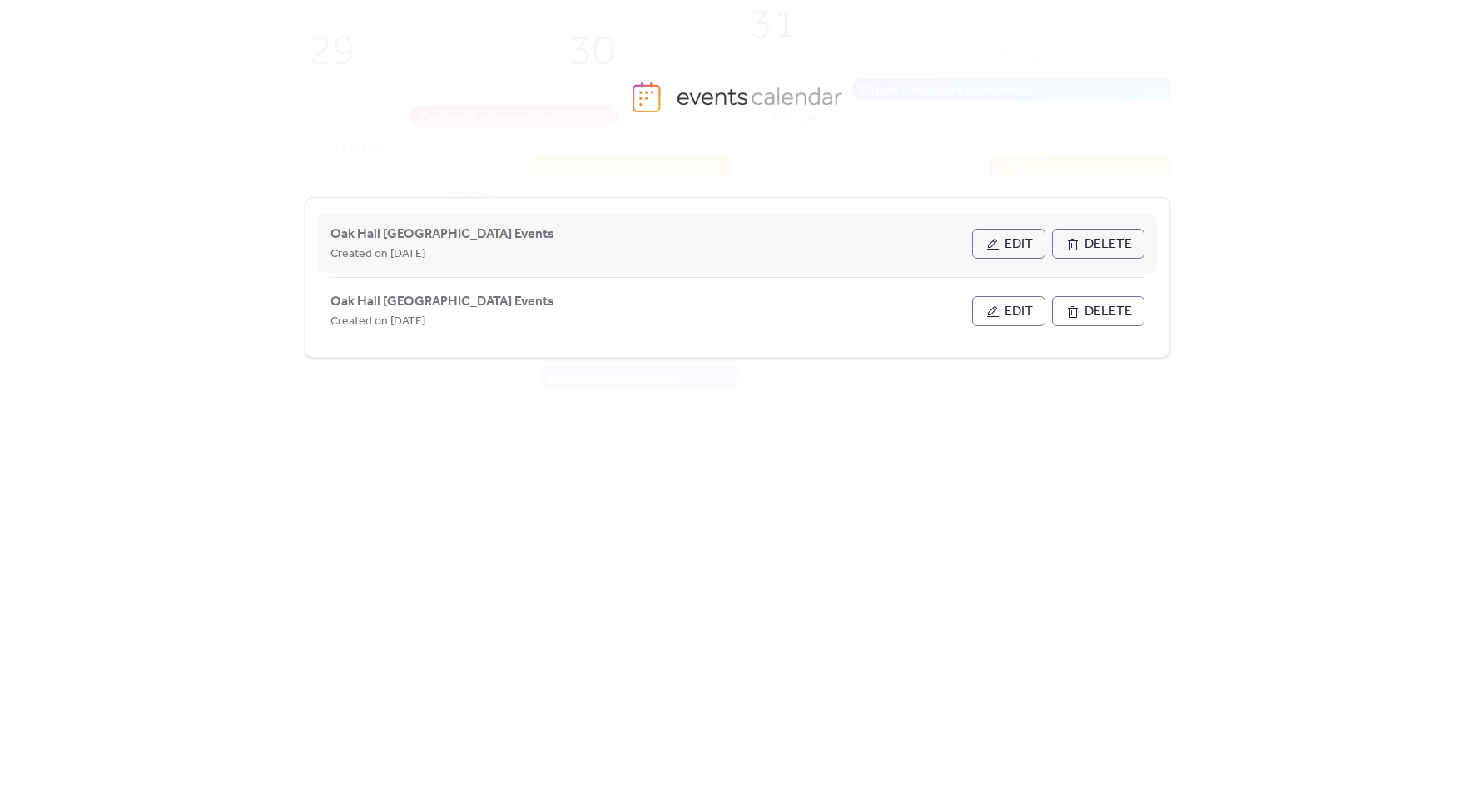 click on "Edit" at bounding box center (1019, 245) 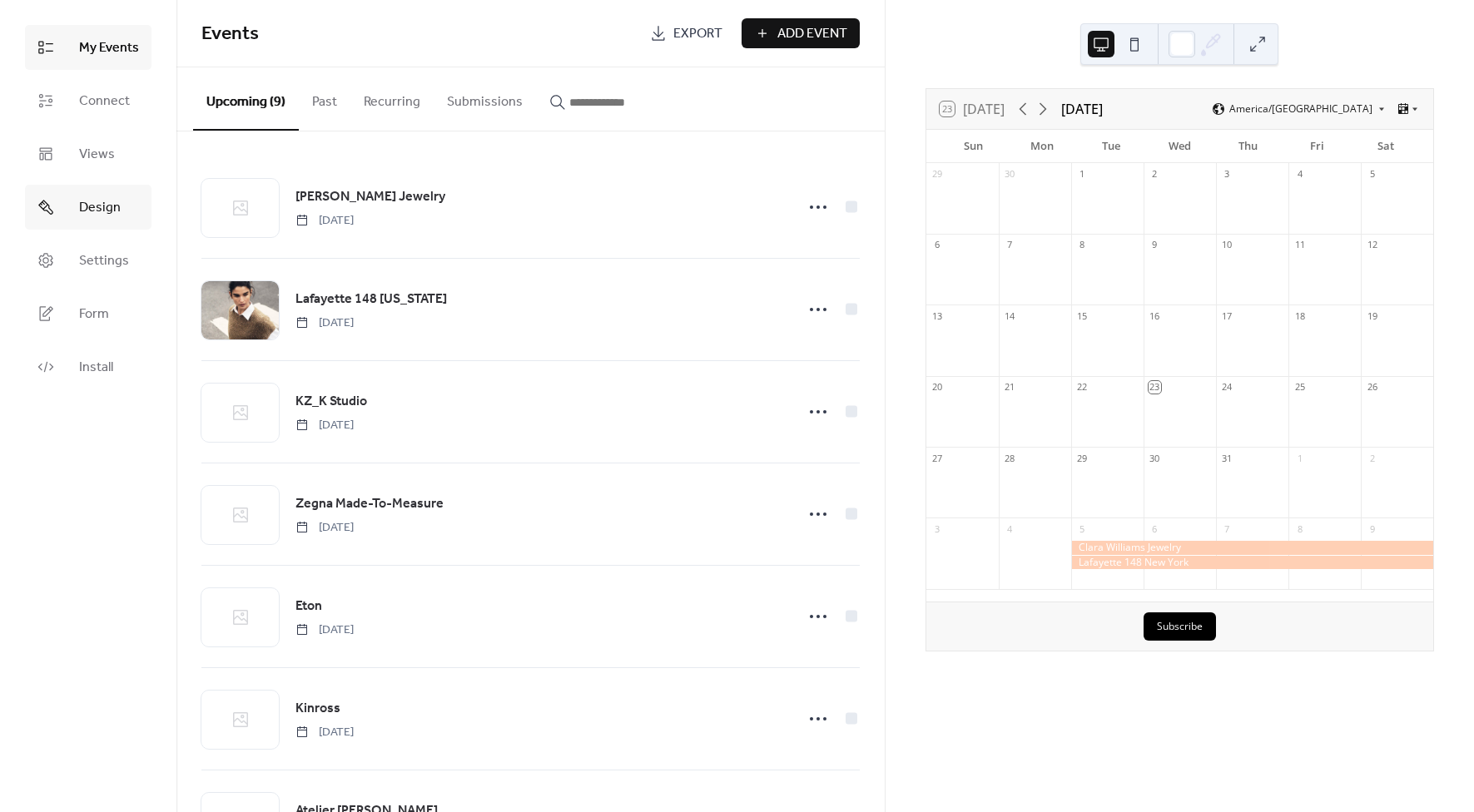 click on "Design" at bounding box center [100, 208] 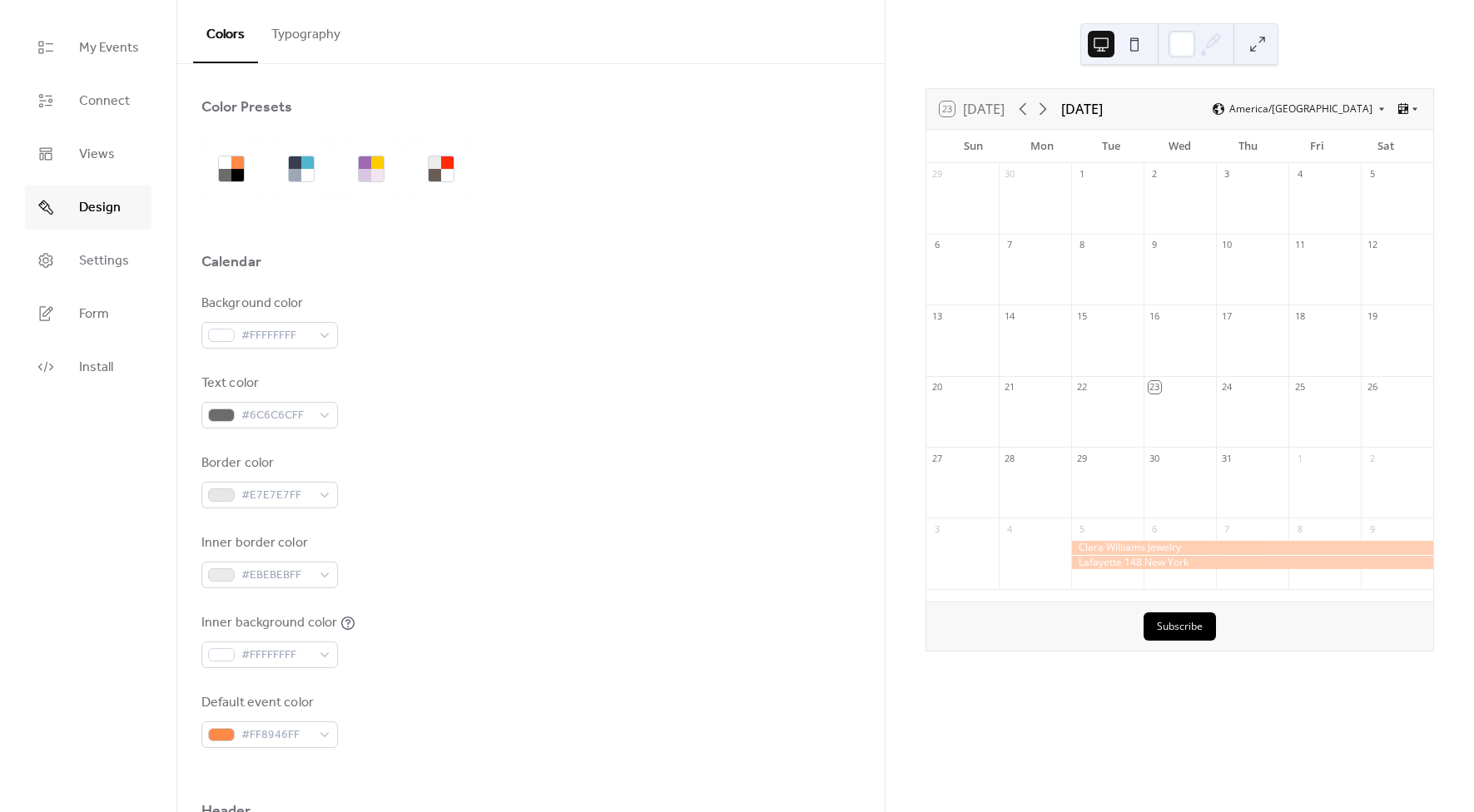 click on "My Events Connect Views Design Settings Form Install" at bounding box center (88, 207) 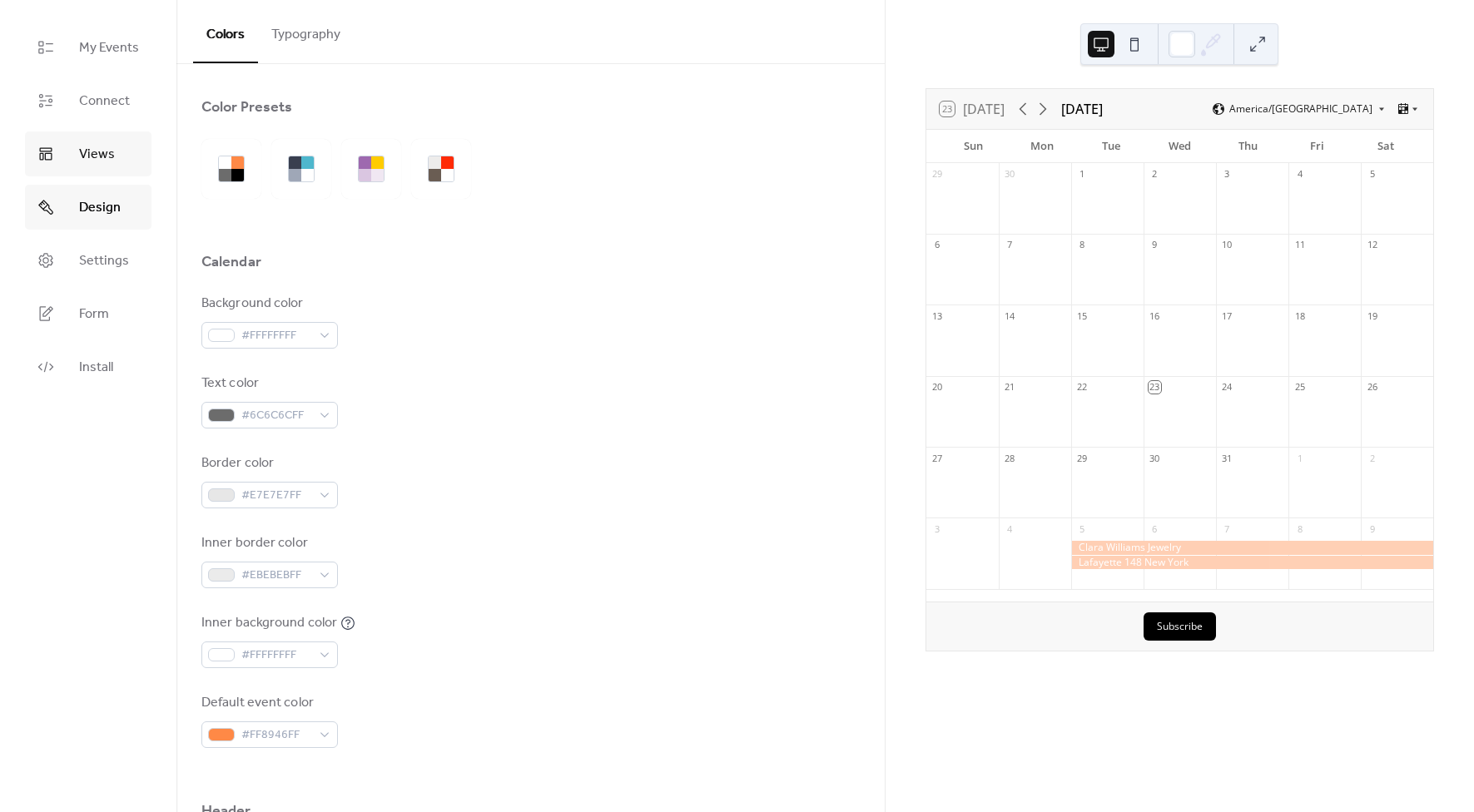 click on "Views" at bounding box center [97, 155] 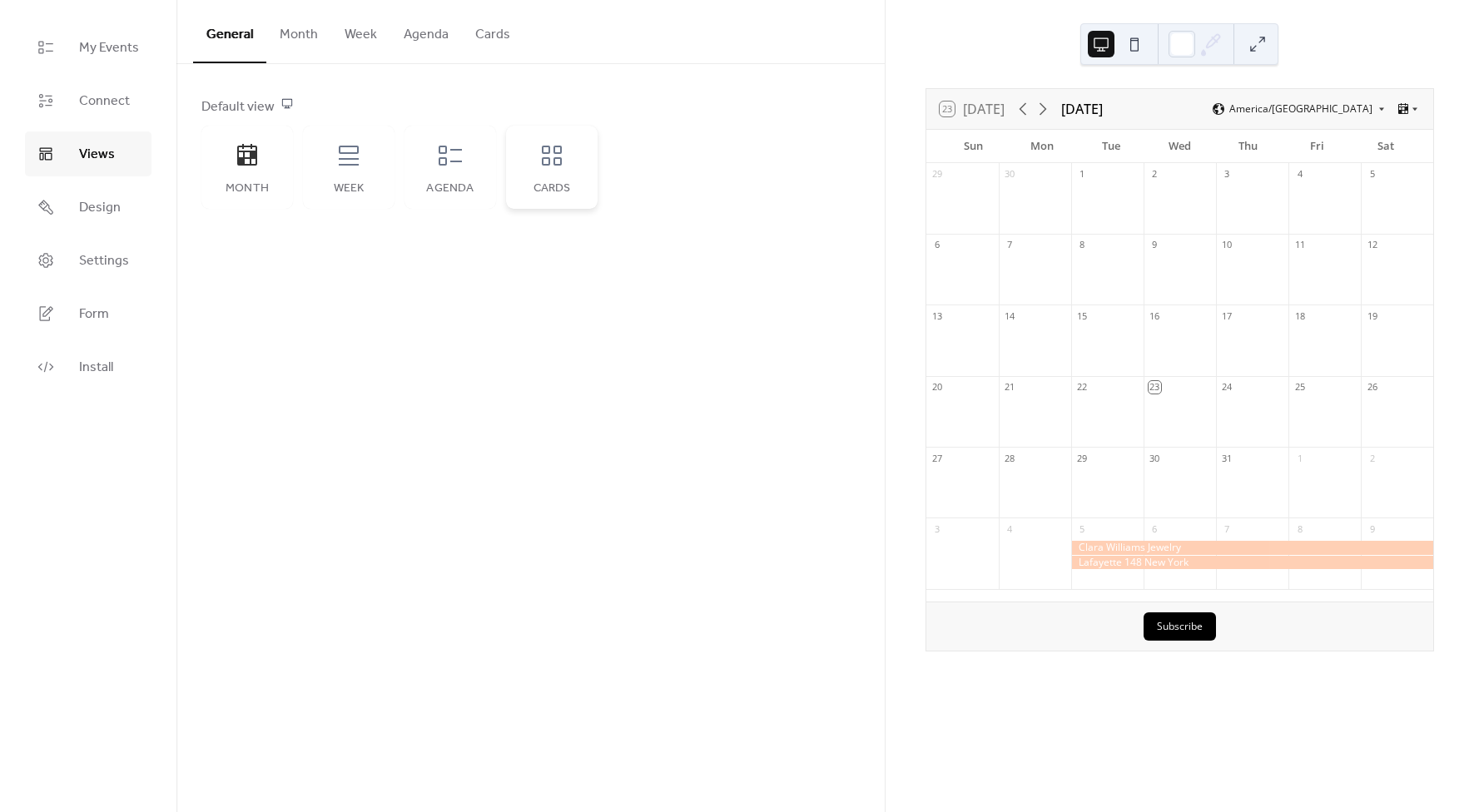 click 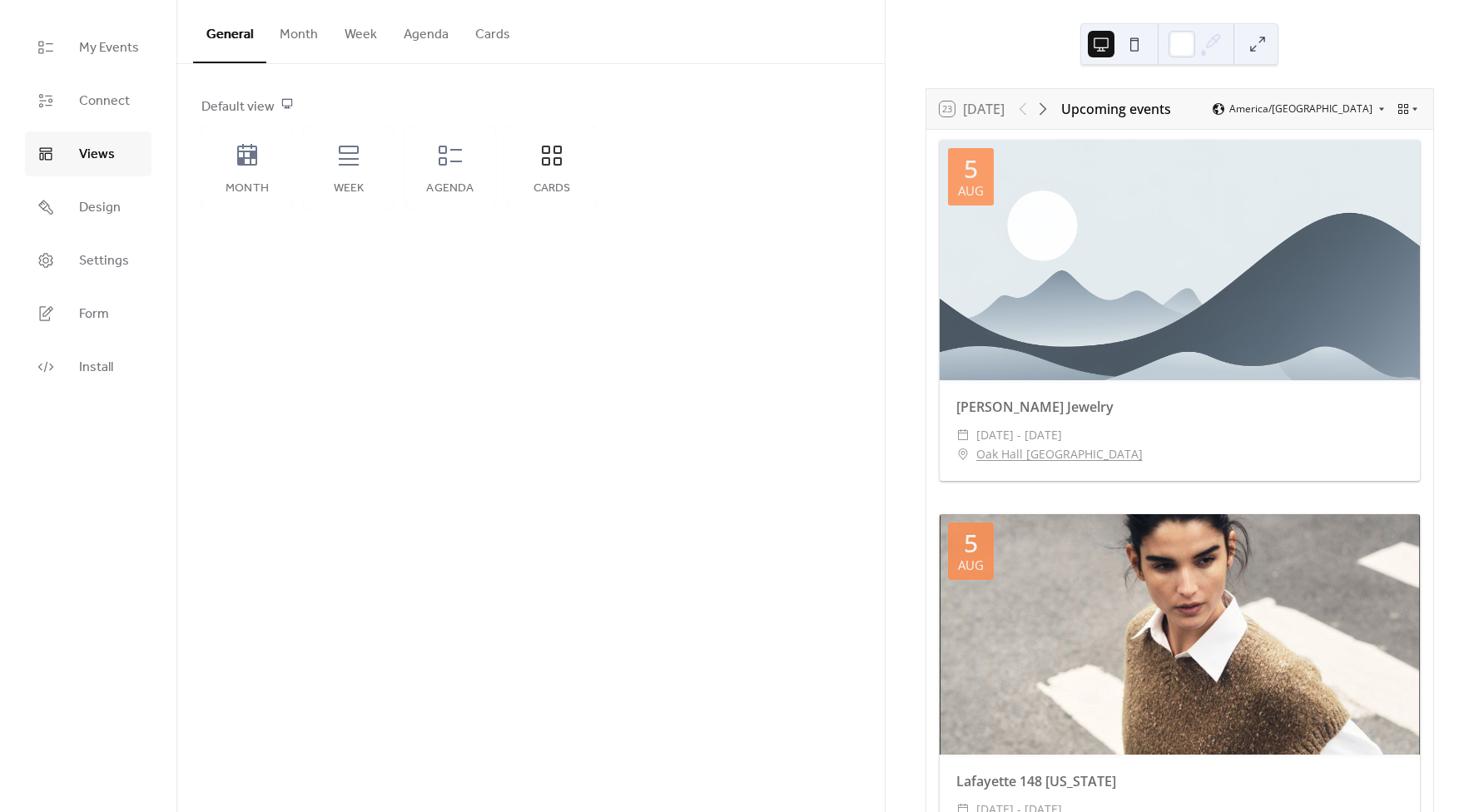 click on "Cards" at bounding box center (493, 31) 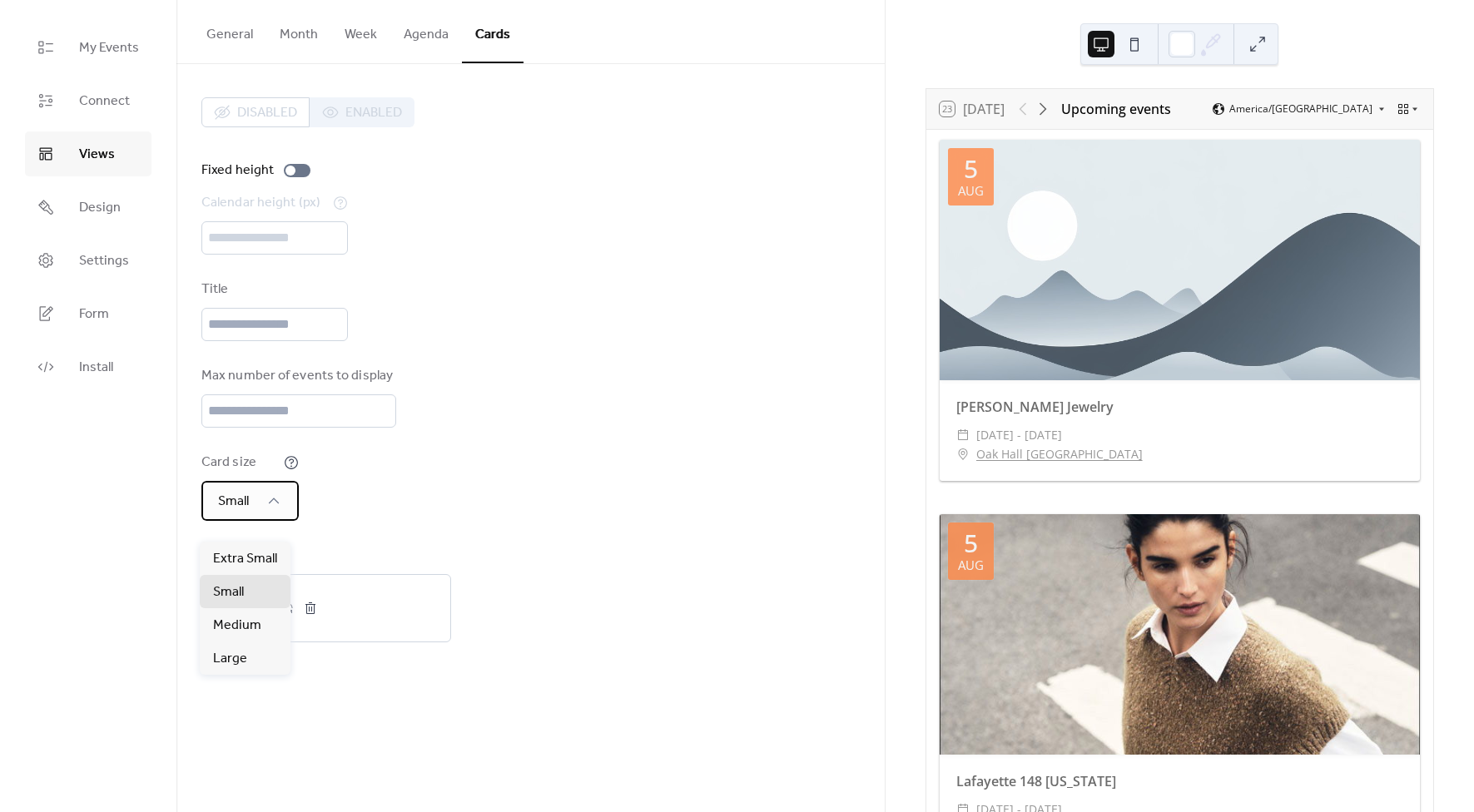 click on "Small" at bounding box center (250, 501) 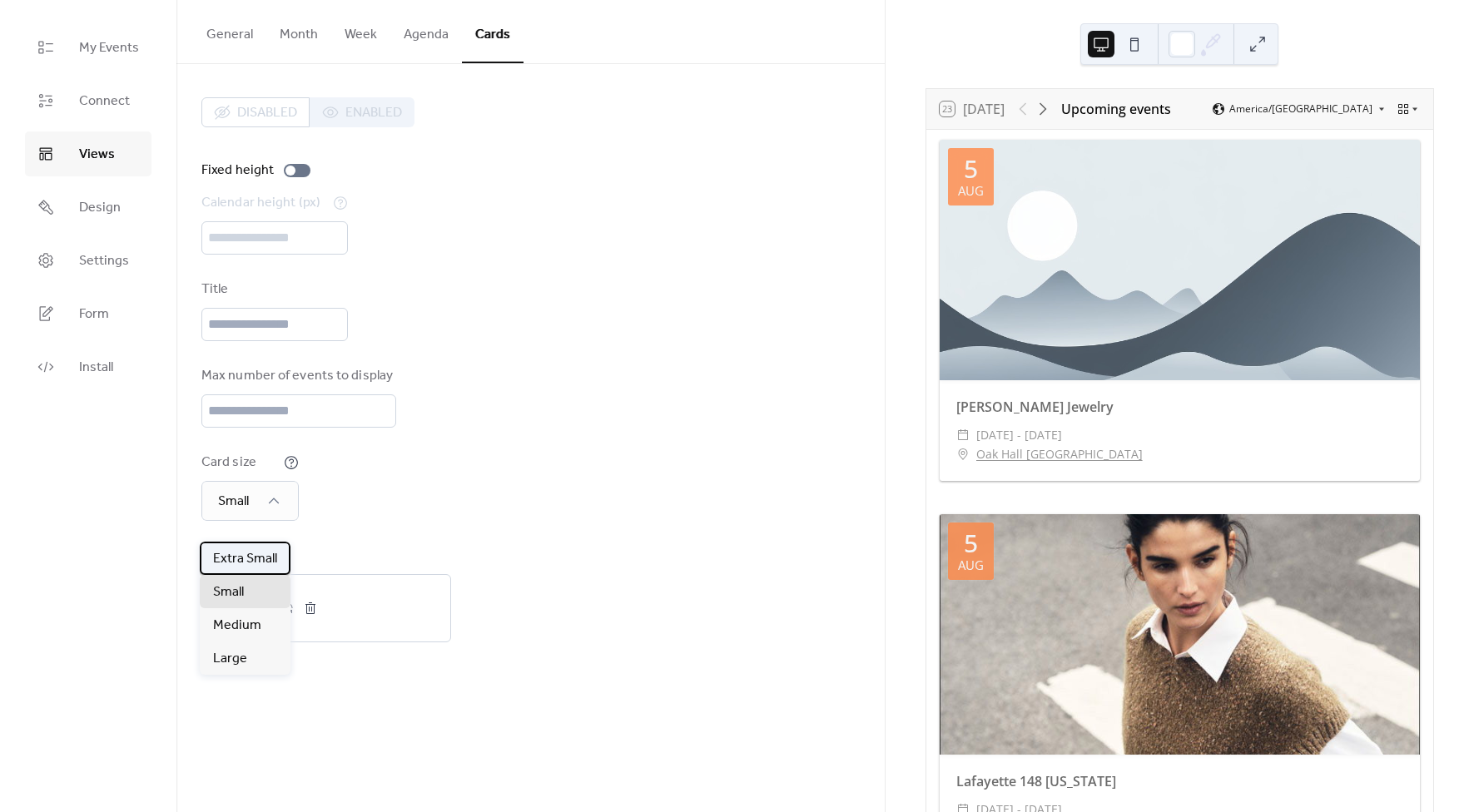 click on "Extra Small" at bounding box center [245, 558] 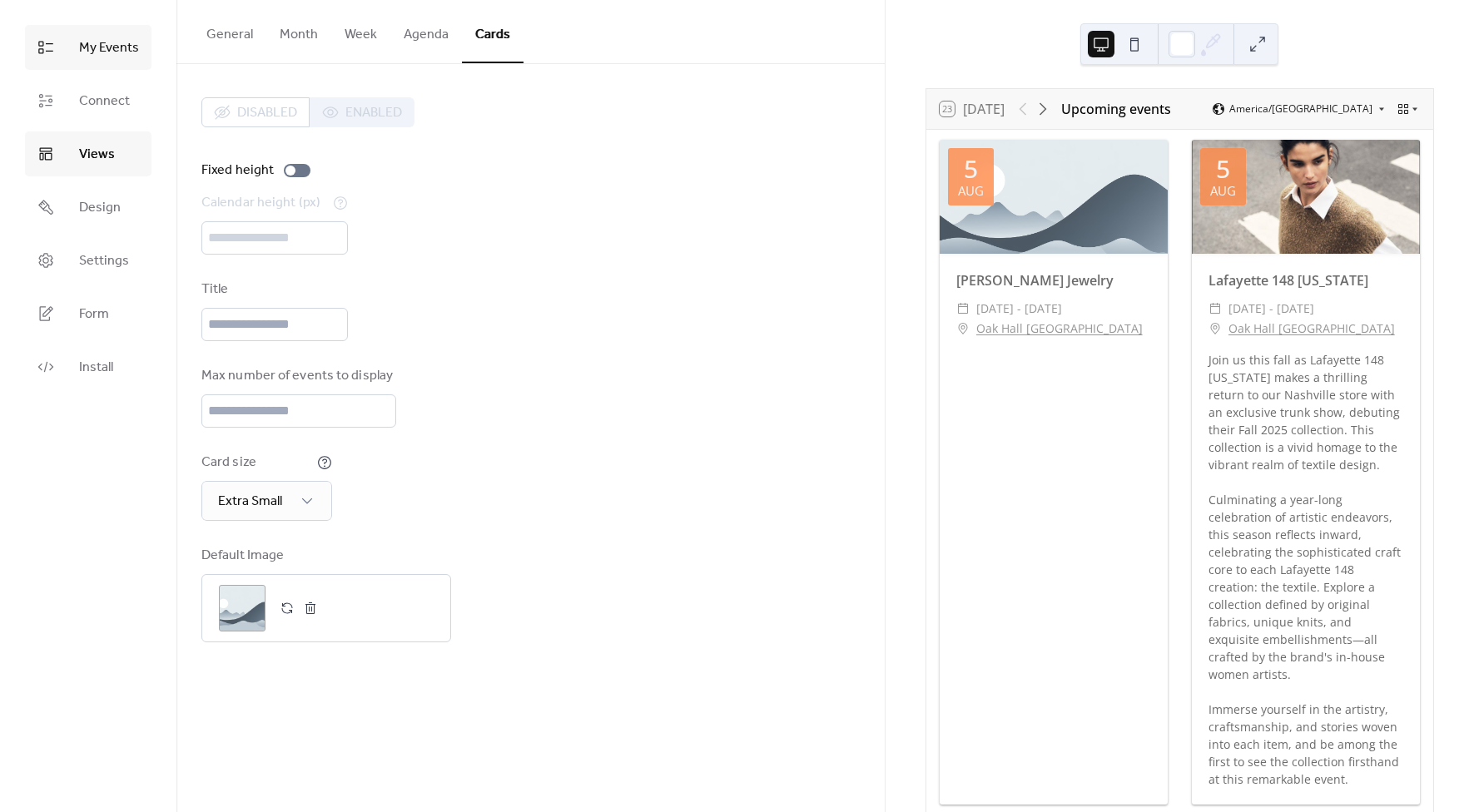click on "My Events" at bounding box center [109, 48] 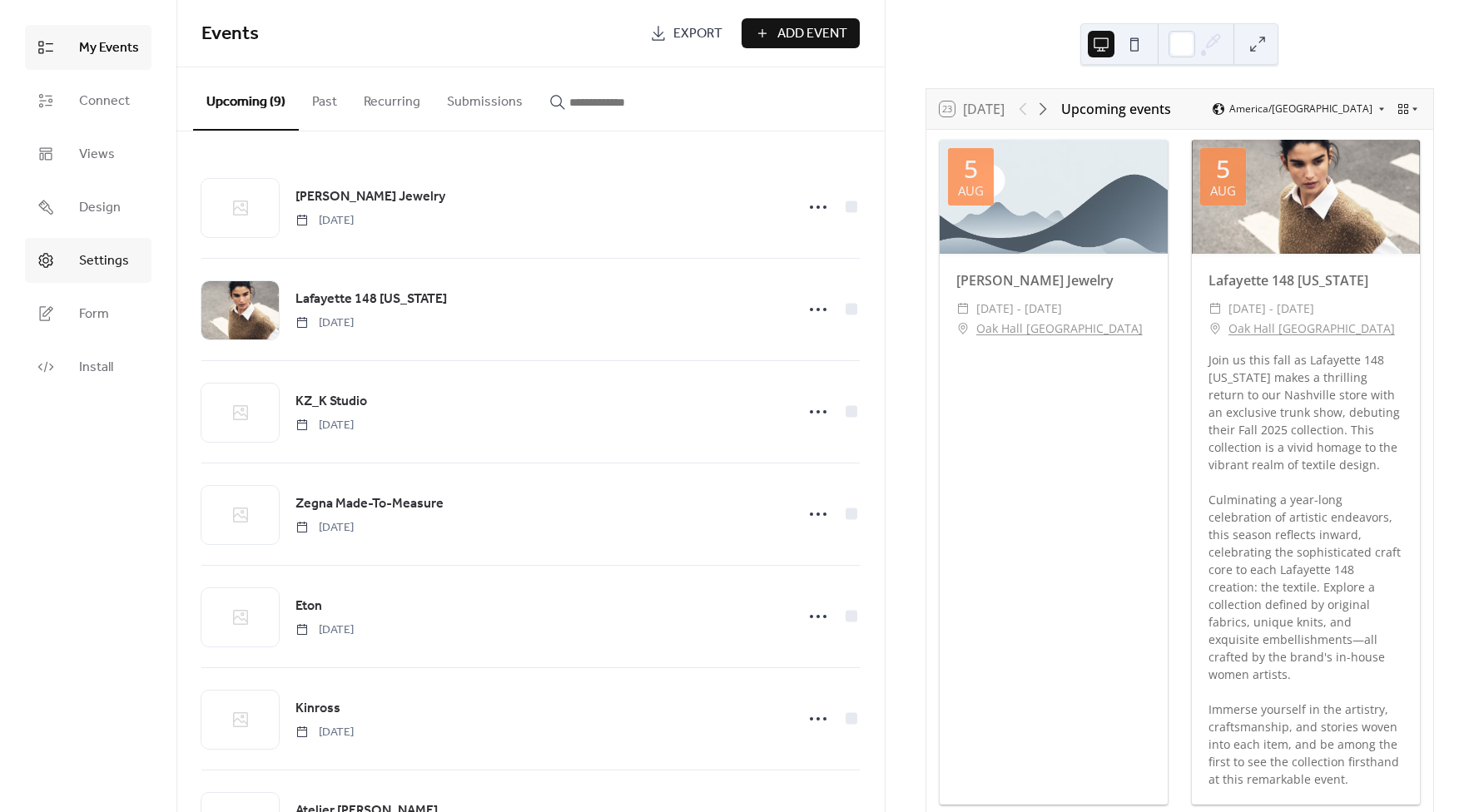 click on "Settings" at bounding box center [104, 261] 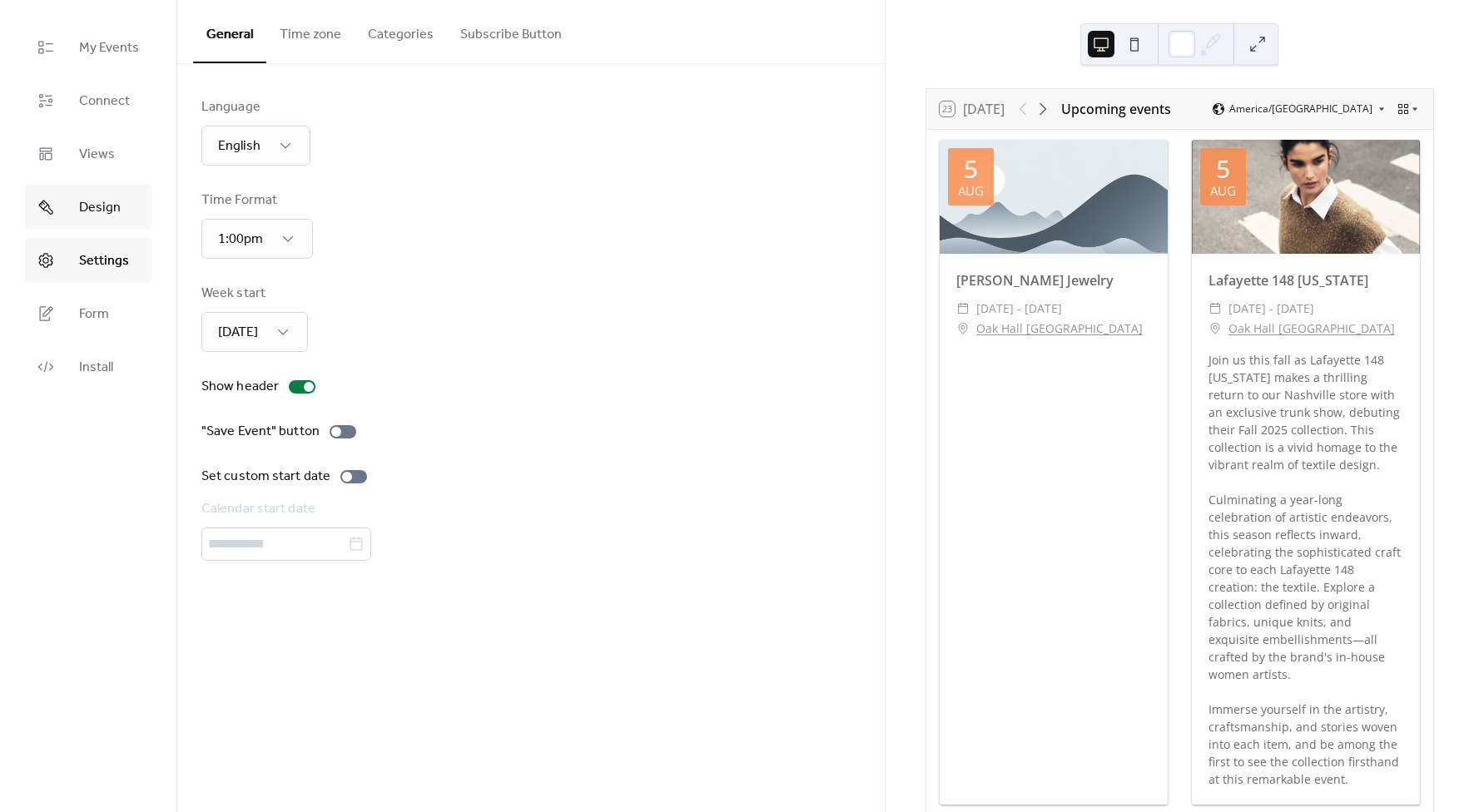 click on "Design" at bounding box center [88, 207] 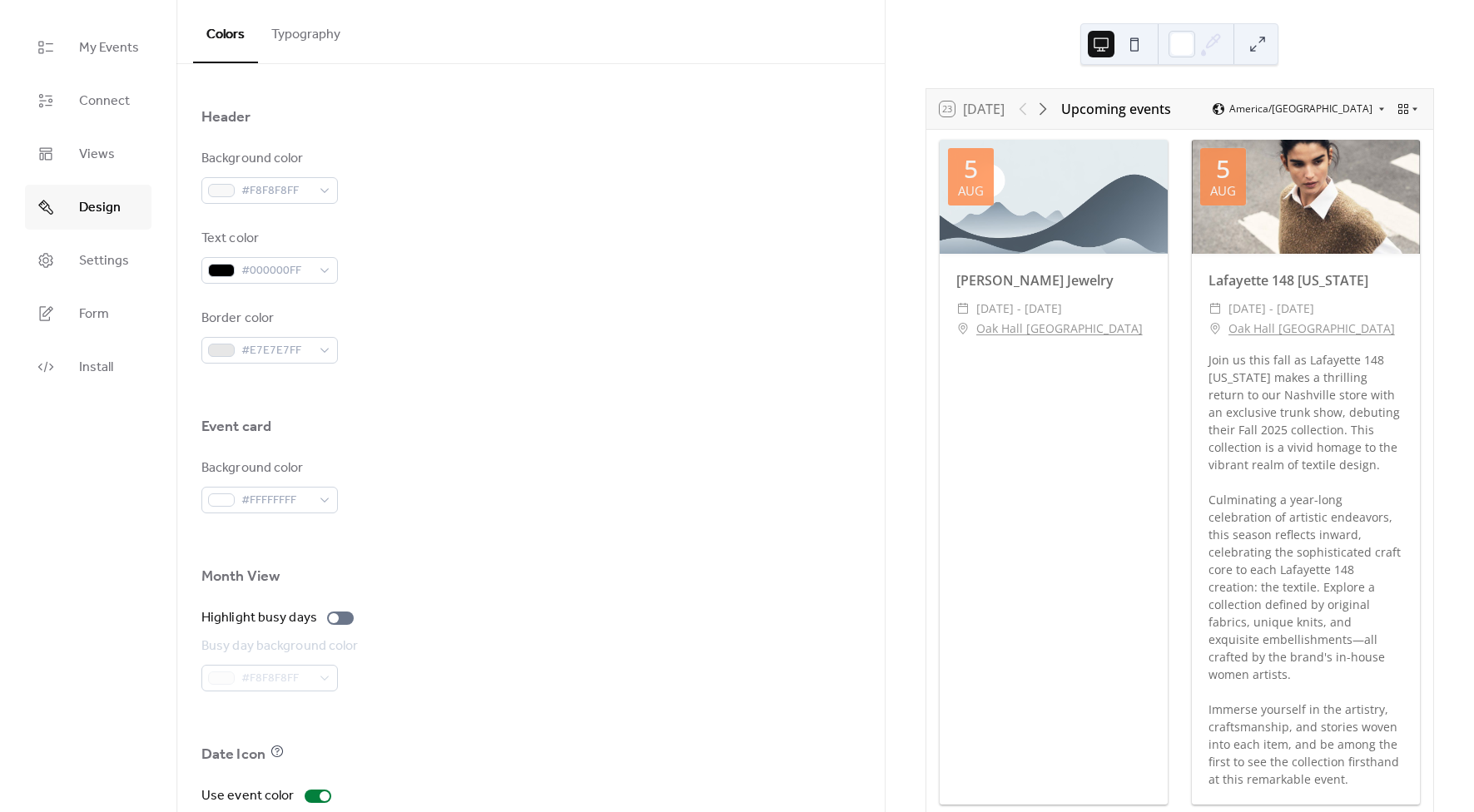 scroll, scrollTop: 865, scrollLeft: 0, axis: vertical 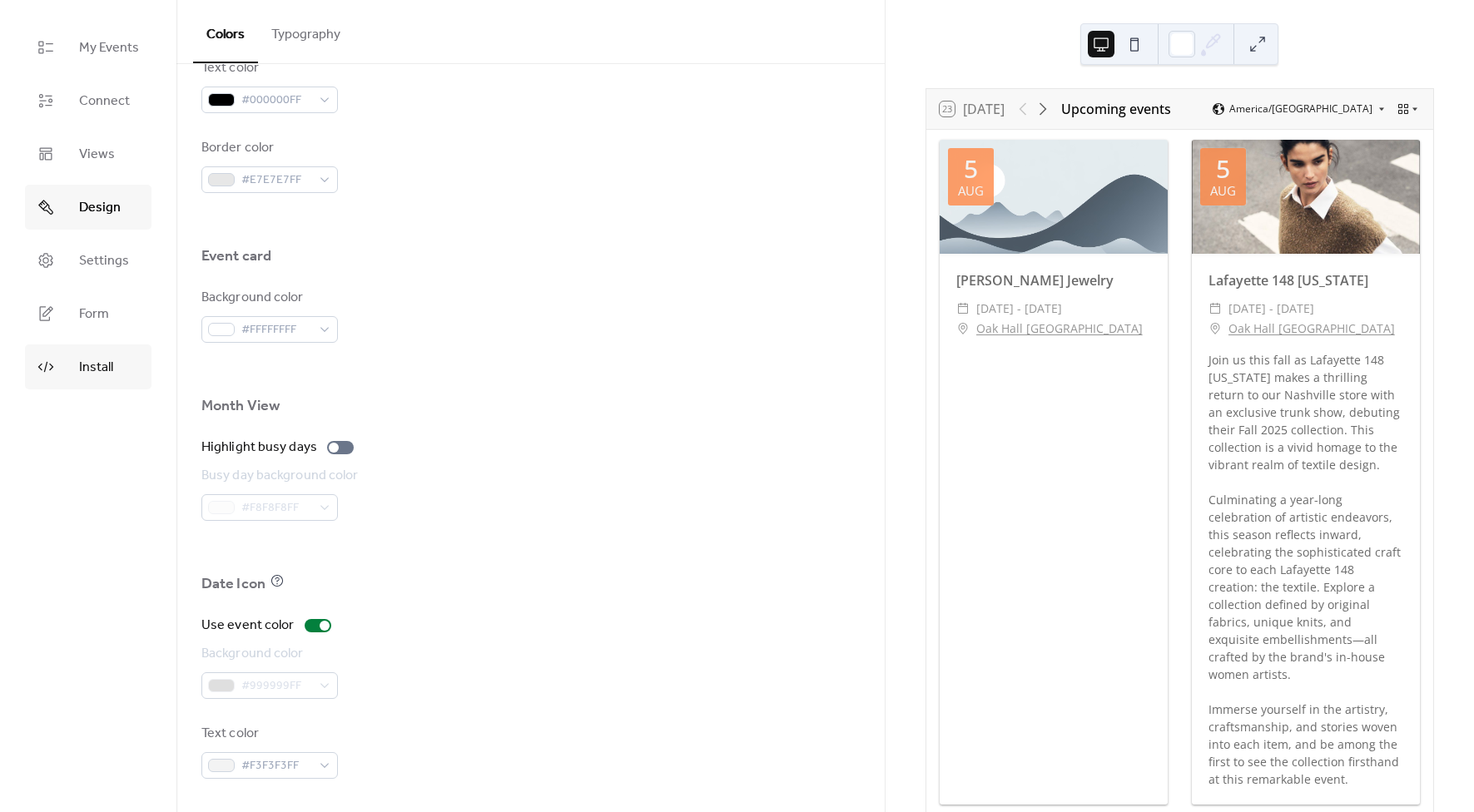 click on "Install" at bounding box center (96, 368) 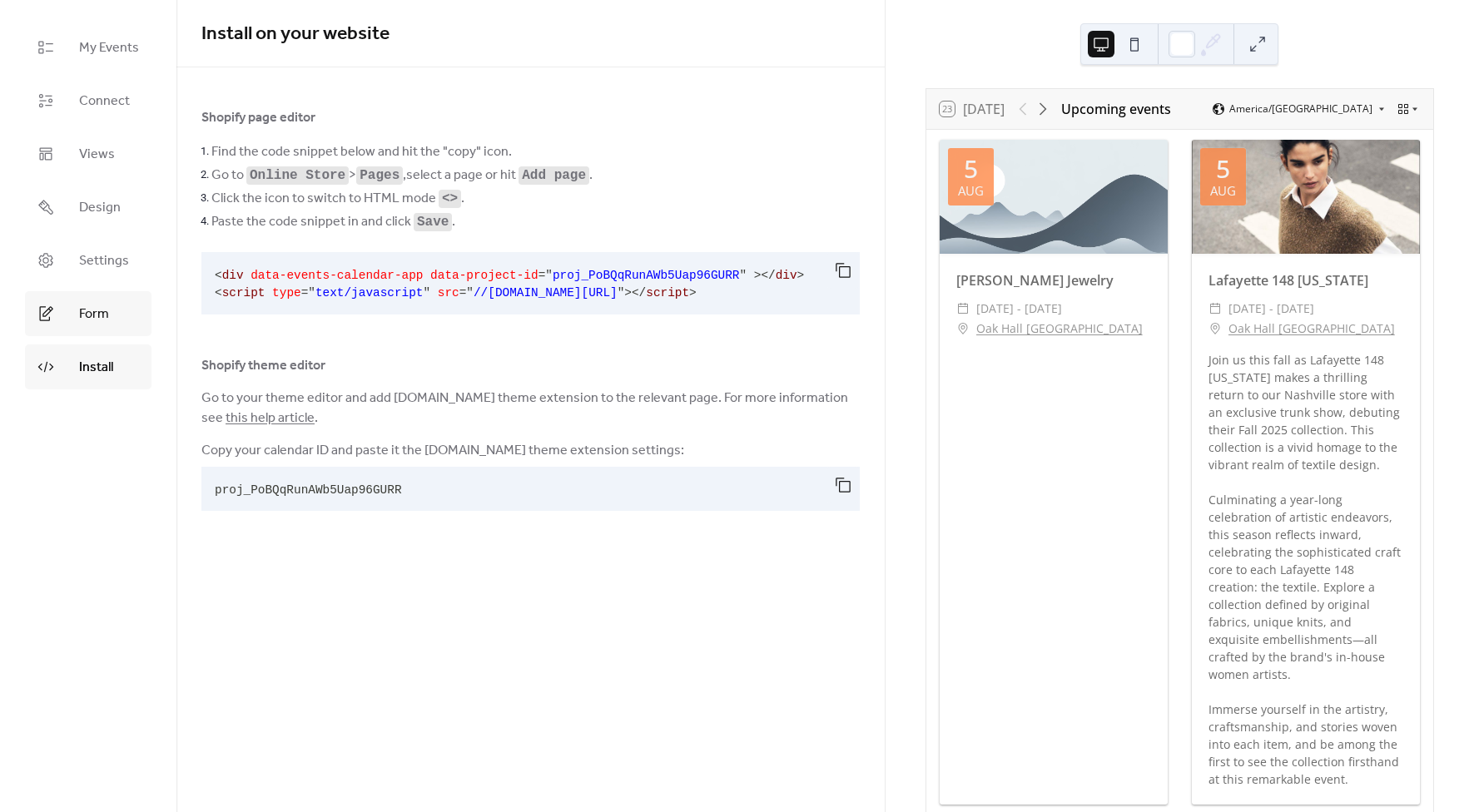 click on "Form" at bounding box center [94, 314] 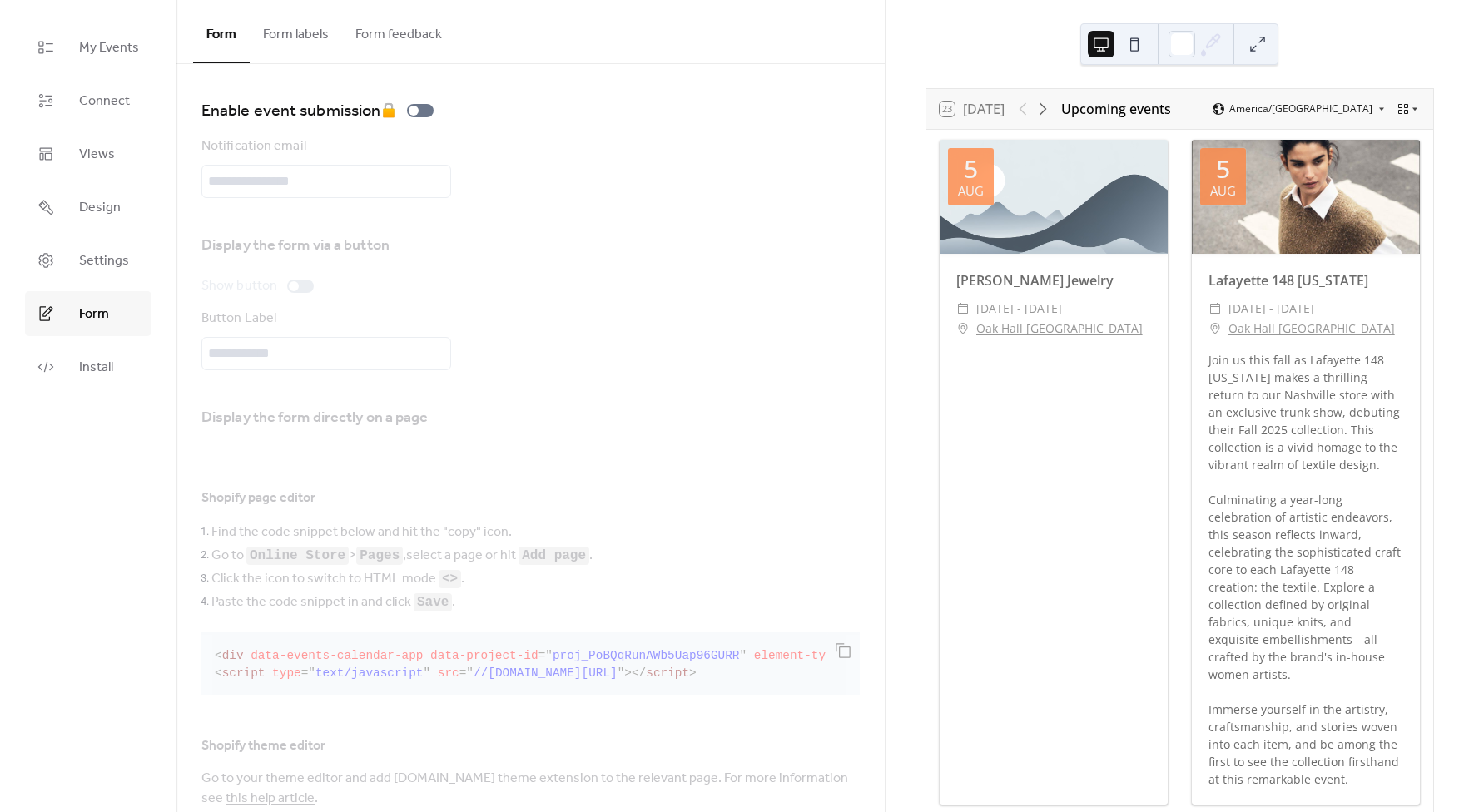 click on "Form labels" at bounding box center (295, 31) 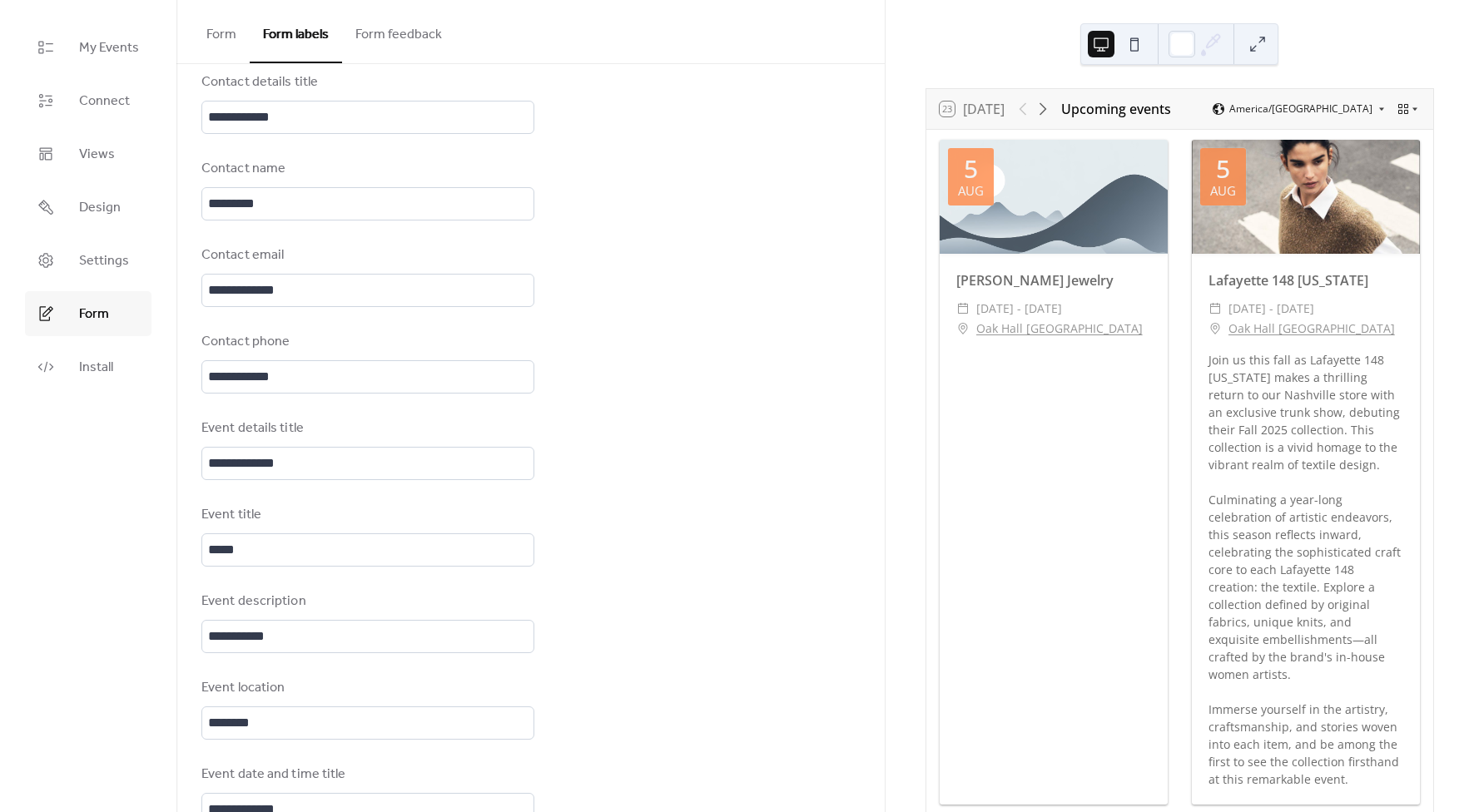 scroll, scrollTop: 0, scrollLeft: 0, axis: both 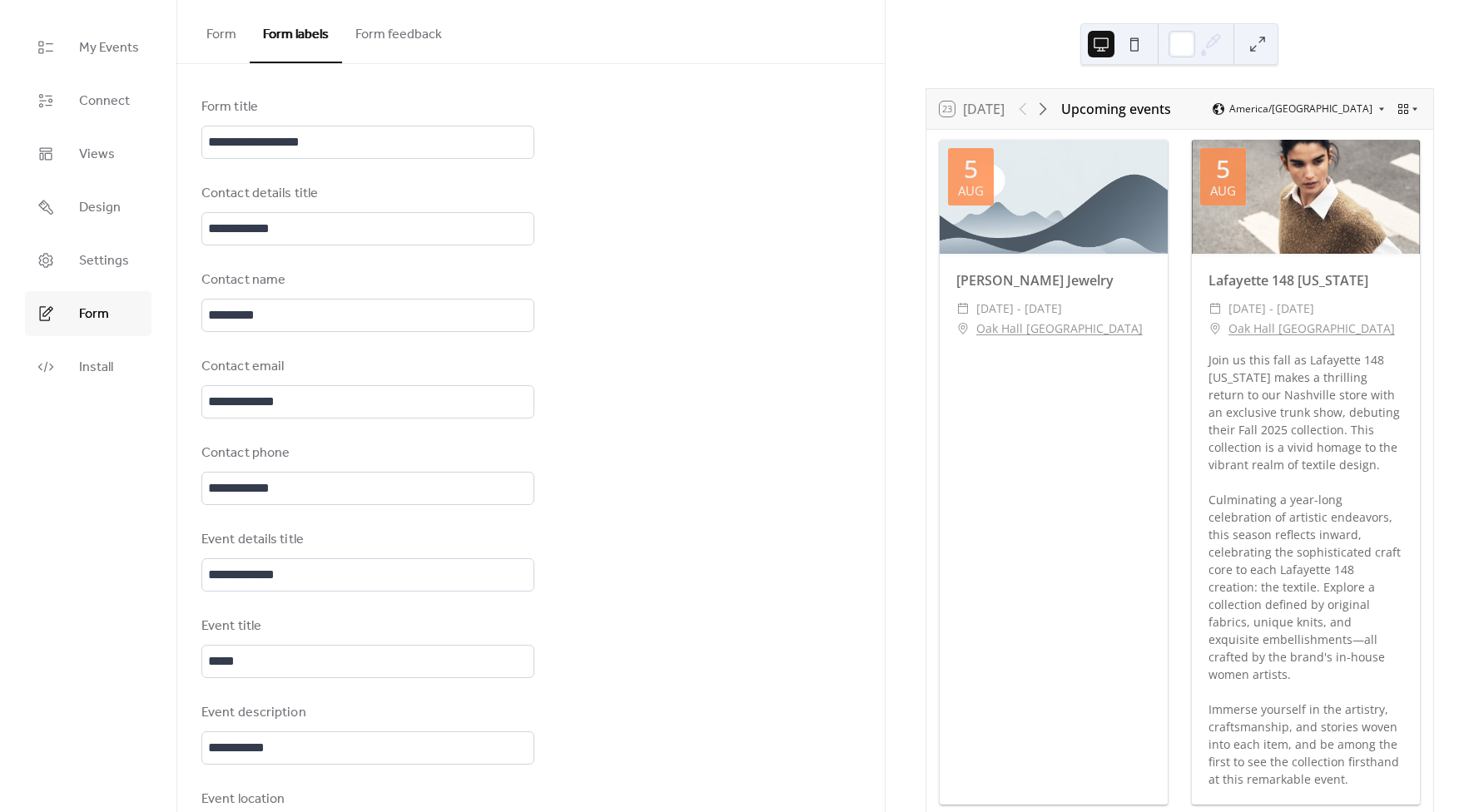 click on "Form feedback" at bounding box center [399, 31] 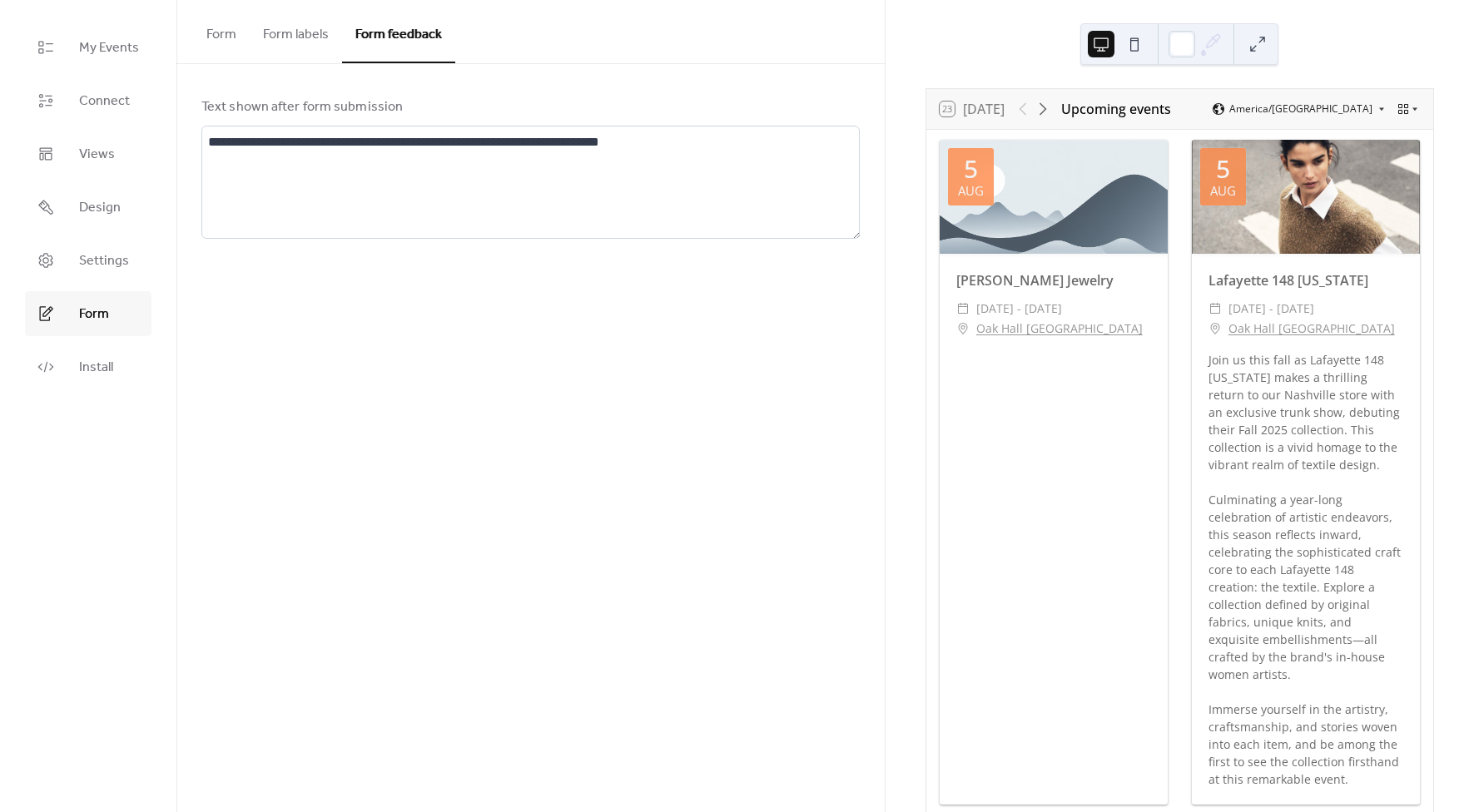 click on "Form" at bounding box center [221, 31] 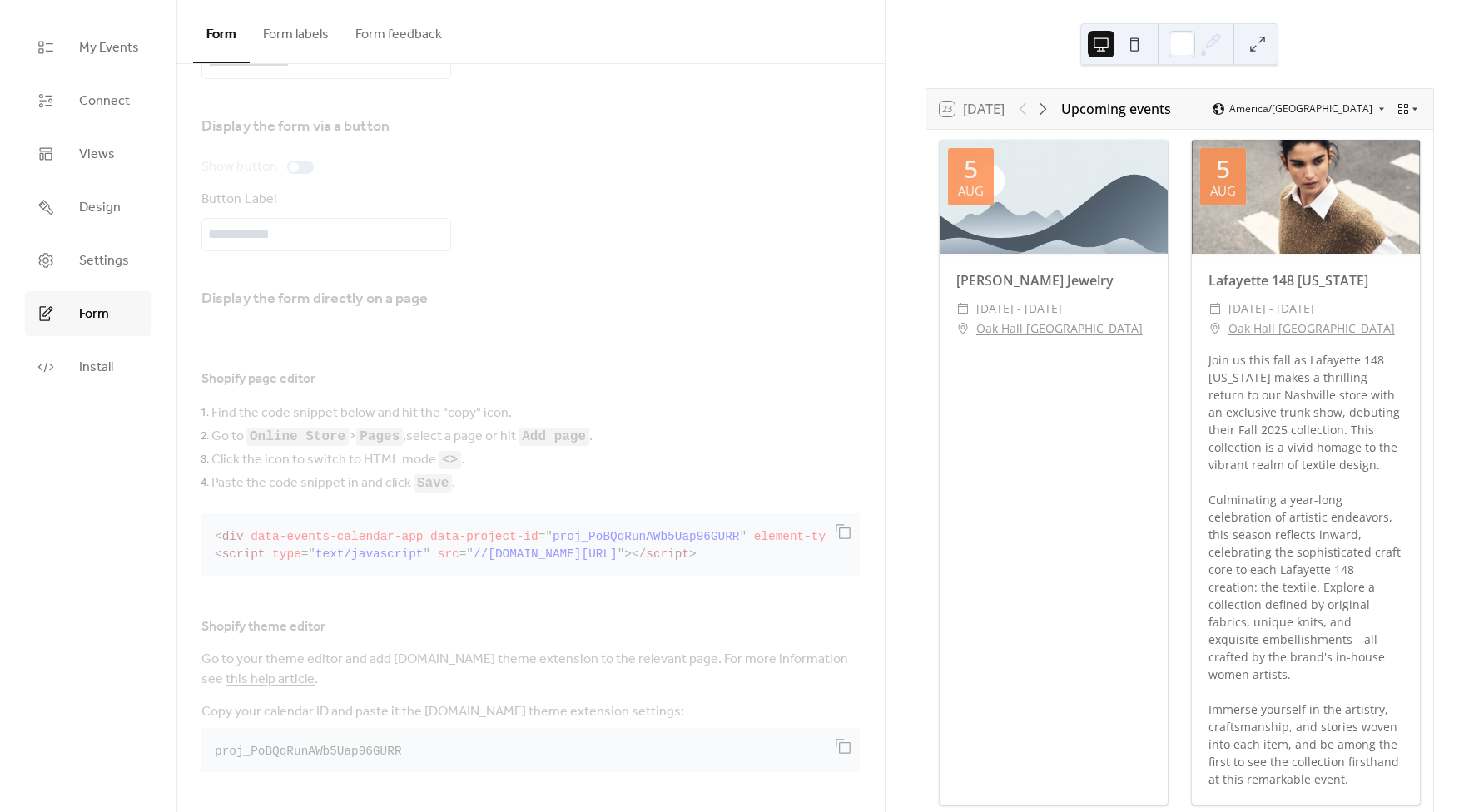 scroll, scrollTop: 0, scrollLeft: 0, axis: both 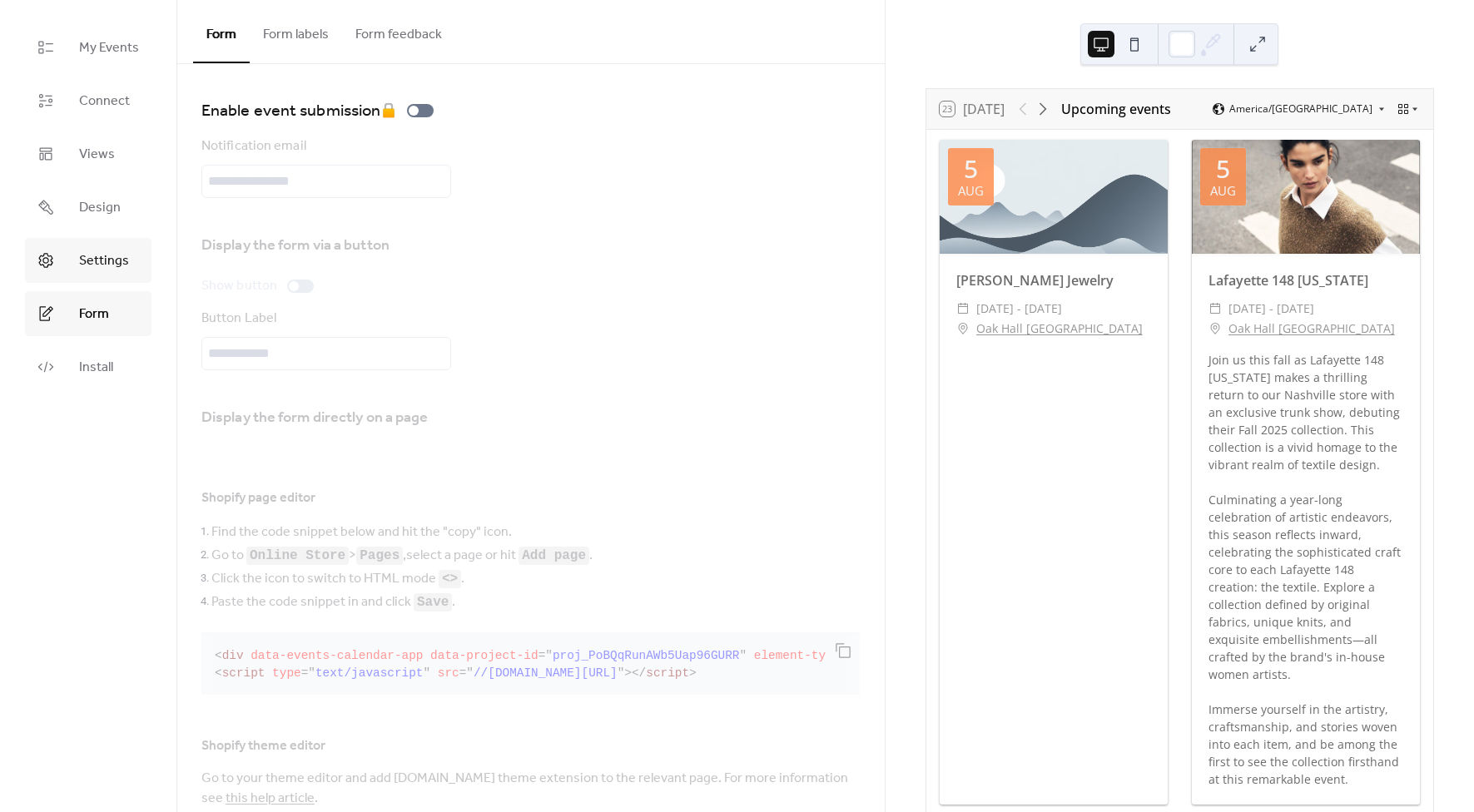 click on "Settings" at bounding box center (104, 261) 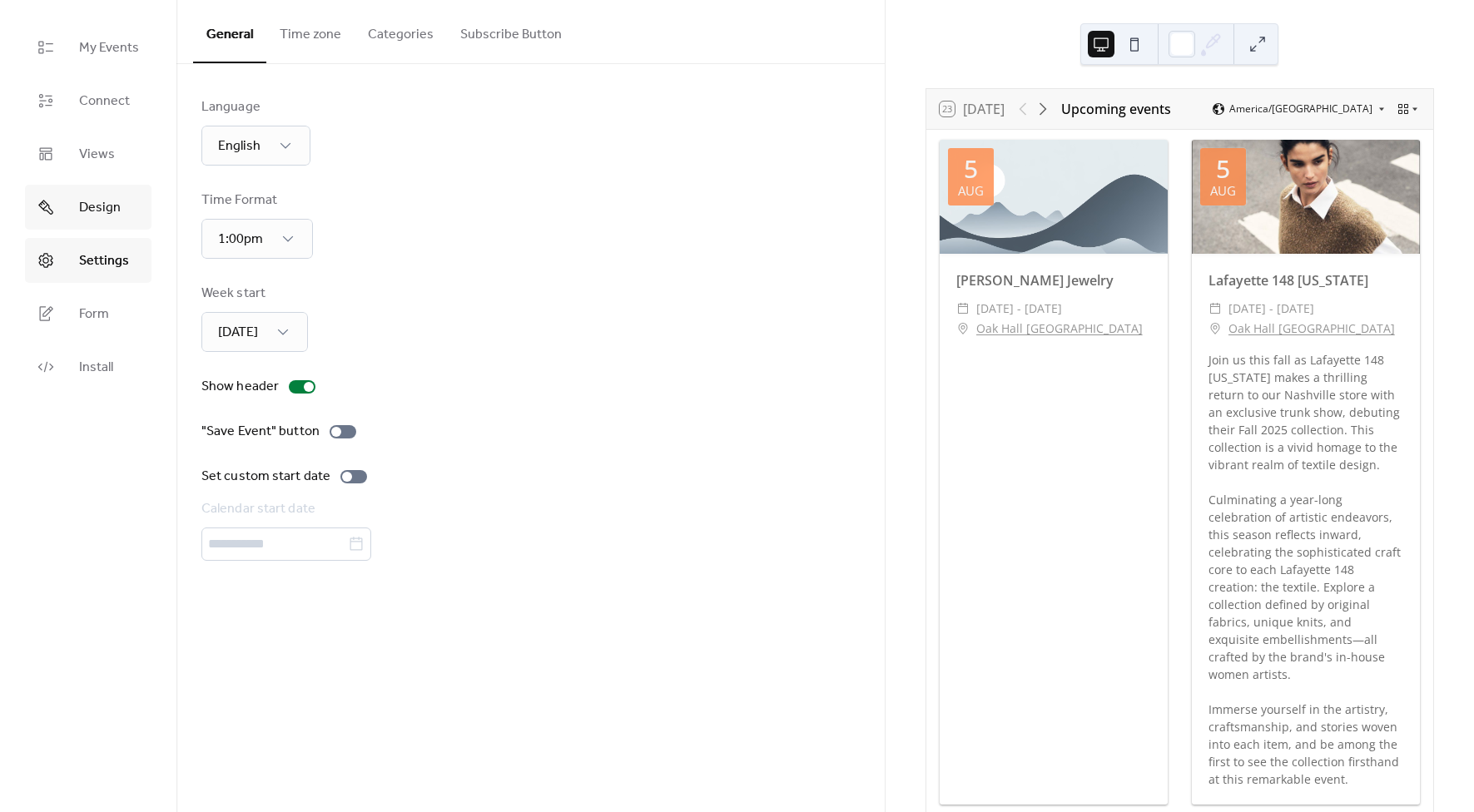 click on "Design" at bounding box center [100, 208] 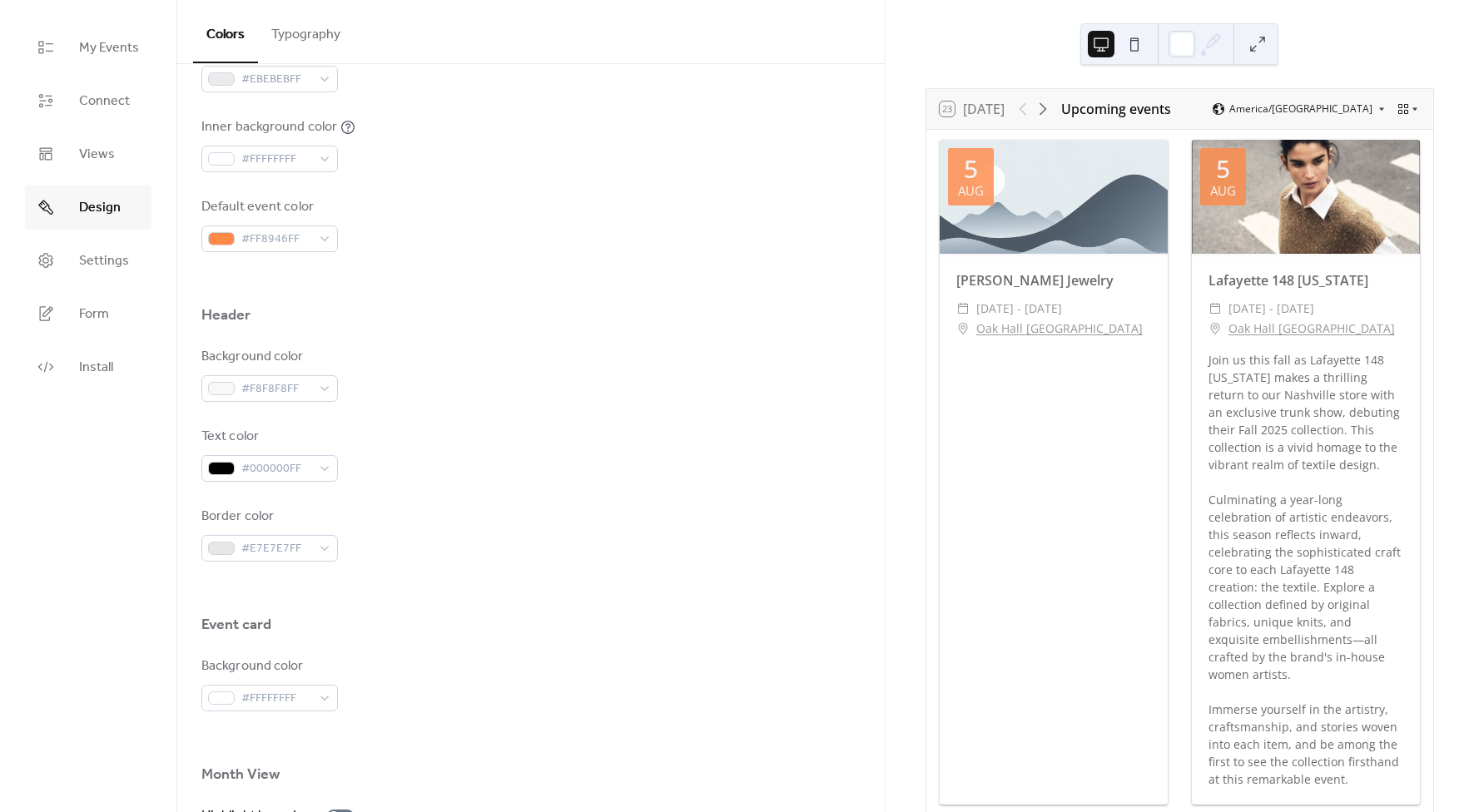 scroll, scrollTop: 0, scrollLeft: 0, axis: both 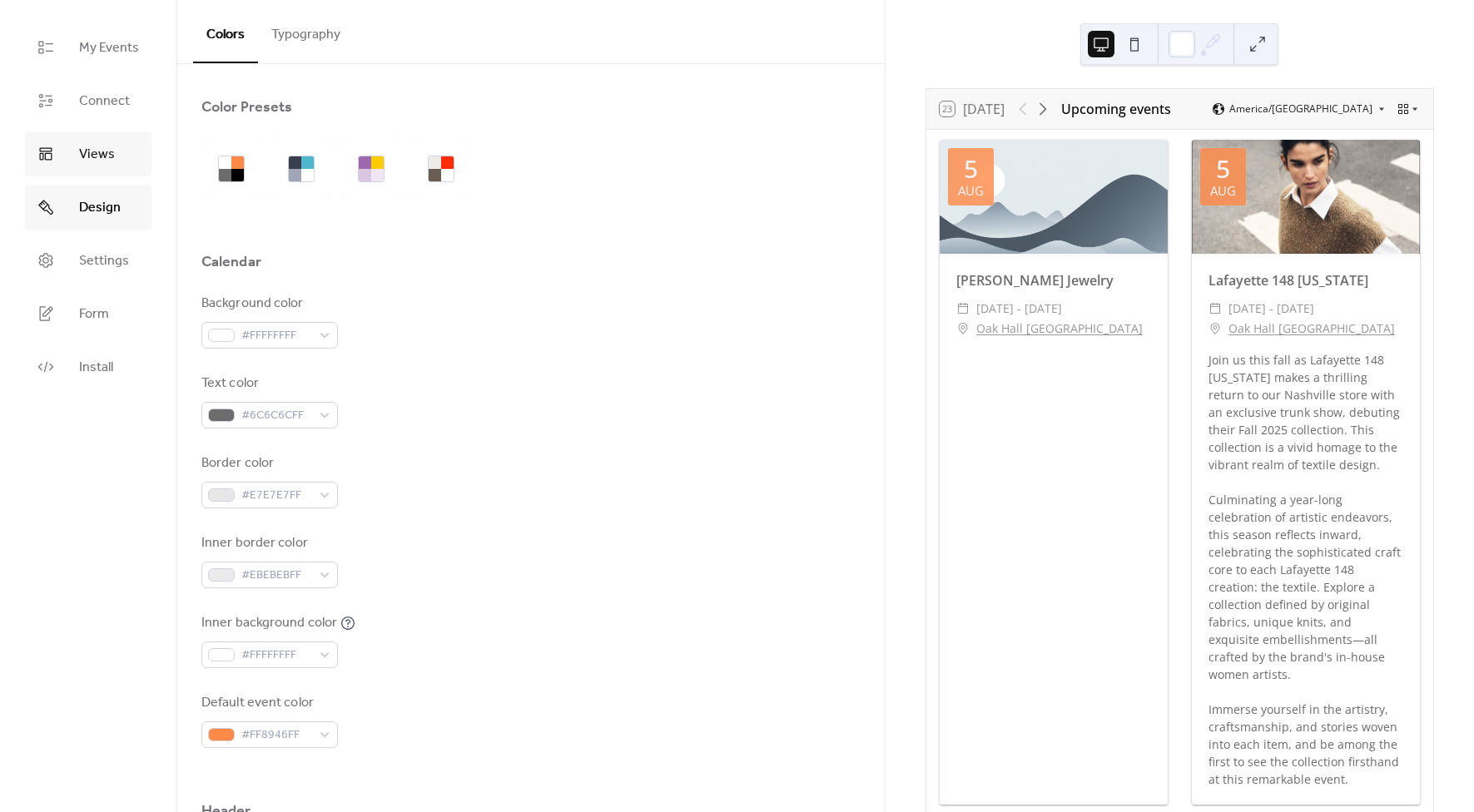 click on "Views" at bounding box center (88, 154) 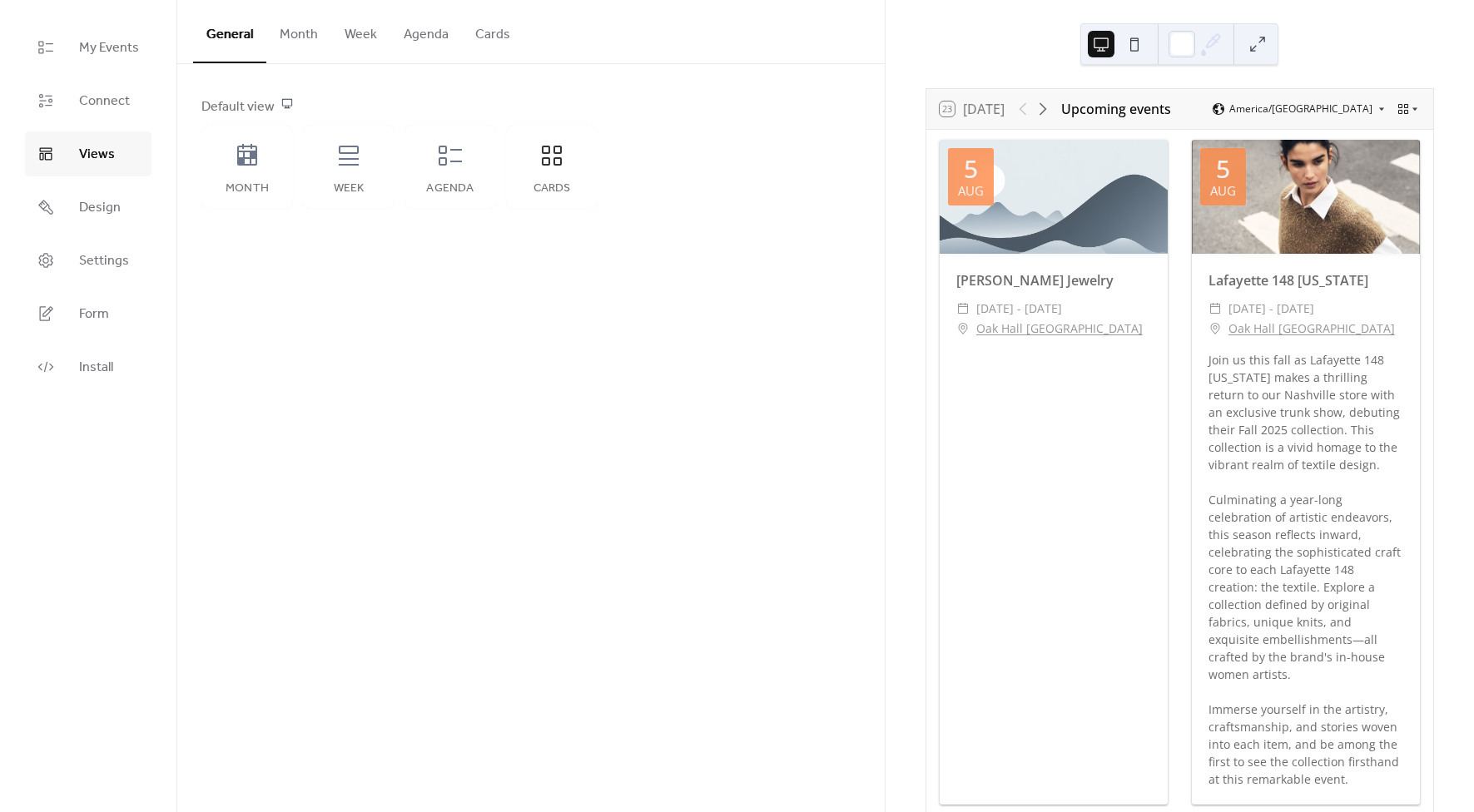 click on "Cards" at bounding box center (493, 31) 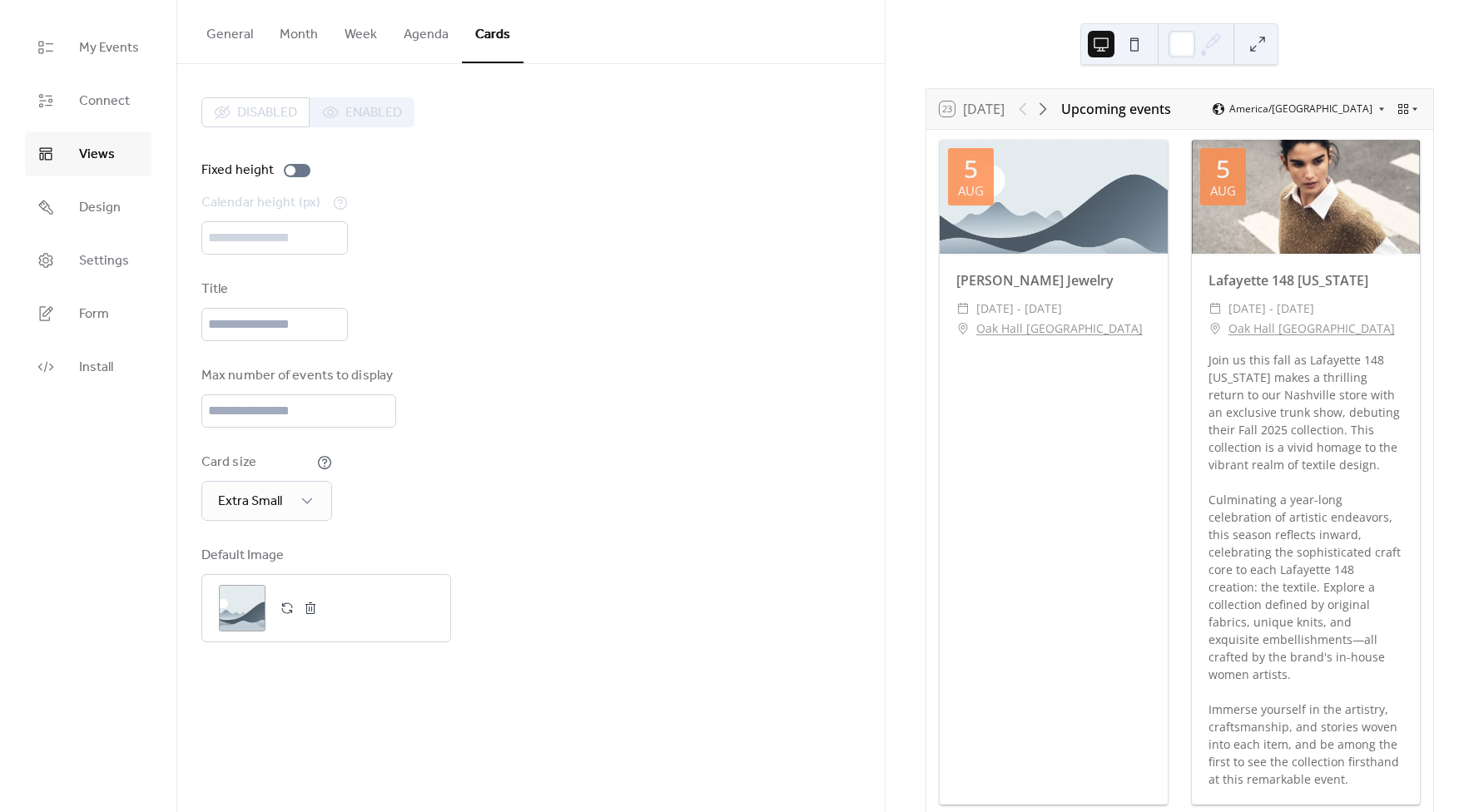 click on "Disabled Enabled" at bounding box center [308, 112] 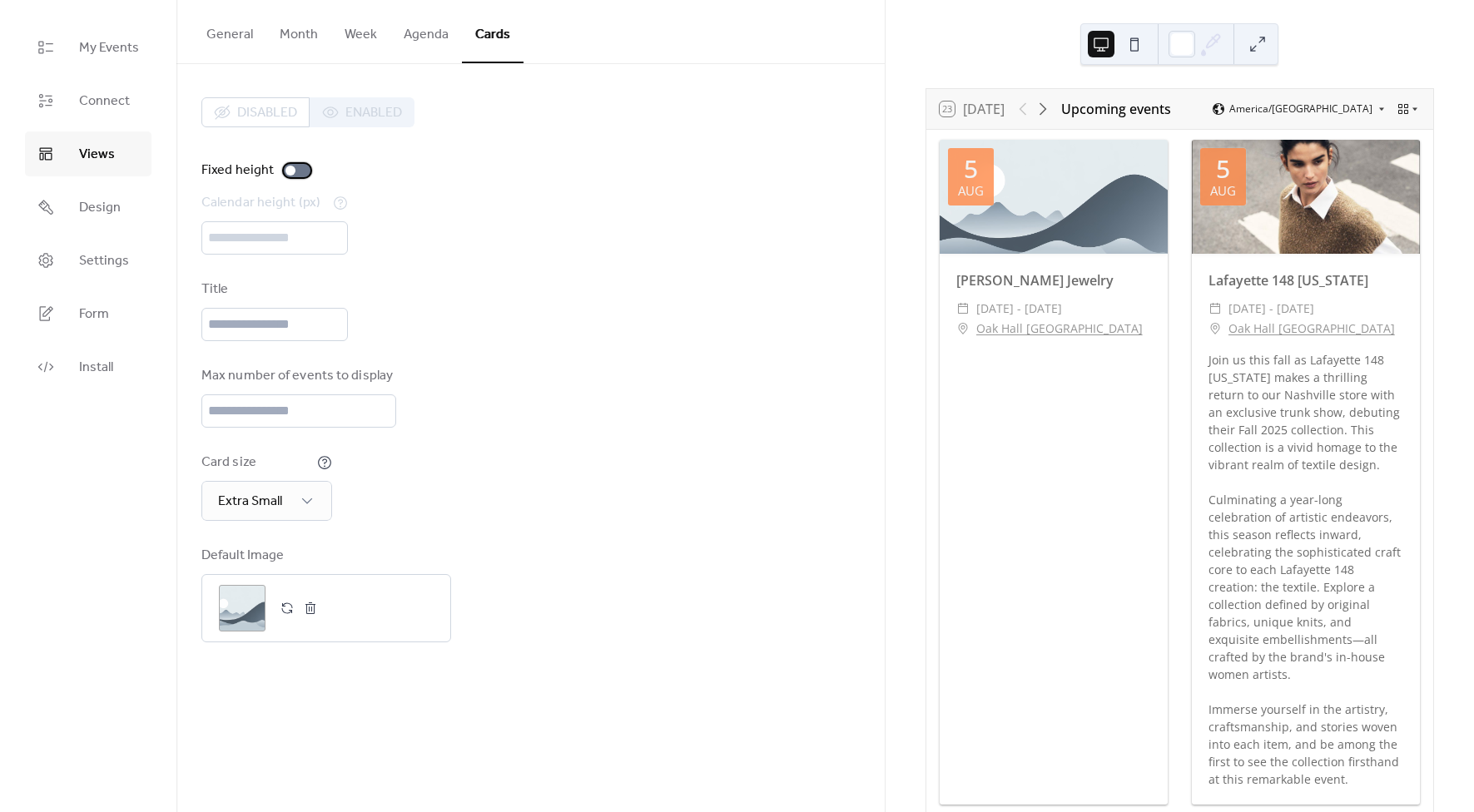 click at bounding box center (297, 171) 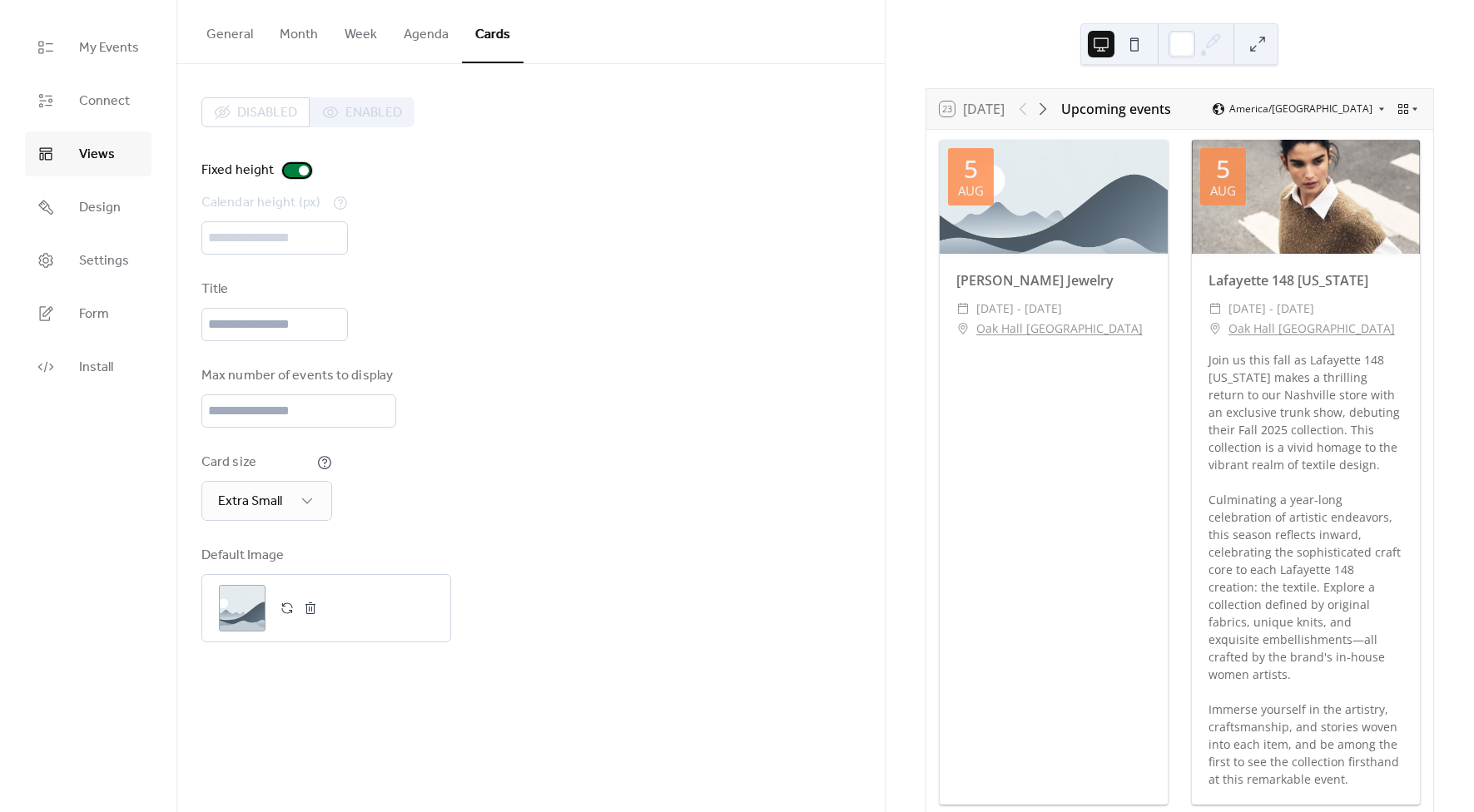 click at bounding box center (297, 171) 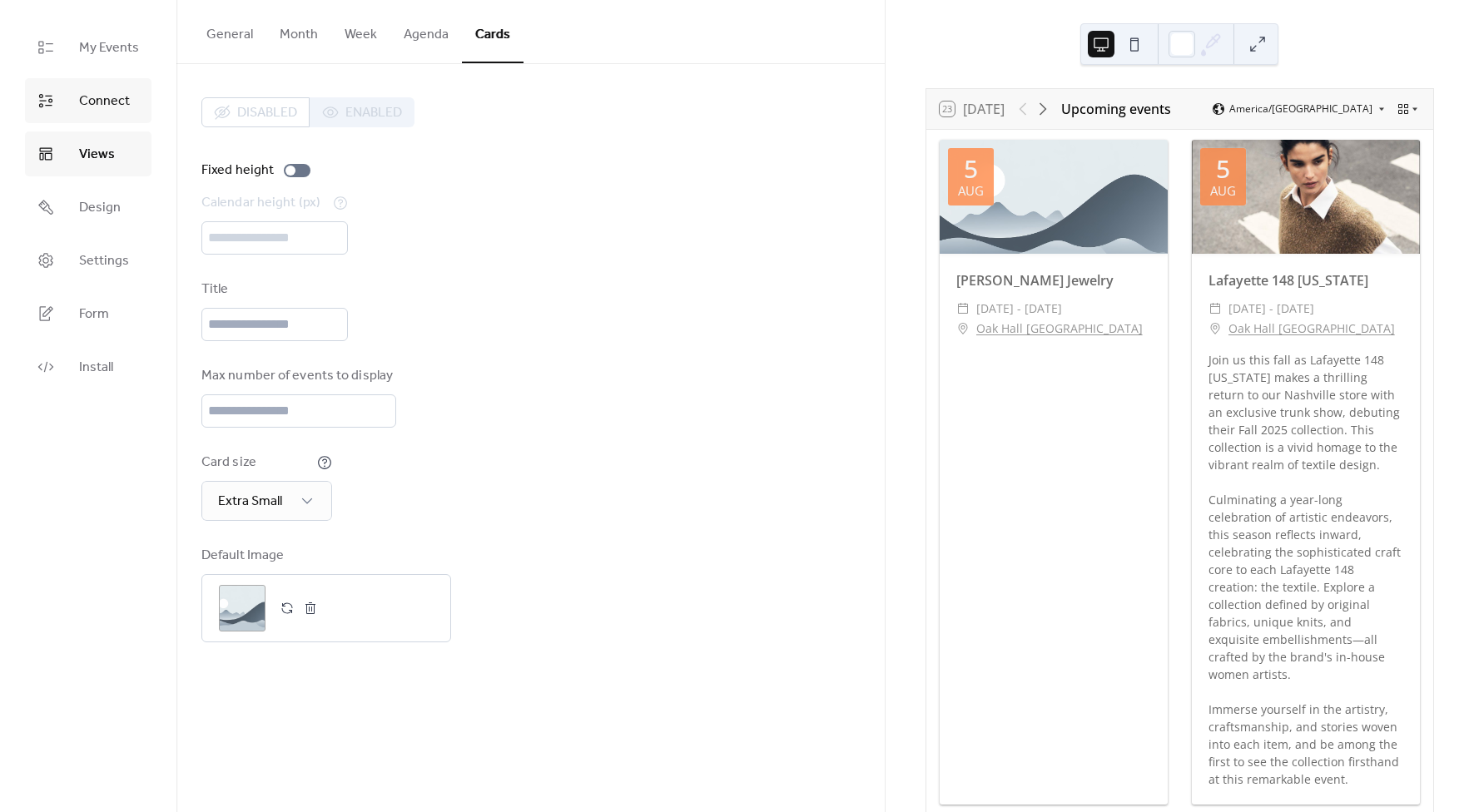 click on "Connect" at bounding box center [104, 102] 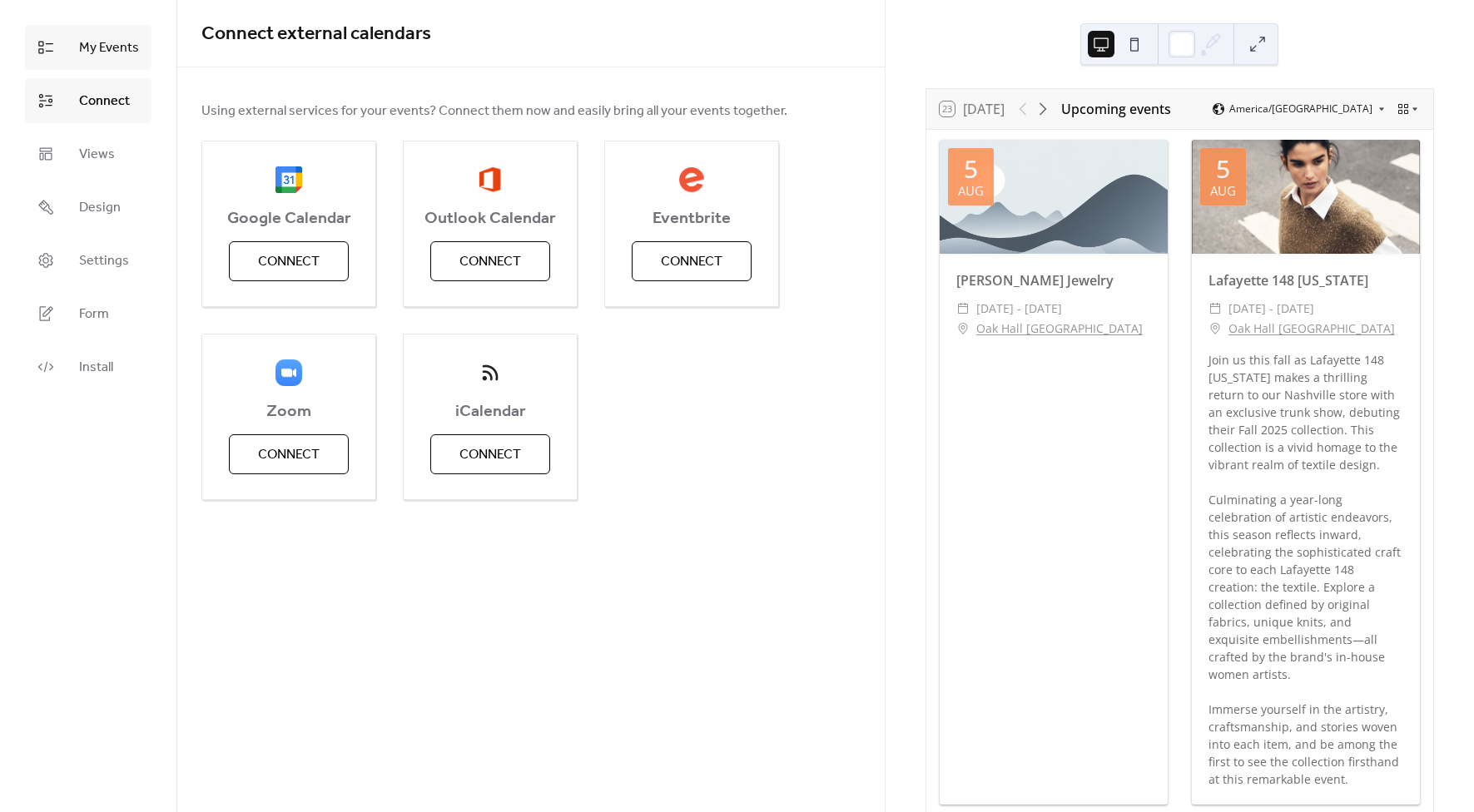 click on "My Events" at bounding box center [88, 47] 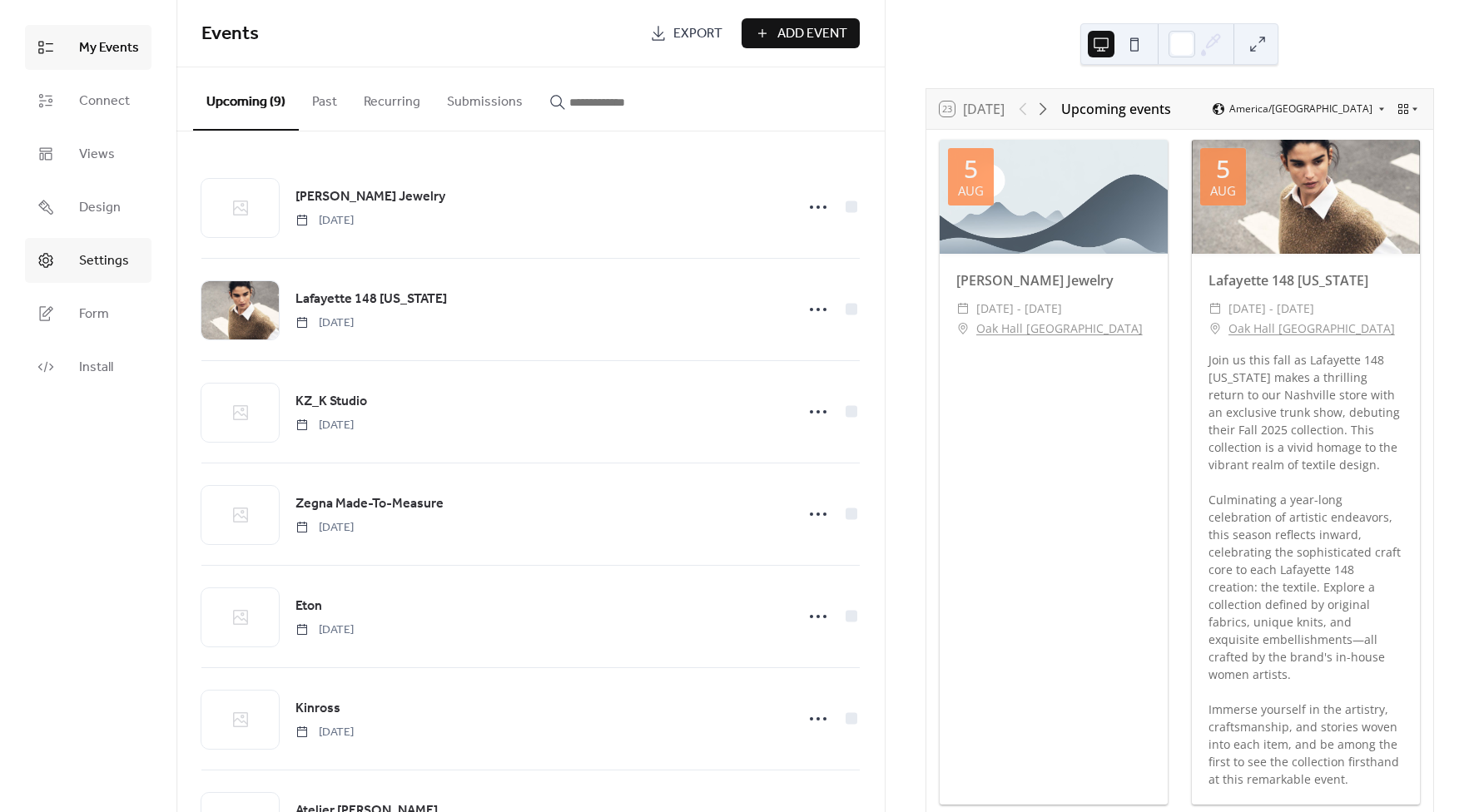 click on "Settings" at bounding box center (104, 261) 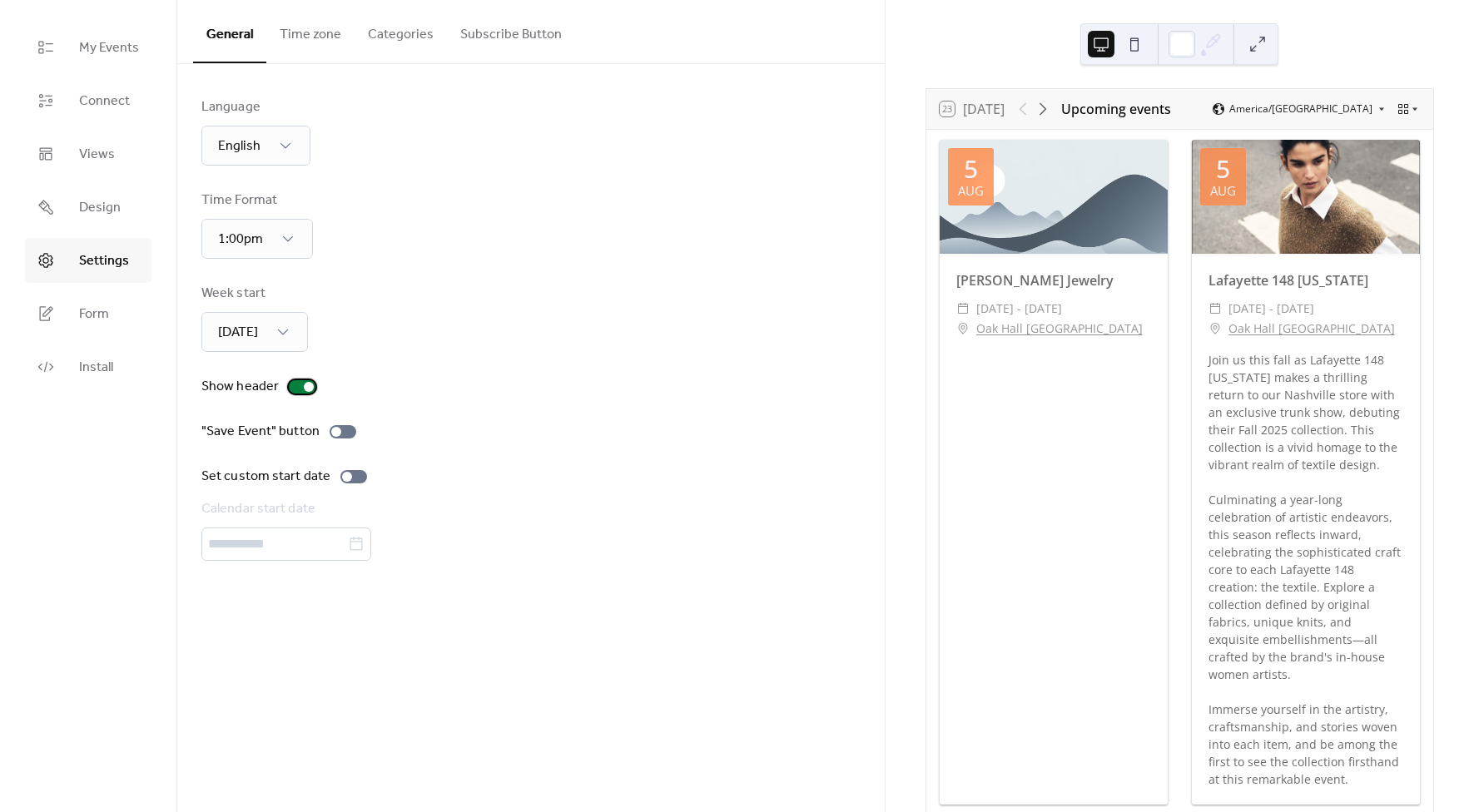 click at bounding box center (302, 387) 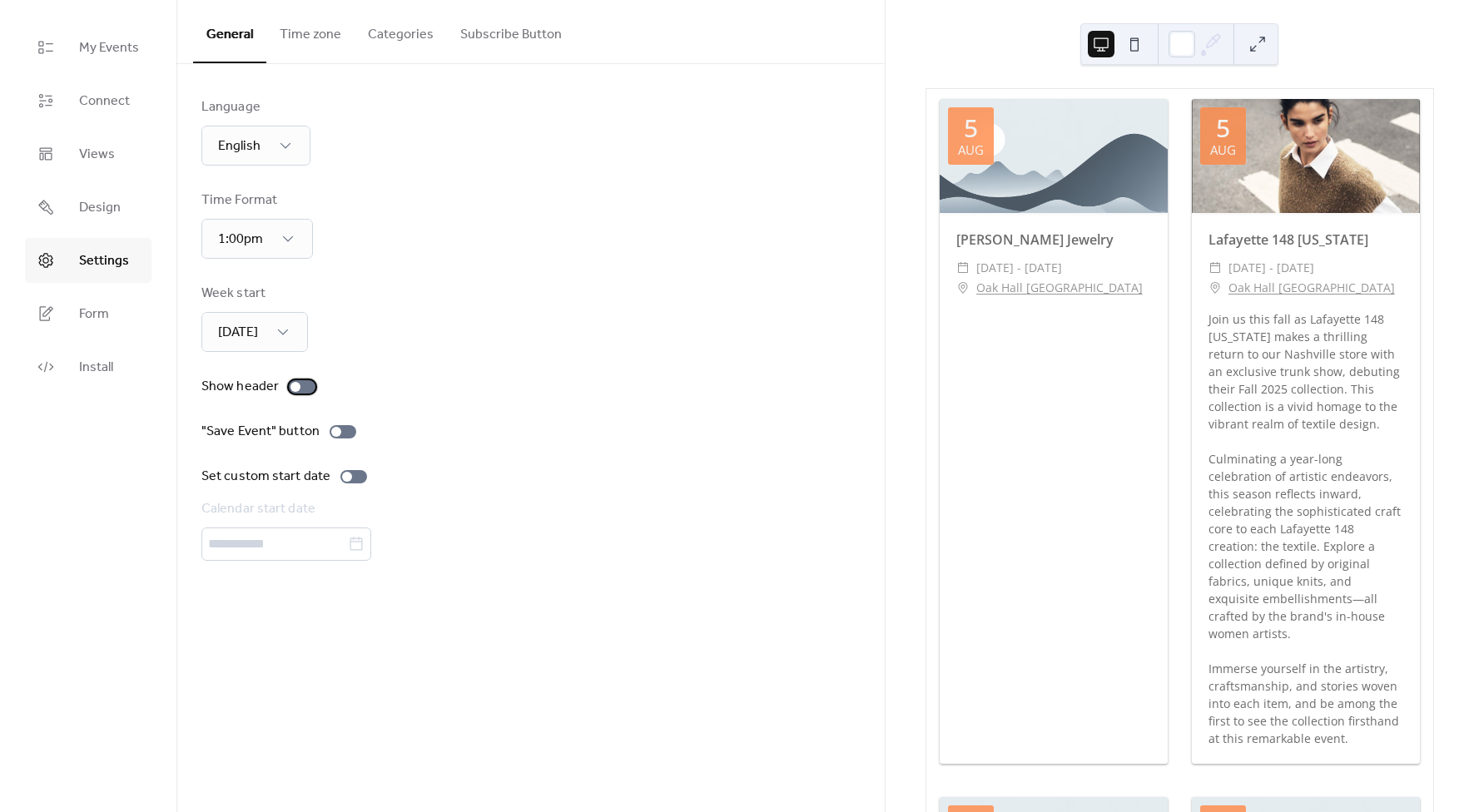 click at bounding box center (295, 387) 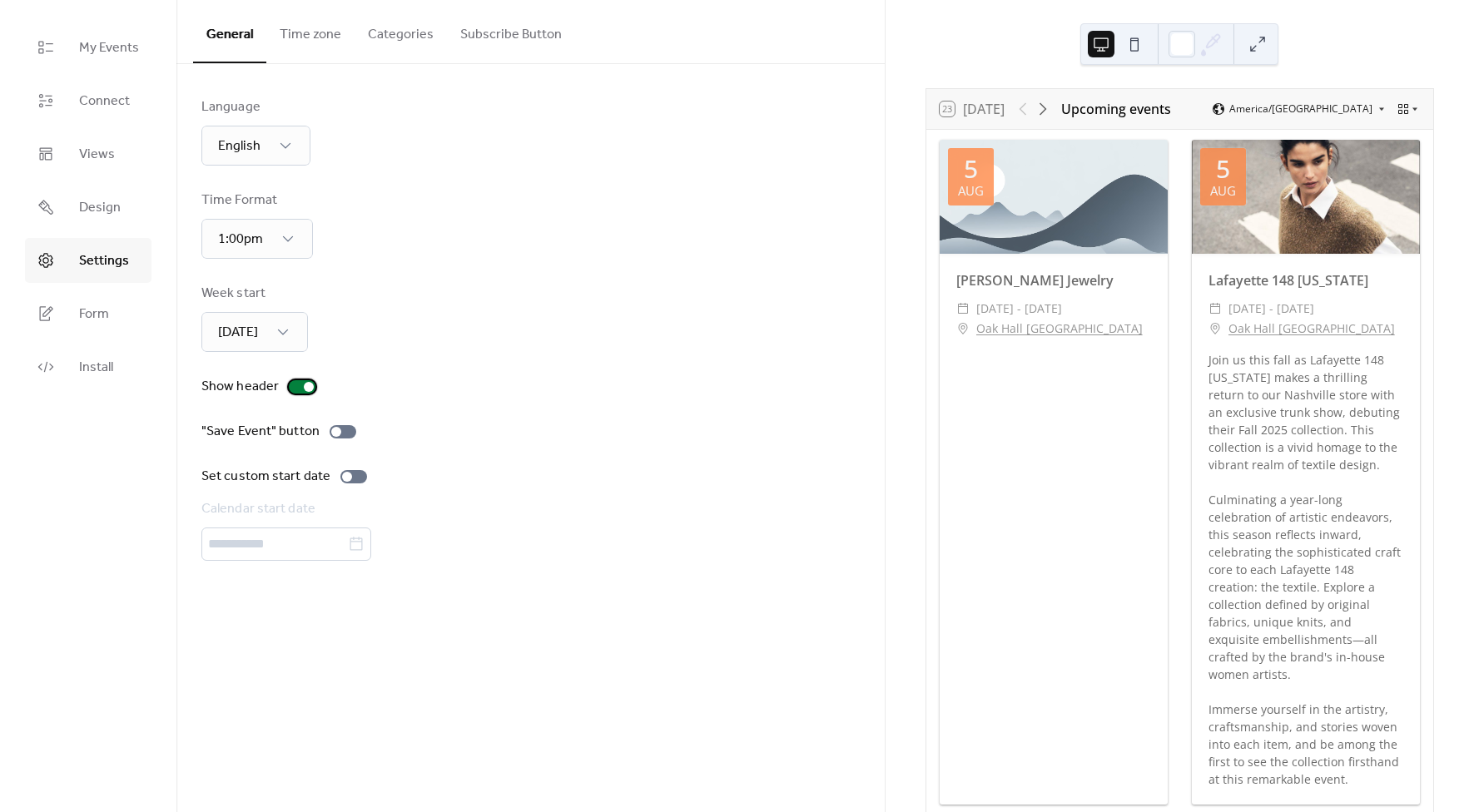 click at bounding box center (302, 387) 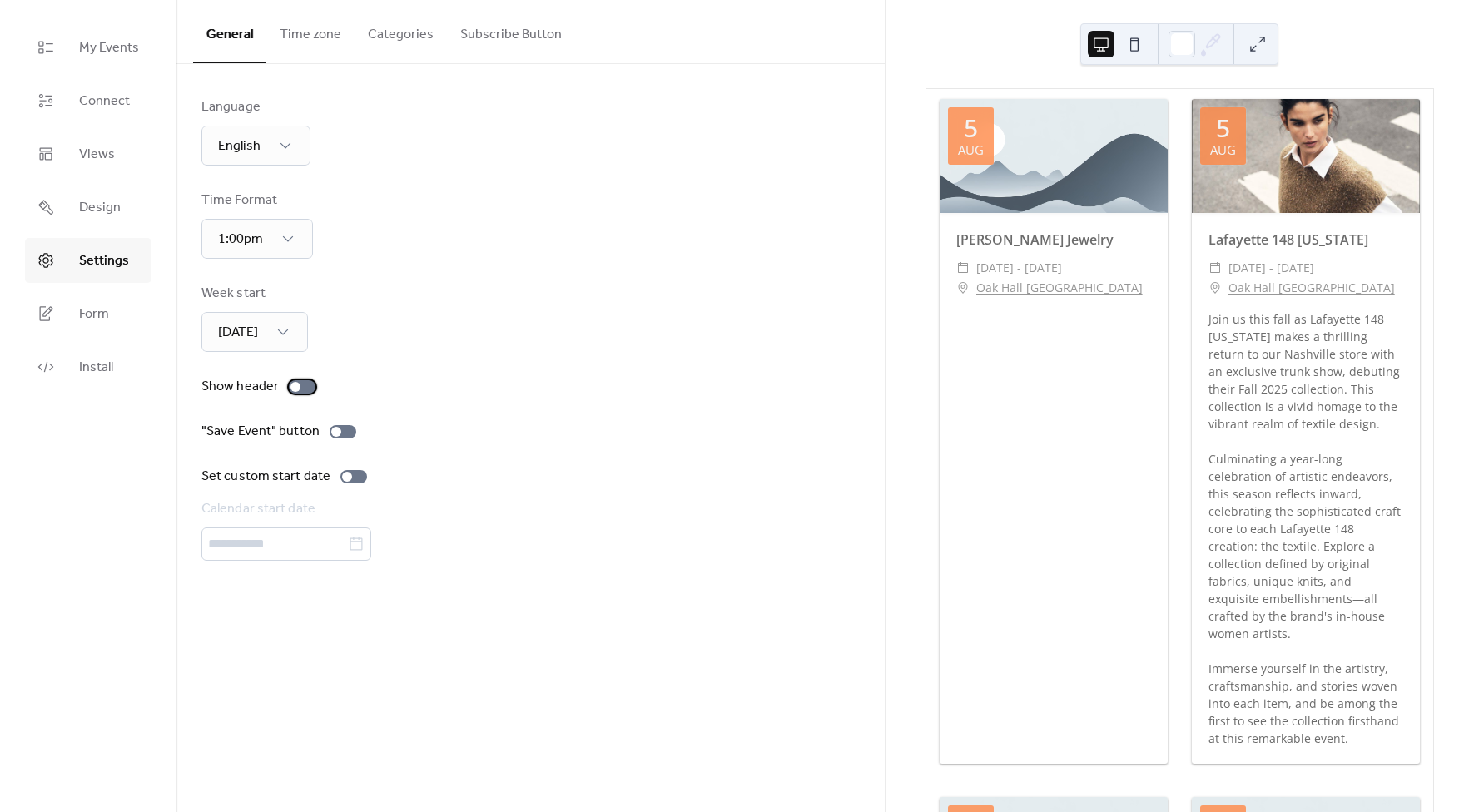 click at bounding box center (295, 387) 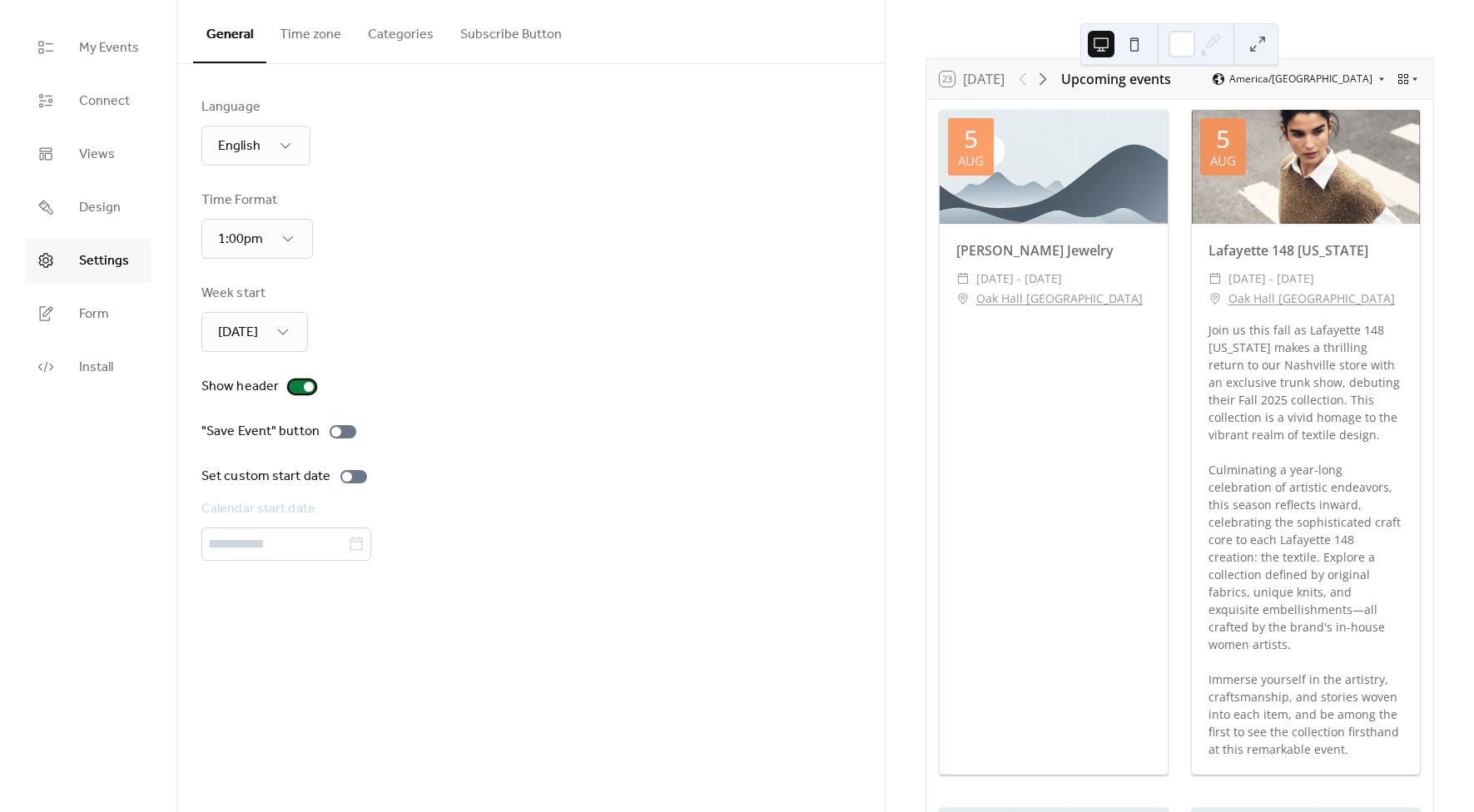 scroll, scrollTop: 0, scrollLeft: 0, axis: both 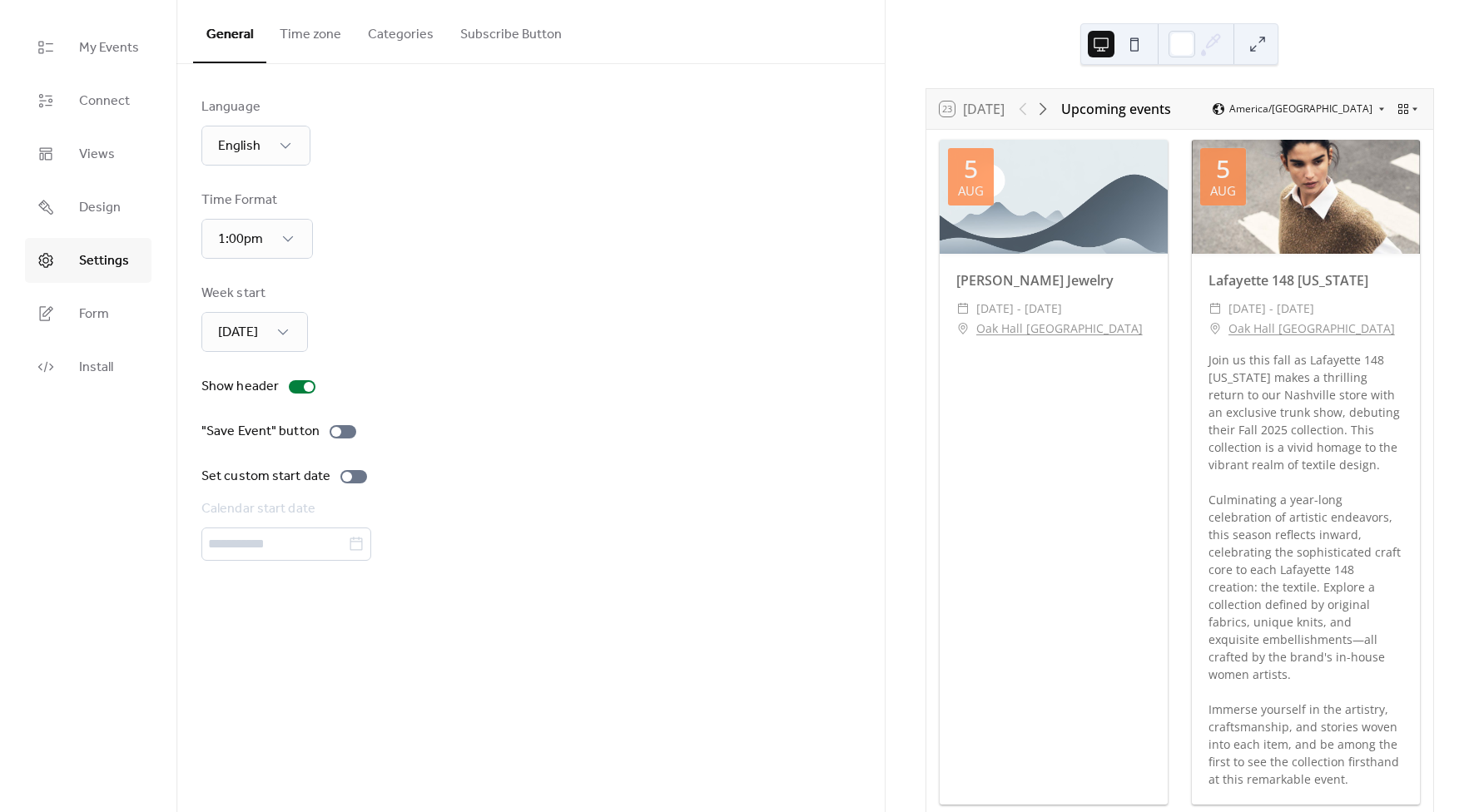 click on "Time zone" at bounding box center (310, 31) 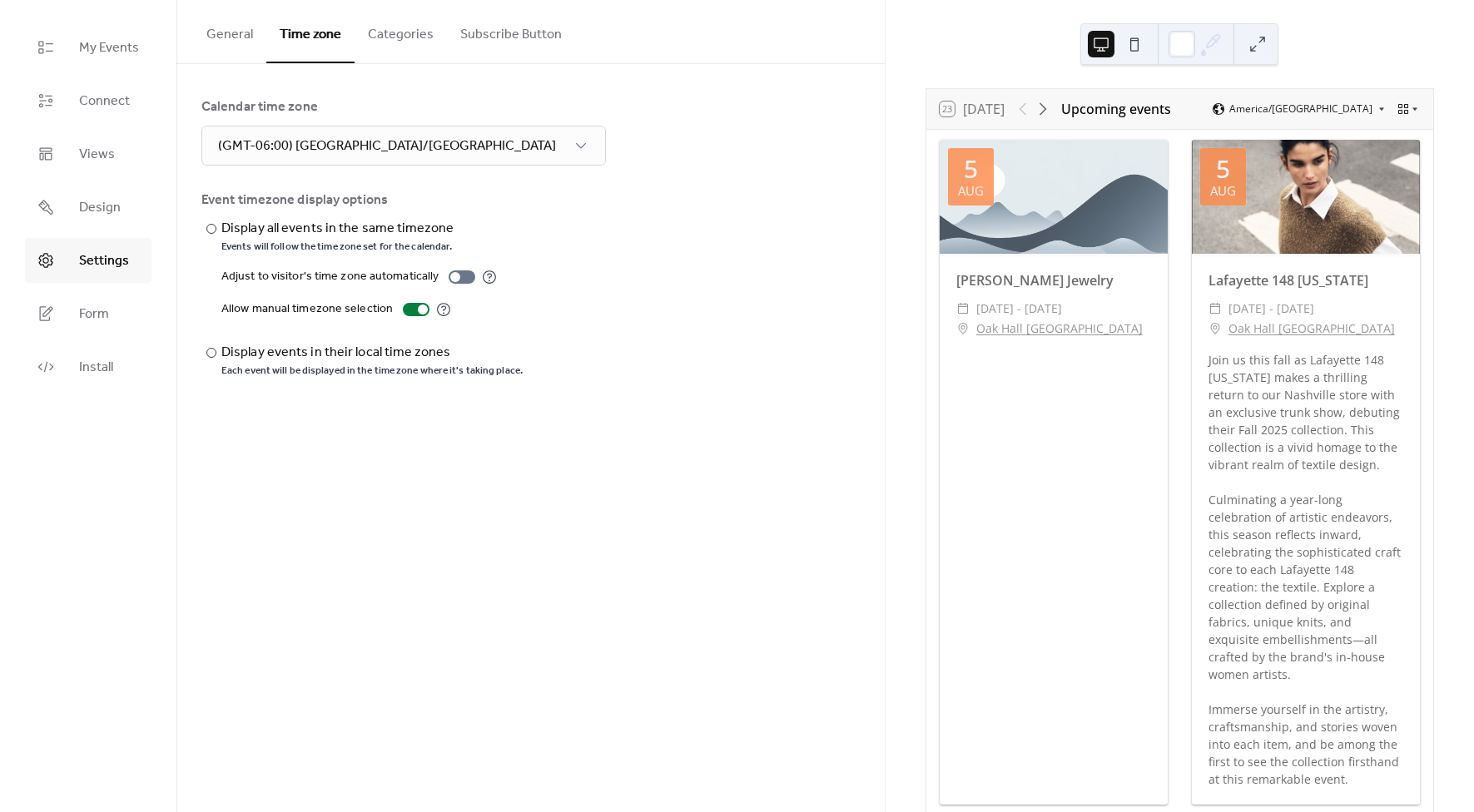 click on "Categories" at bounding box center (400, 31) 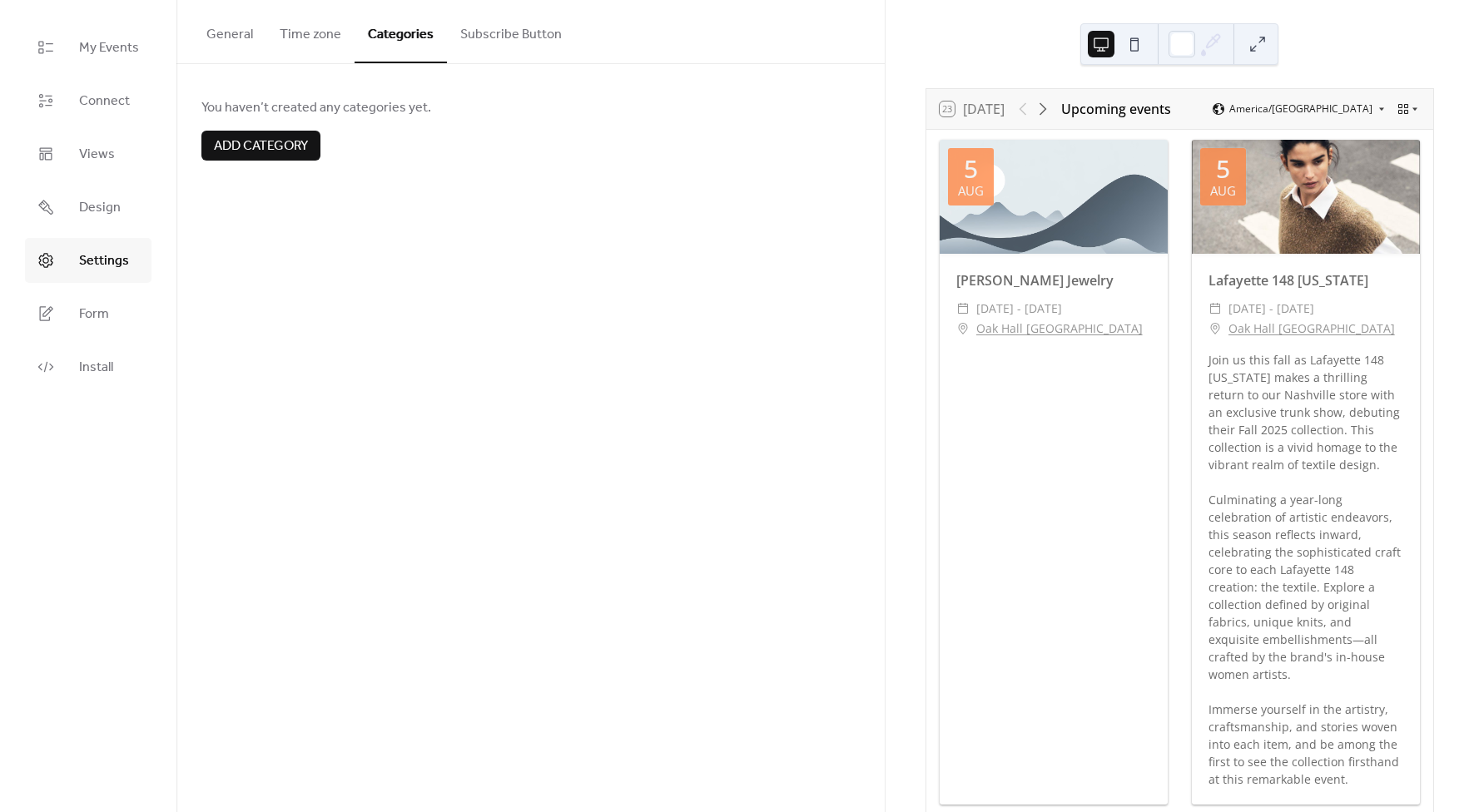 click on "Subscribe Button" at bounding box center [511, 31] 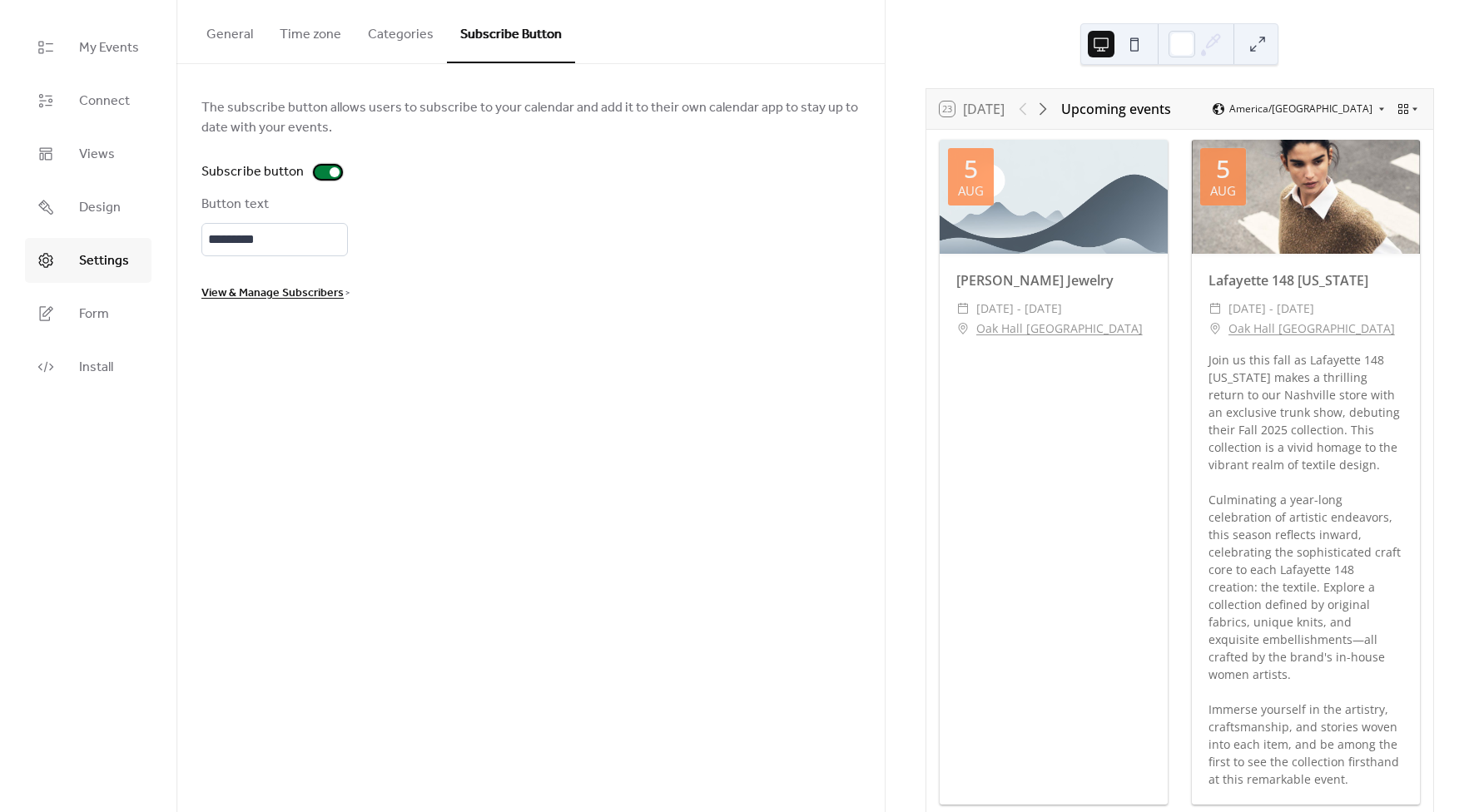 click at bounding box center [335, 172] 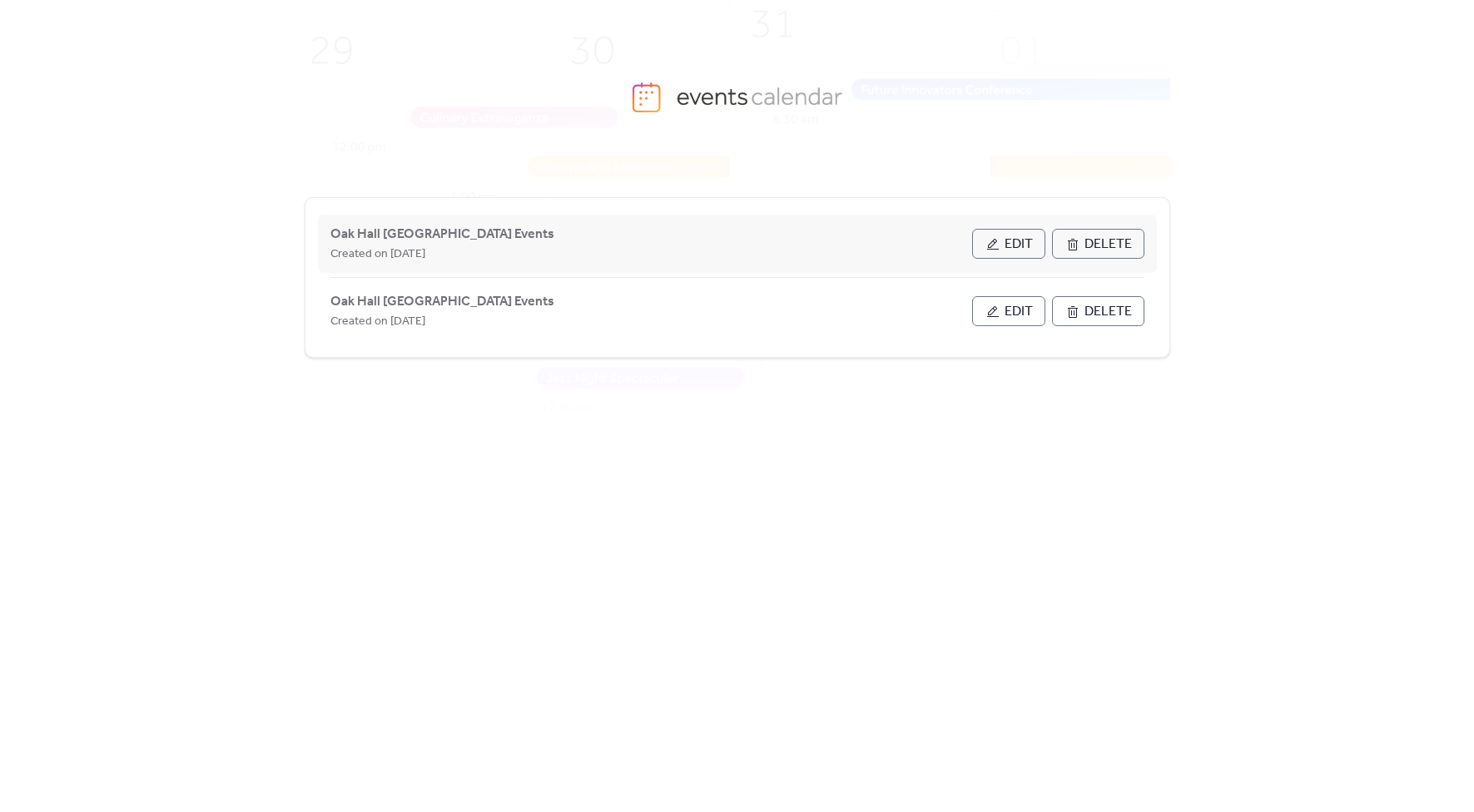 click on "Edit" at bounding box center (1009, 244) 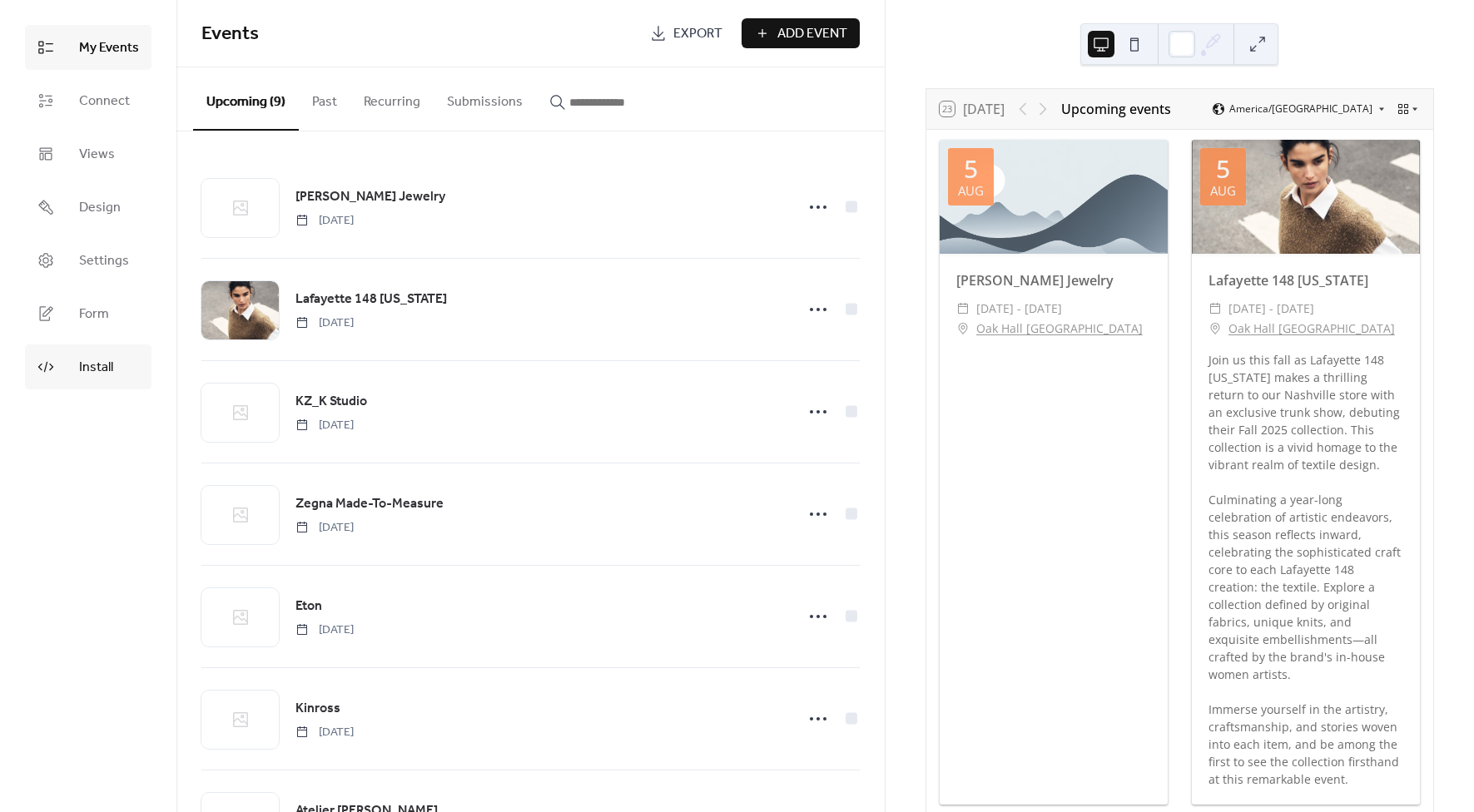 click on "Install" at bounding box center [88, 367] 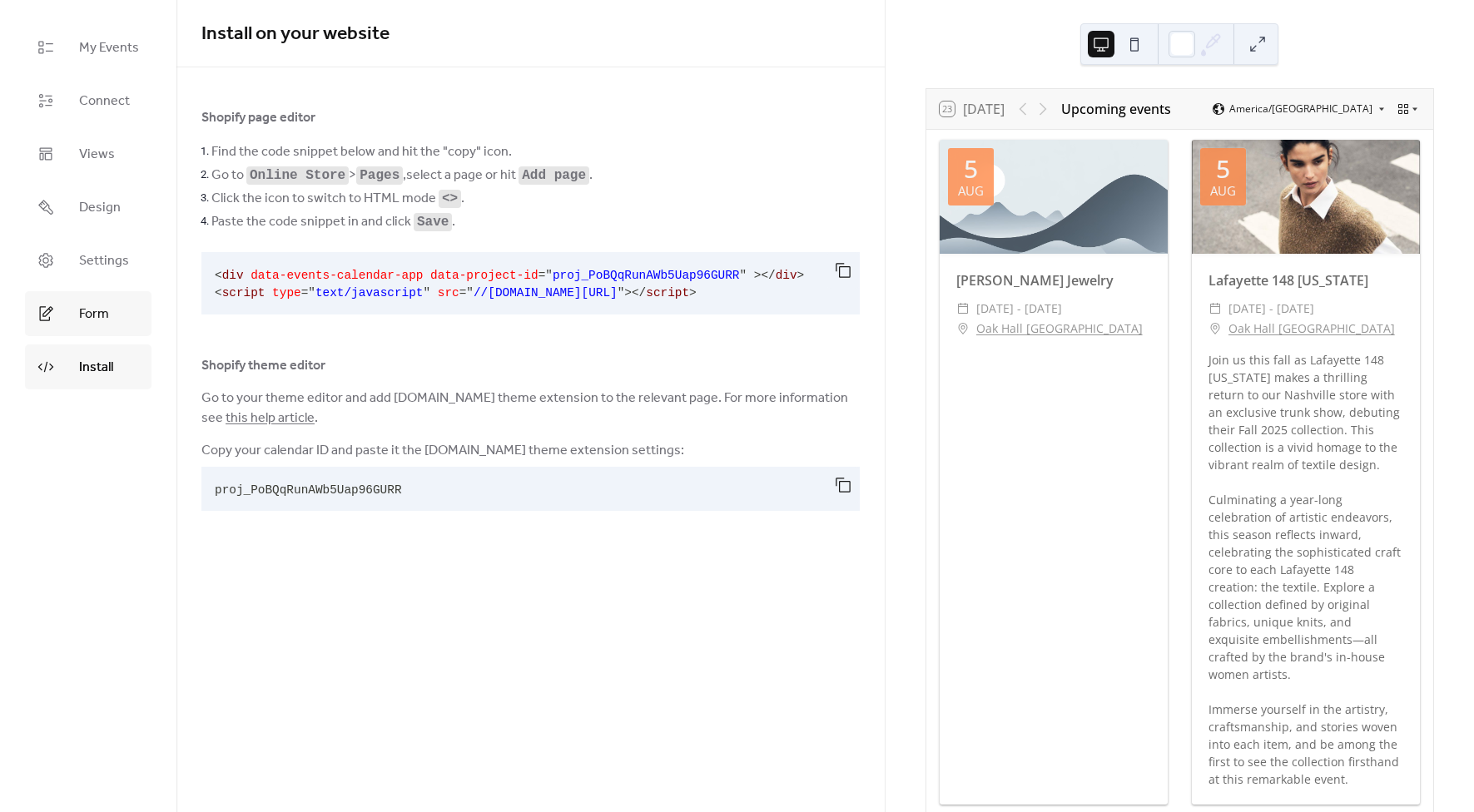 click on "Form" at bounding box center [94, 314] 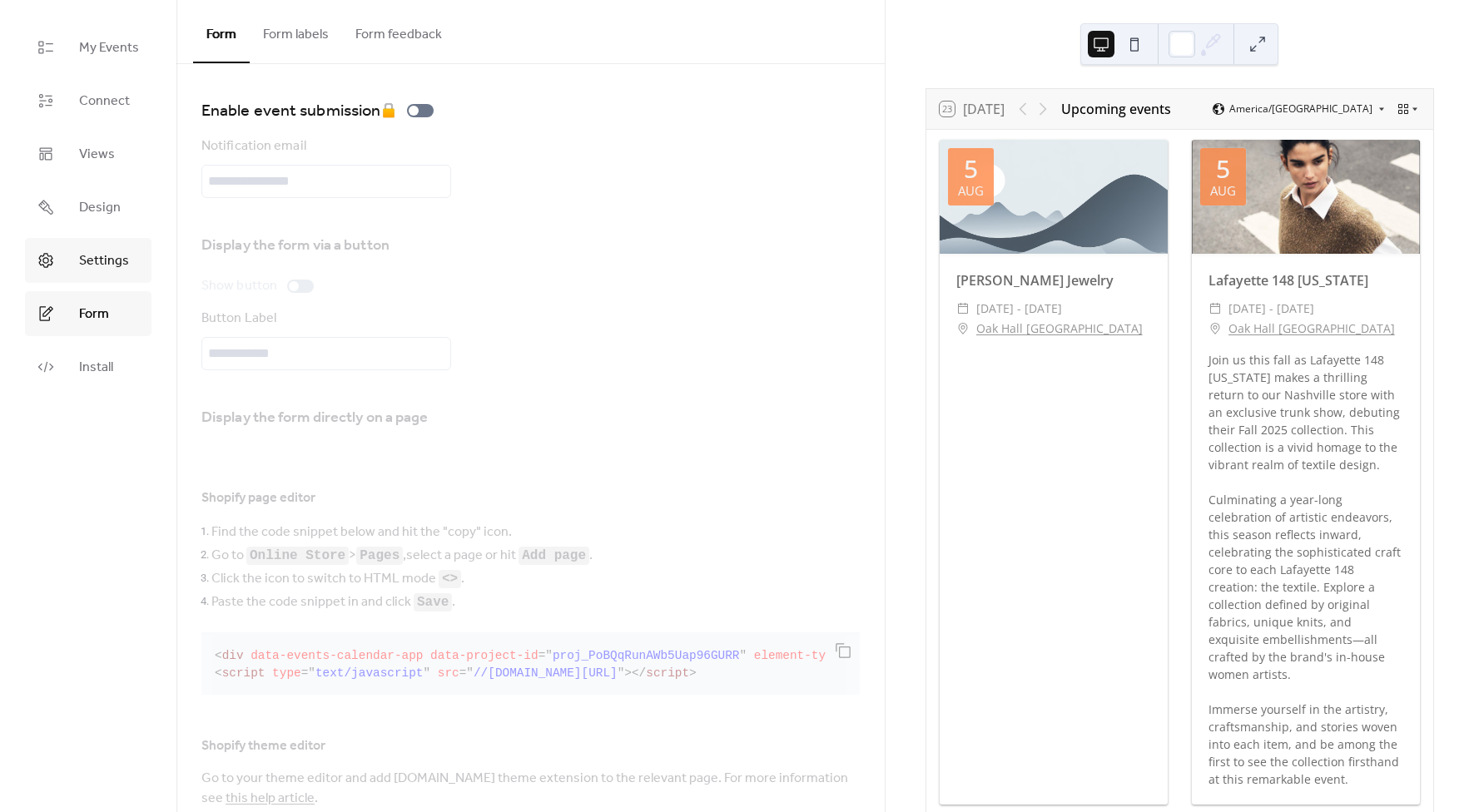click on "Settings" at bounding box center (104, 261) 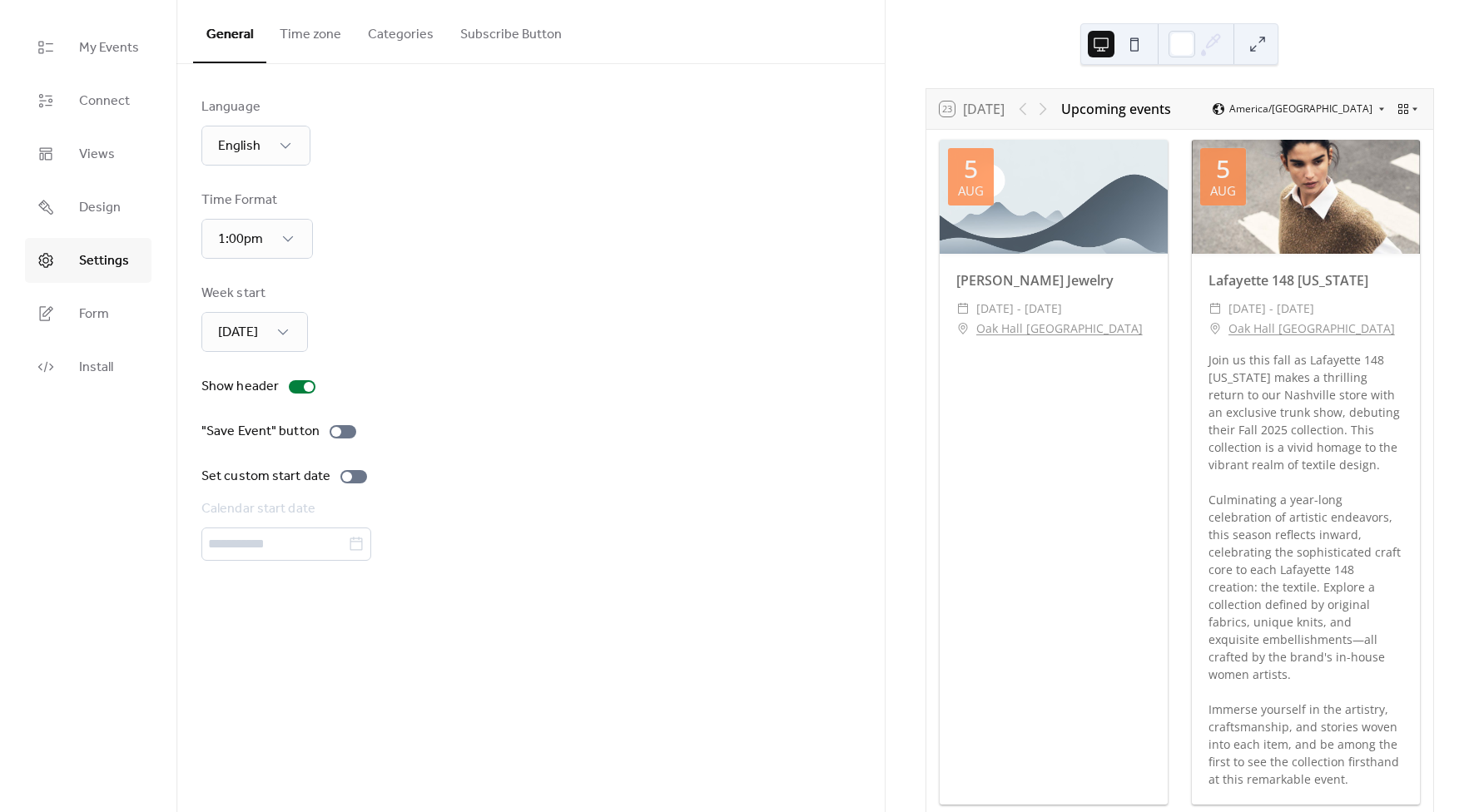 click on "Subscribe Button" at bounding box center (511, 31) 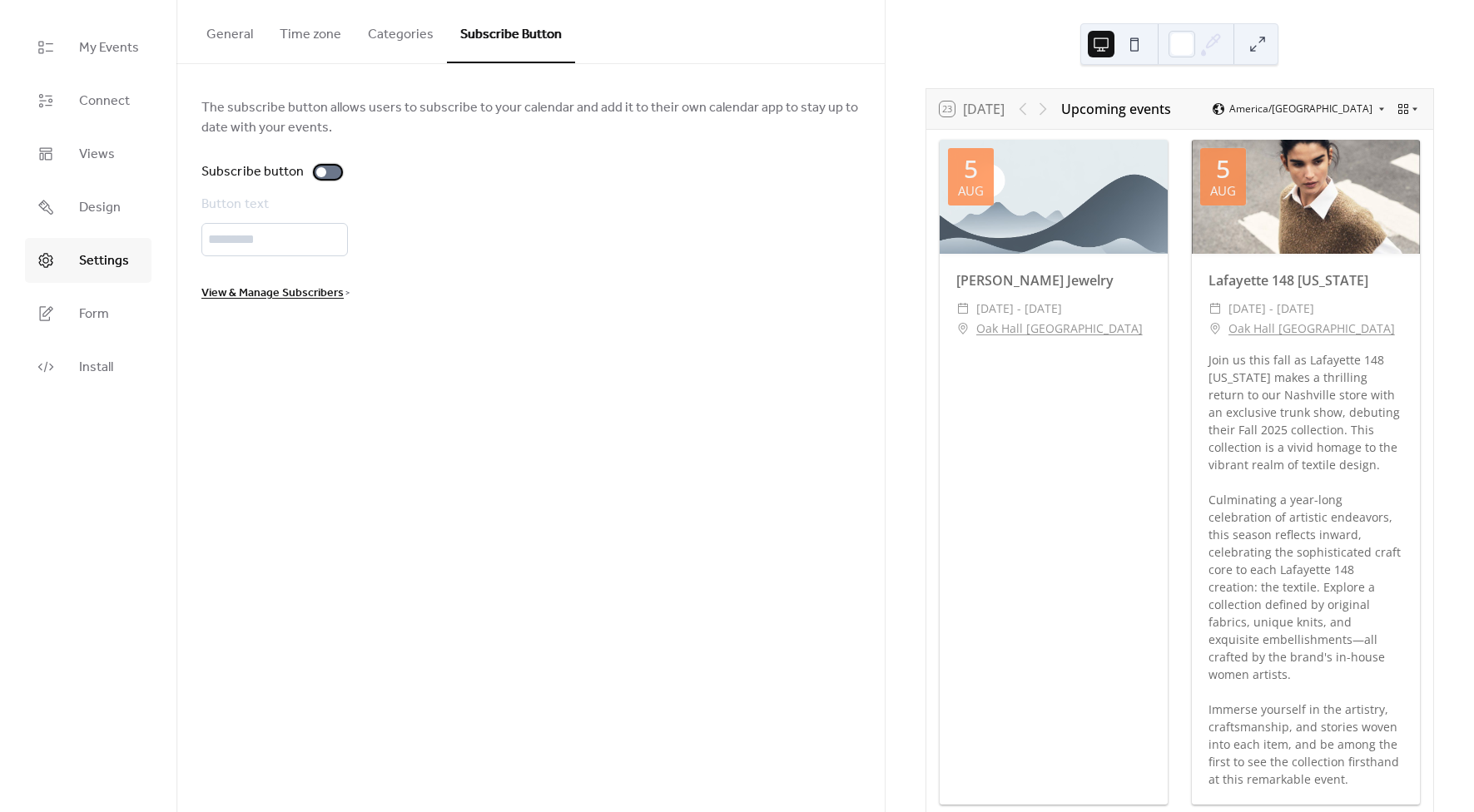 click at bounding box center (328, 172) 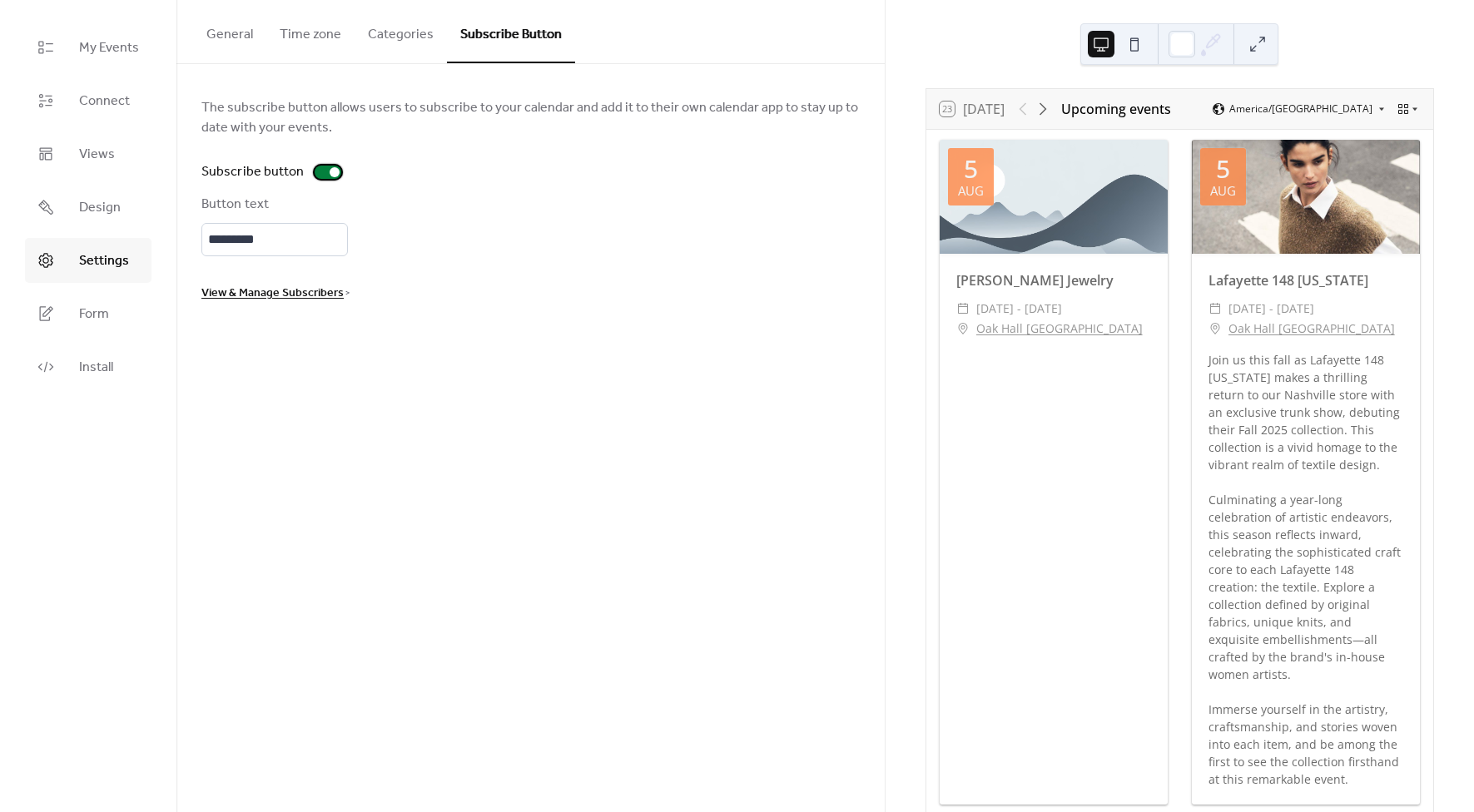 click at bounding box center (335, 172) 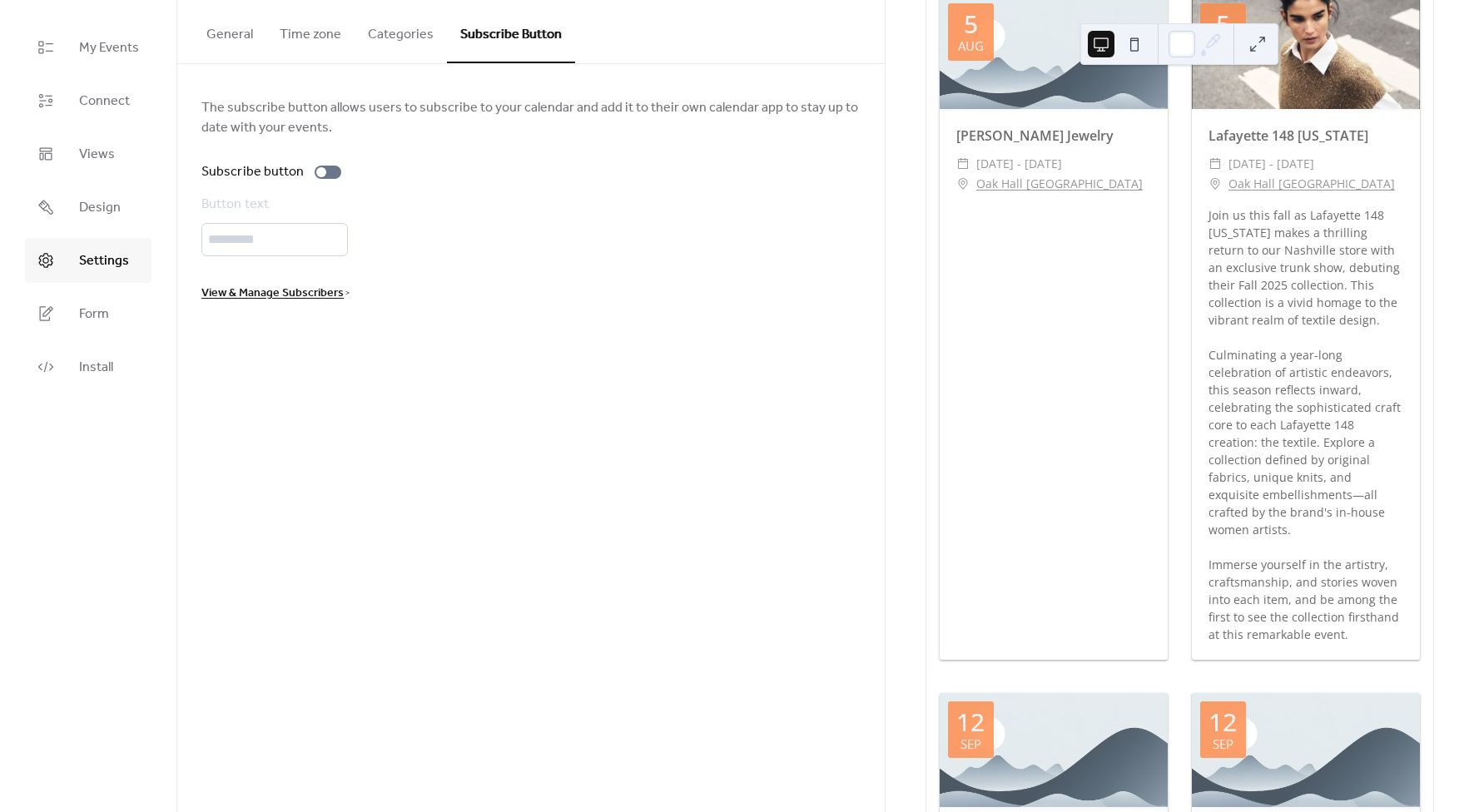 scroll, scrollTop: 0, scrollLeft: 0, axis: both 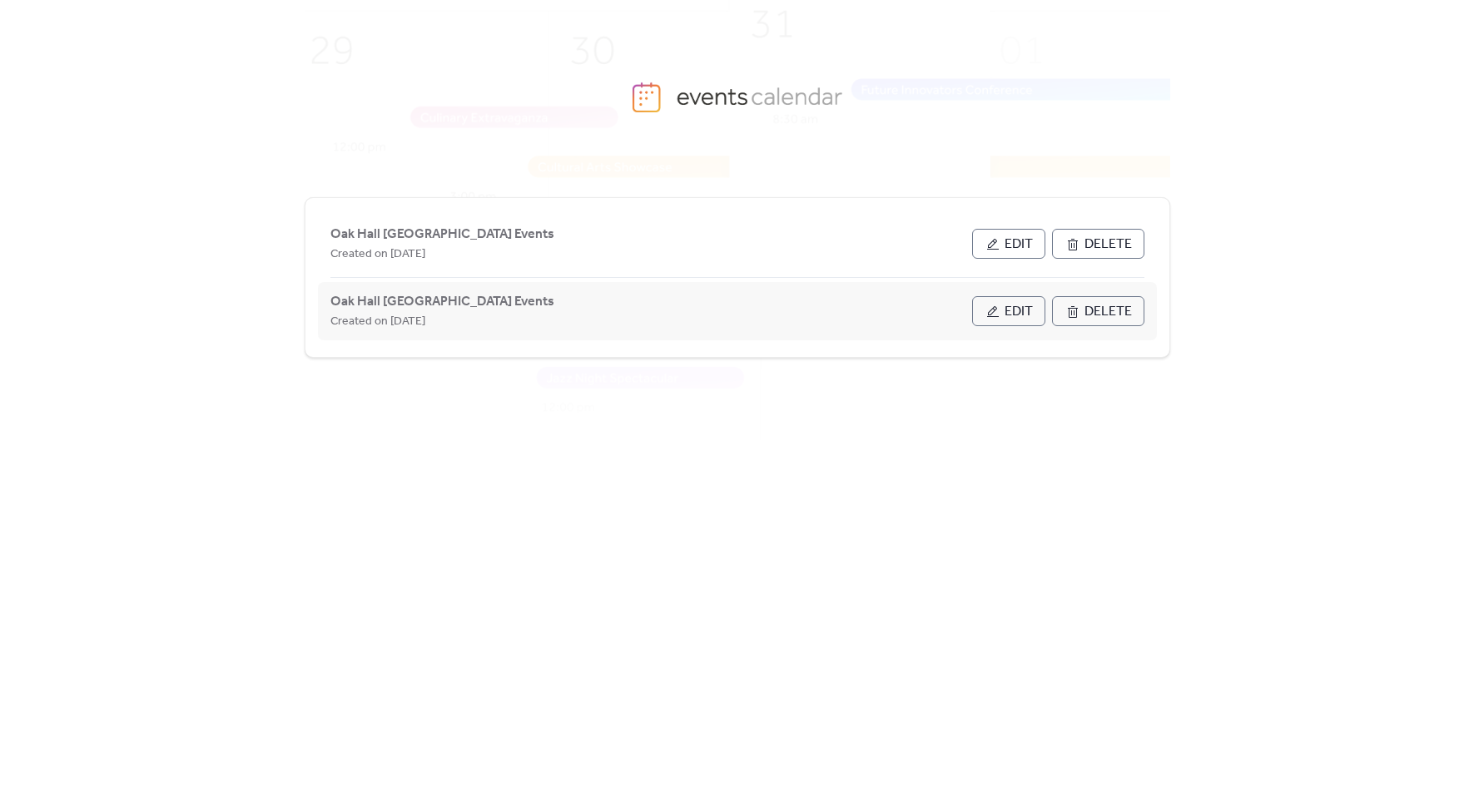 click on "Edit" at bounding box center (1019, 312) 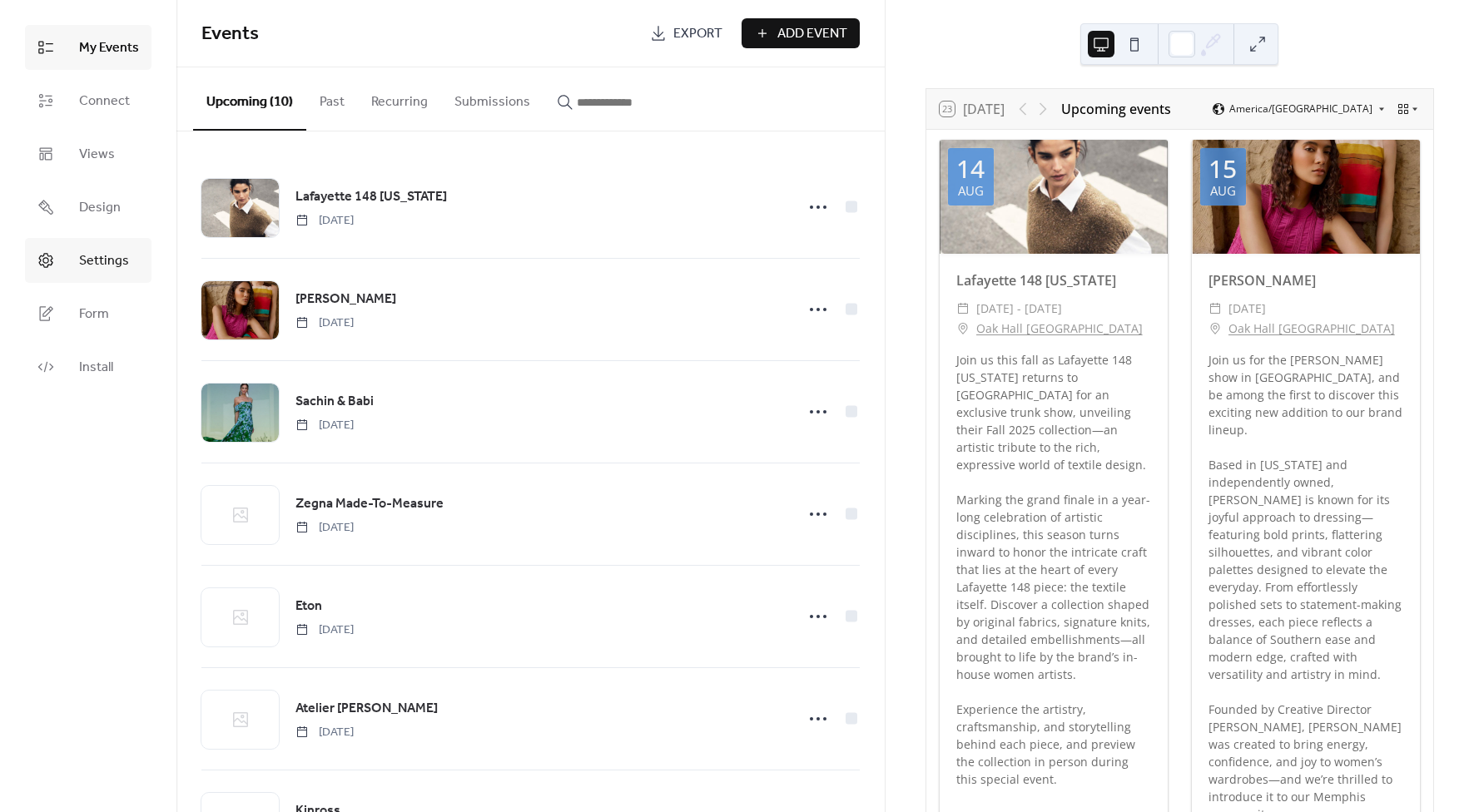 click on "Settings" at bounding box center [104, 261] 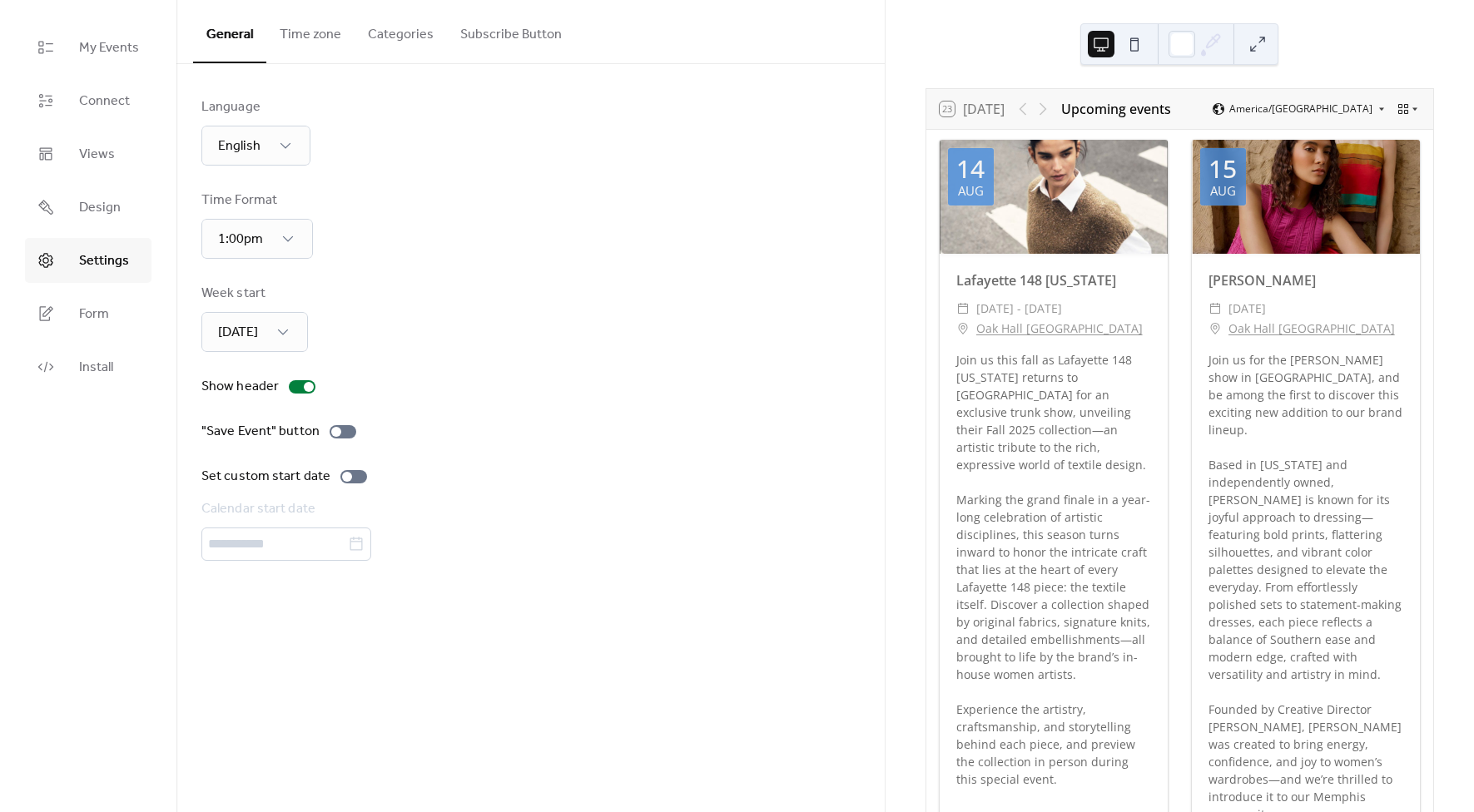 click on "Subscribe Button" at bounding box center [511, 31] 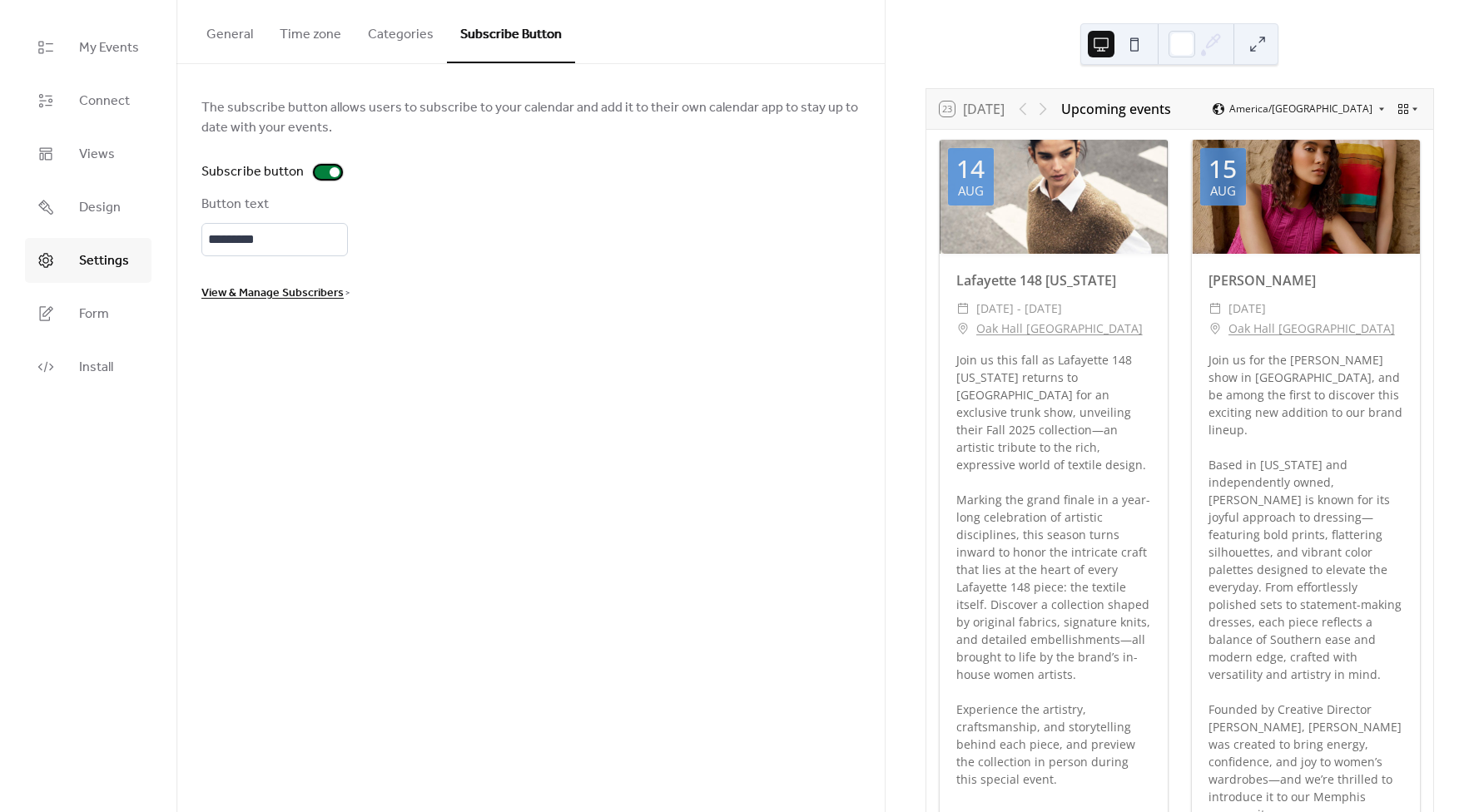 click on "Subscribe button" at bounding box center [275, 172] 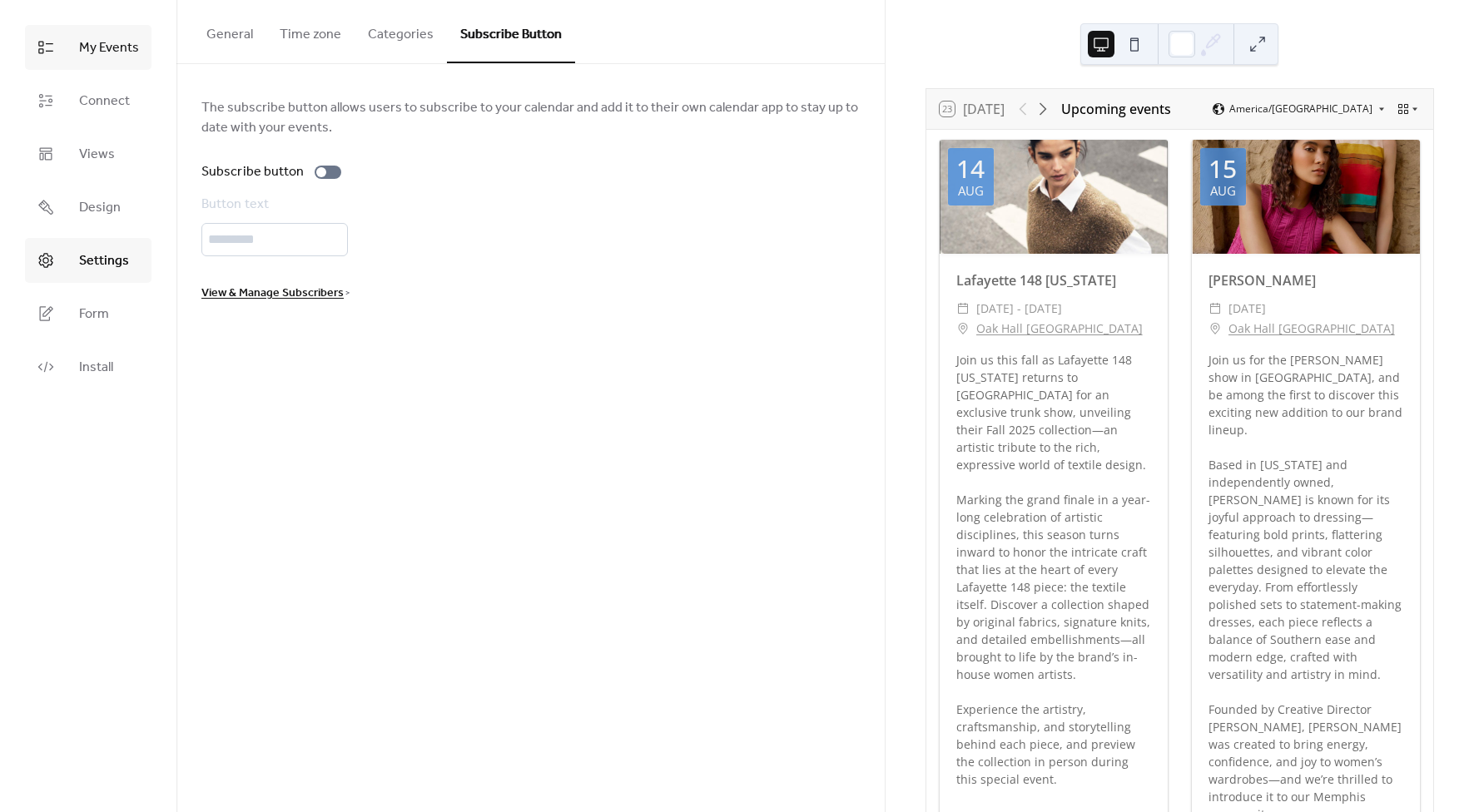 click on "My Events" at bounding box center (109, 48) 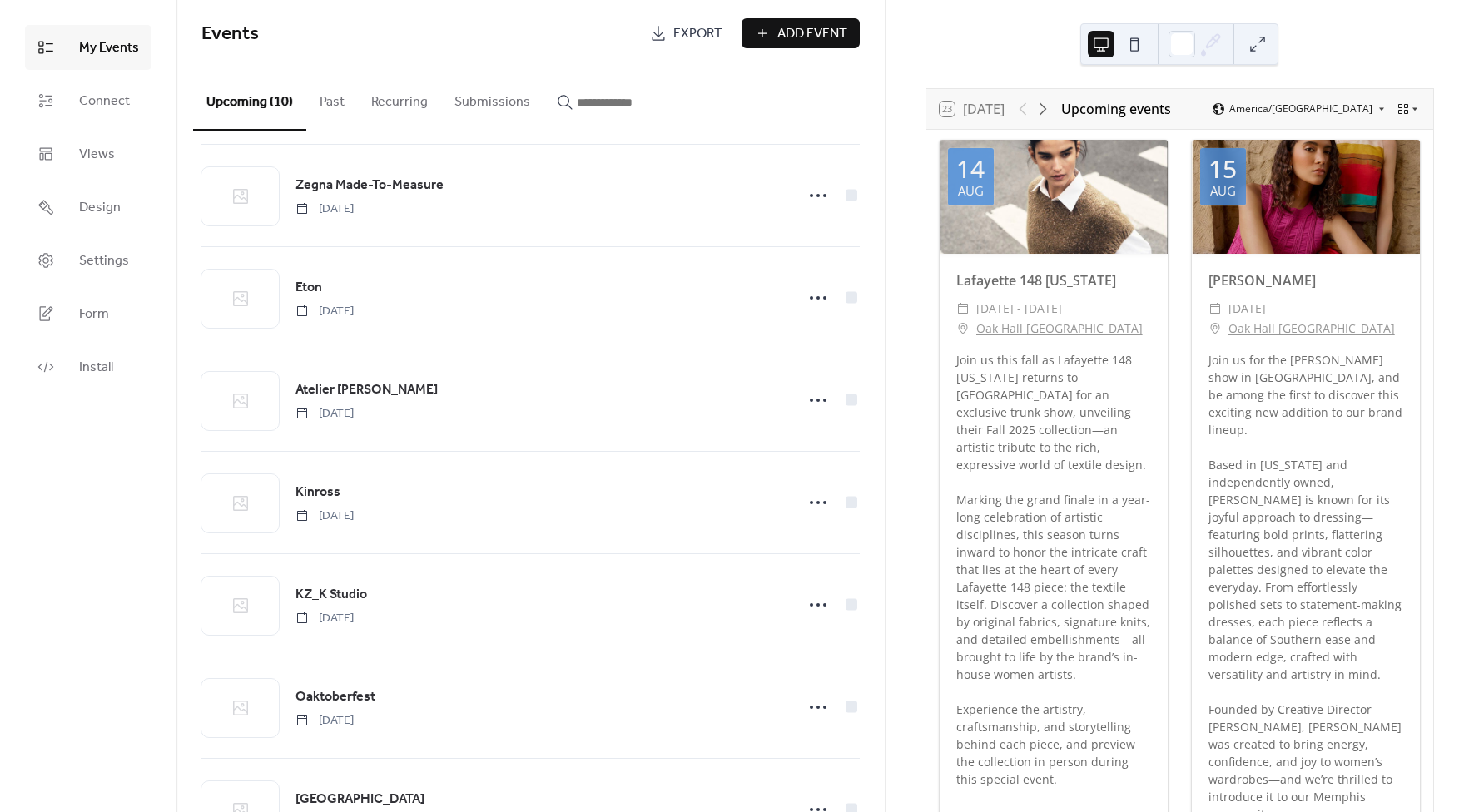 scroll, scrollTop: 394, scrollLeft: 0, axis: vertical 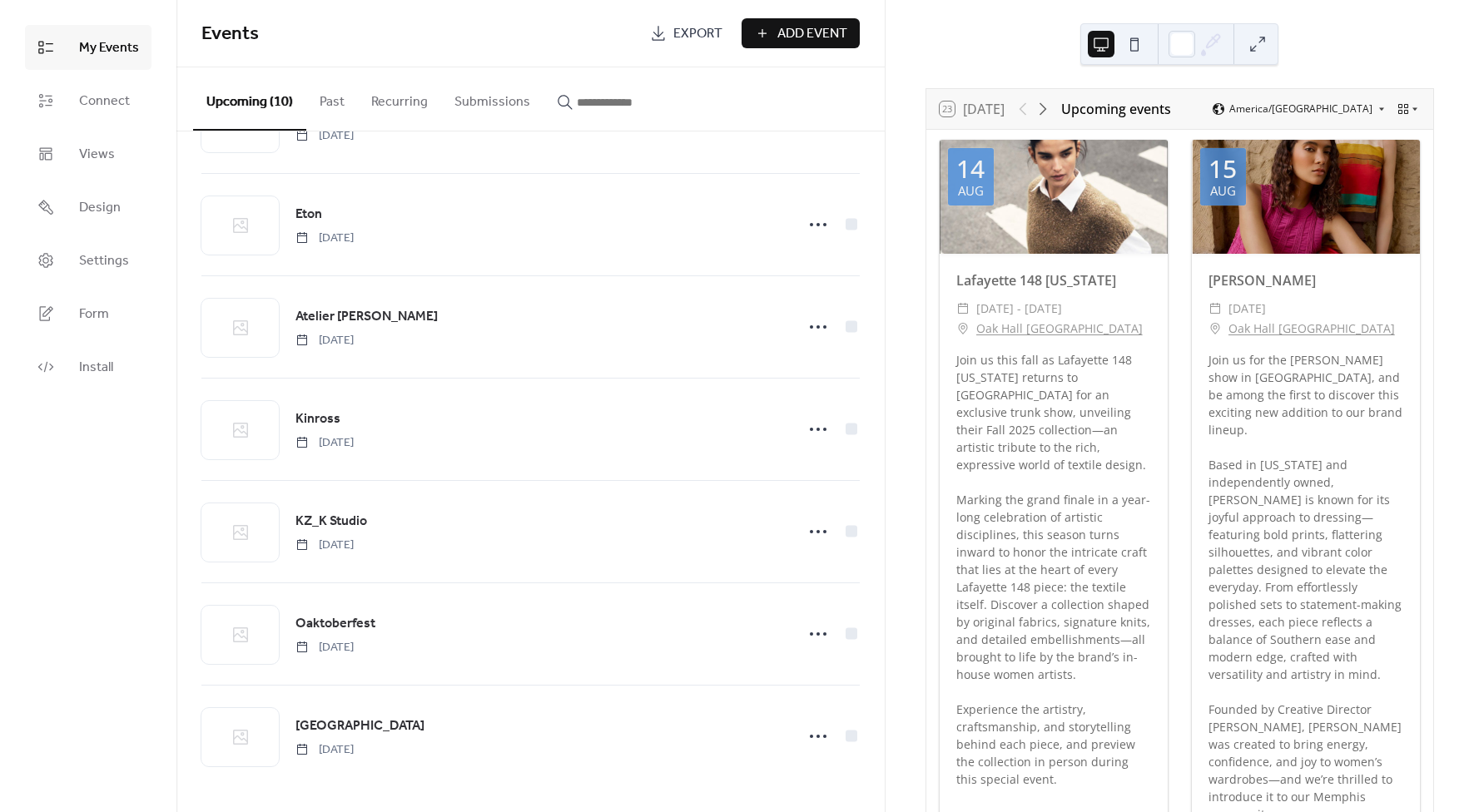 click on "Add Event" at bounding box center (812, 34) 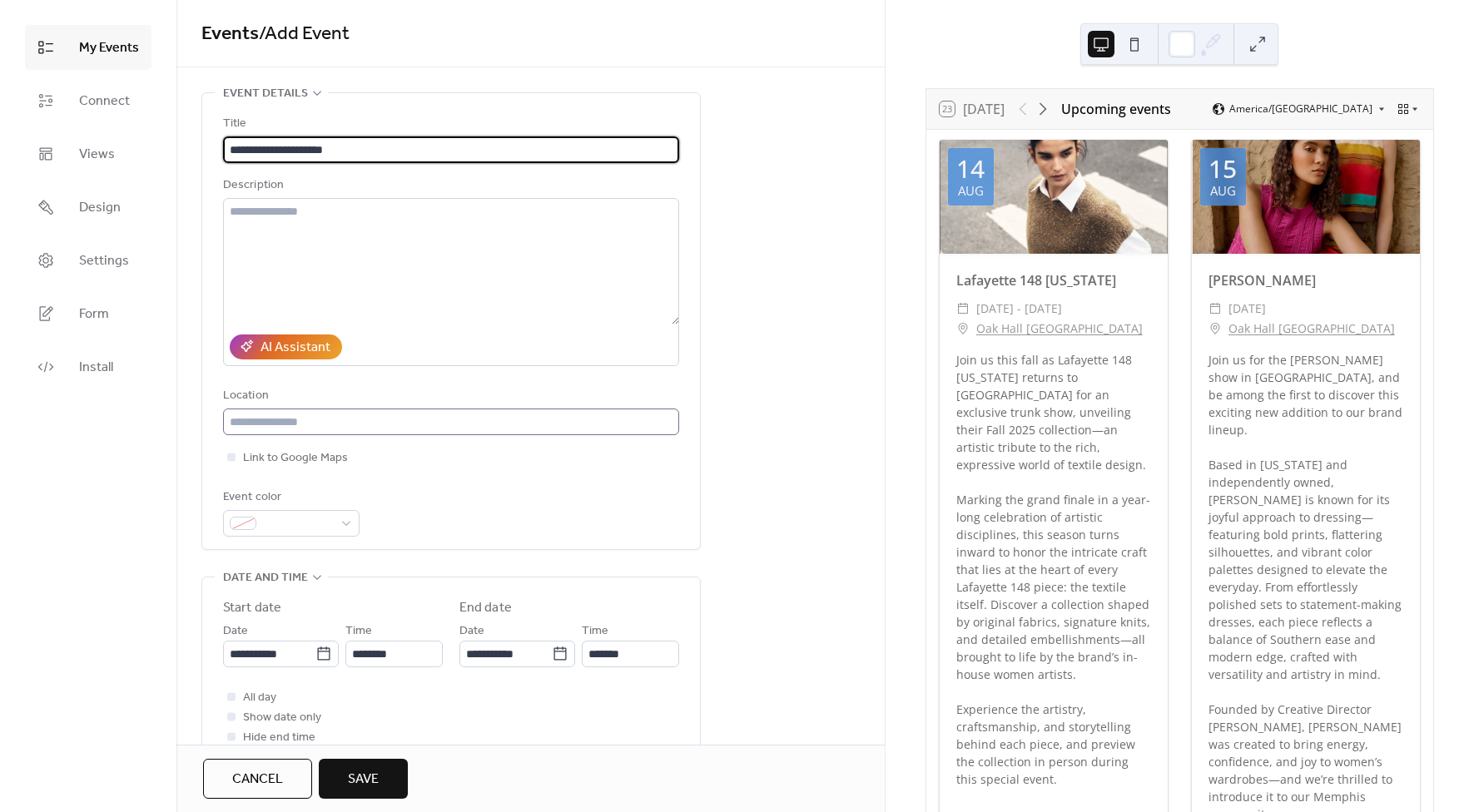 type on "**********" 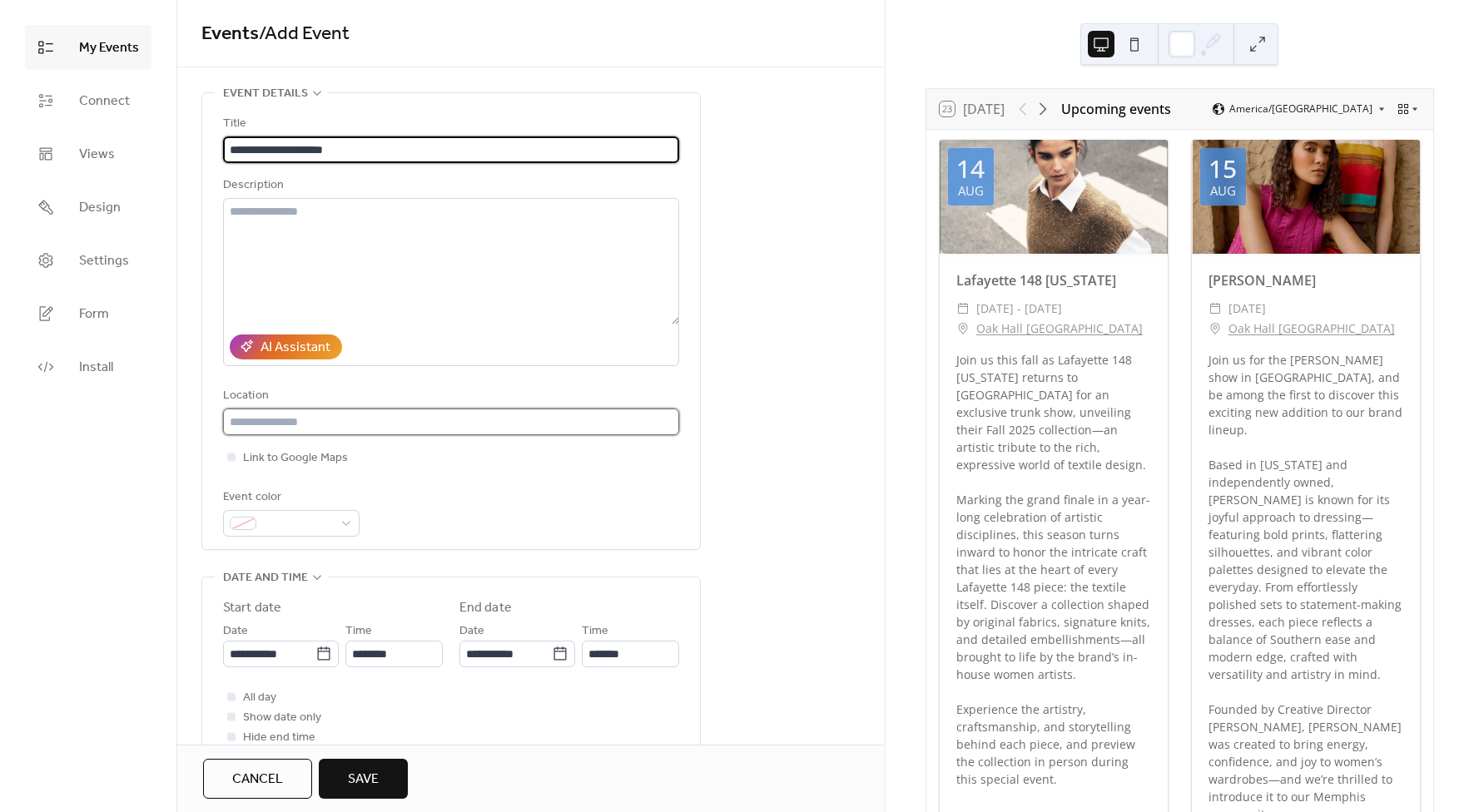 click at bounding box center (451, 422) 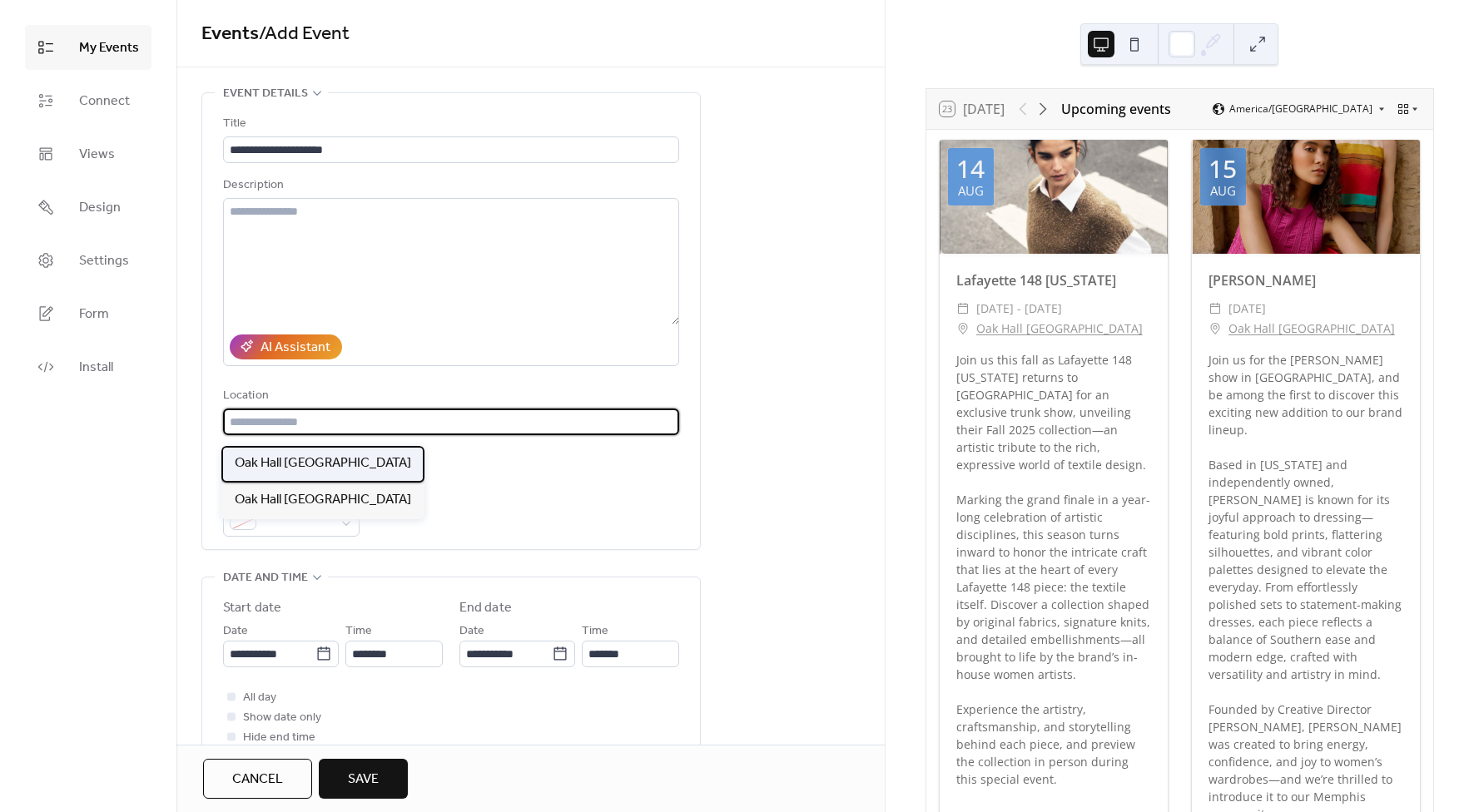 click on "Oak Hall [GEOGRAPHIC_DATA]" at bounding box center [323, 463] 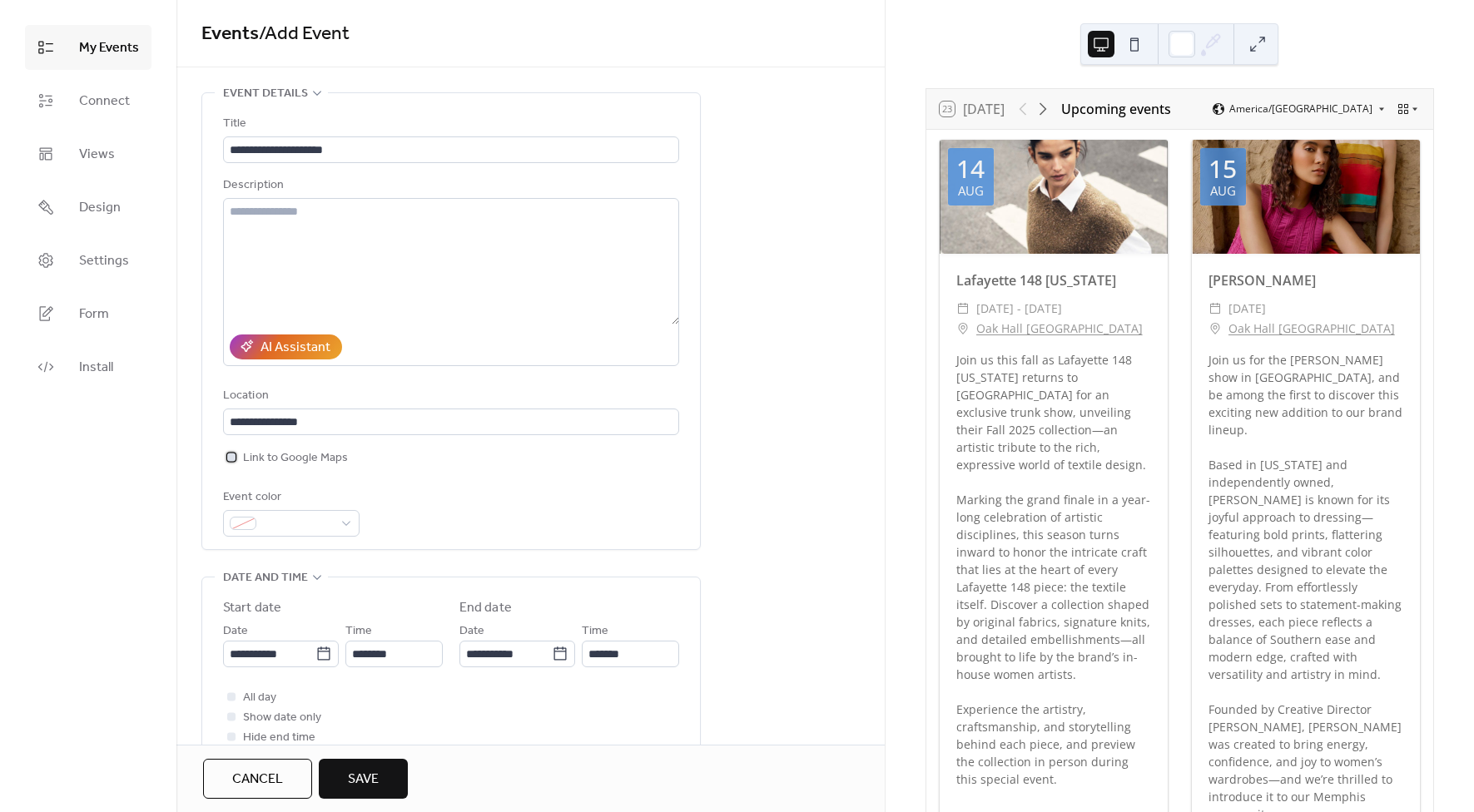 click on "Link to Google Maps" at bounding box center [295, 458] 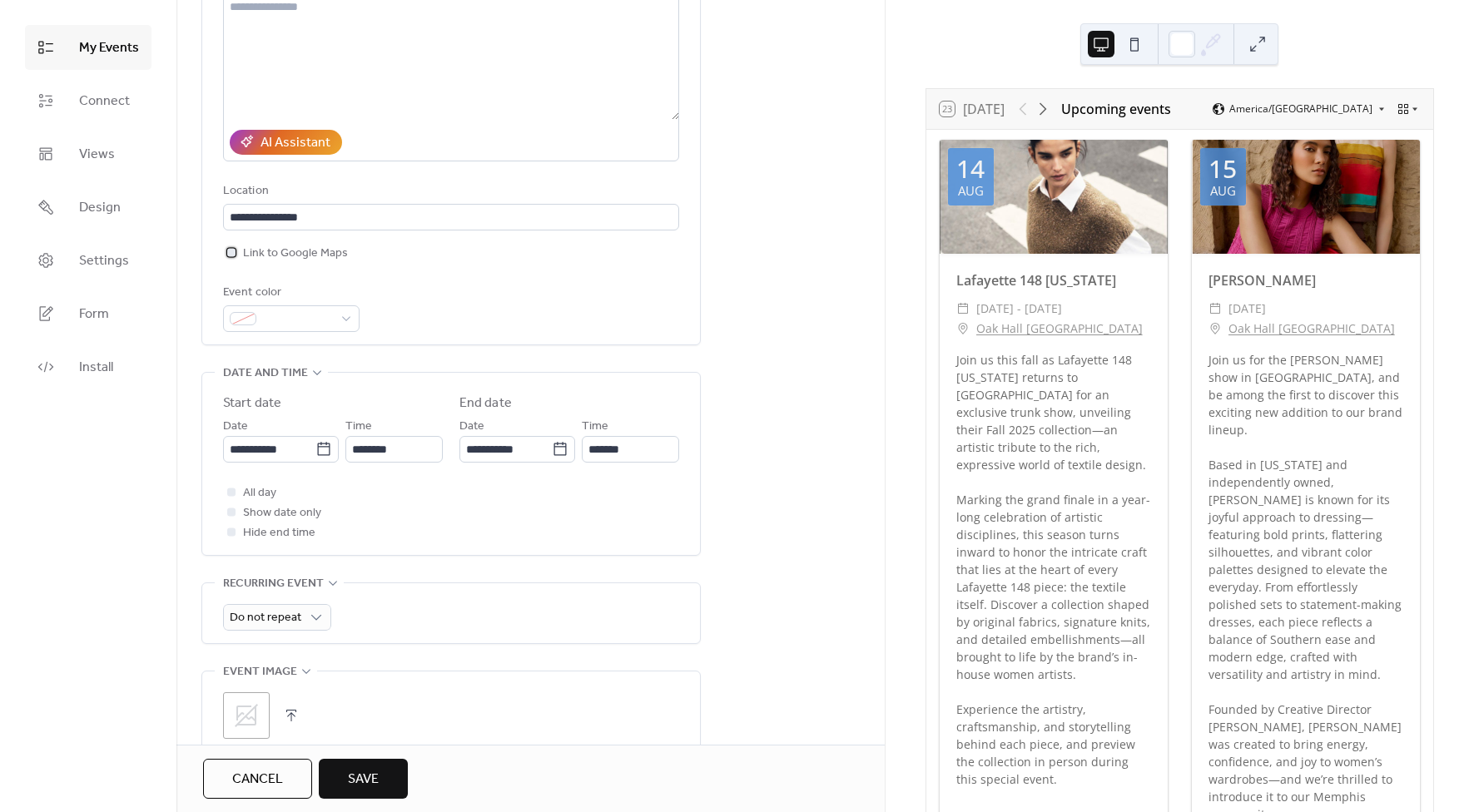 scroll, scrollTop: 221, scrollLeft: 0, axis: vertical 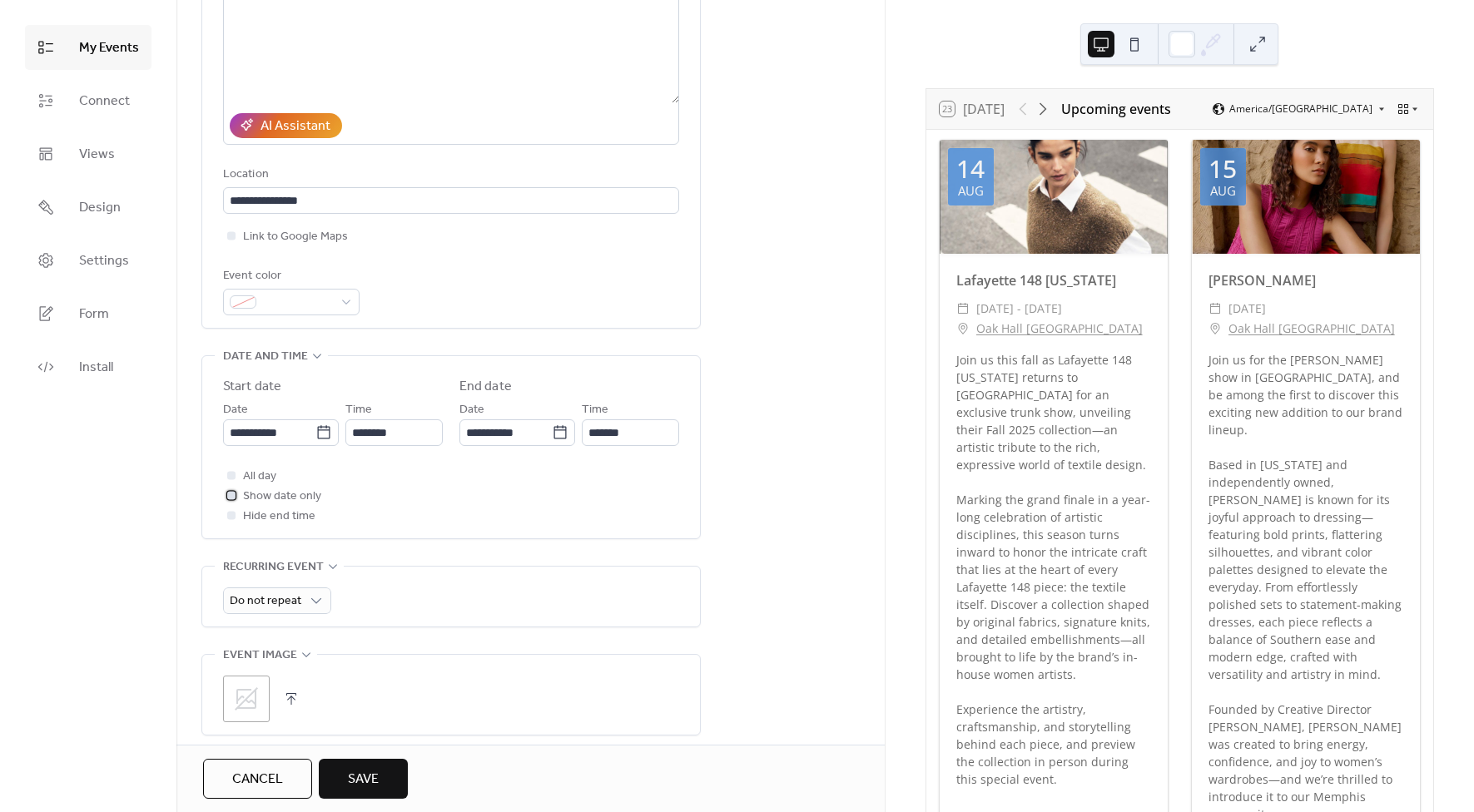 click on "Show date only" at bounding box center (282, 497) 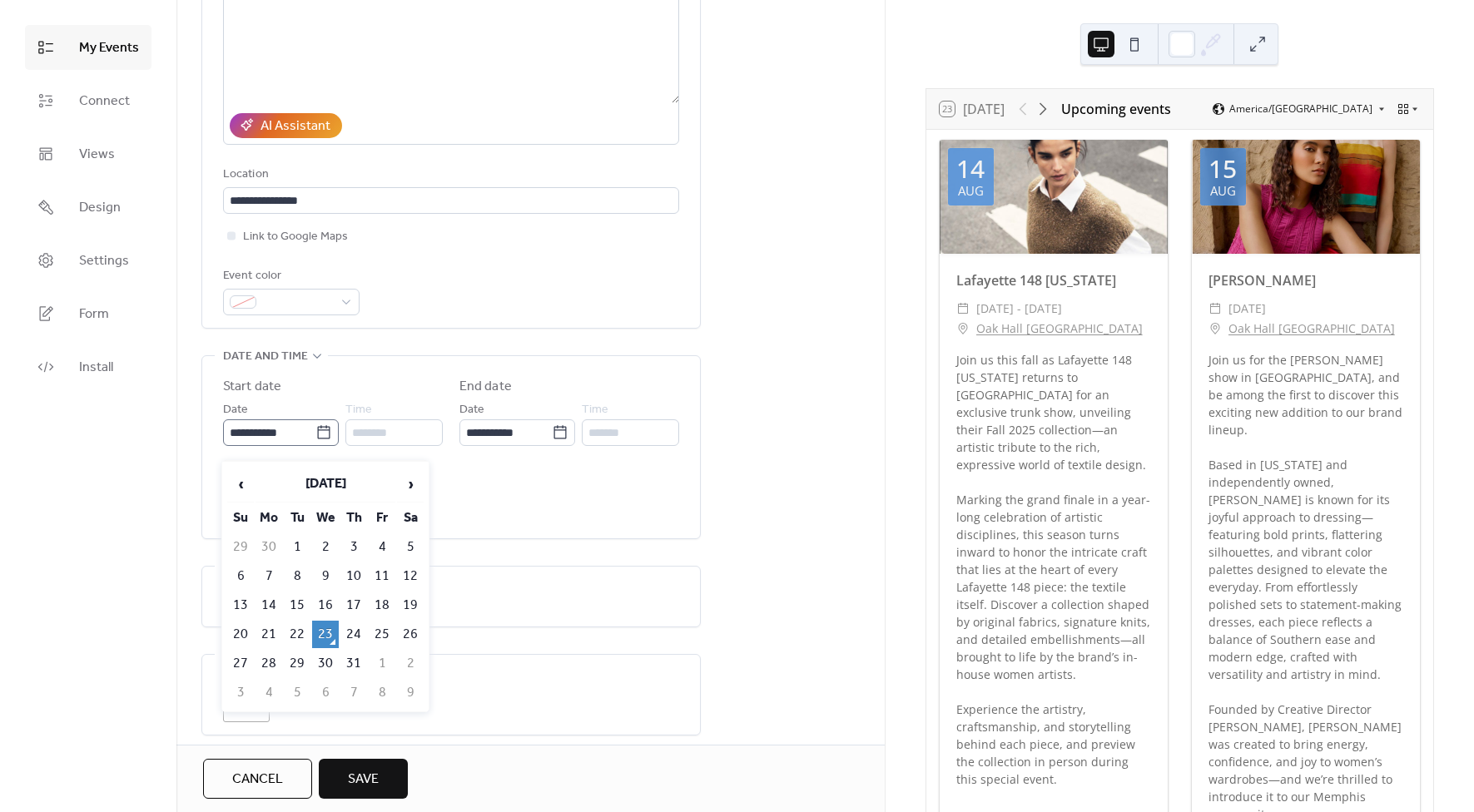 click 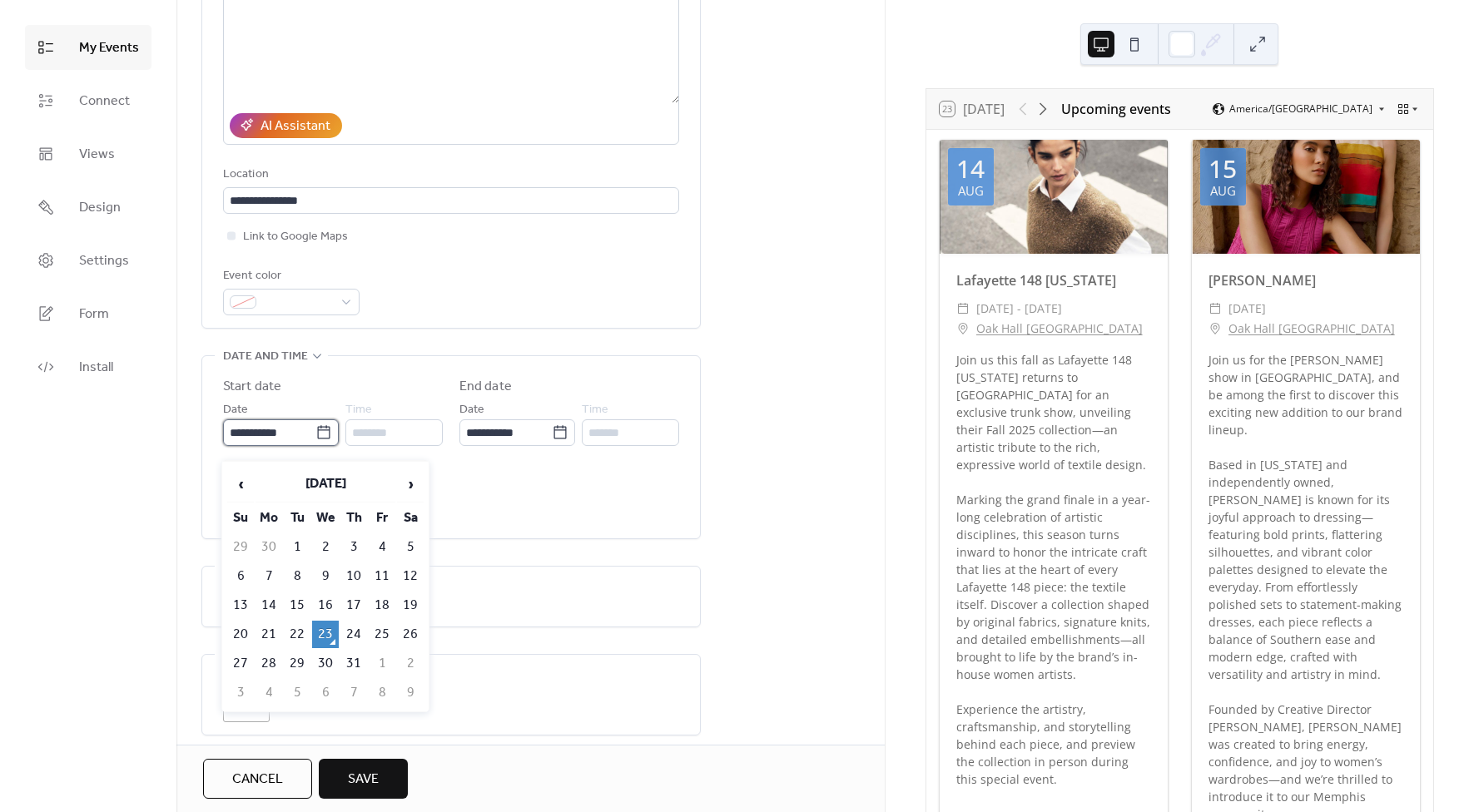 click on "**********" at bounding box center [269, 433] 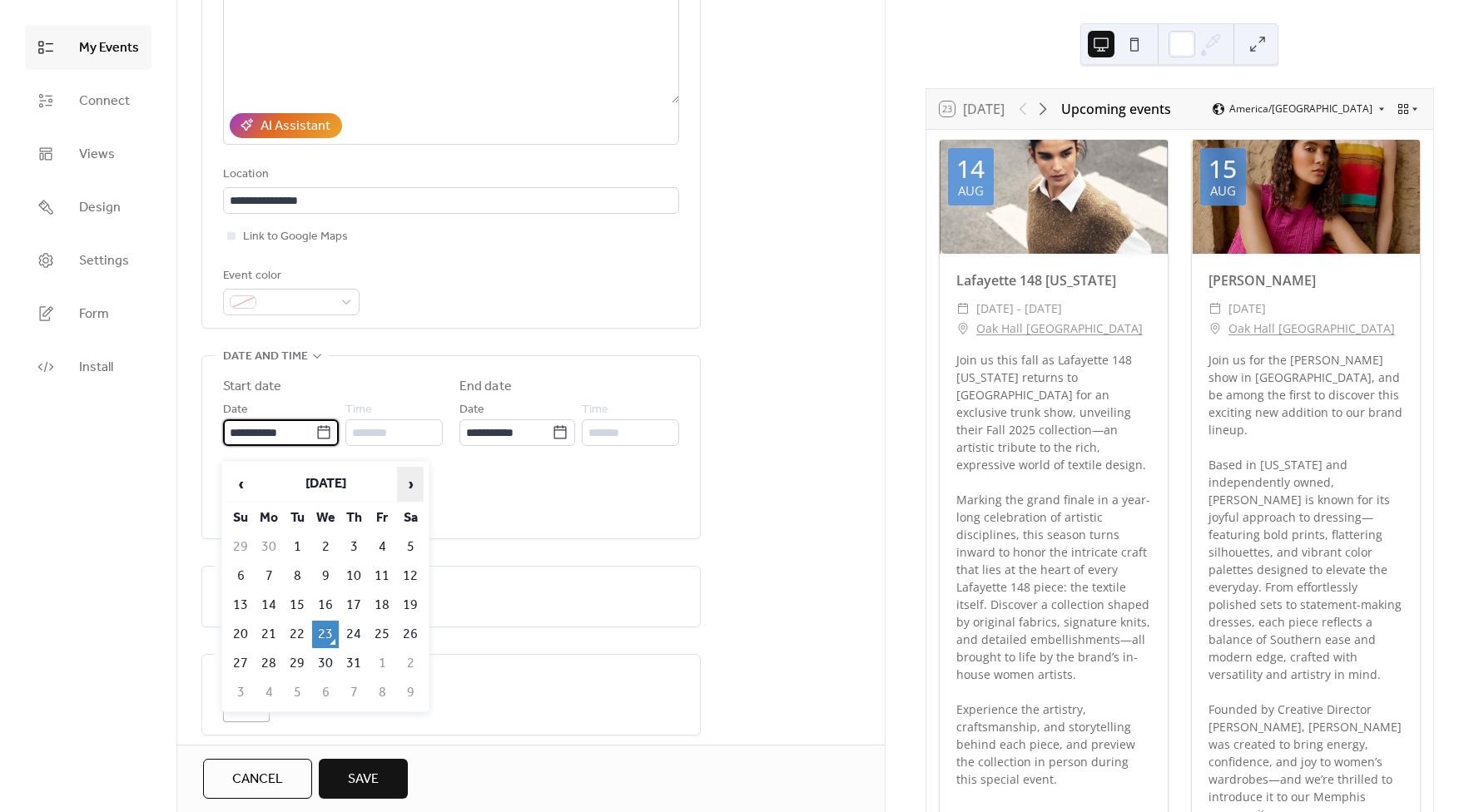 click on "›" at bounding box center [410, 484] 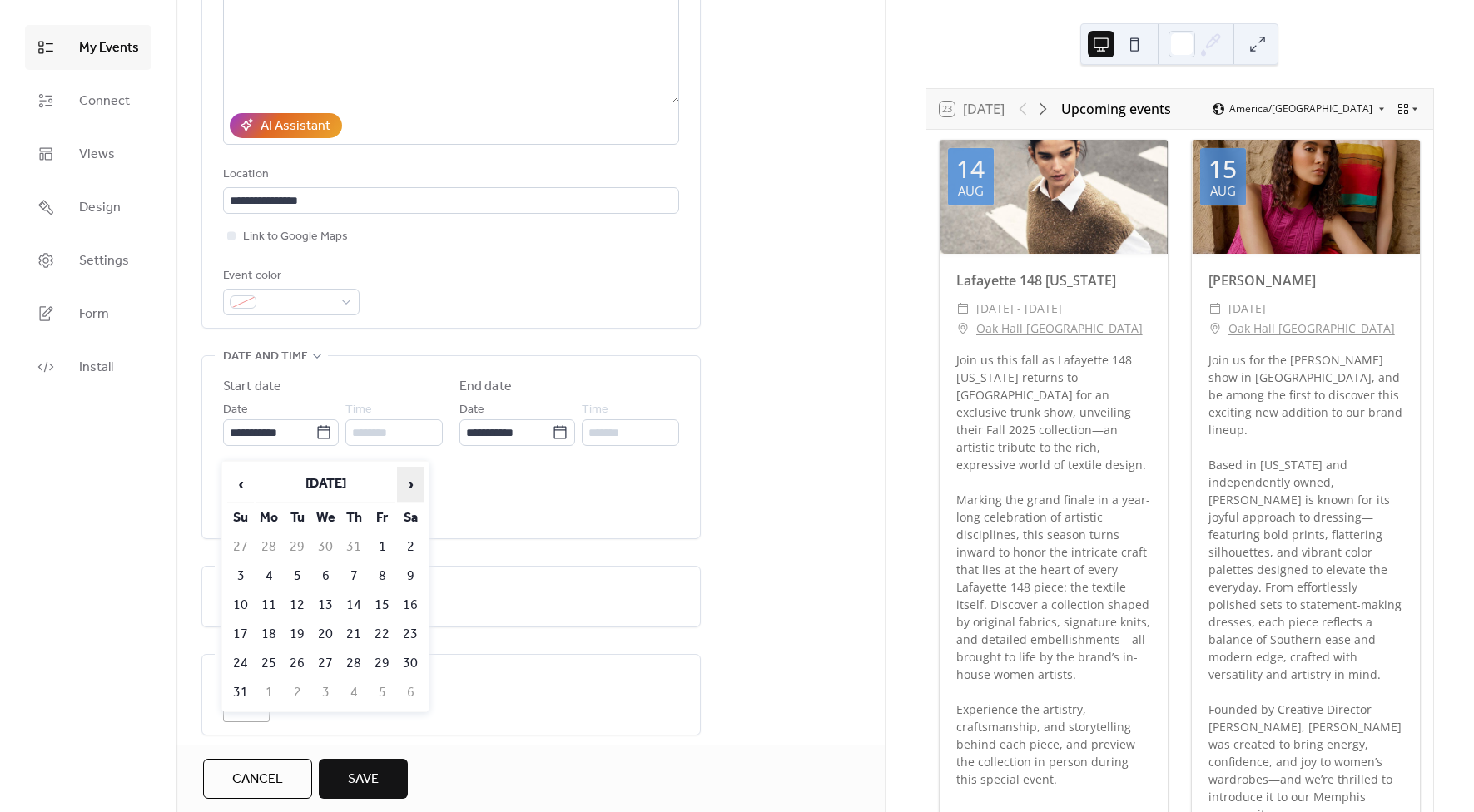click on "›" at bounding box center (410, 484) 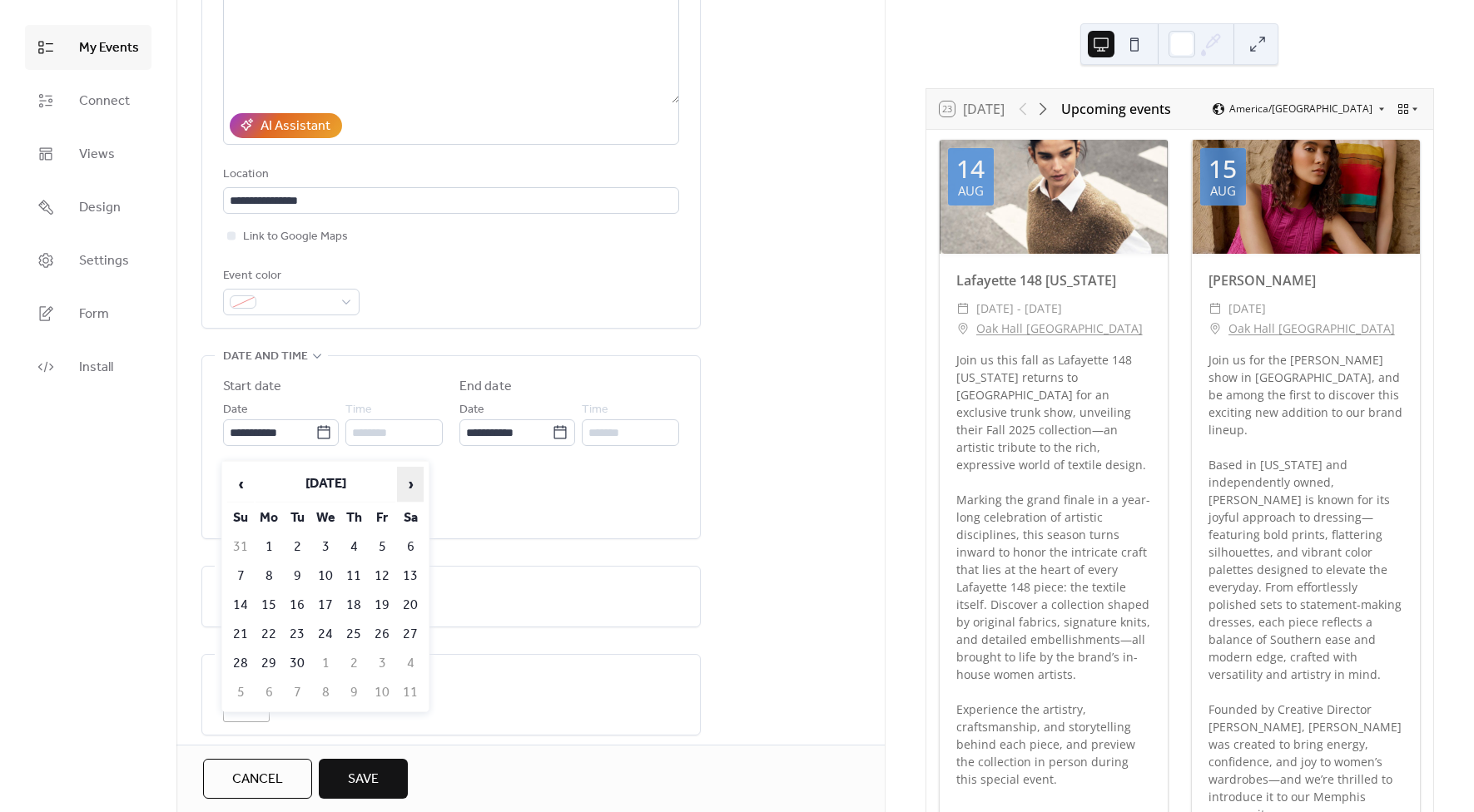 click on "›" at bounding box center [410, 484] 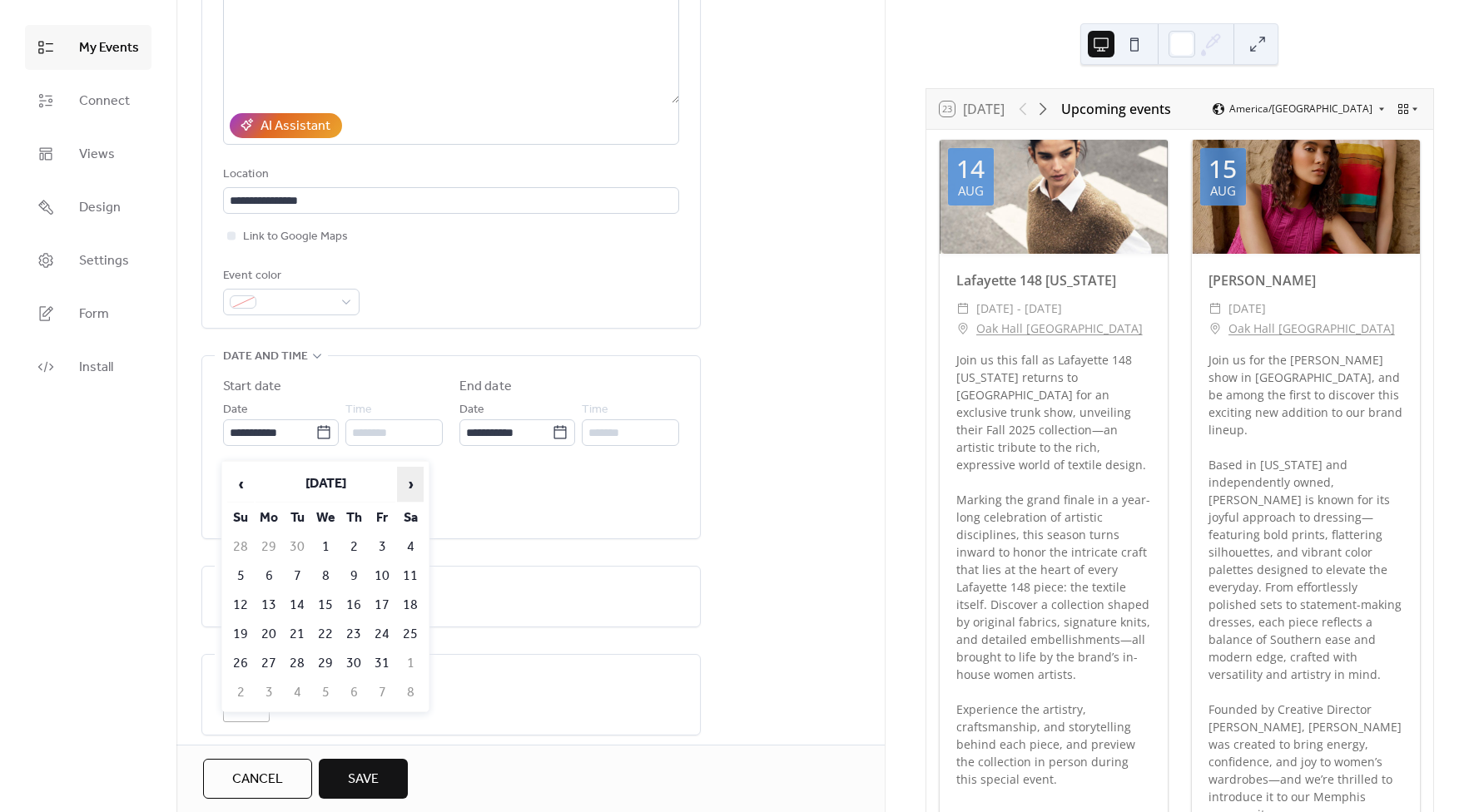 click on "›" at bounding box center [410, 484] 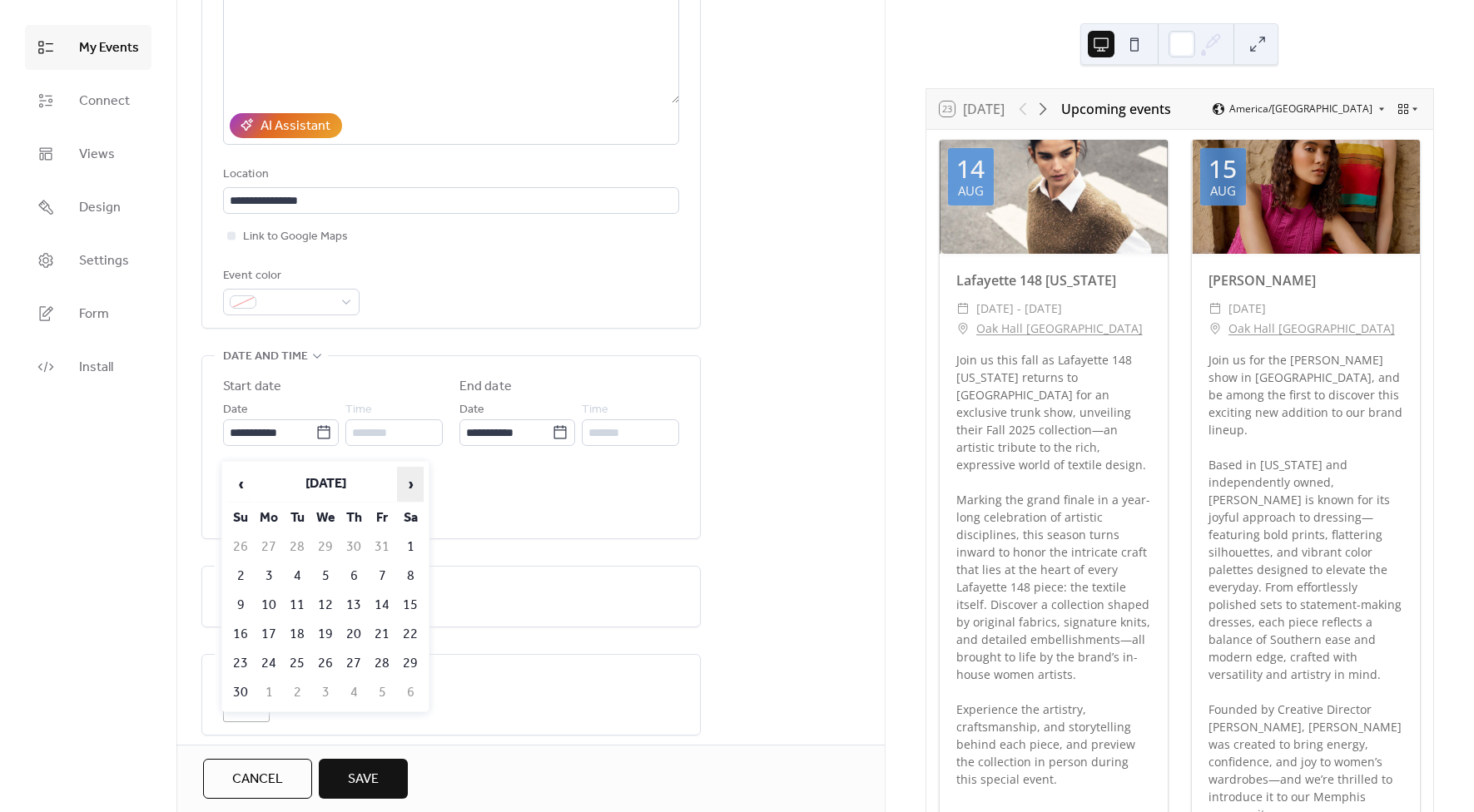 click on "›" at bounding box center [410, 484] 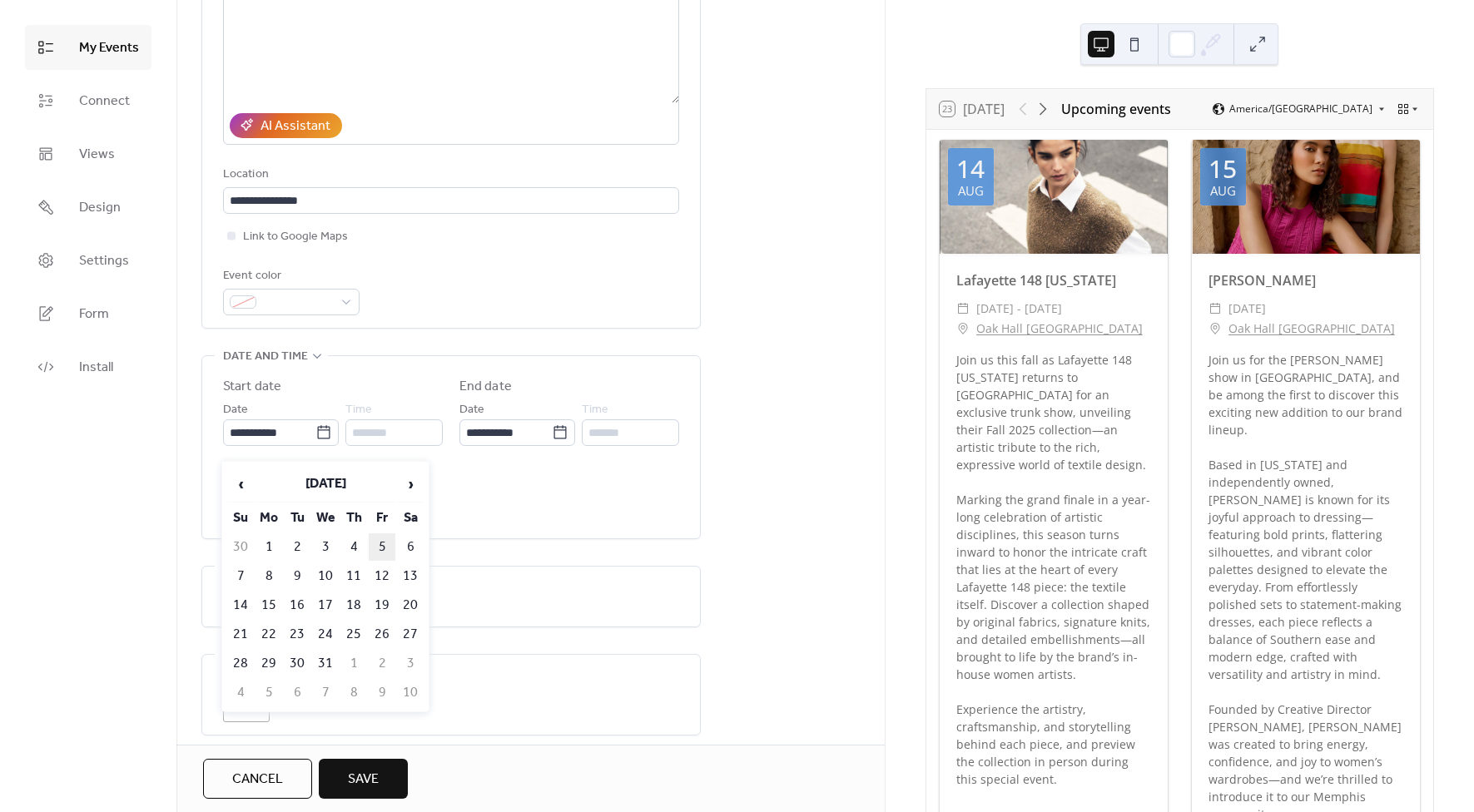 click on "5" at bounding box center (382, 547) 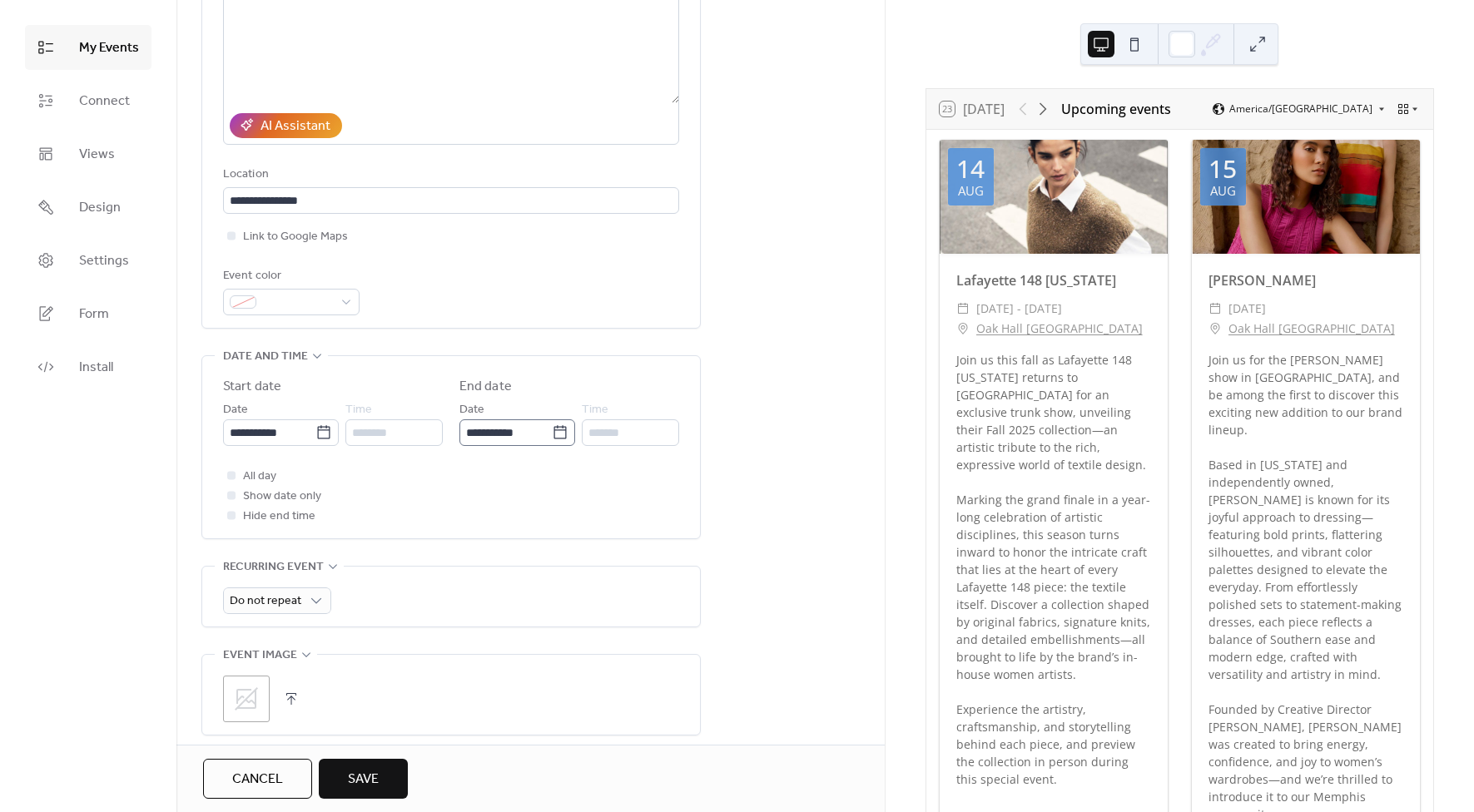 click on "**********" at bounding box center [517, 433] 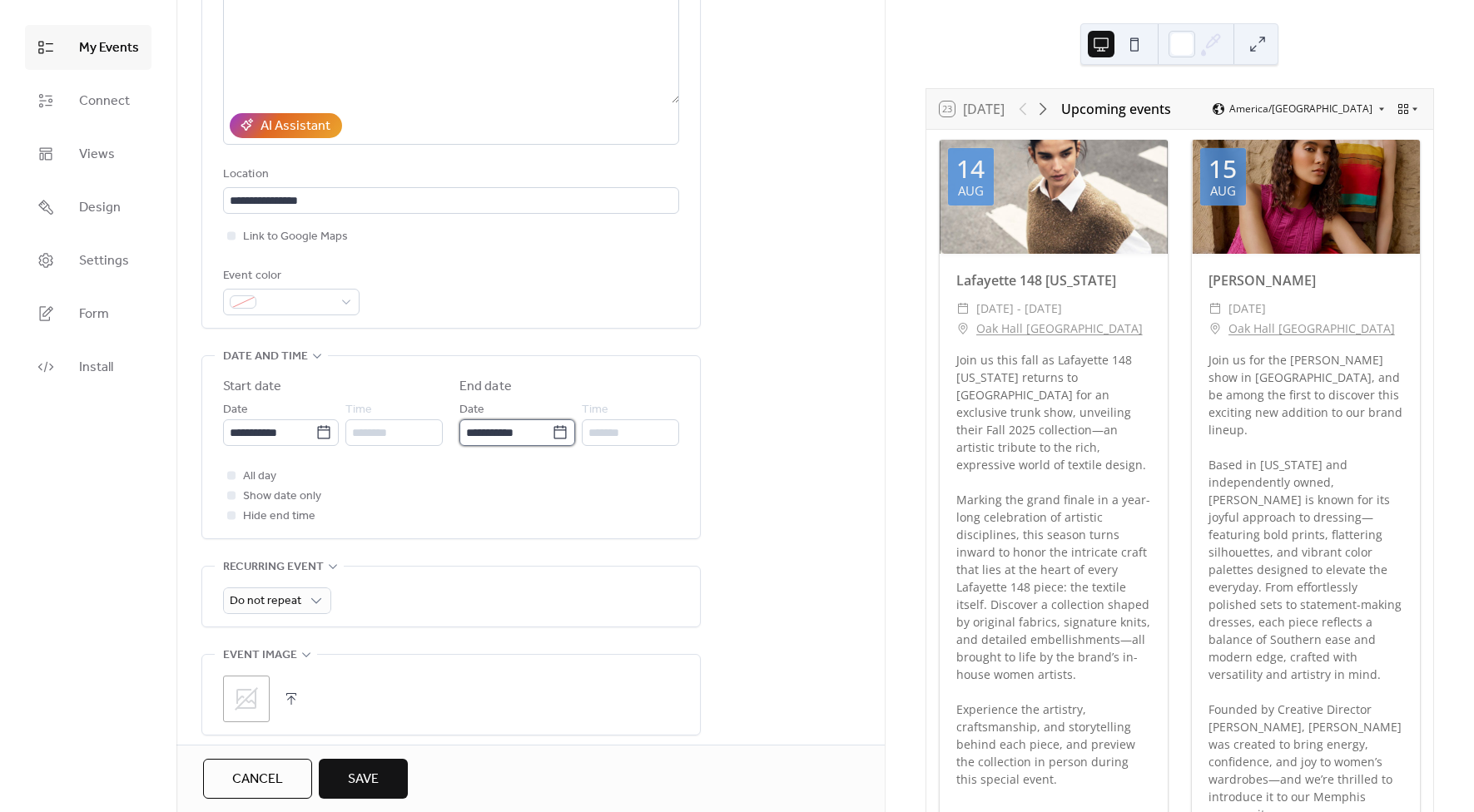 click on "**********" at bounding box center (505, 433) 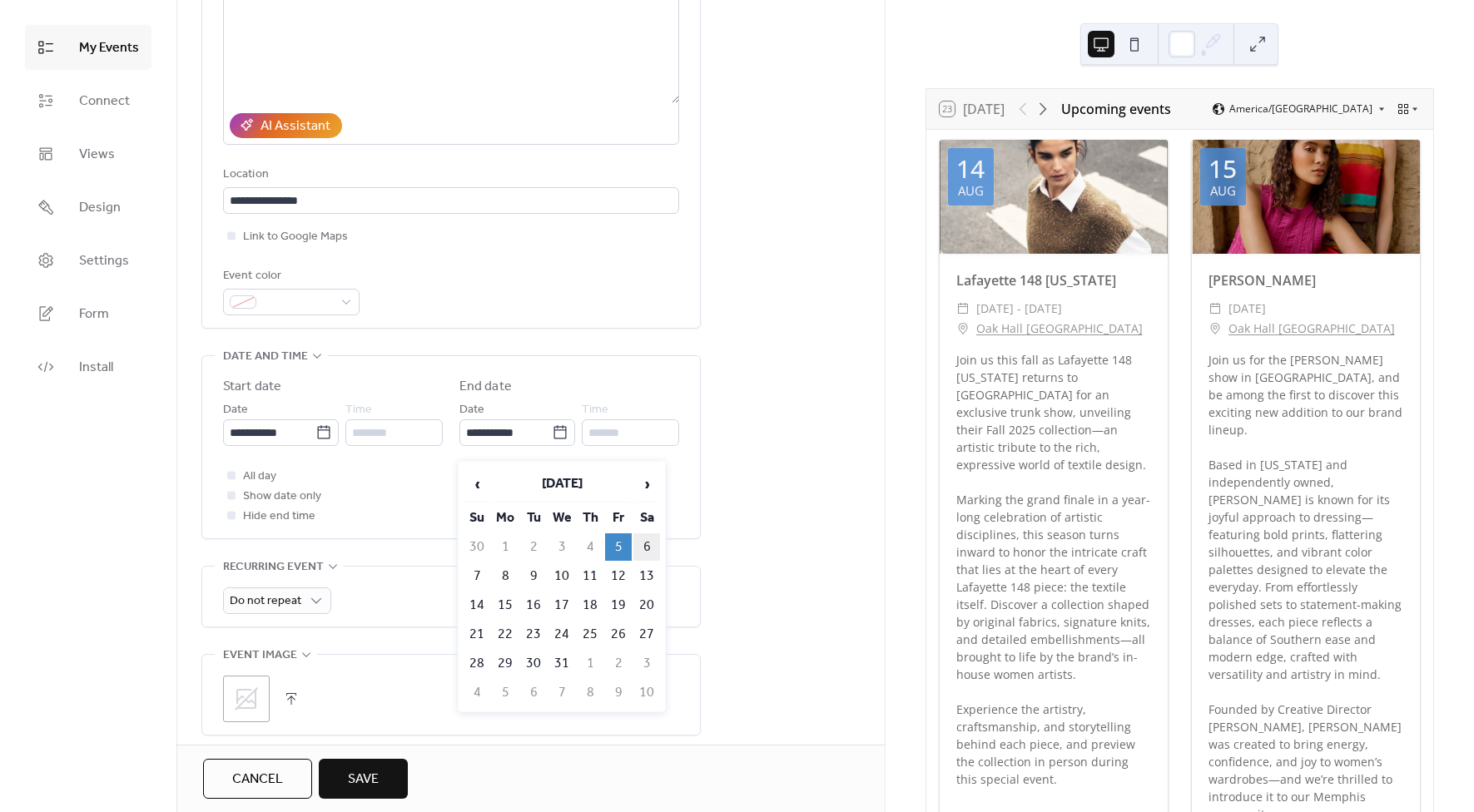 click on "6" at bounding box center [647, 547] 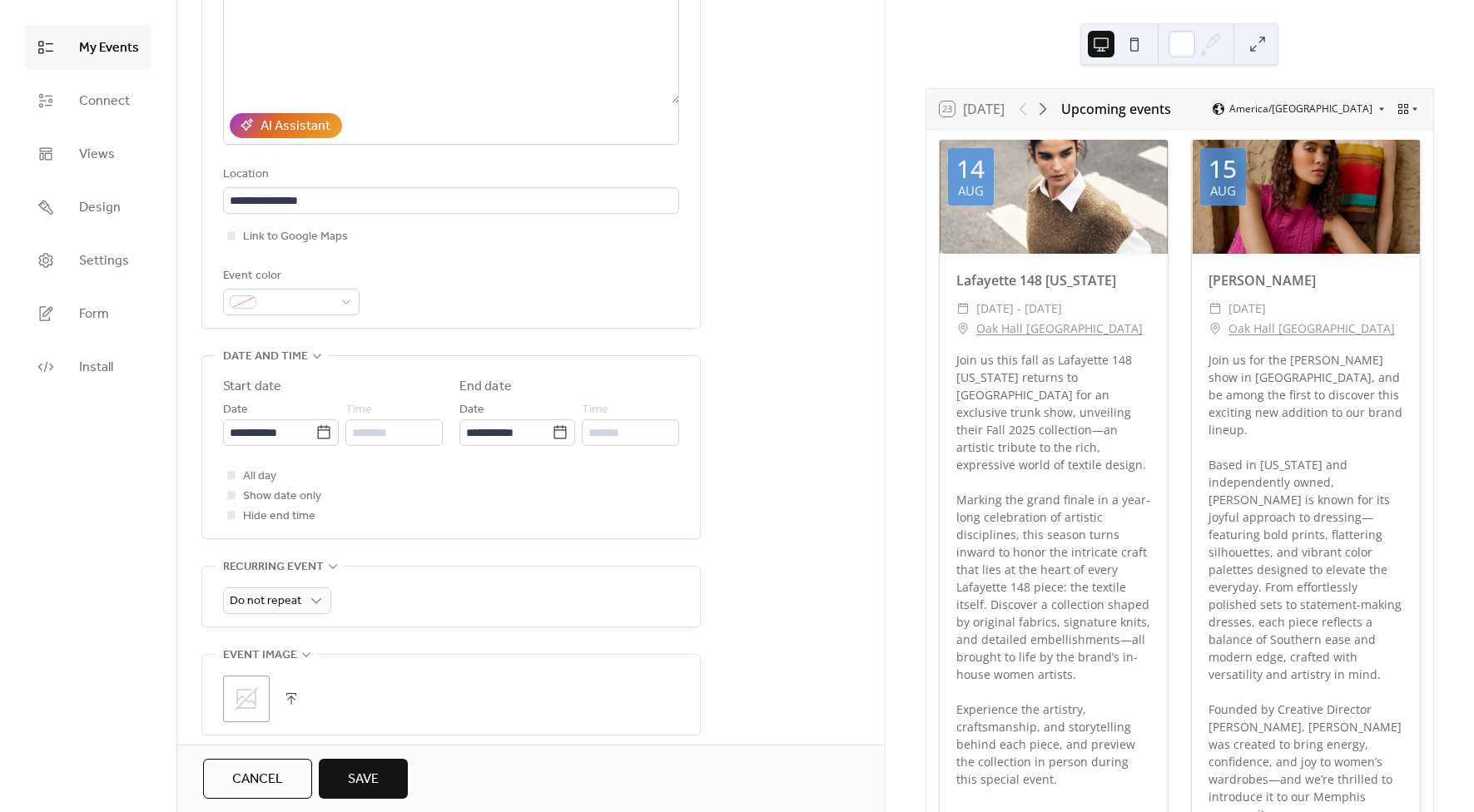 click on "**********" at bounding box center [530, 442] 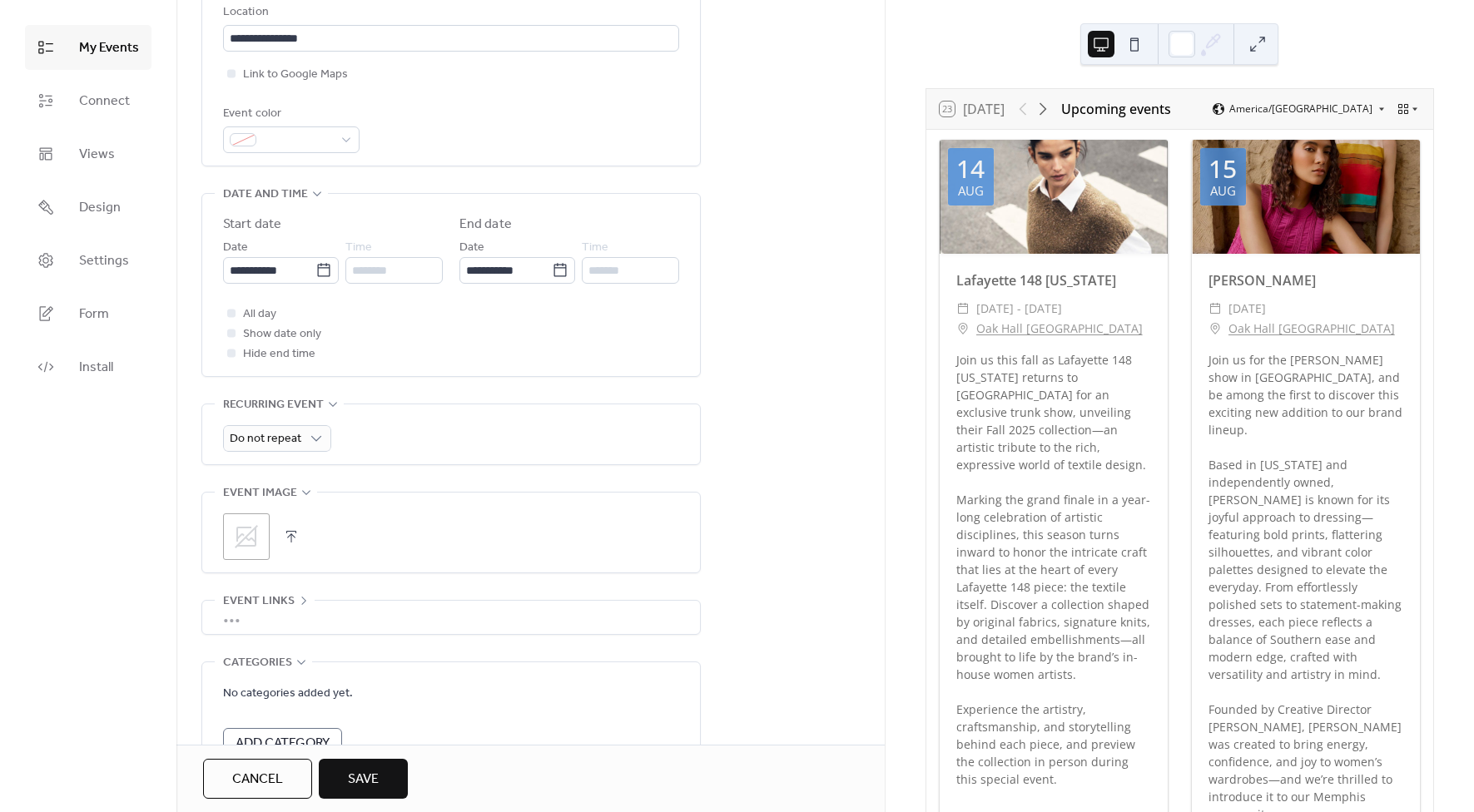scroll, scrollTop: 503, scrollLeft: 0, axis: vertical 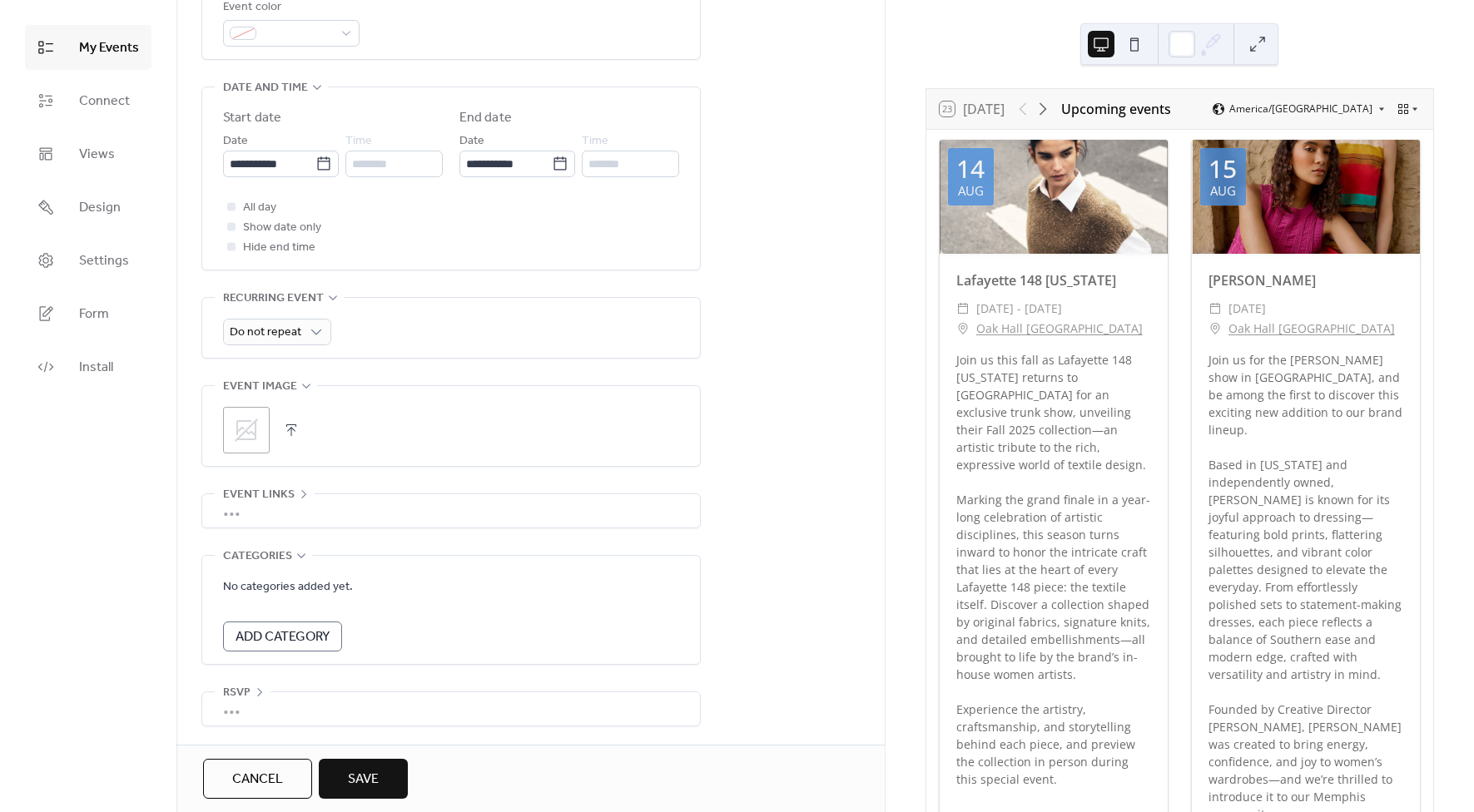 click on "Save" at bounding box center [363, 780] 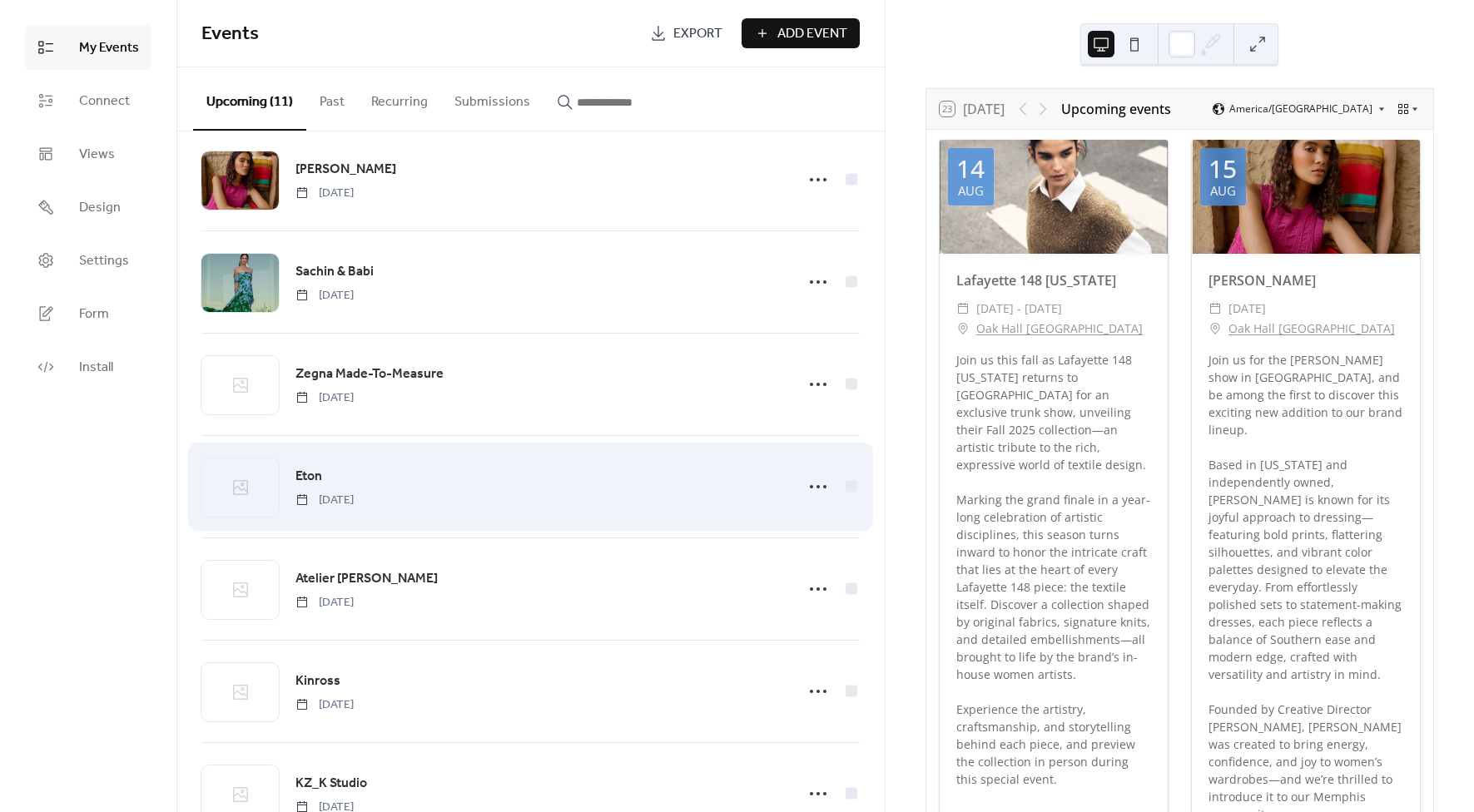 scroll, scrollTop: 0, scrollLeft: 0, axis: both 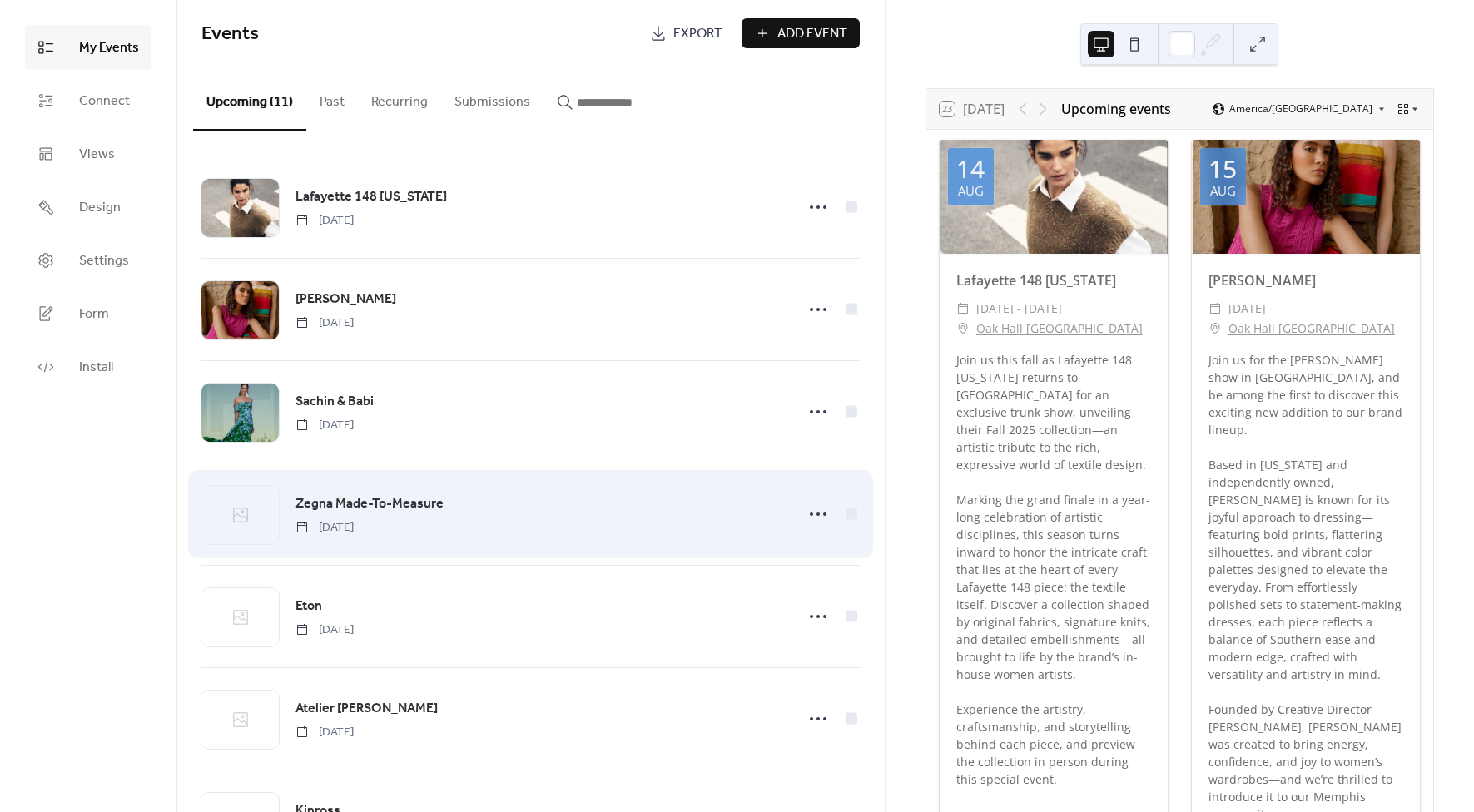 click on "Zegna Made-To-Measure [DATE]" at bounding box center [539, 514] 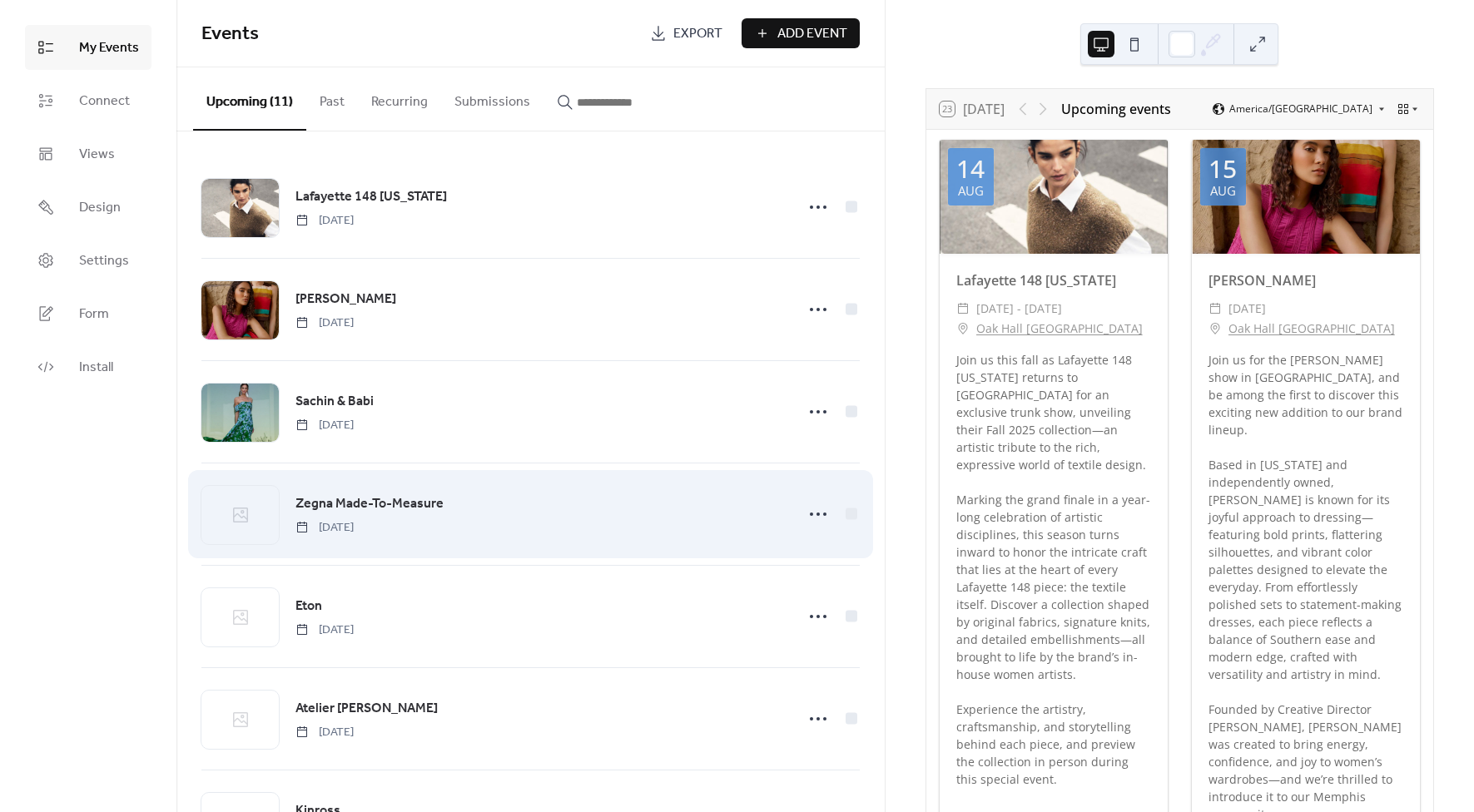 click on "Zegna Made-To-Measure" at bounding box center (370, 504) 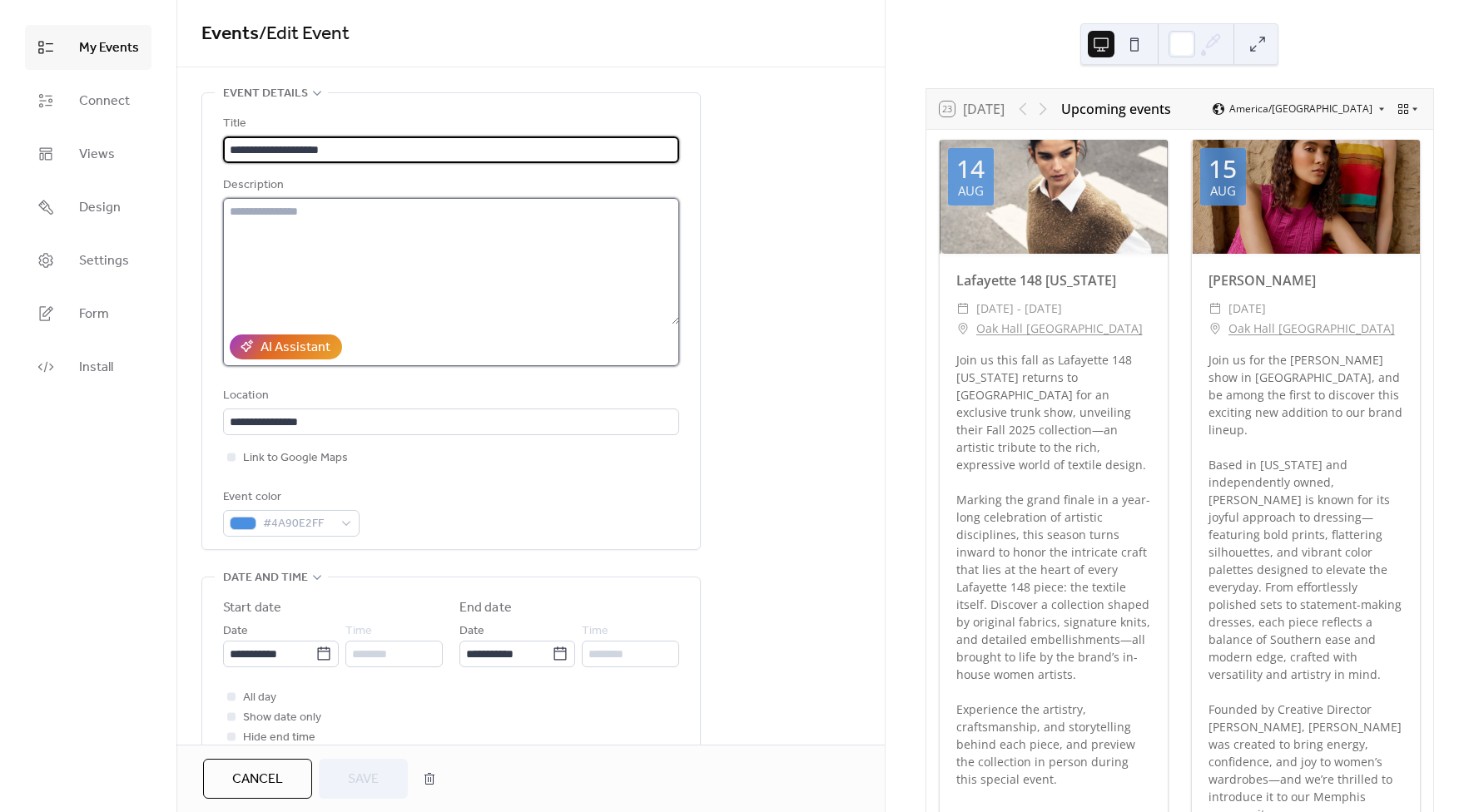 click at bounding box center (451, 261) 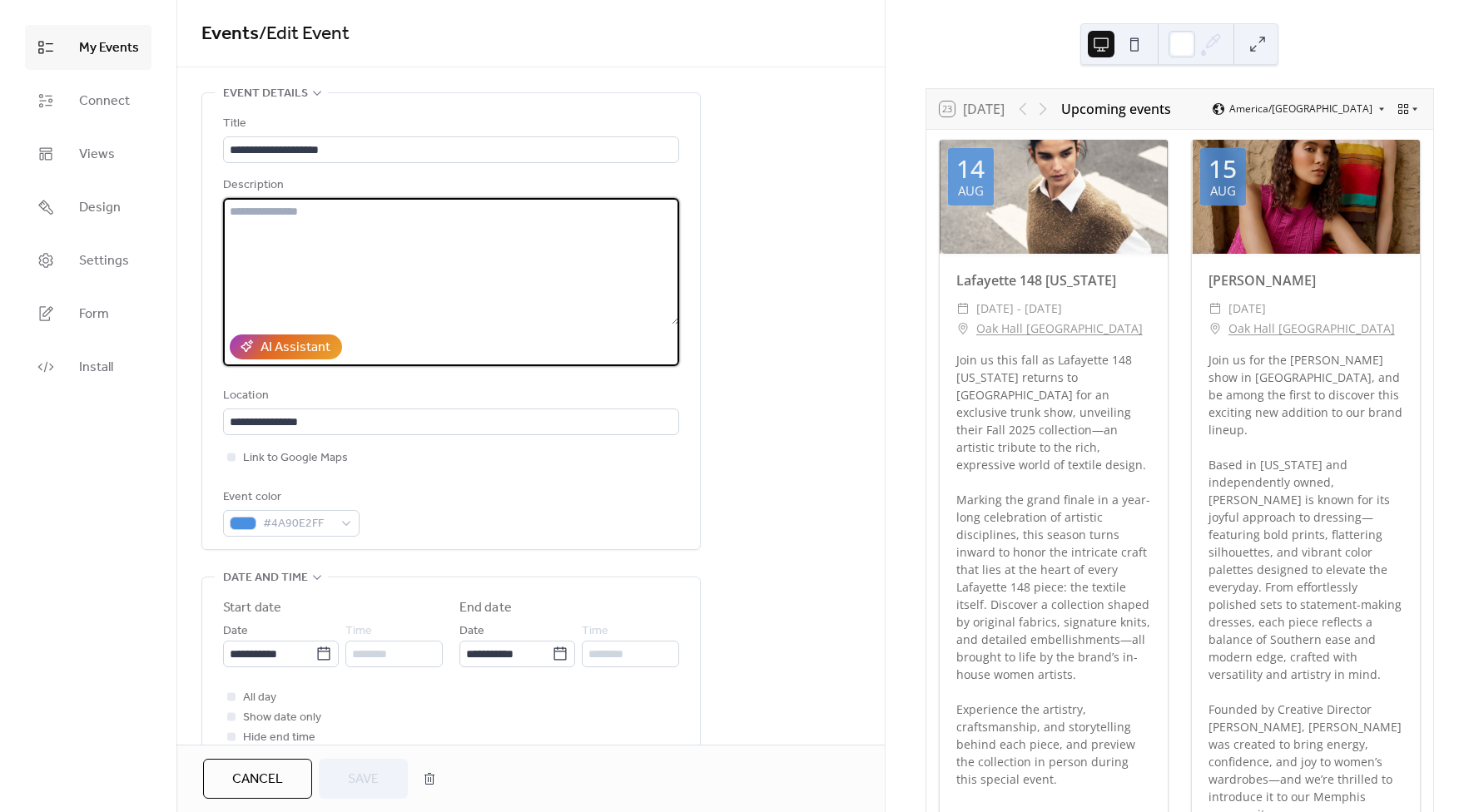 paste on "**********" 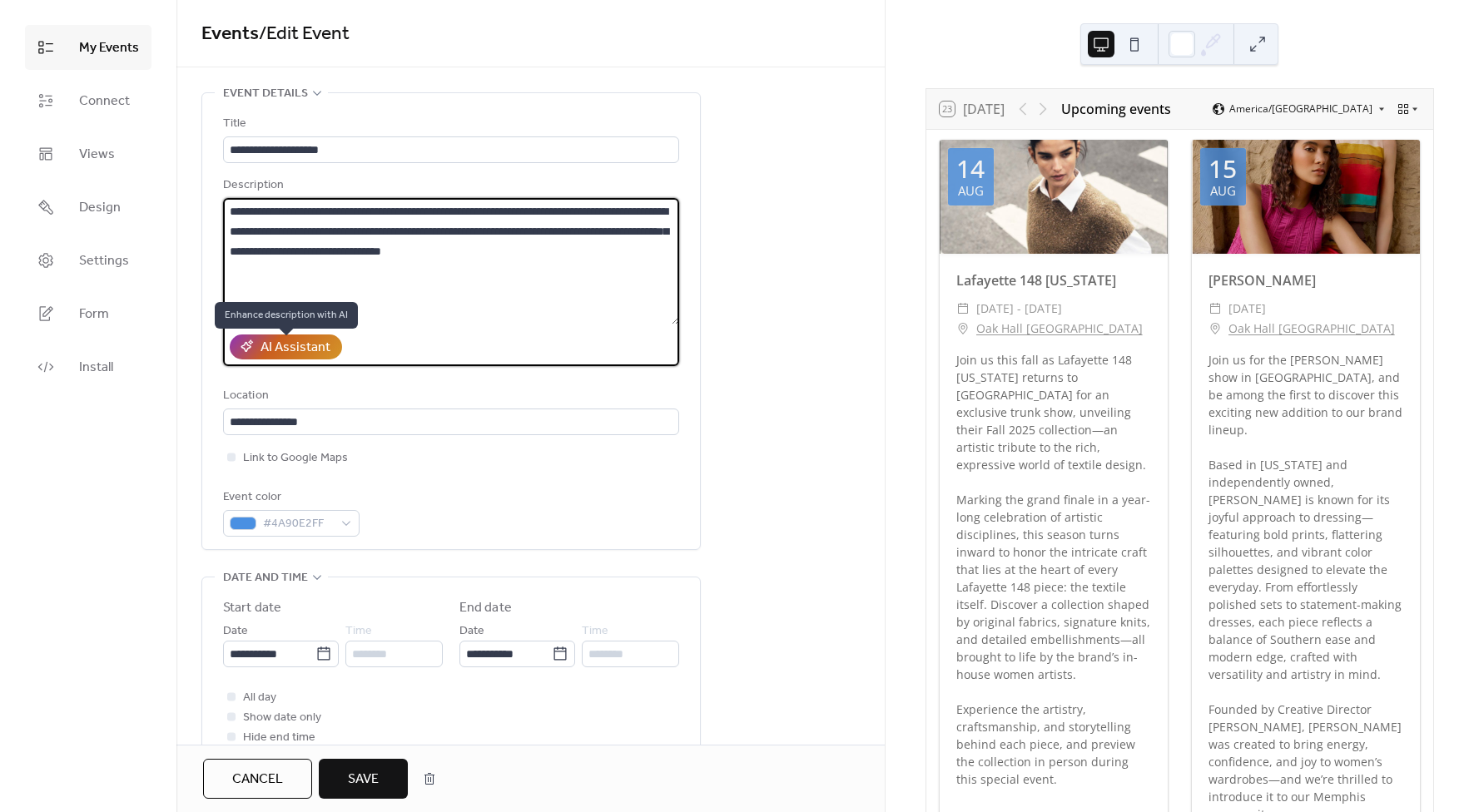 type on "**********" 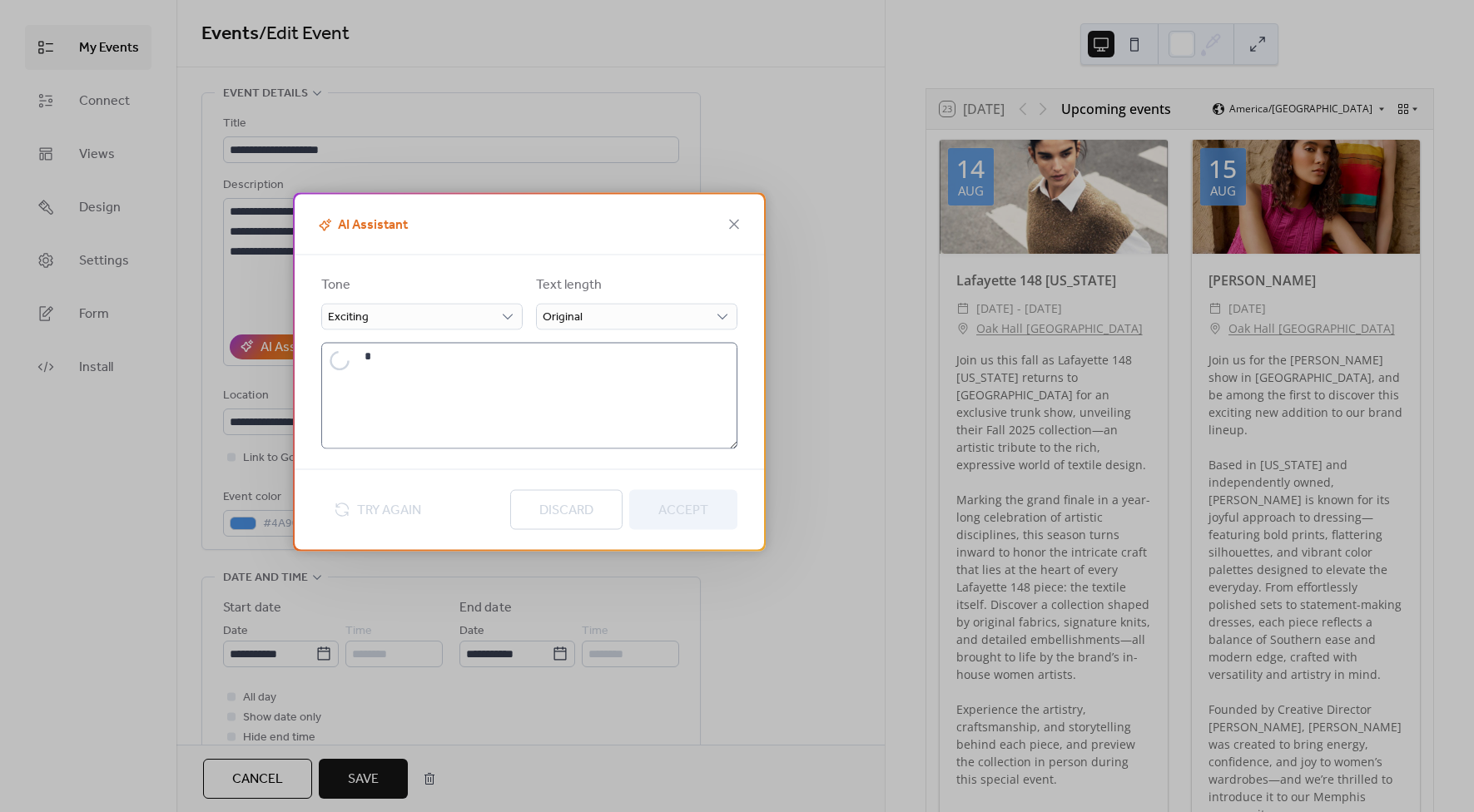type on "**********" 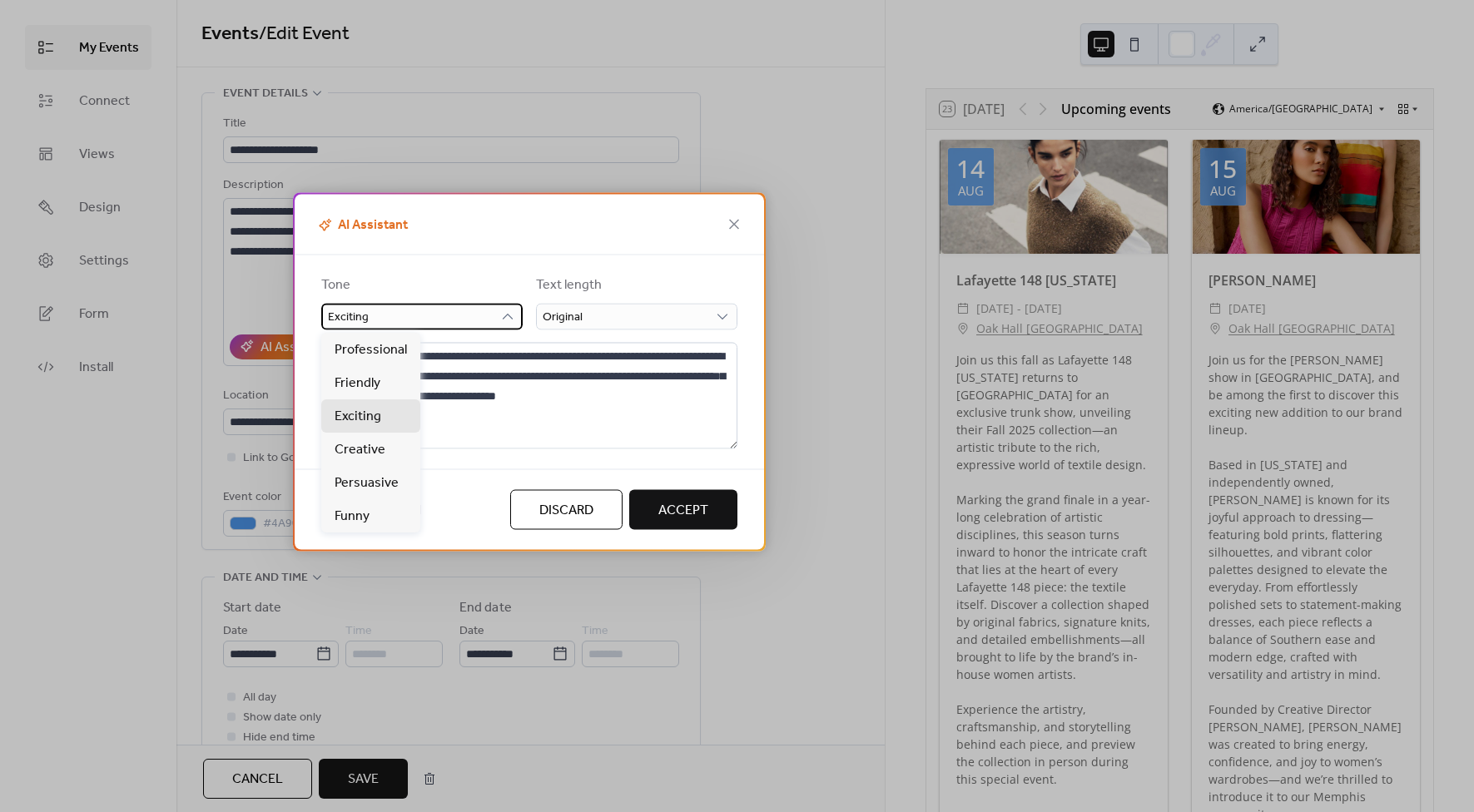 click on "Exciting" at bounding box center (422, 317) 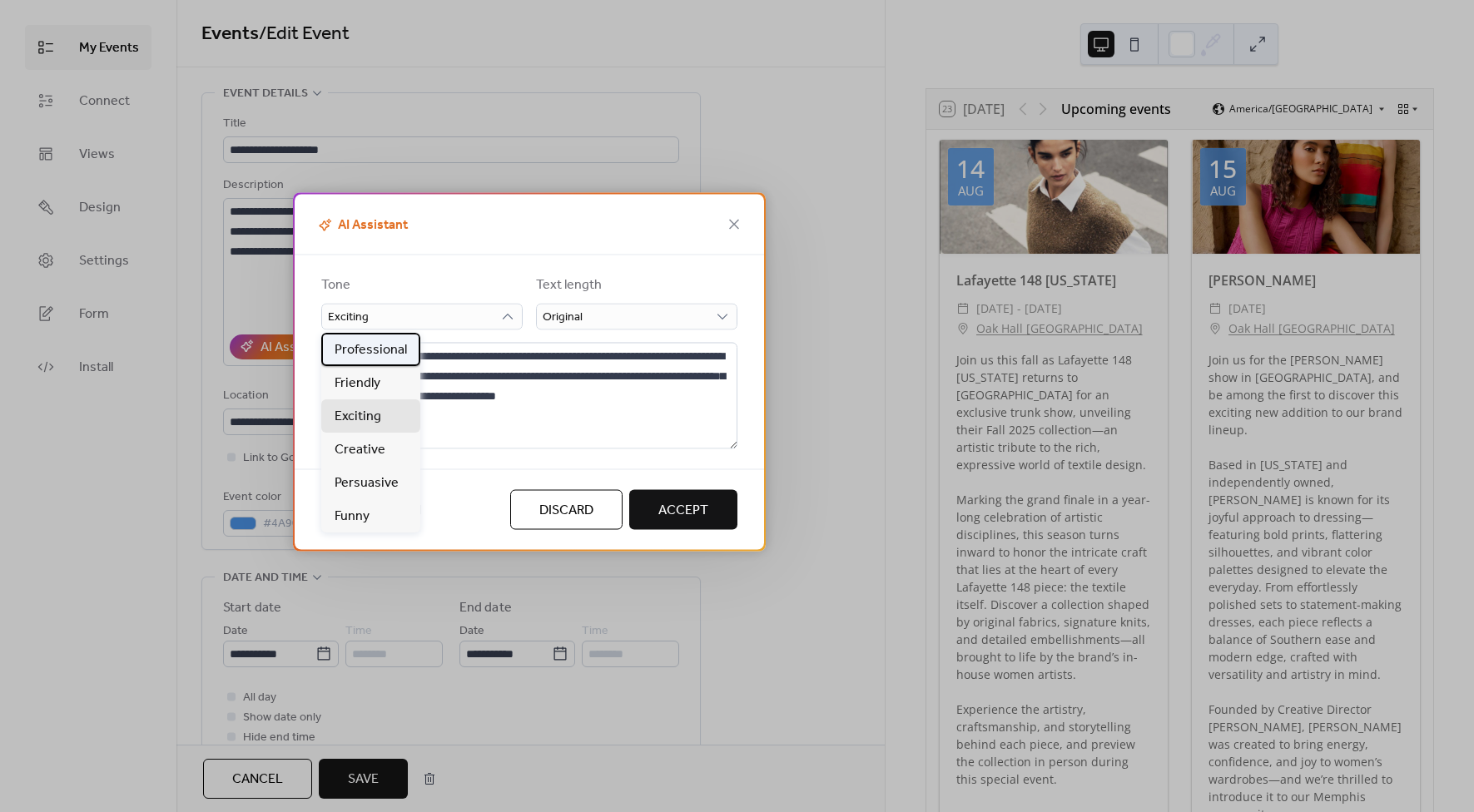 click on "Professional" at bounding box center [370, 350] 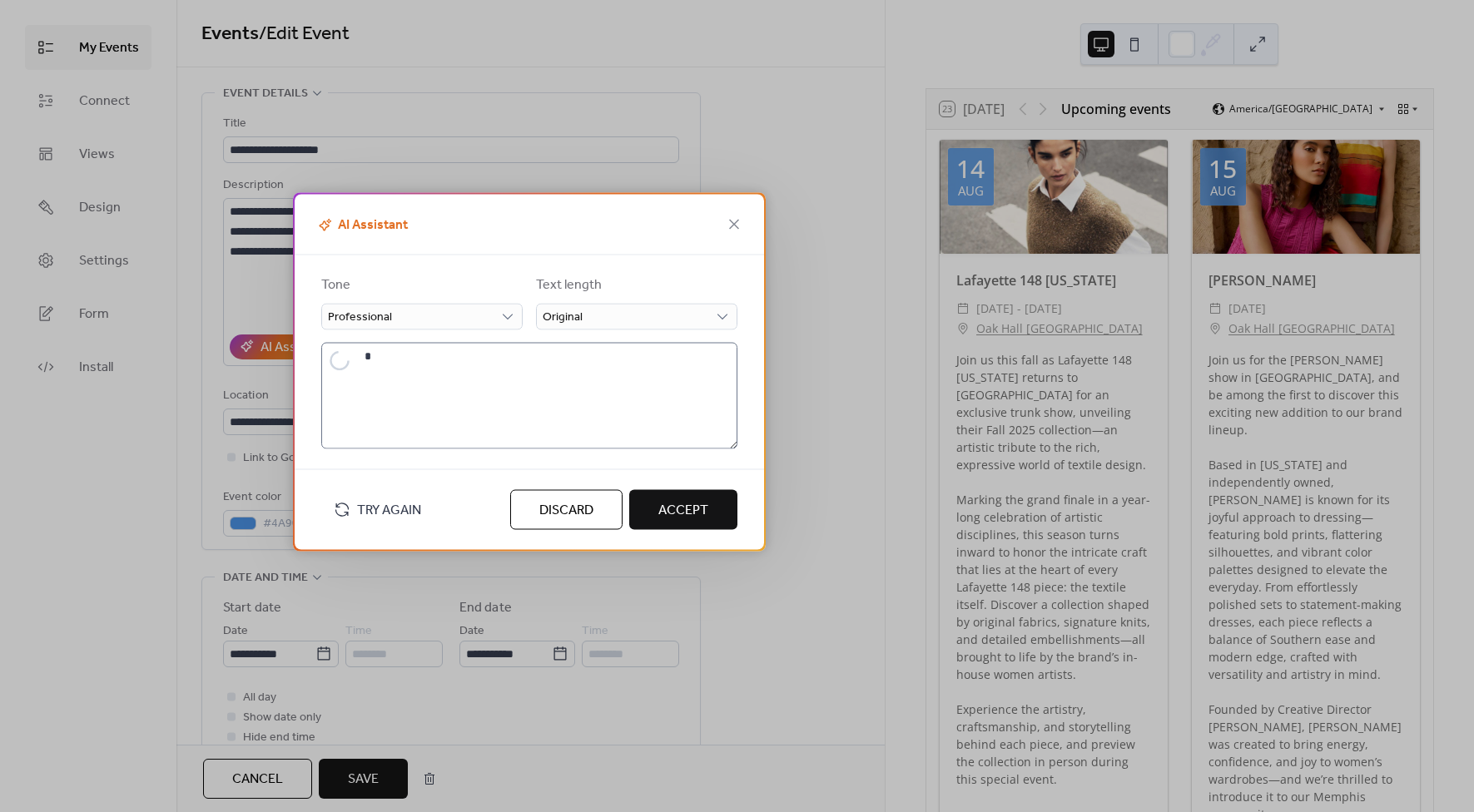type on "**********" 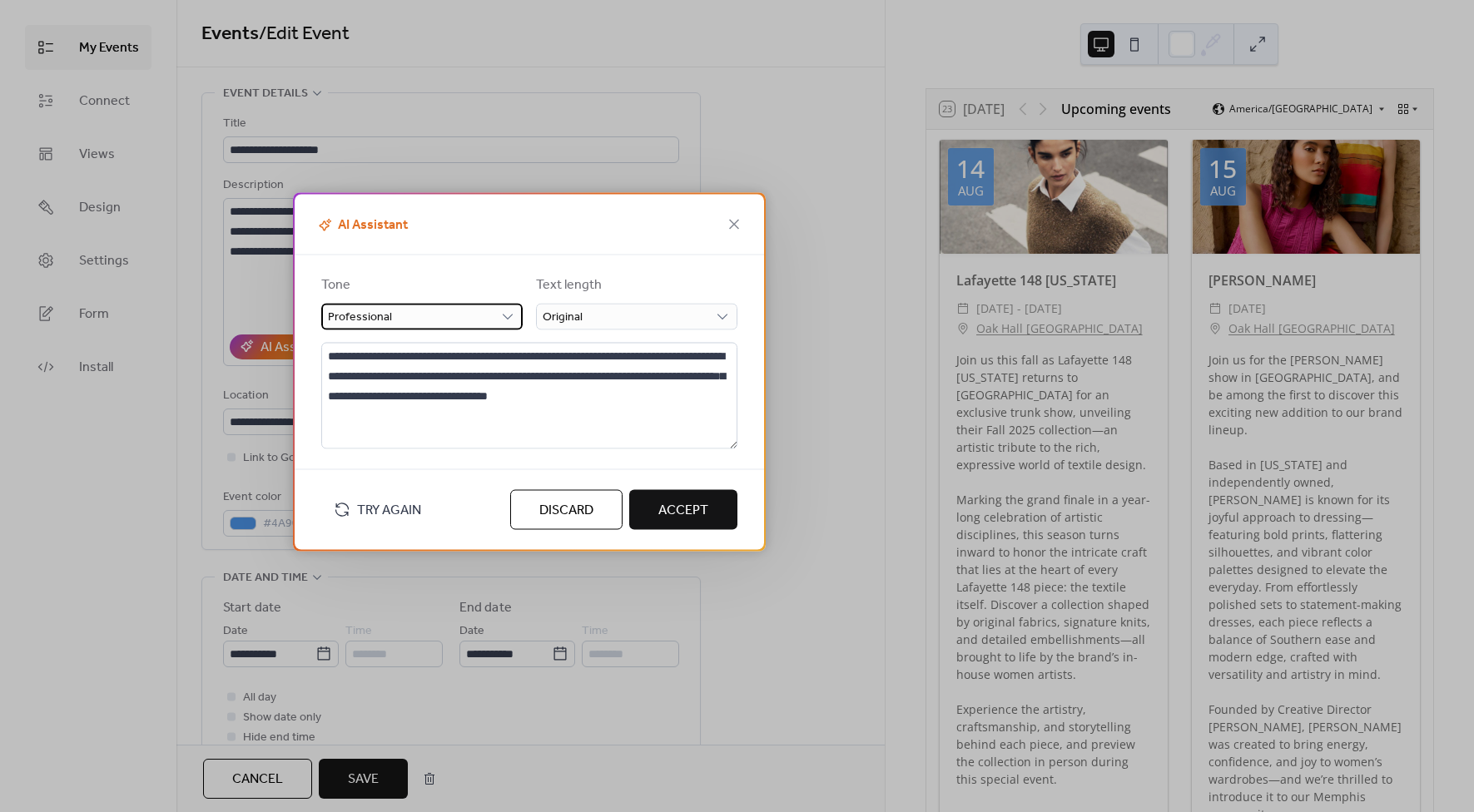 click on "Professional" at bounding box center [422, 317] 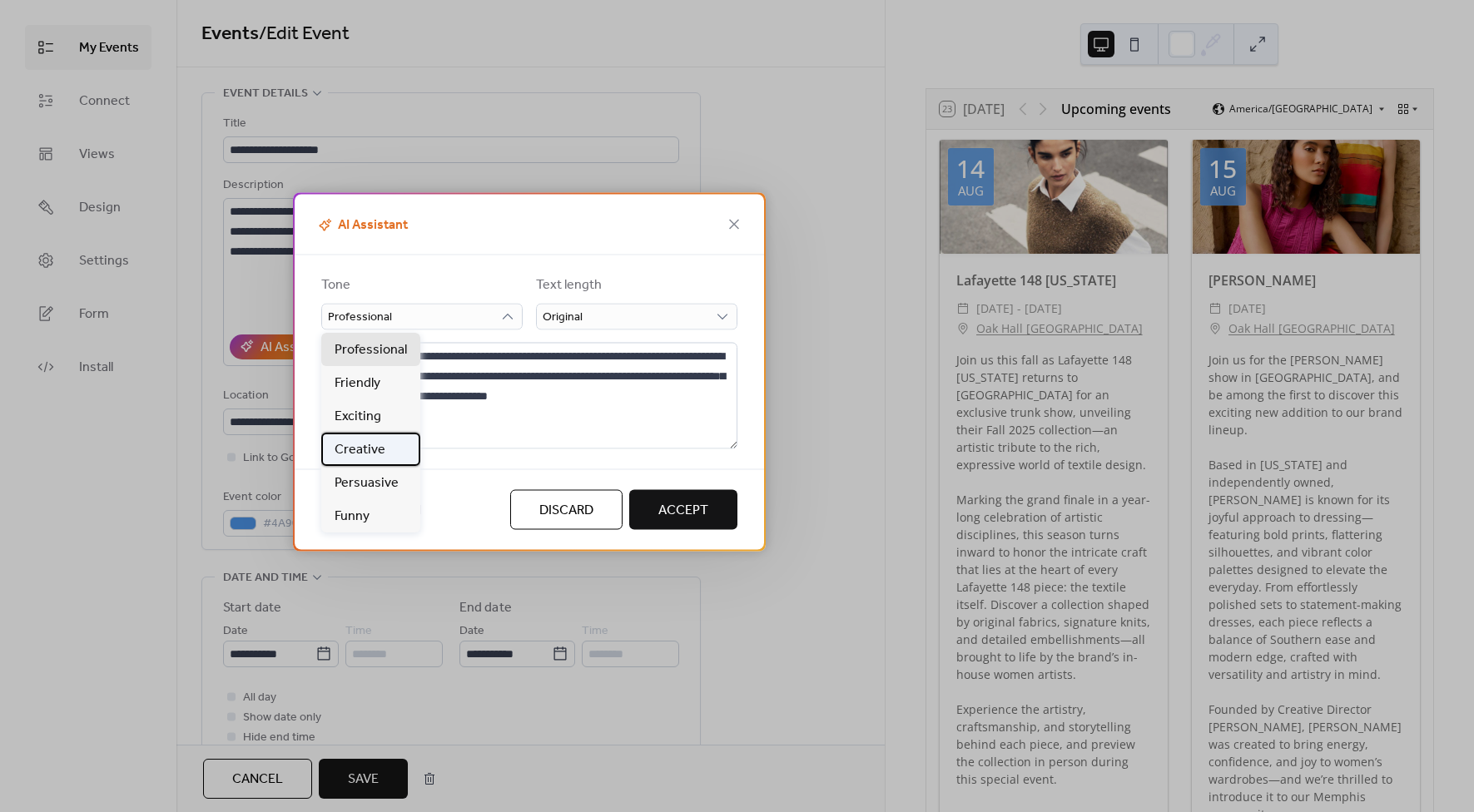 click on "Creative" at bounding box center [360, 450] 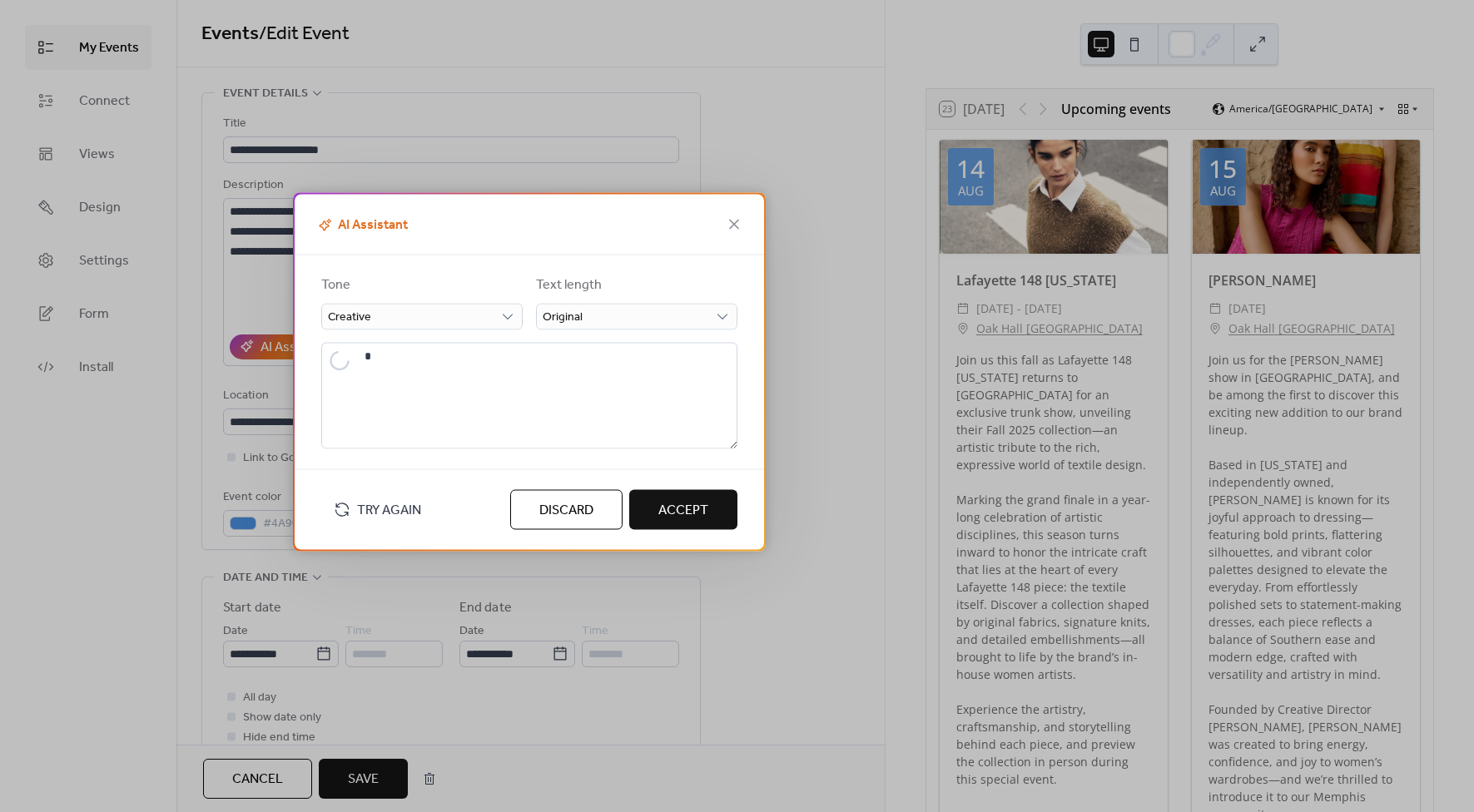 click on "Accept" at bounding box center (683, 511) 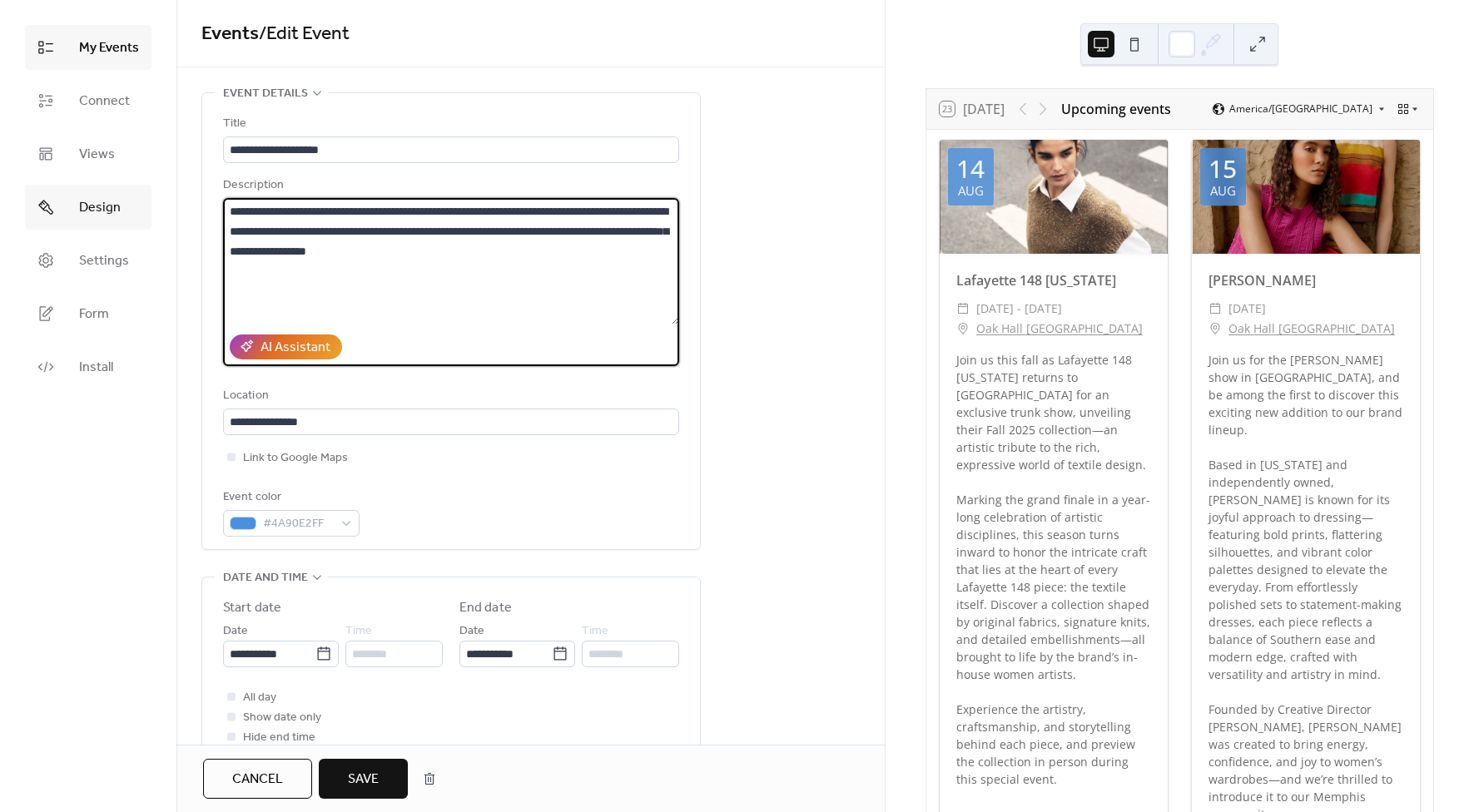 drag, startPoint x: 524, startPoint y: 265, endPoint x: 98, endPoint y: 187, distance: 433.082 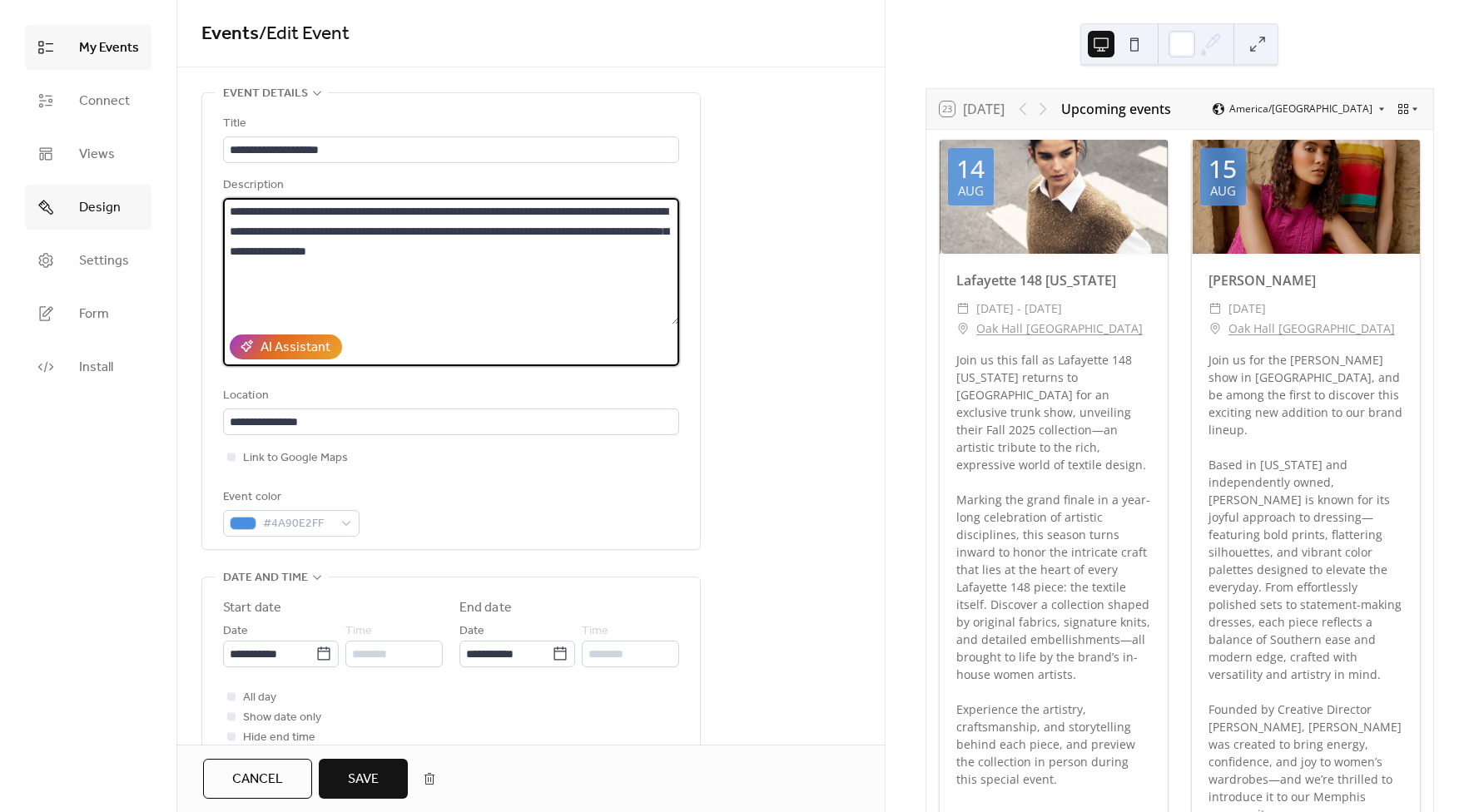 click on "**********" at bounding box center [451, 261] 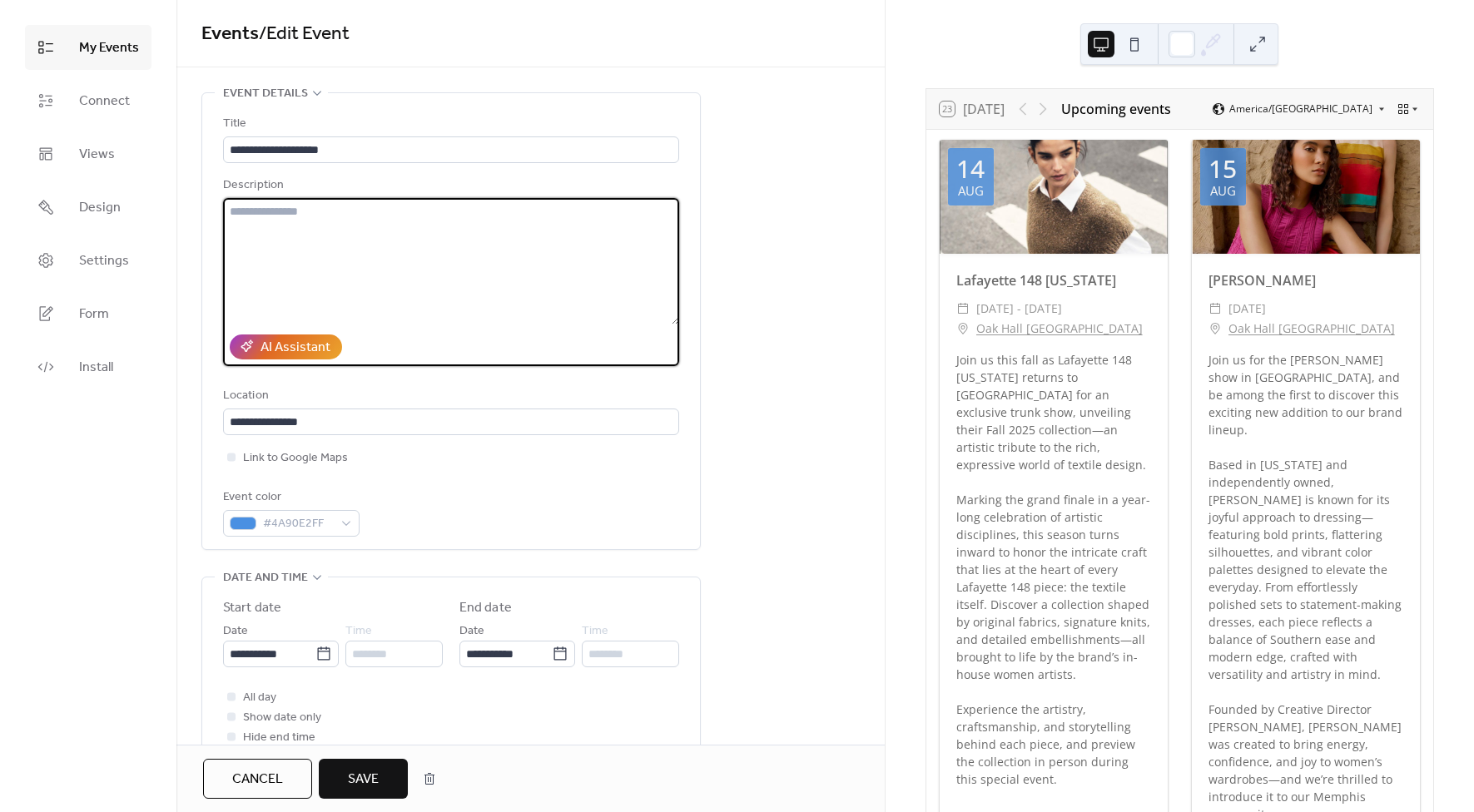type 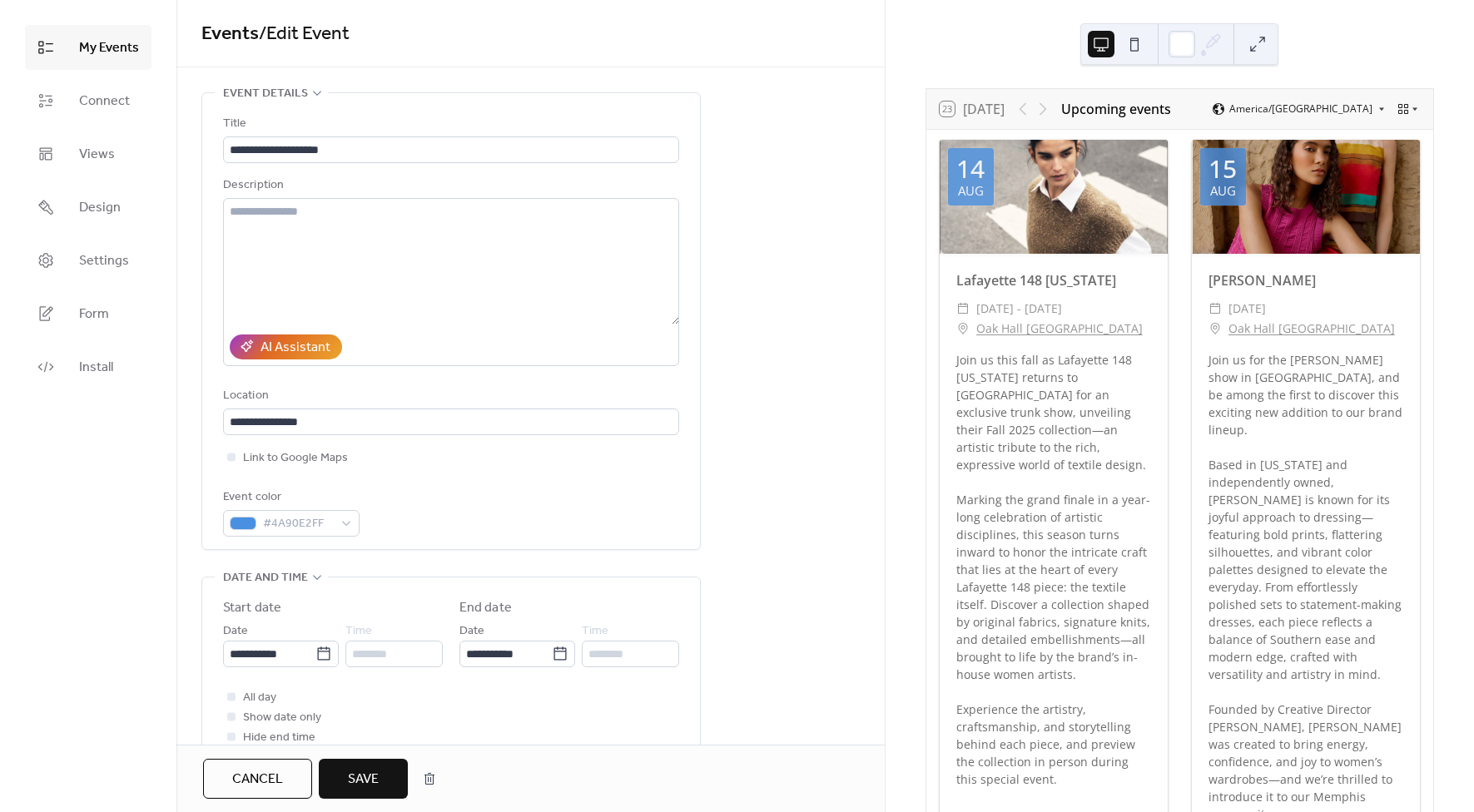 click on "**********" at bounding box center [530, 663] 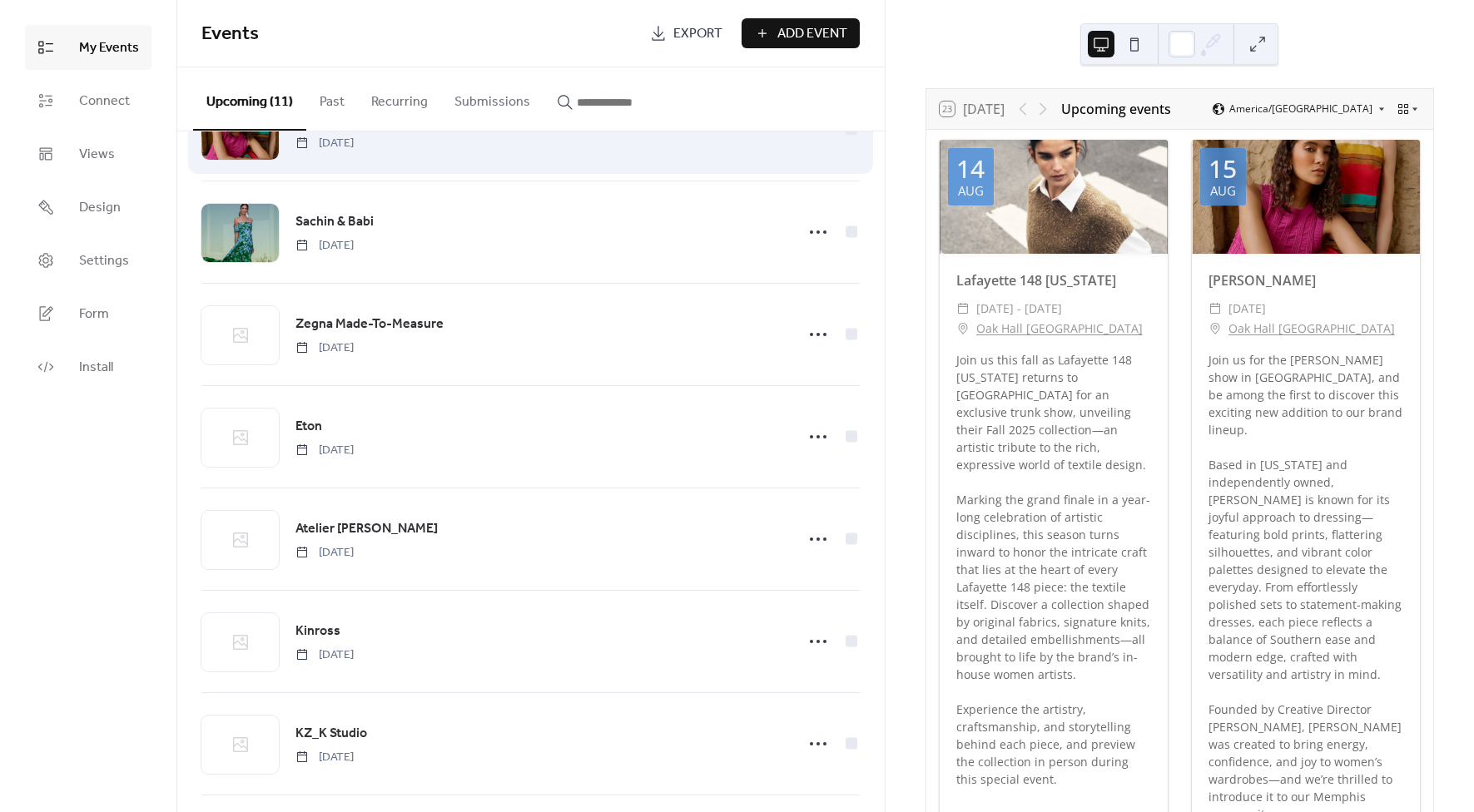 scroll, scrollTop: 179, scrollLeft: 0, axis: vertical 